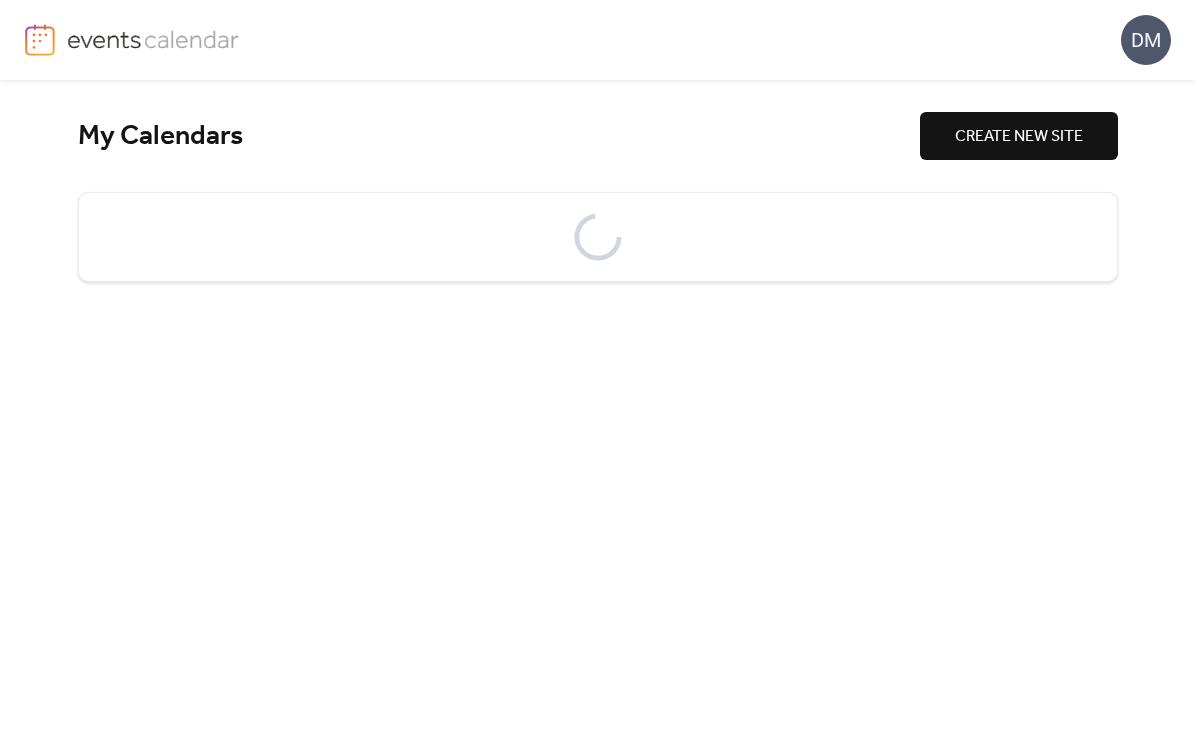 scroll, scrollTop: 0, scrollLeft: 0, axis: both 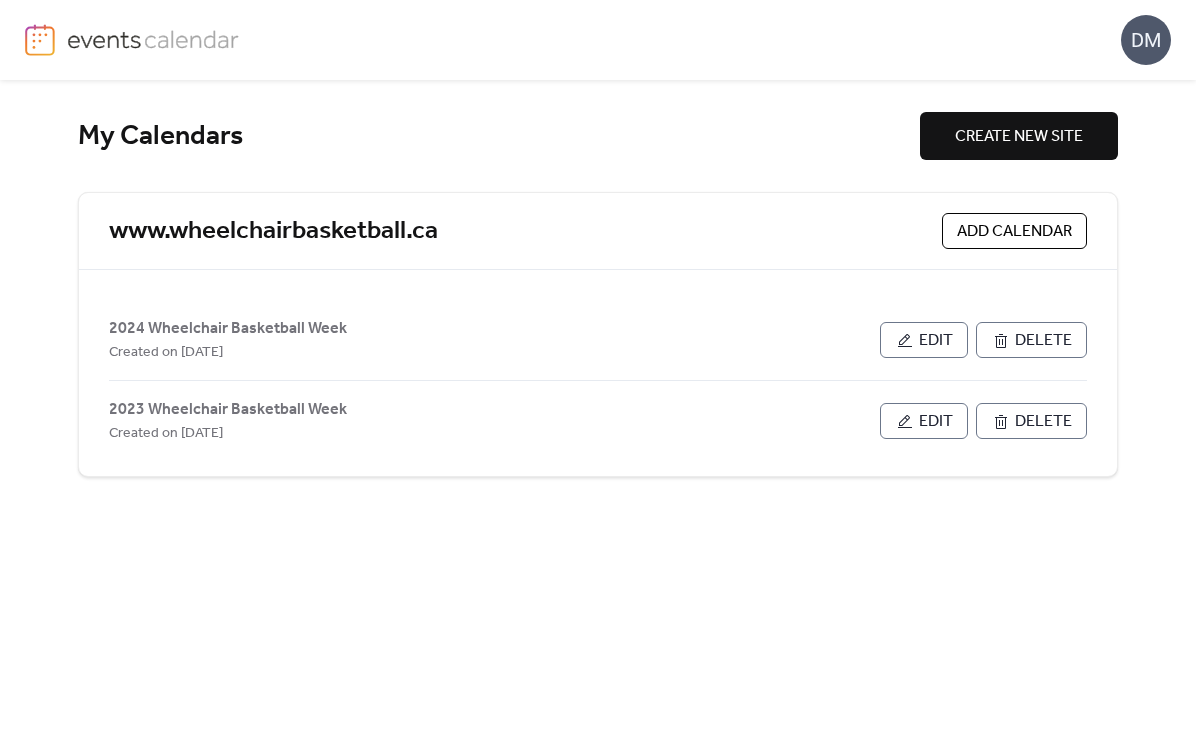 click on "ADD CALENDAR" at bounding box center [1014, 232] 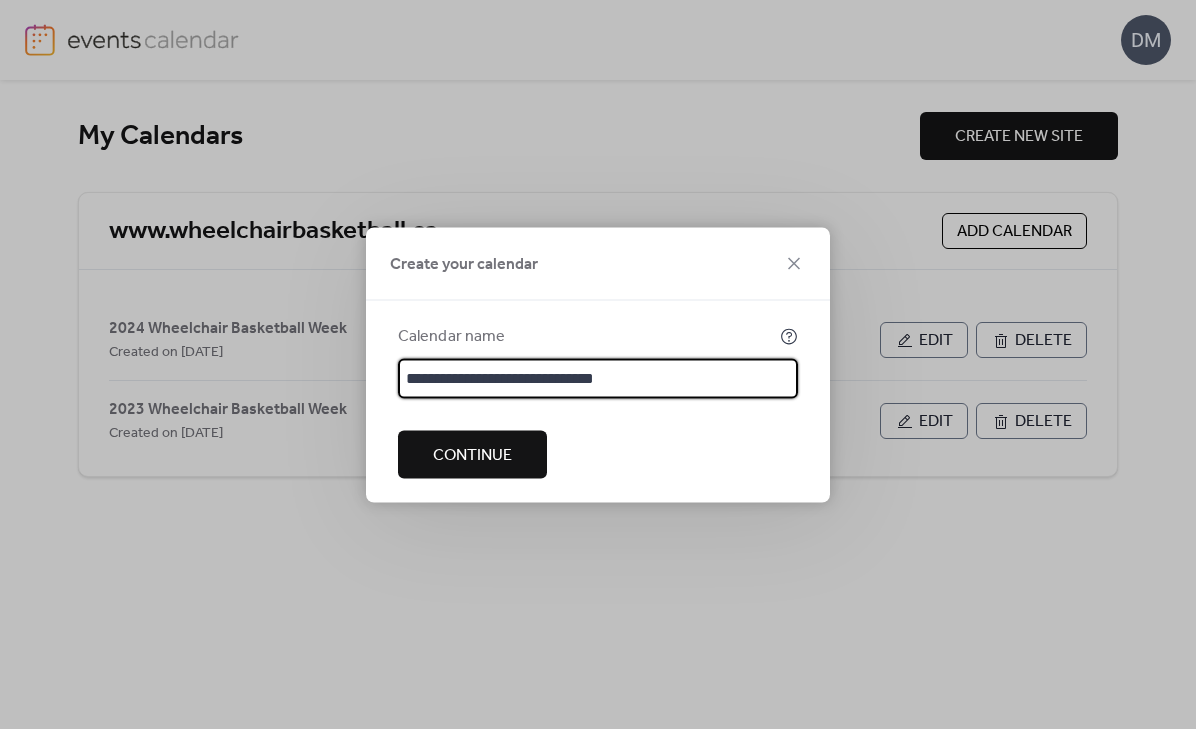 type on "**********" 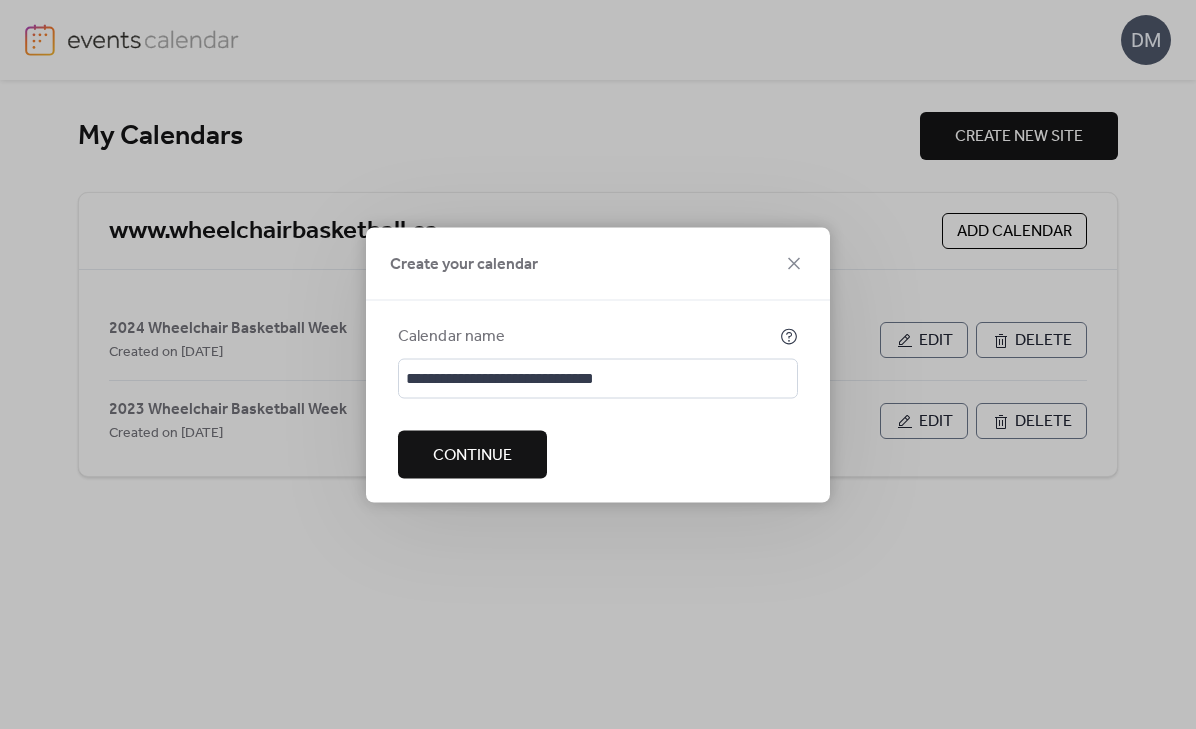 click on "Continue" at bounding box center (472, 455) 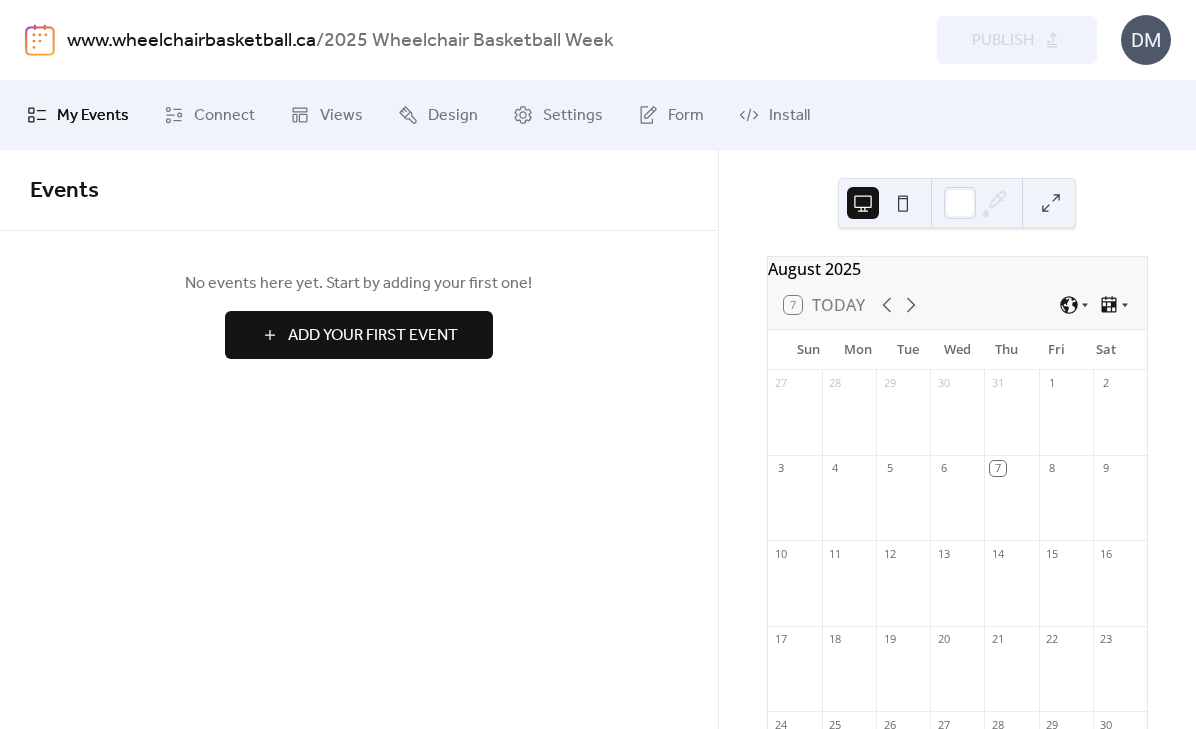 click on "Add Your First Event" at bounding box center [373, 336] 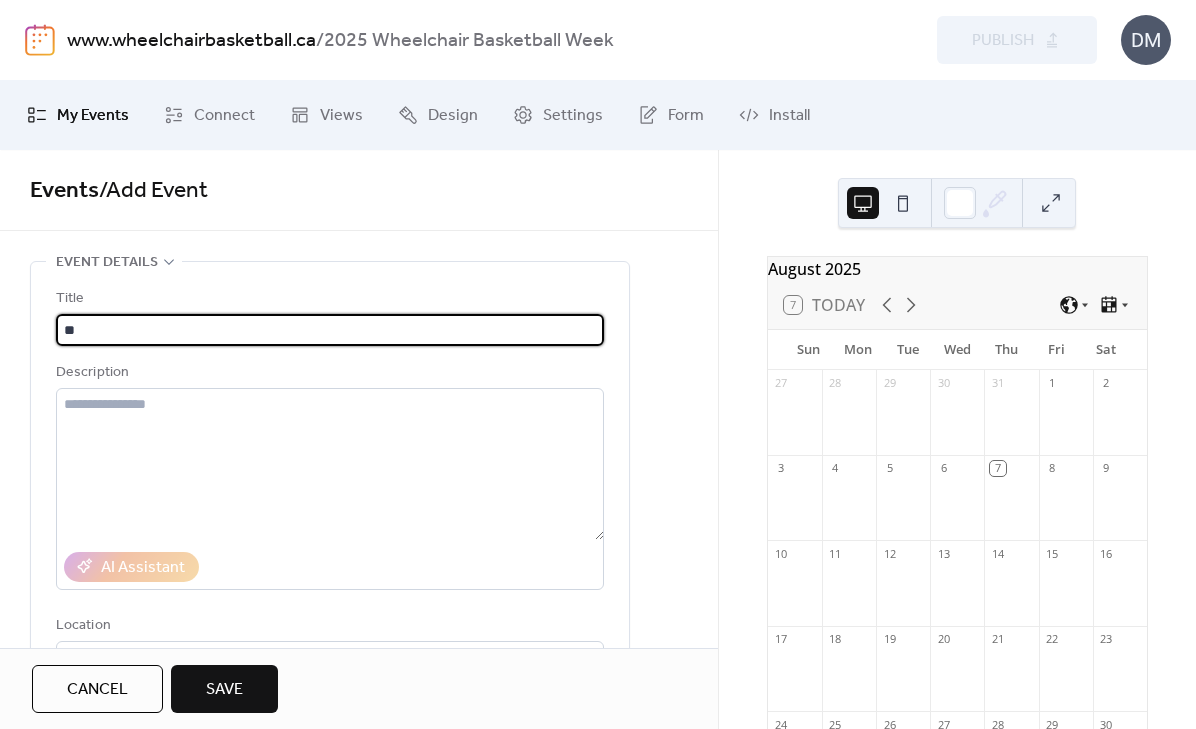 type on "*" 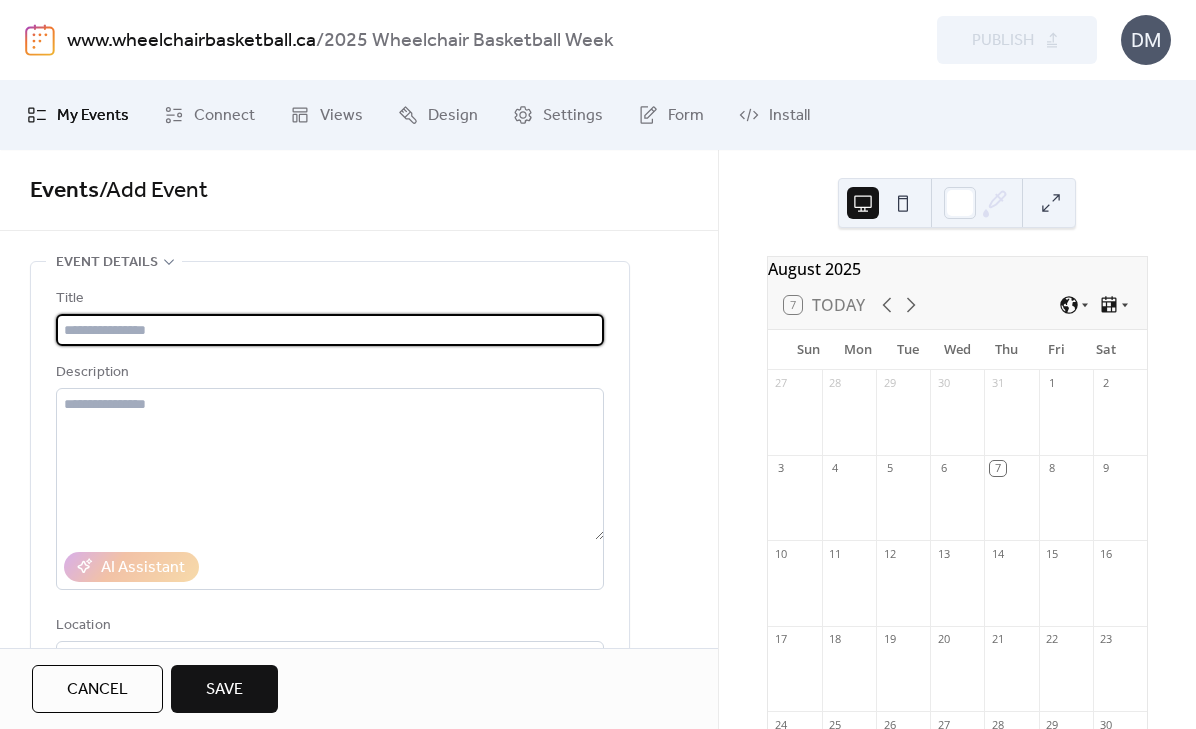 paste on "**********" 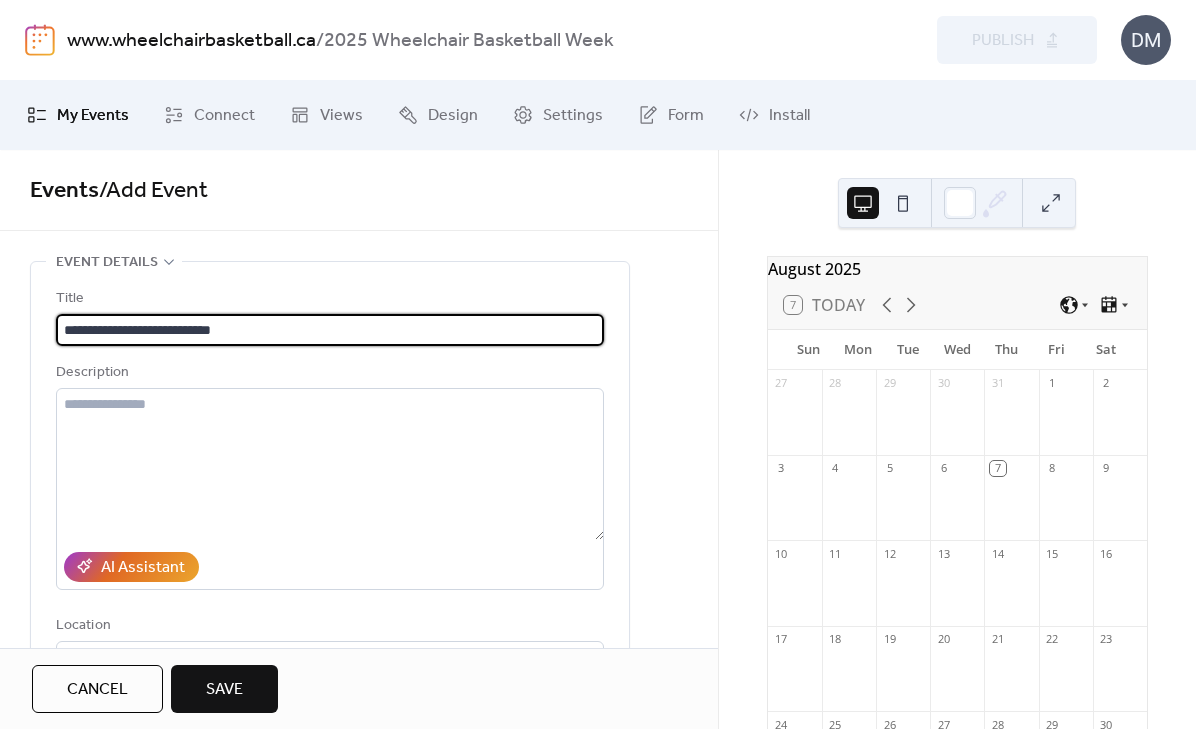 drag, startPoint x: 87, startPoint y: 329, endPoint x: 42, endPoint y: 324, distance: 45.276924 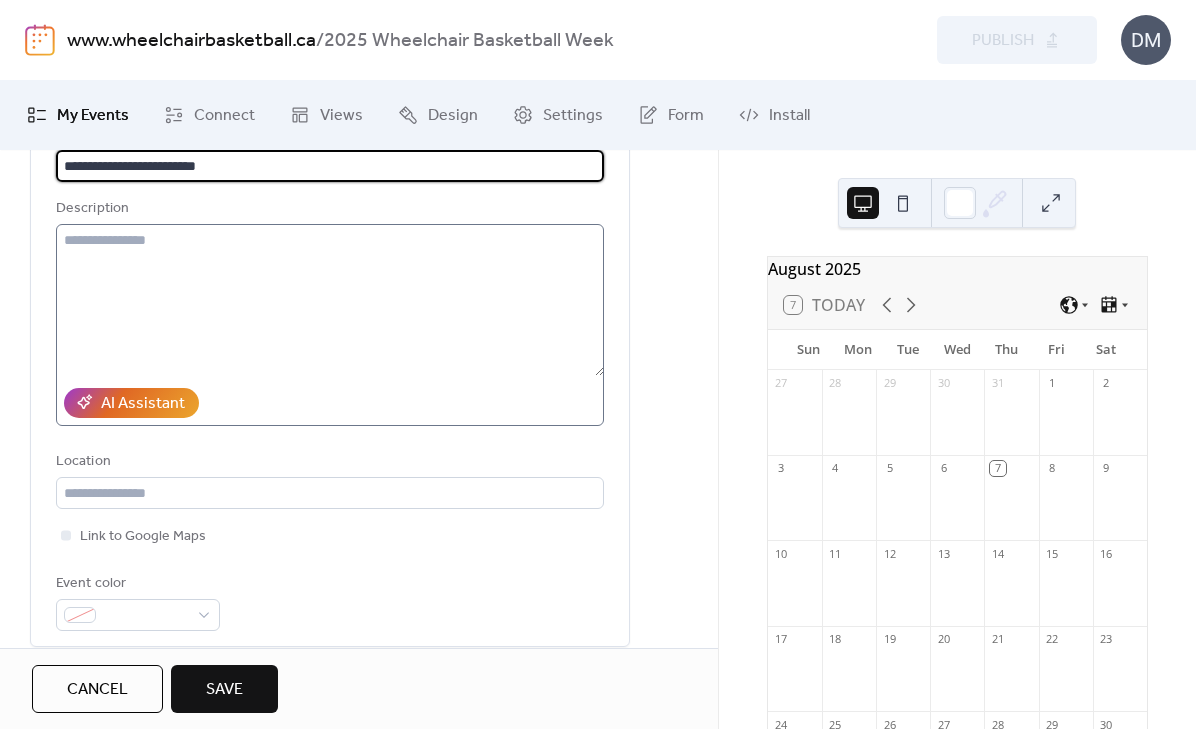 scroll, scrollTop: 170, scrollLeft: 0, axis: vertical 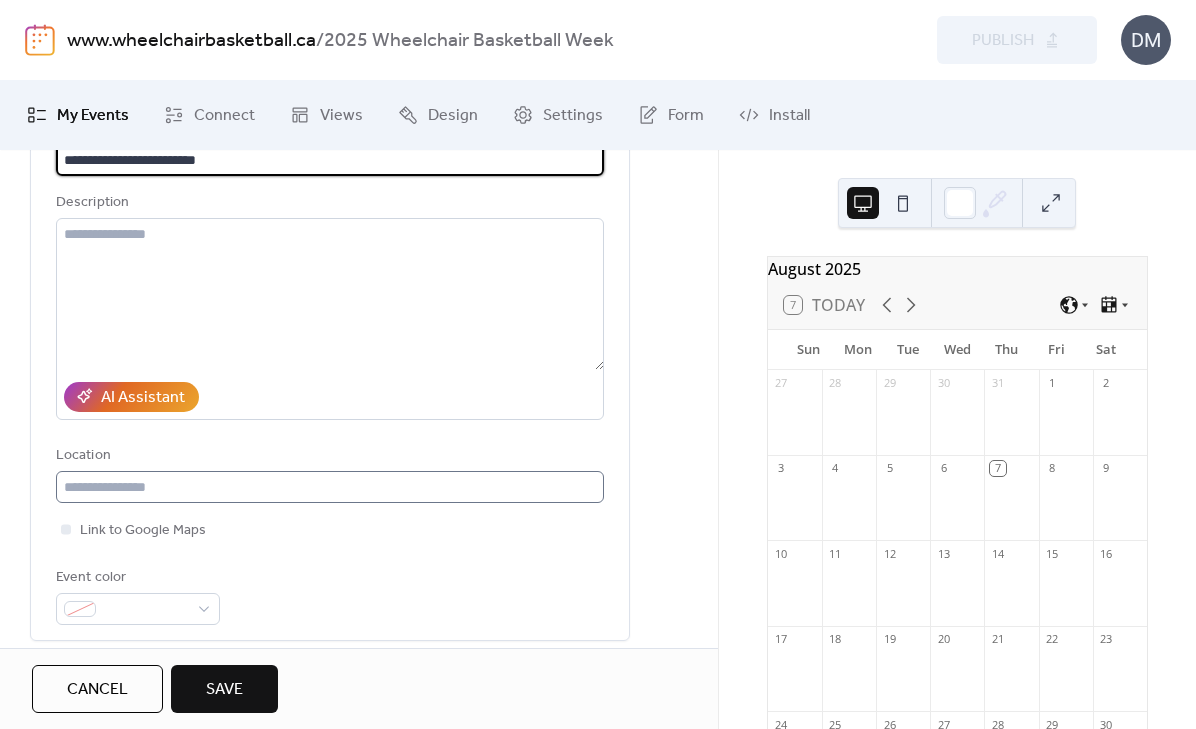 type on "**********" 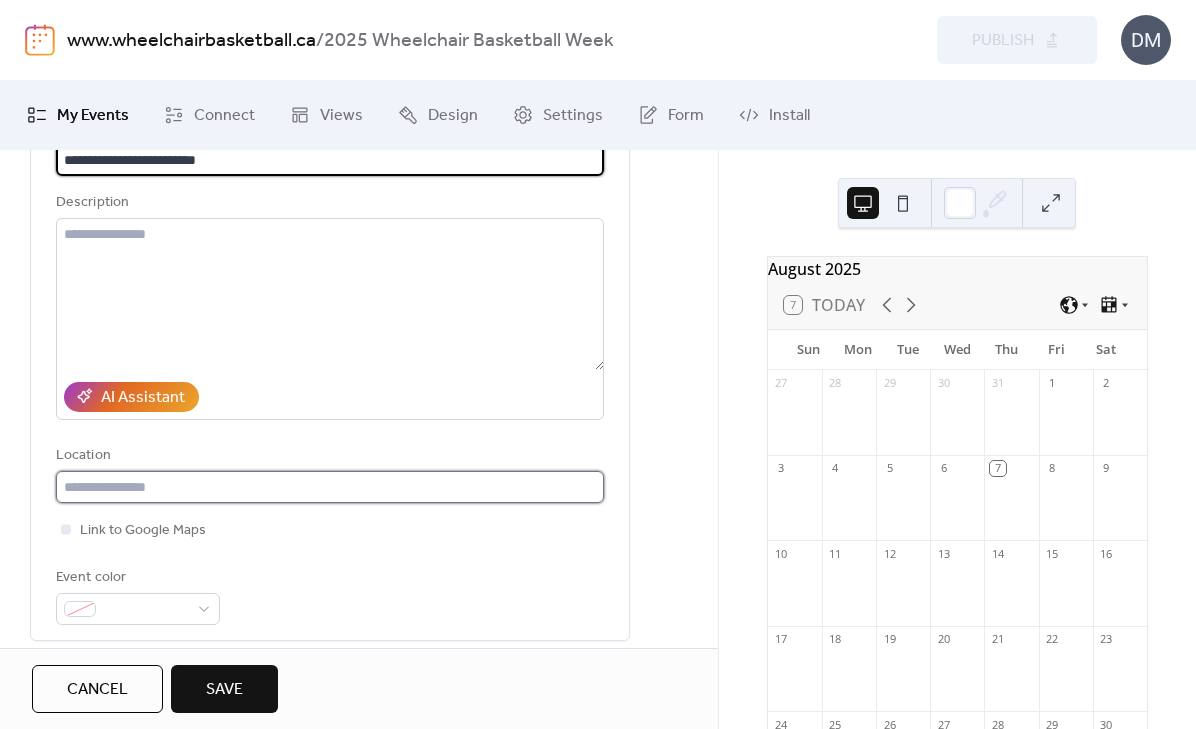 click at bounding box center (330, 487) 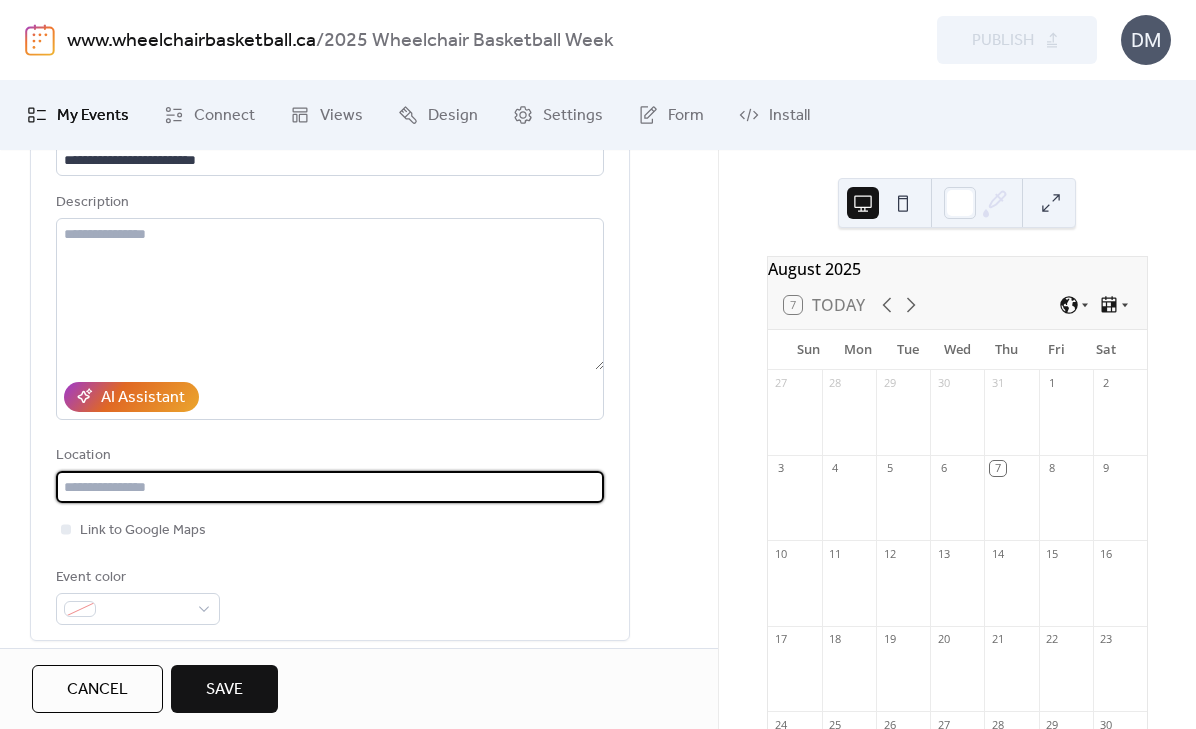 paste on "**********" 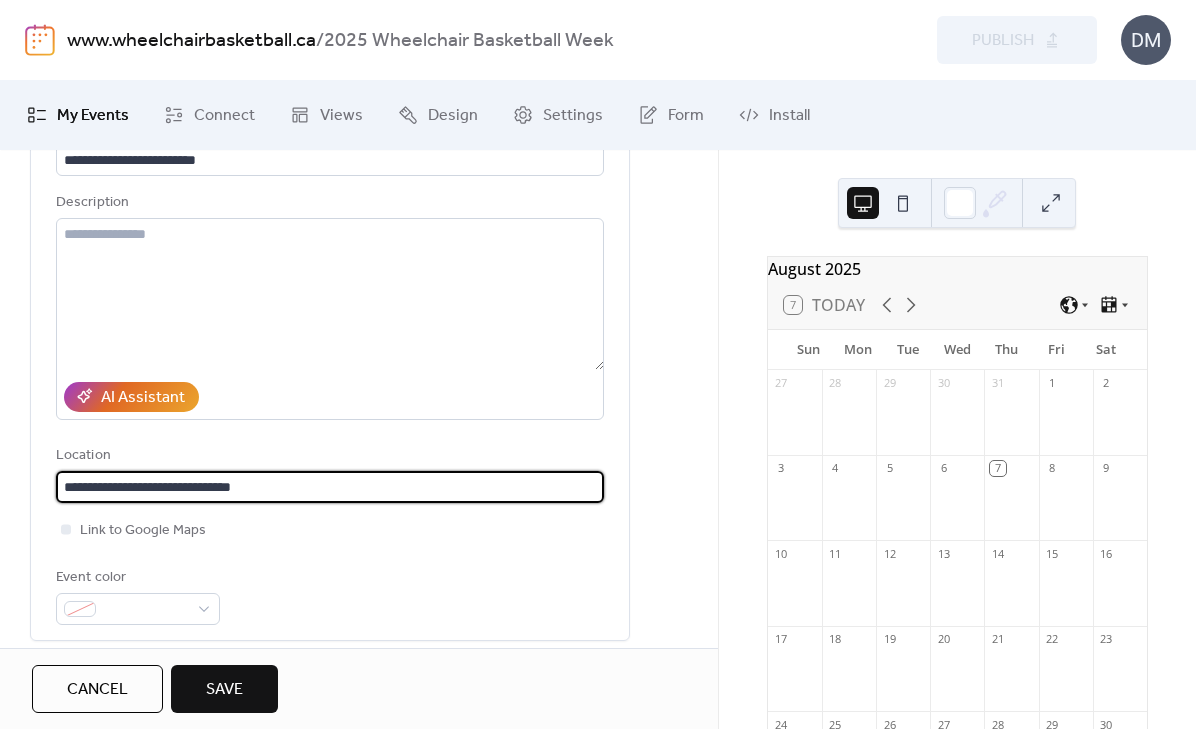 scroll, scrollTop: 212, scrollLeft: 0, axis: vertical 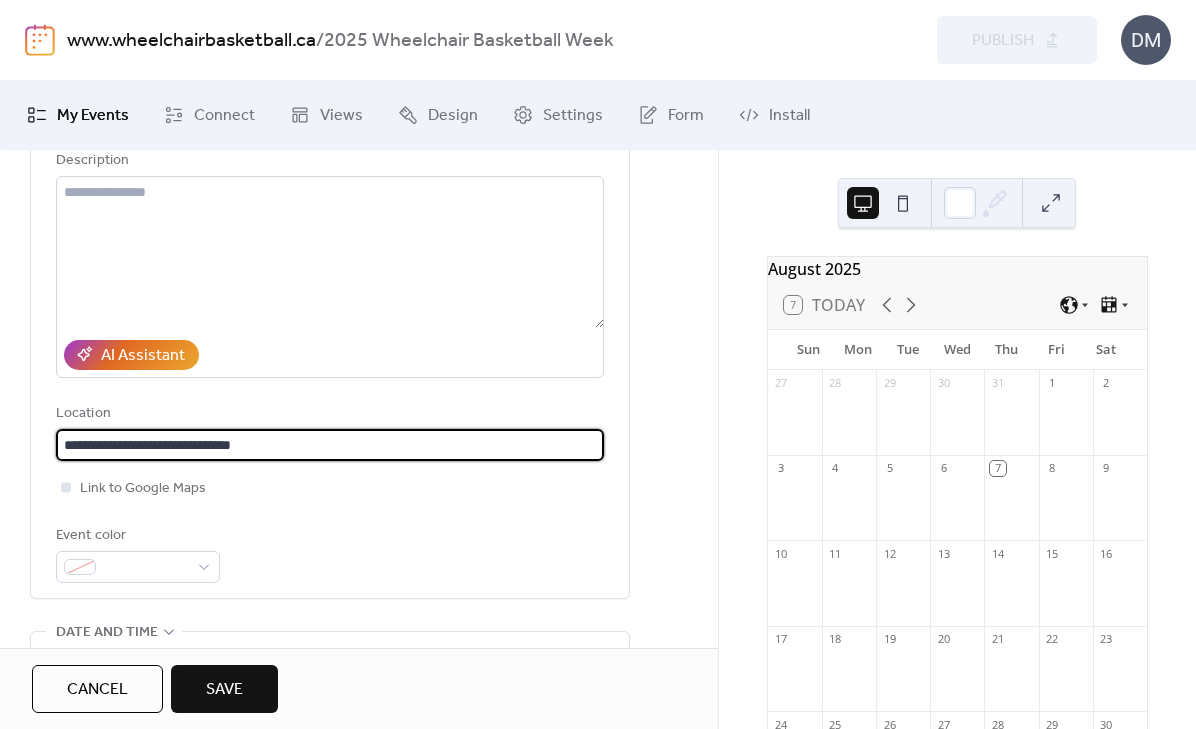 type on "**********" 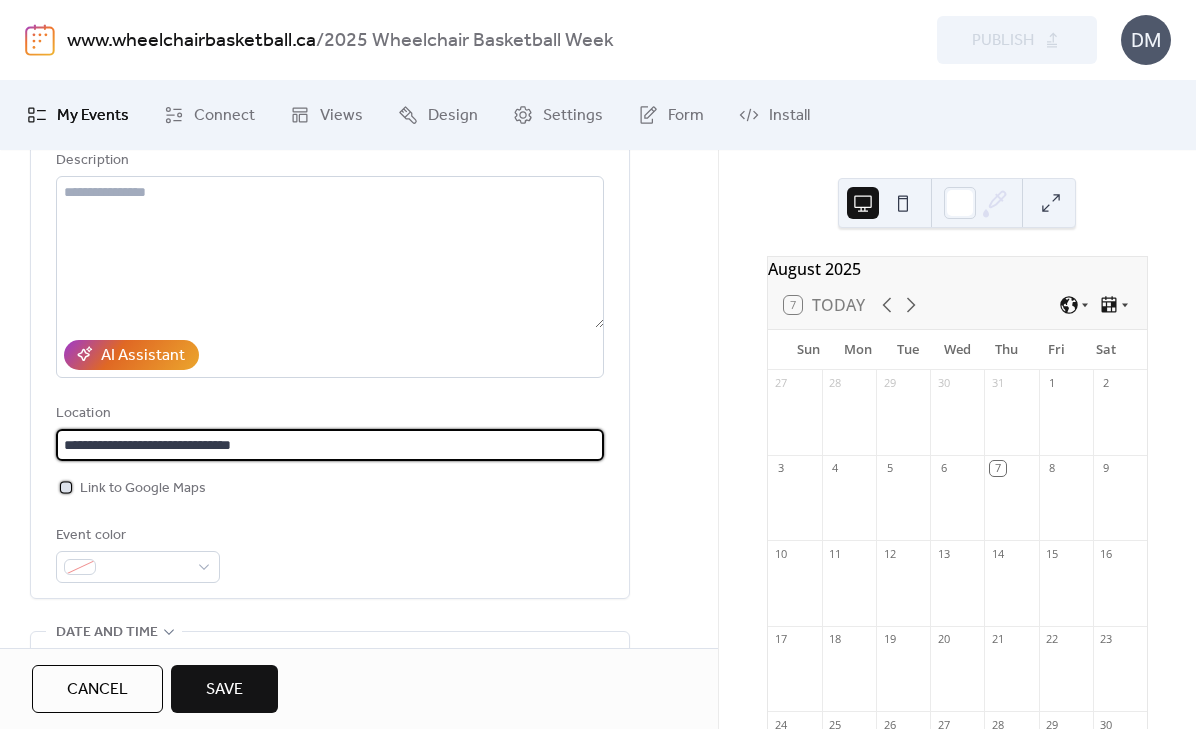 click at bounding box center (66, 487) 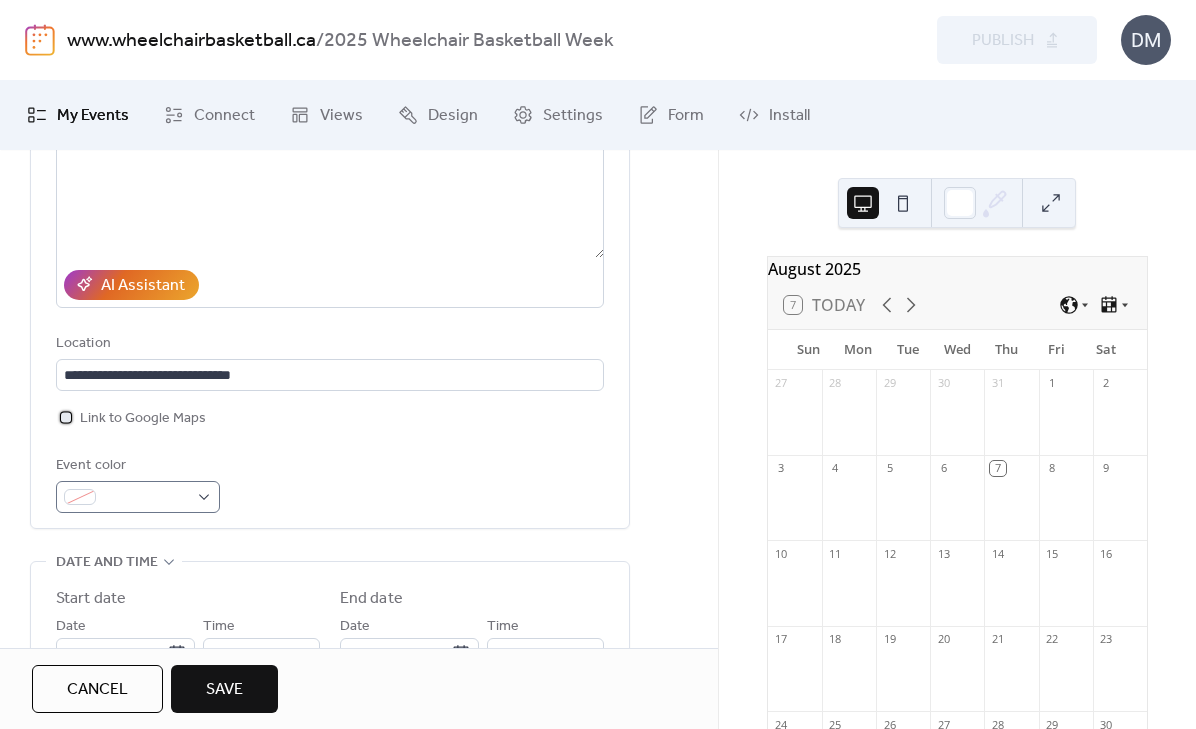 scroll, scrollTop: 288, scrollLeft: 0, axis: vertical 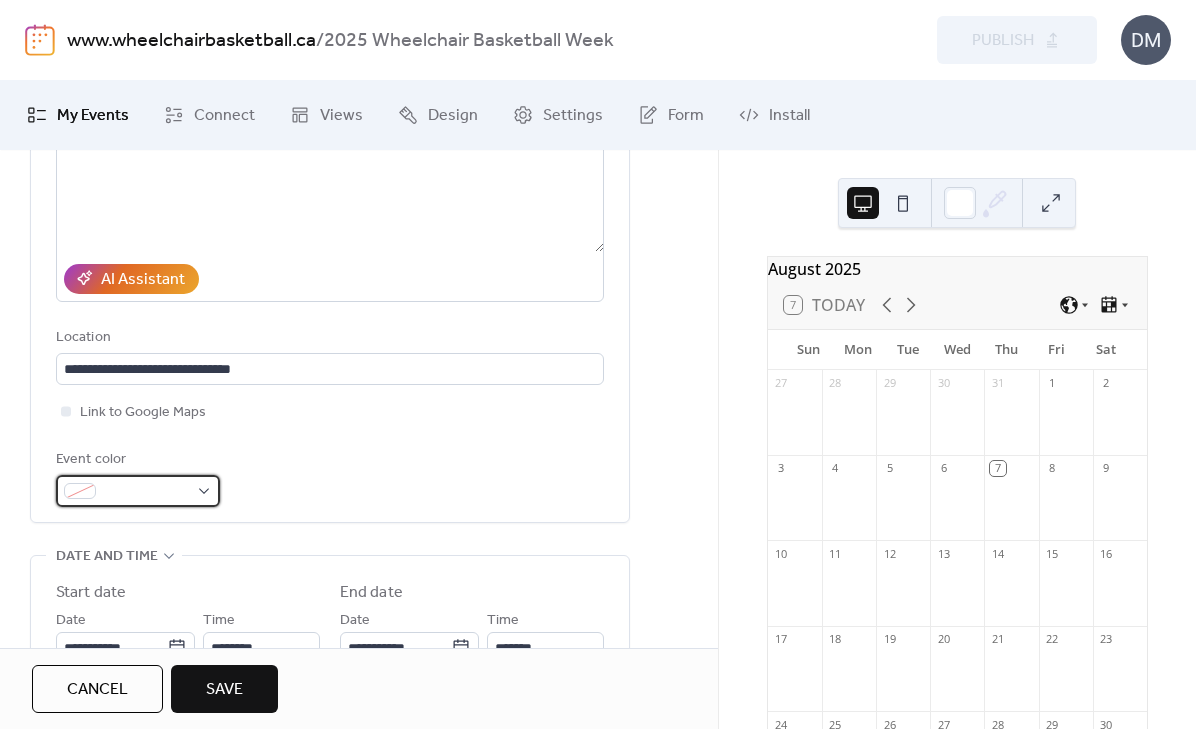 click at bounding box center [146, 492] 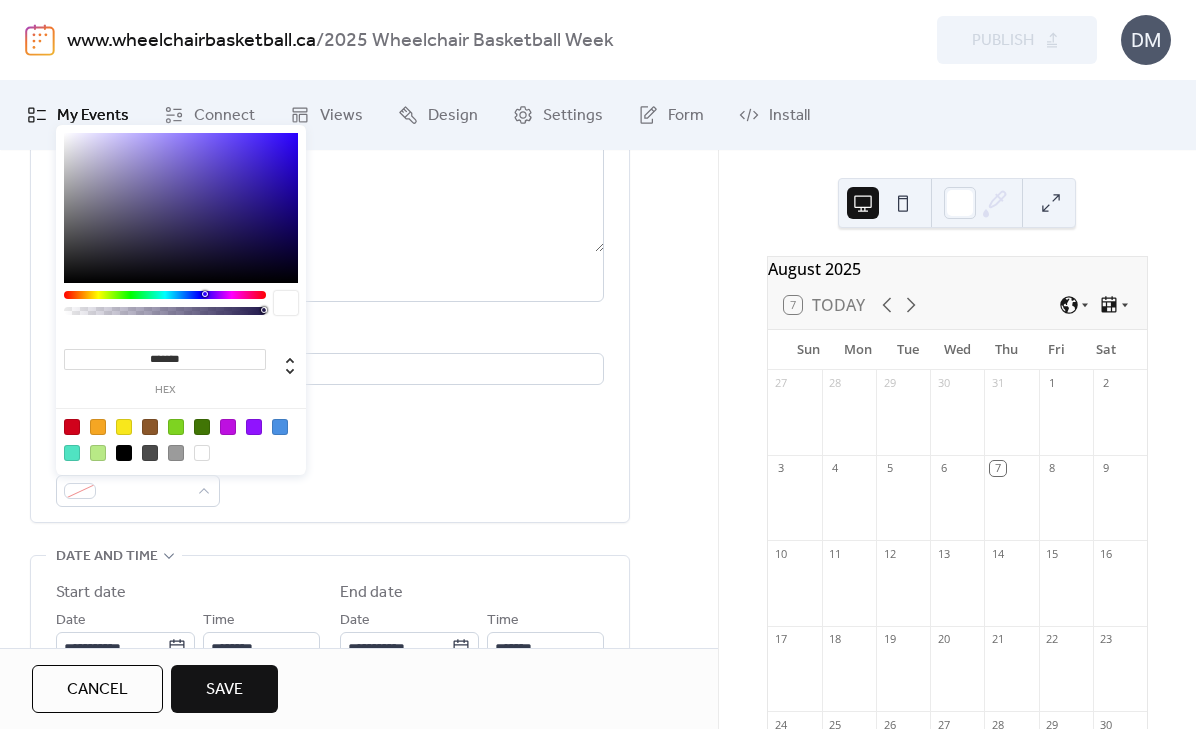 click at bounding box center (72, 427) 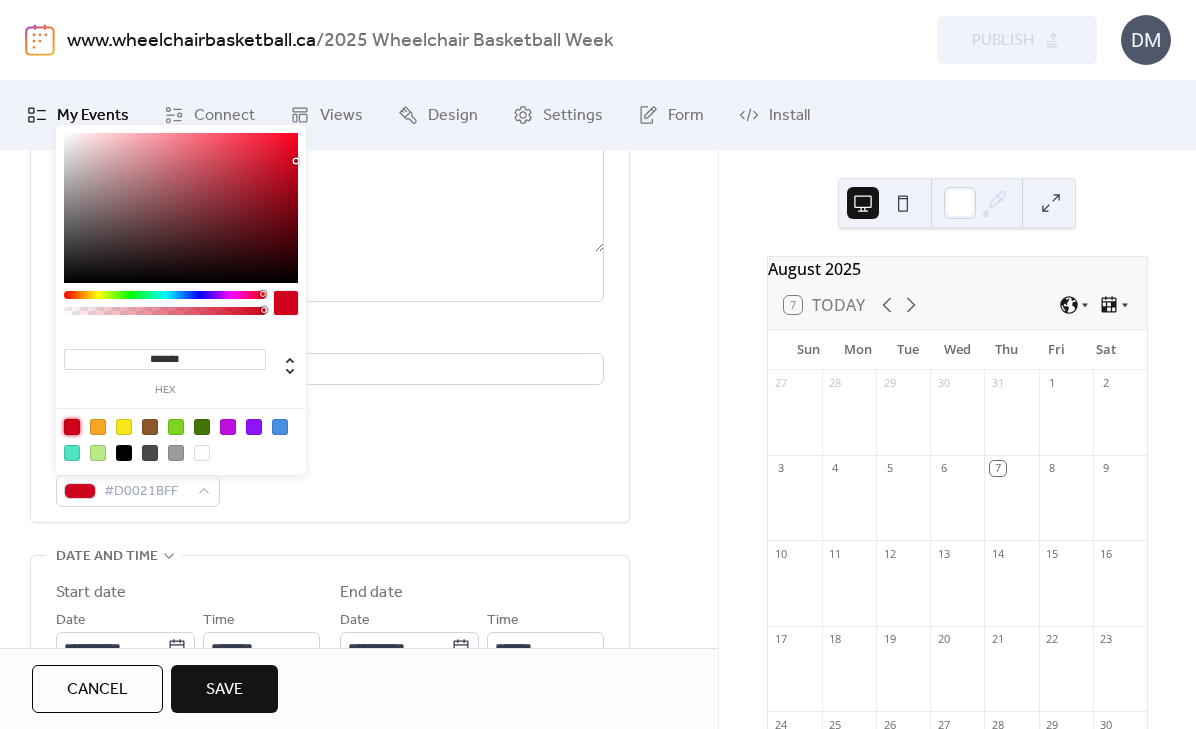 click on "Event color #D0021BFF" at bounding box center (330, 477) 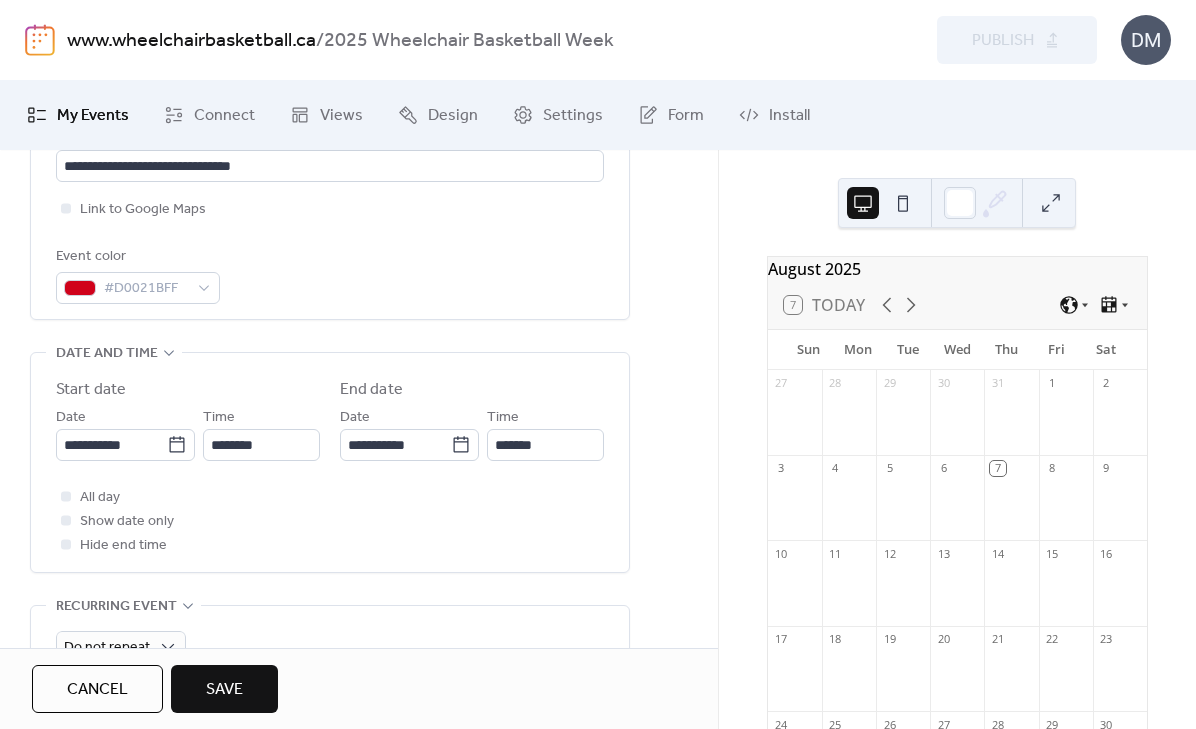 scroll, scrollTop: 505, scrollLeft: 0, axis: vertical 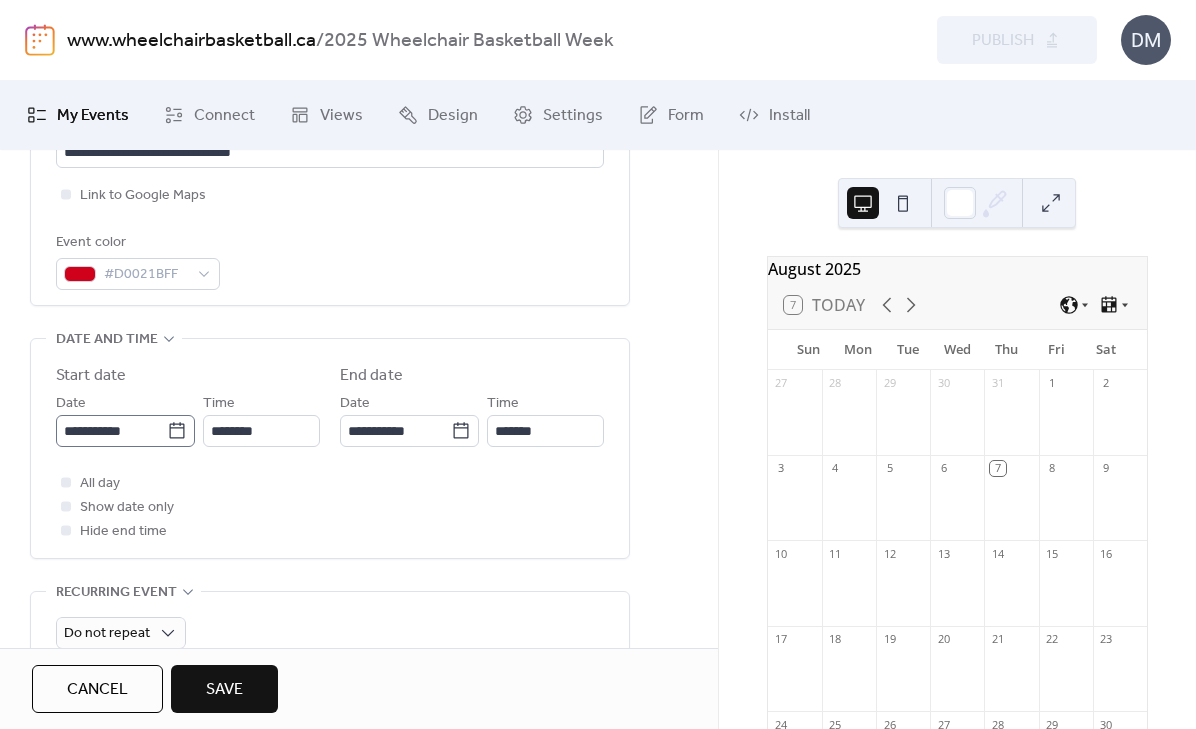 click 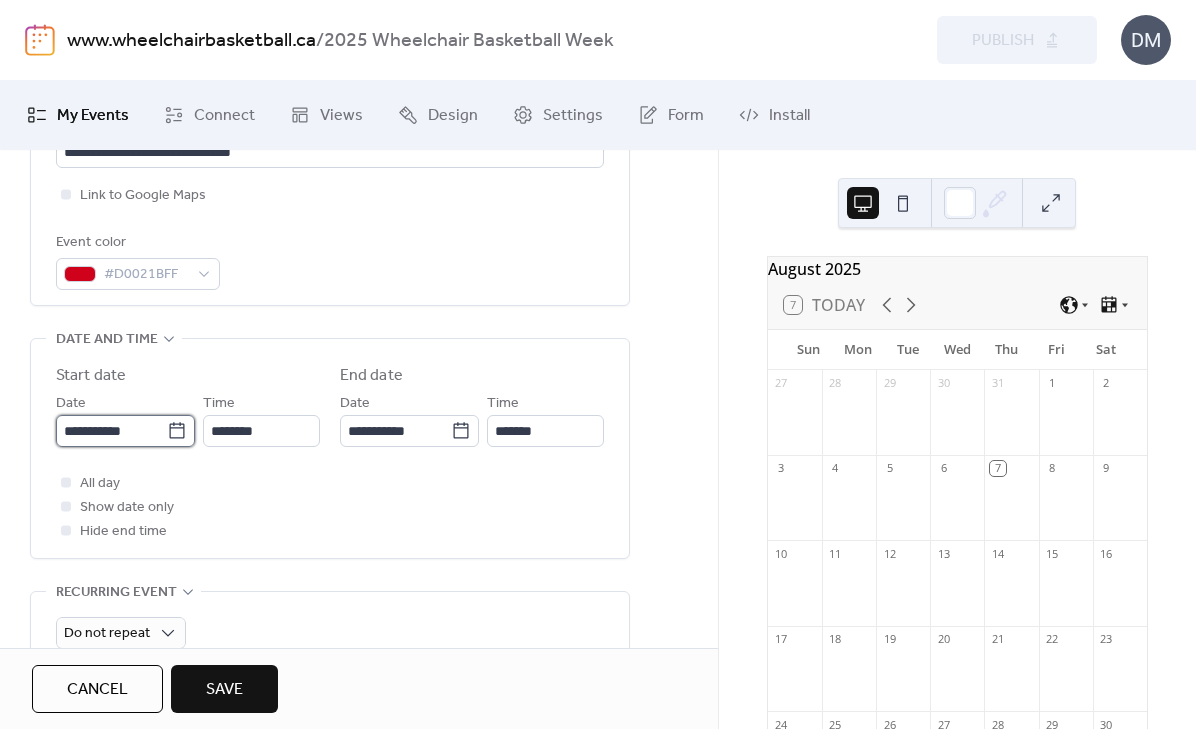 click on "**********" at bounding box center (111, 431) 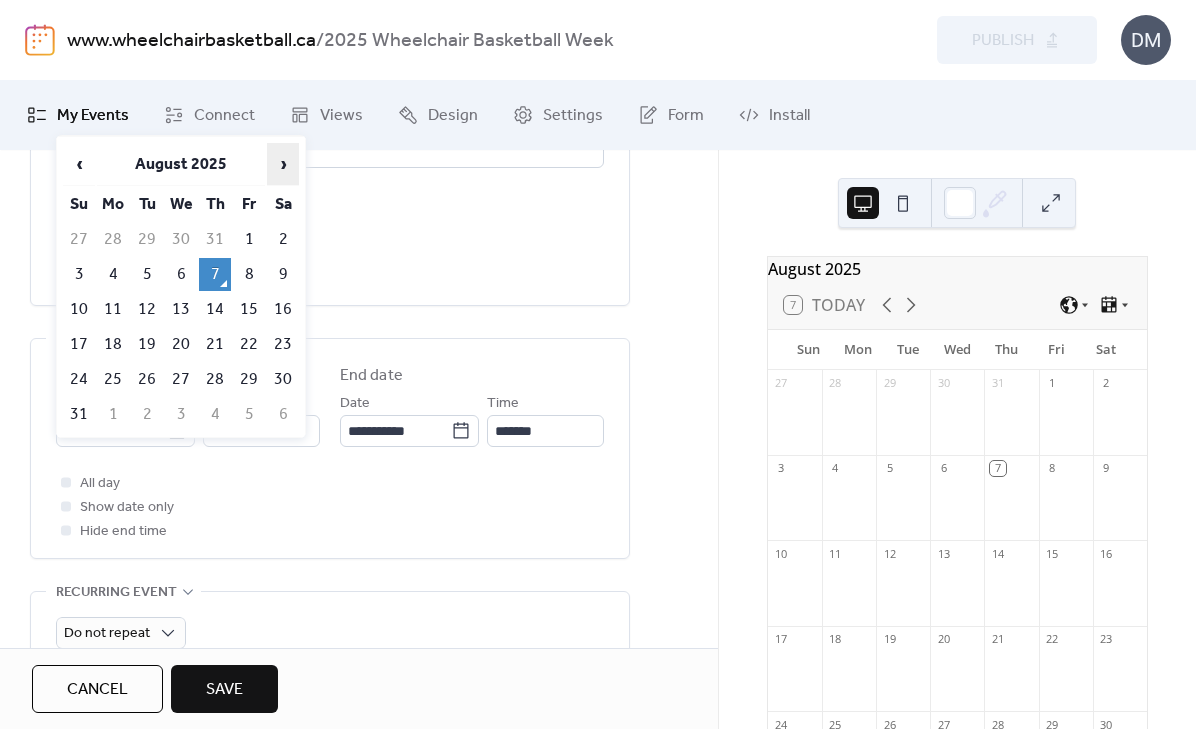 click on "›" at bounding box center [283, 164] 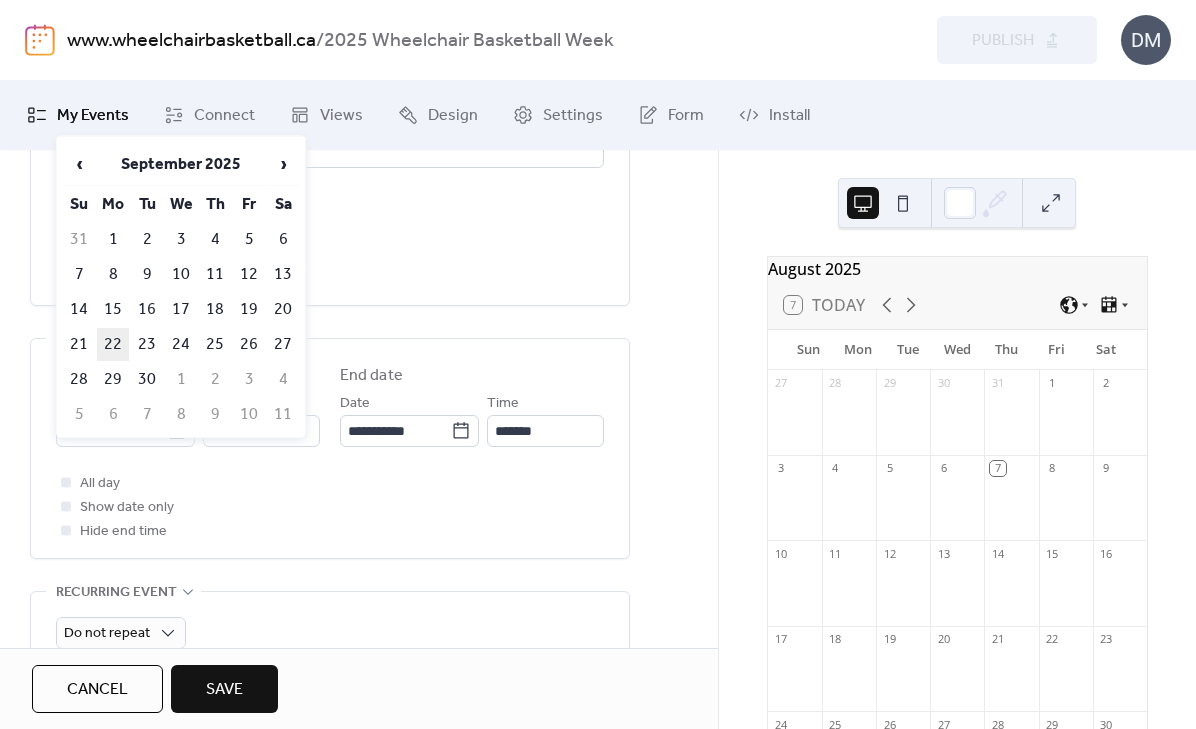 click on "22" at bounding box center [113, 344] 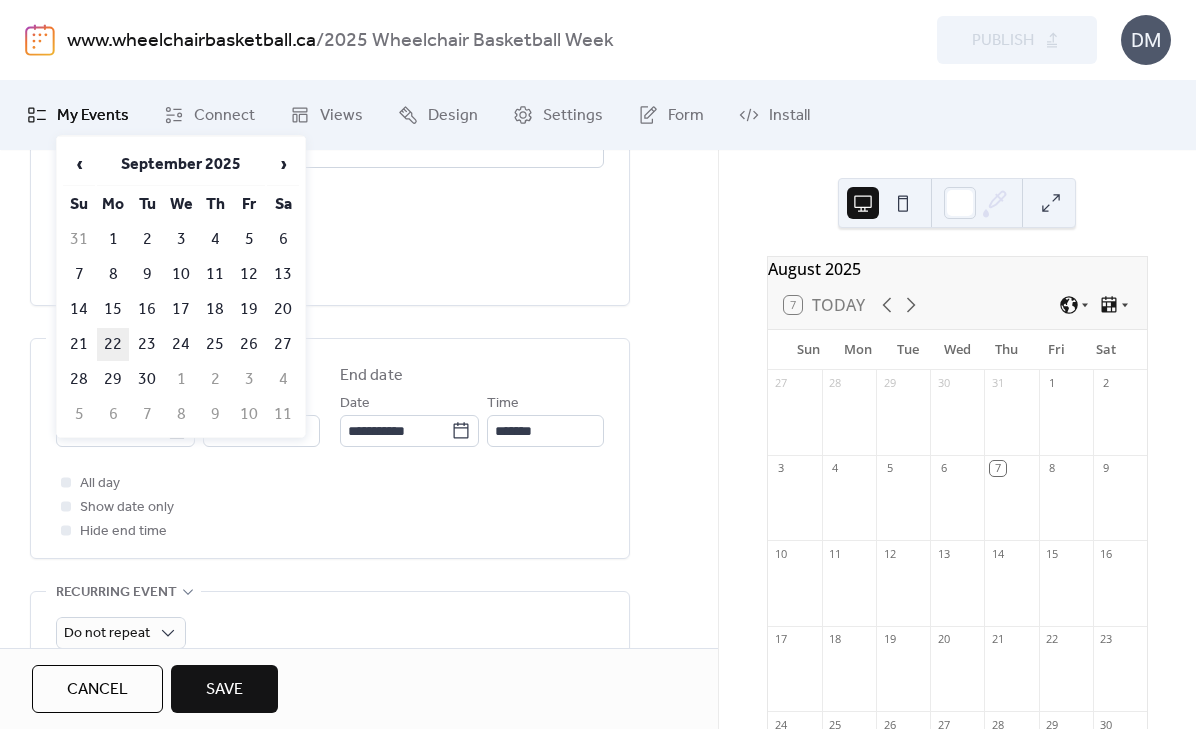 type on "**********" 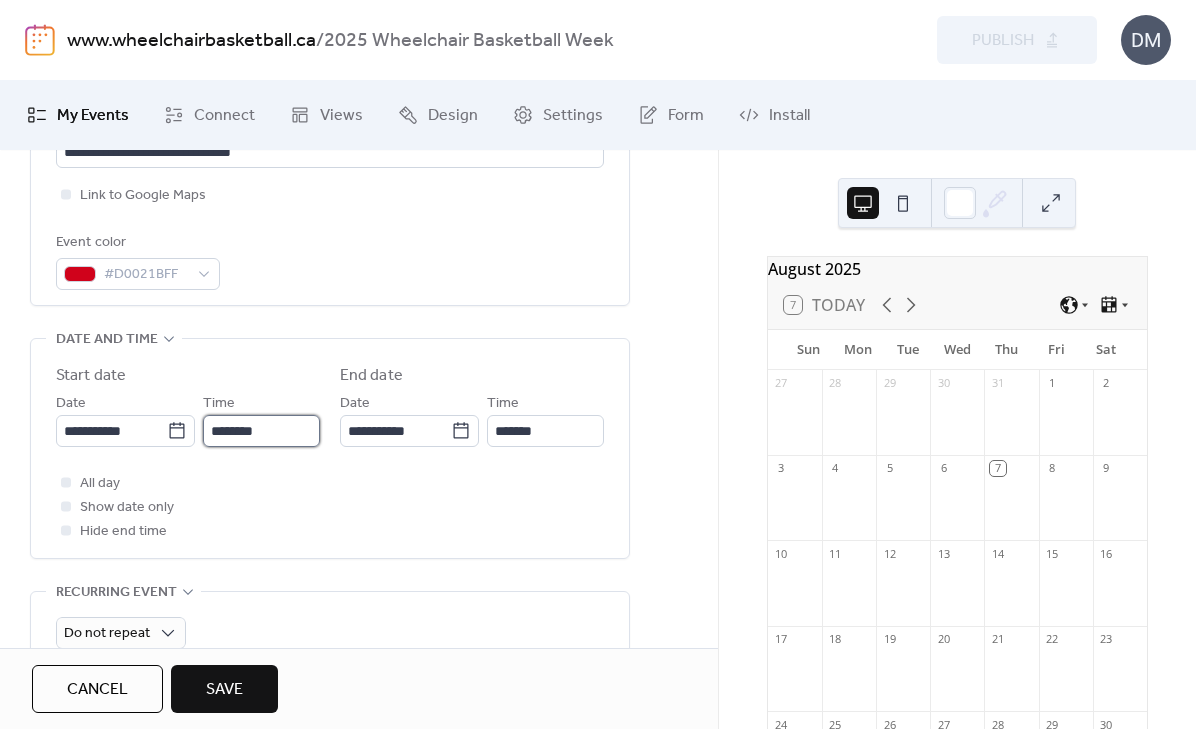 click on "********" at bounding box center (261, 431) 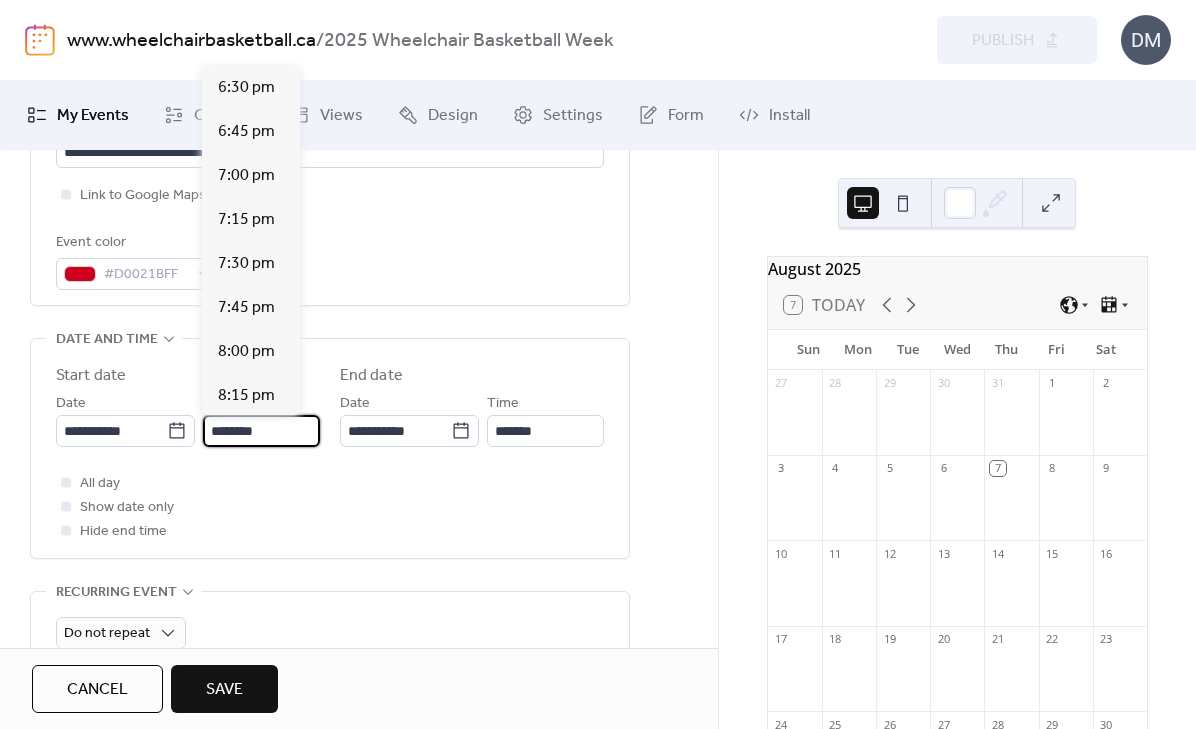 scroll, scrollTop: 3251, scrollLeft: 0, axis: vertical 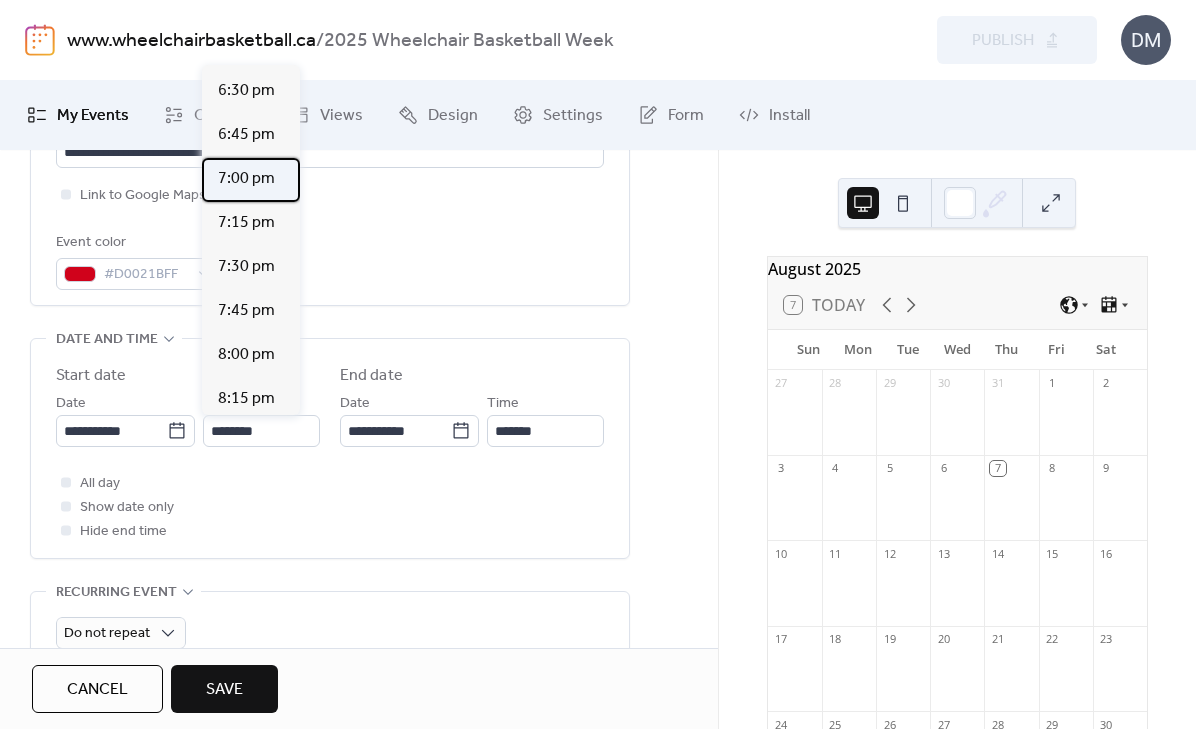 click on "7:00 pm" at bounding box center [246, 179] 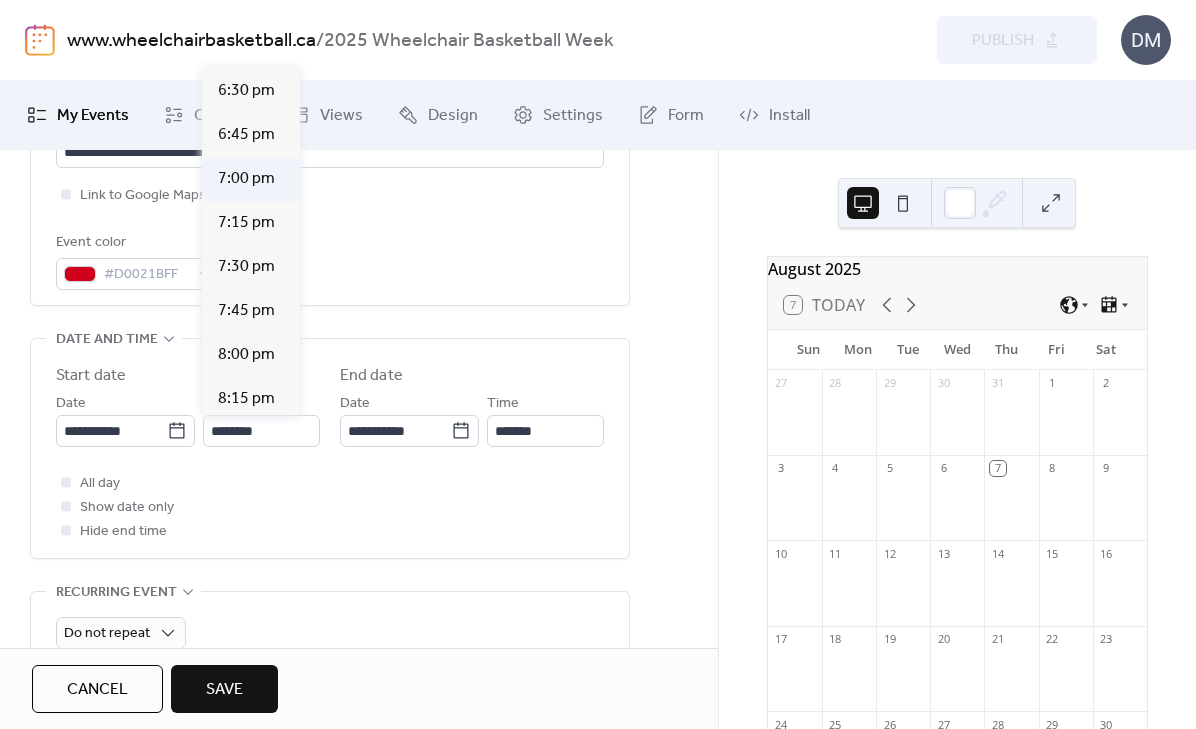 type on "*******" 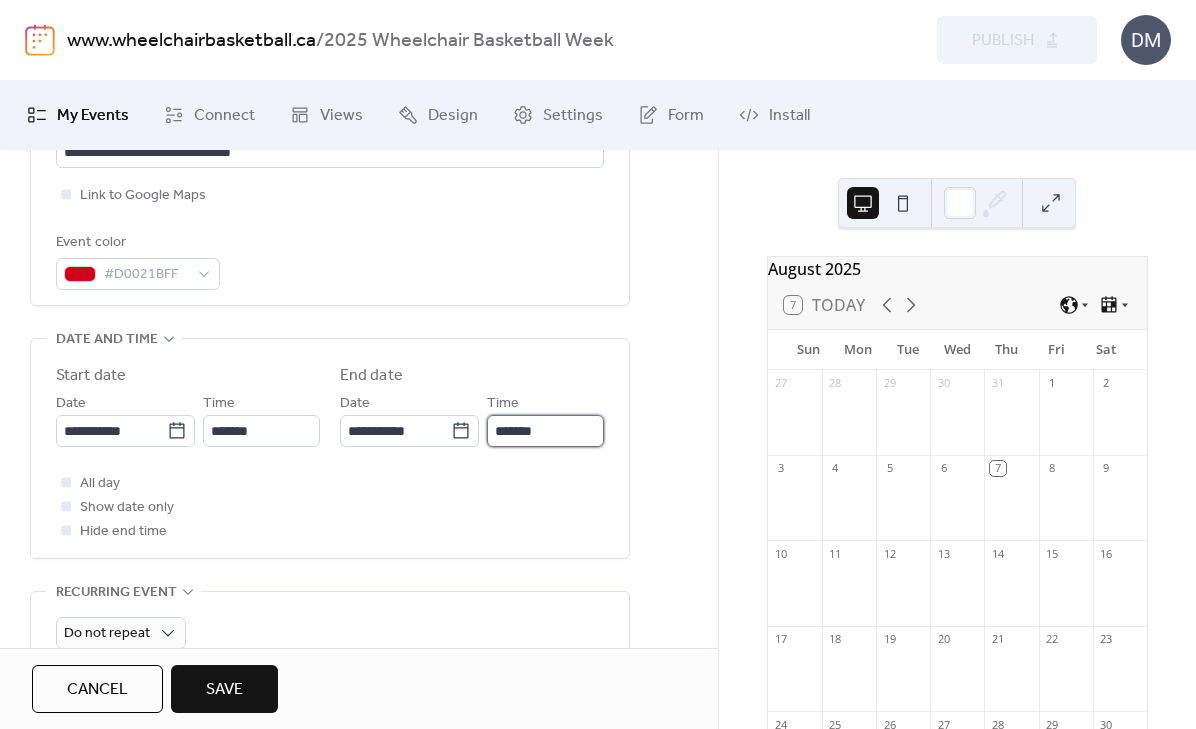 click on "*******" at bounding box center [545, 431] 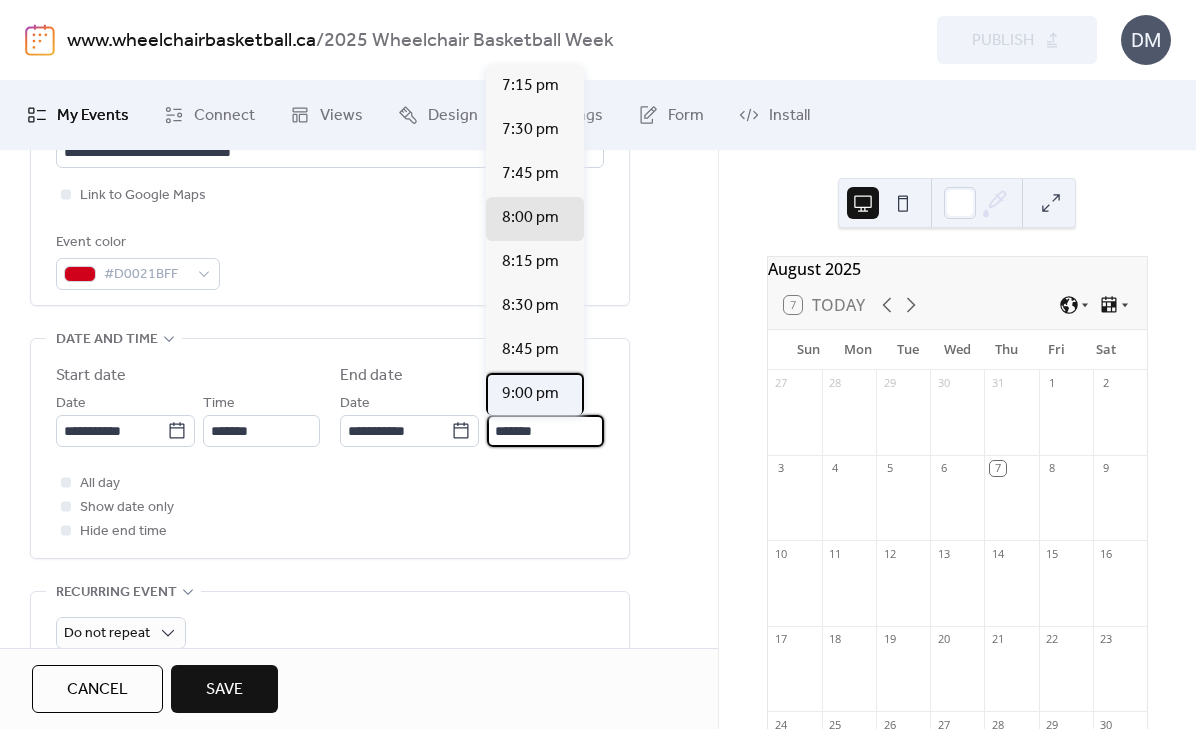 click on "9:00 pm" at bounding box center (530, 394) 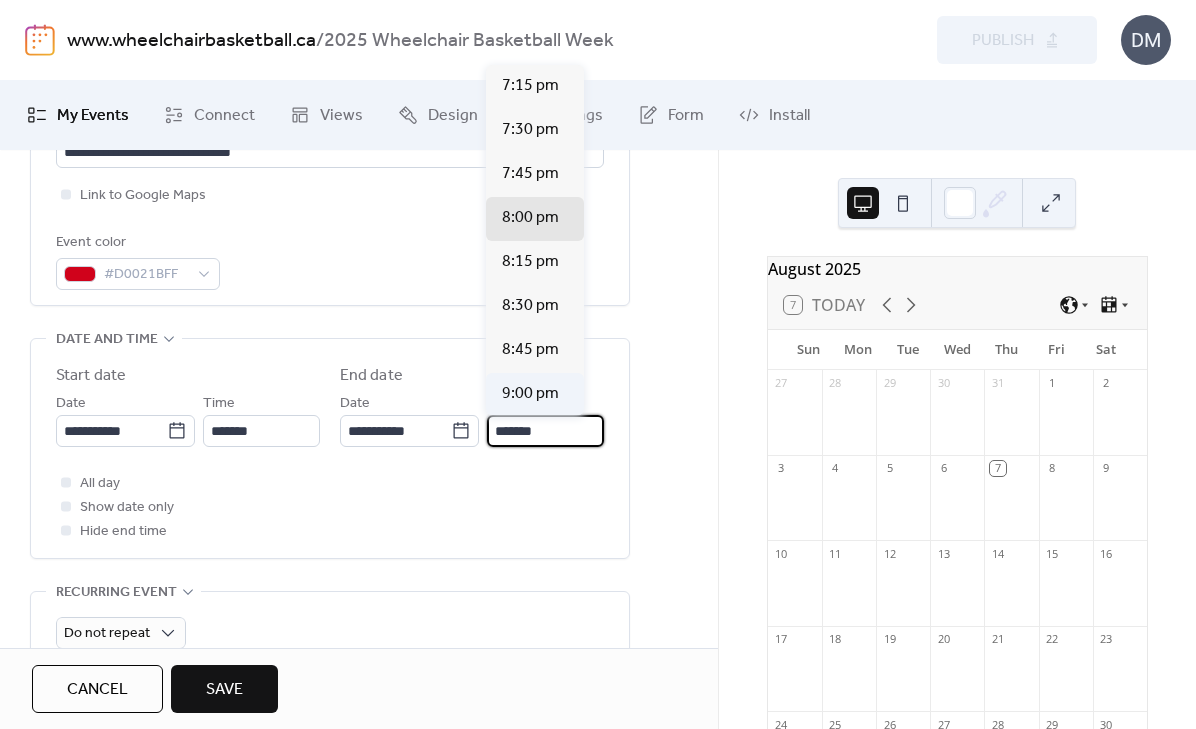 type on "*******" 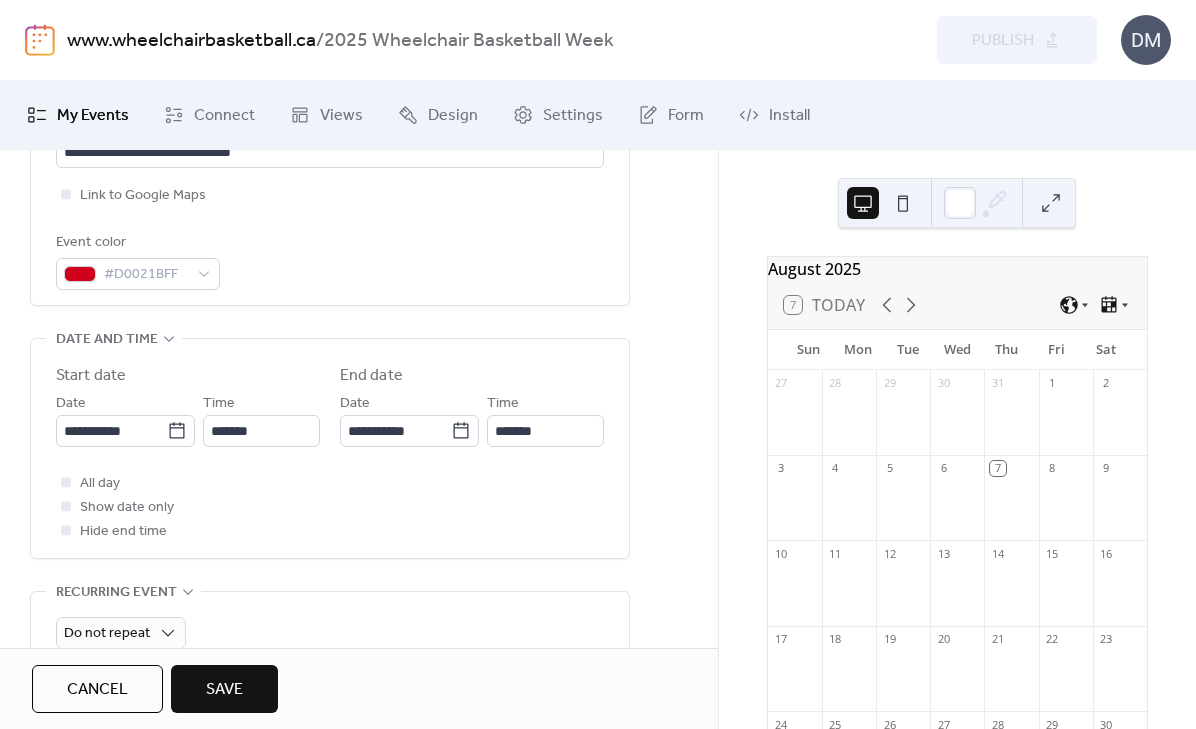 click on "All day Show date only Hide end time" at bounding box center (330, 507) 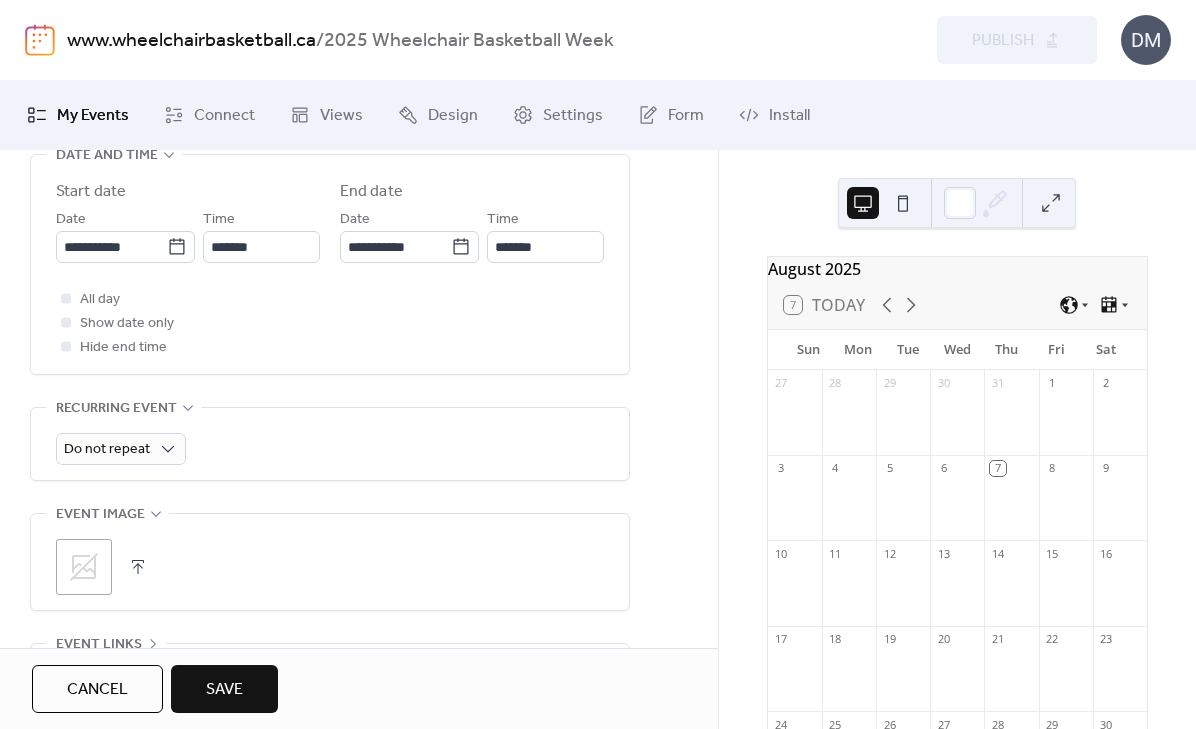 scroll, scrollTop: 703, scrollLeft: 0, axis: vertical 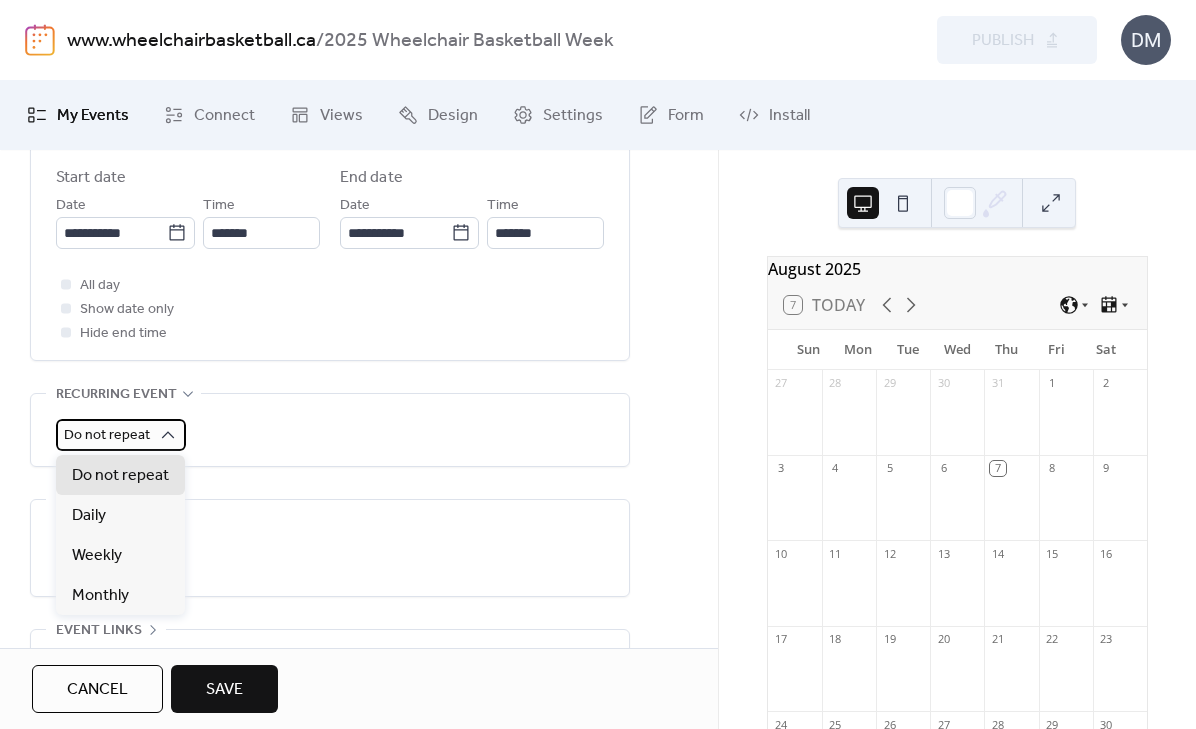 click on "**********" at bounding box center [598, 364] 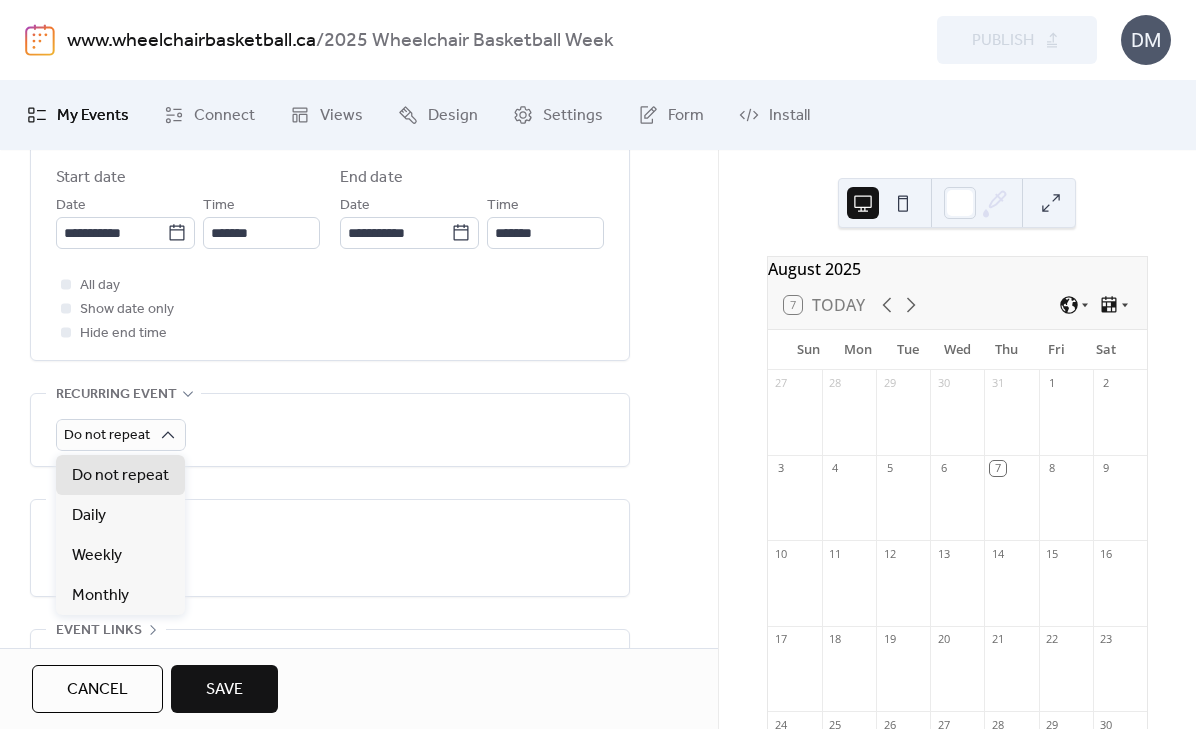 click on "Do not repeat" at bounding box center [330, 430] 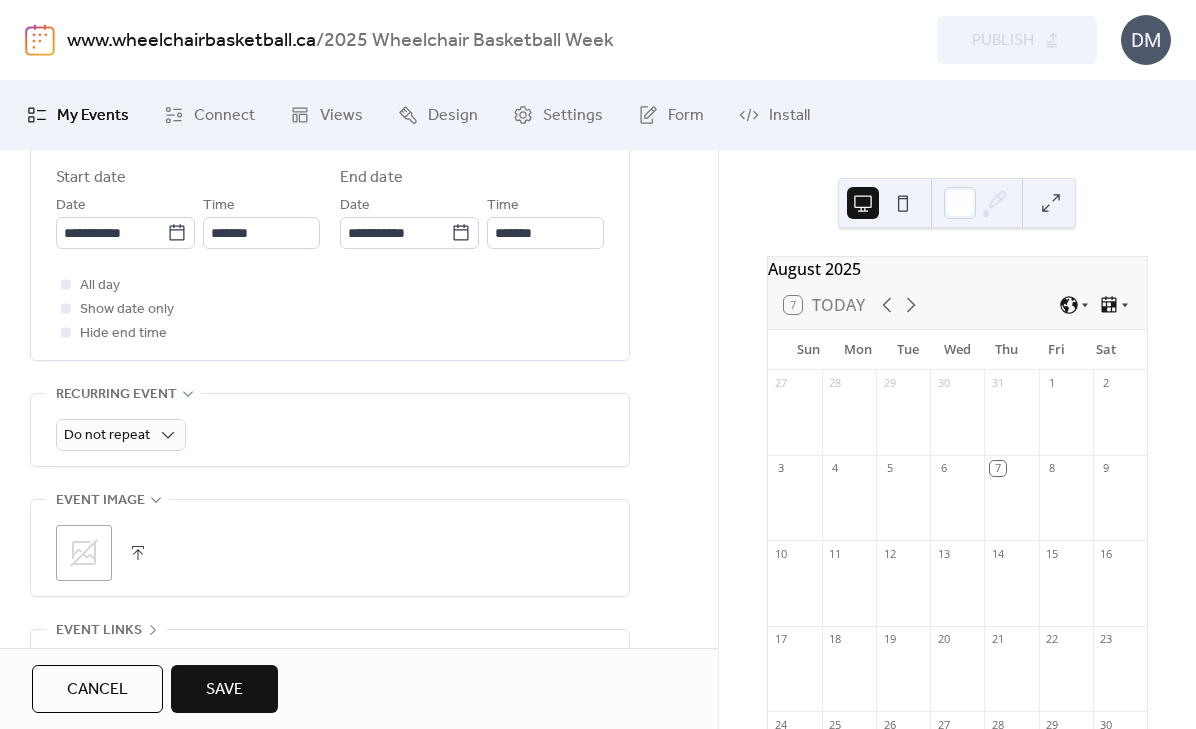 scroll, scrollTop: 898, scrollLeft: 0, axis: vertical 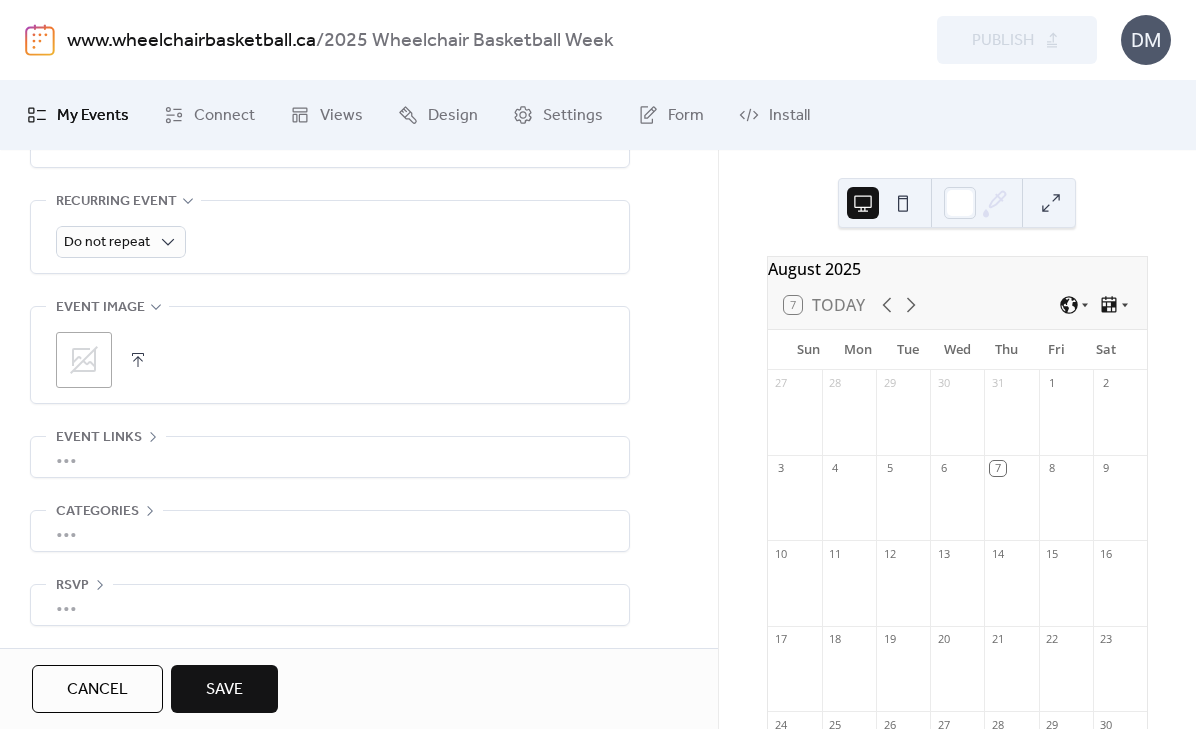 click on "Save" at bounding box center (224, 689) 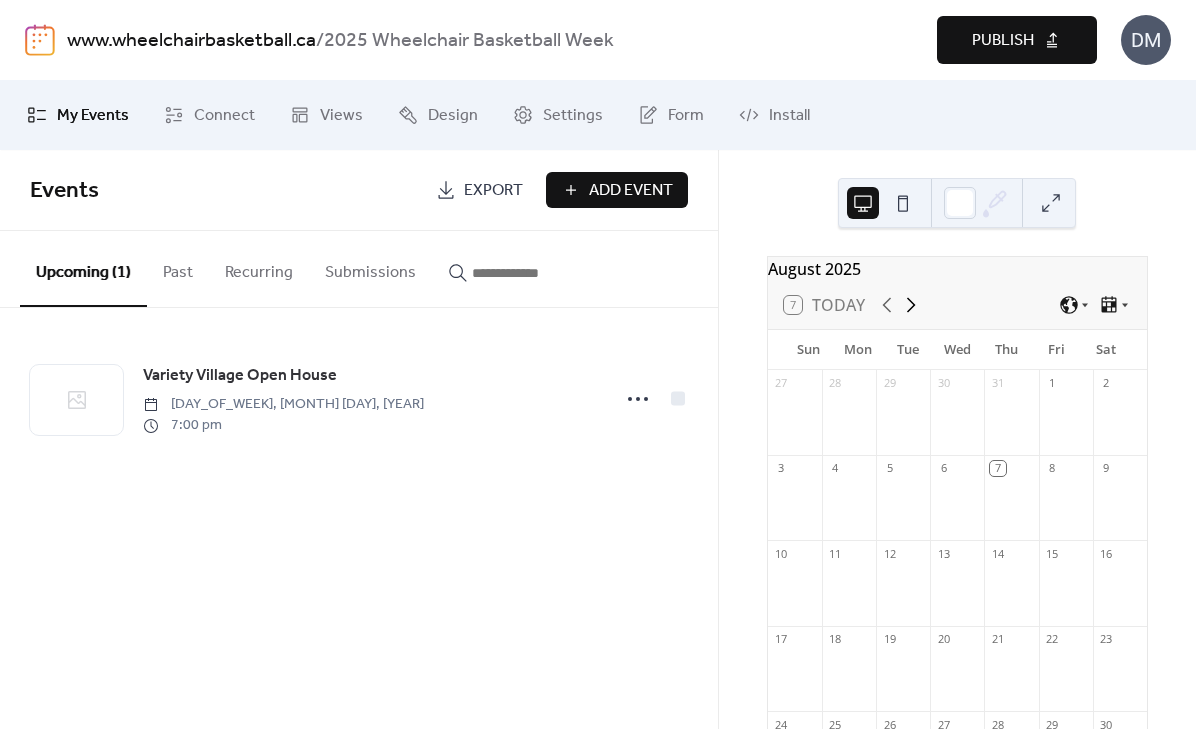 click 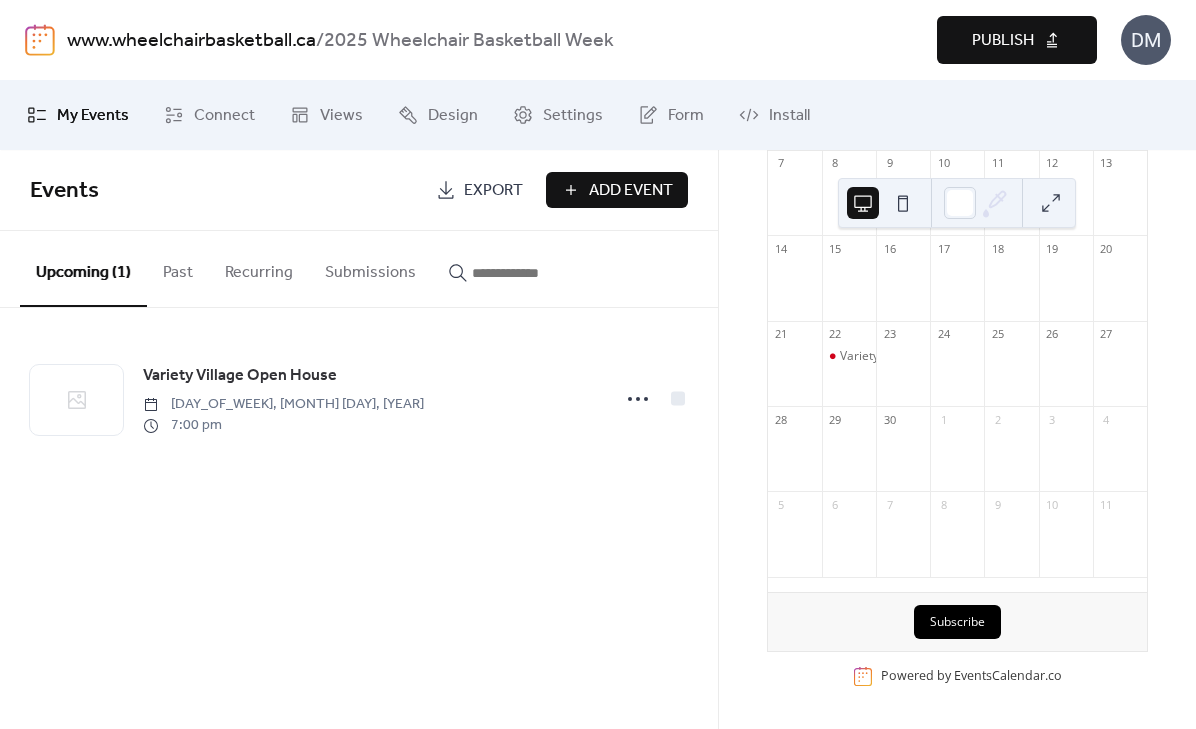 scroll, scrollTop: 0, scrollLeft: 0, axis: both 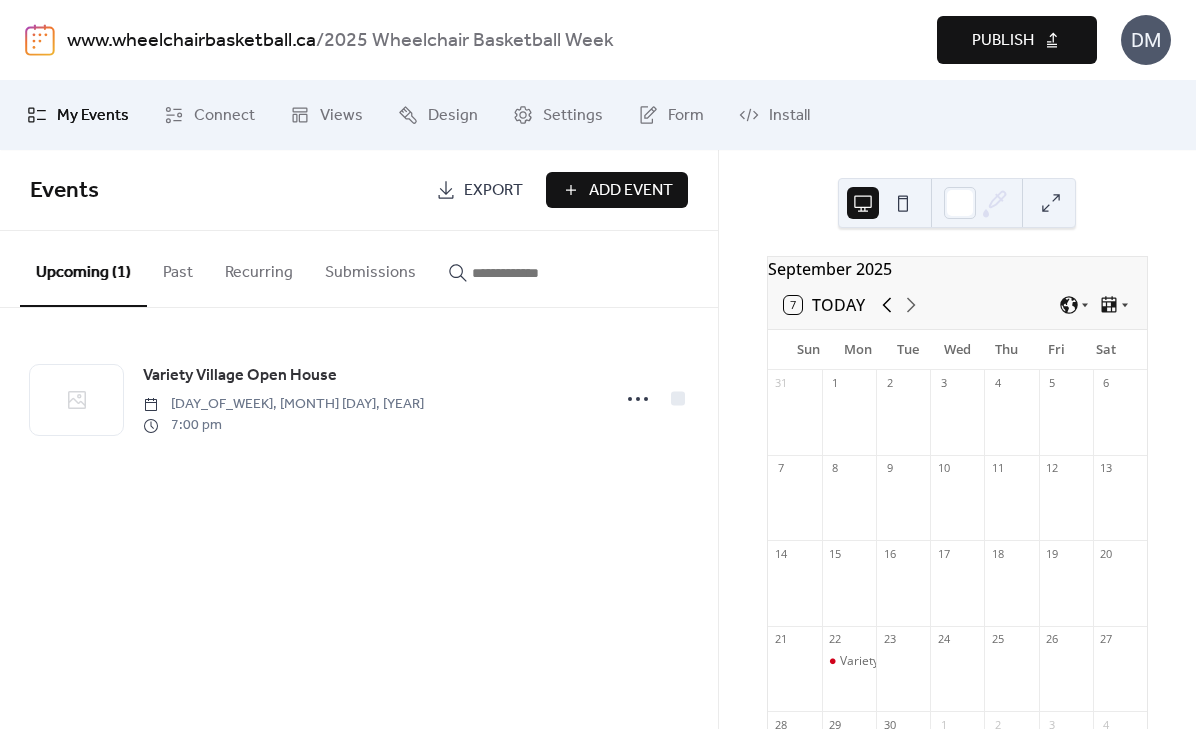click 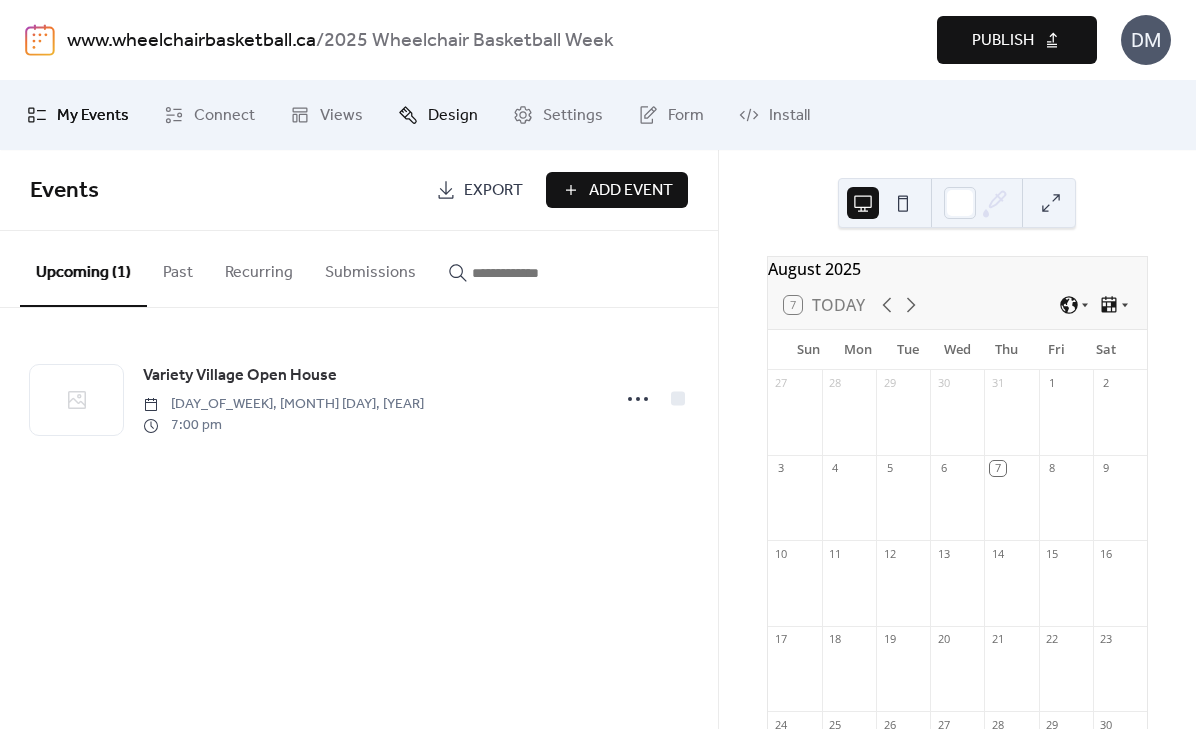 click on "Design" at bounding box center [453, 116] 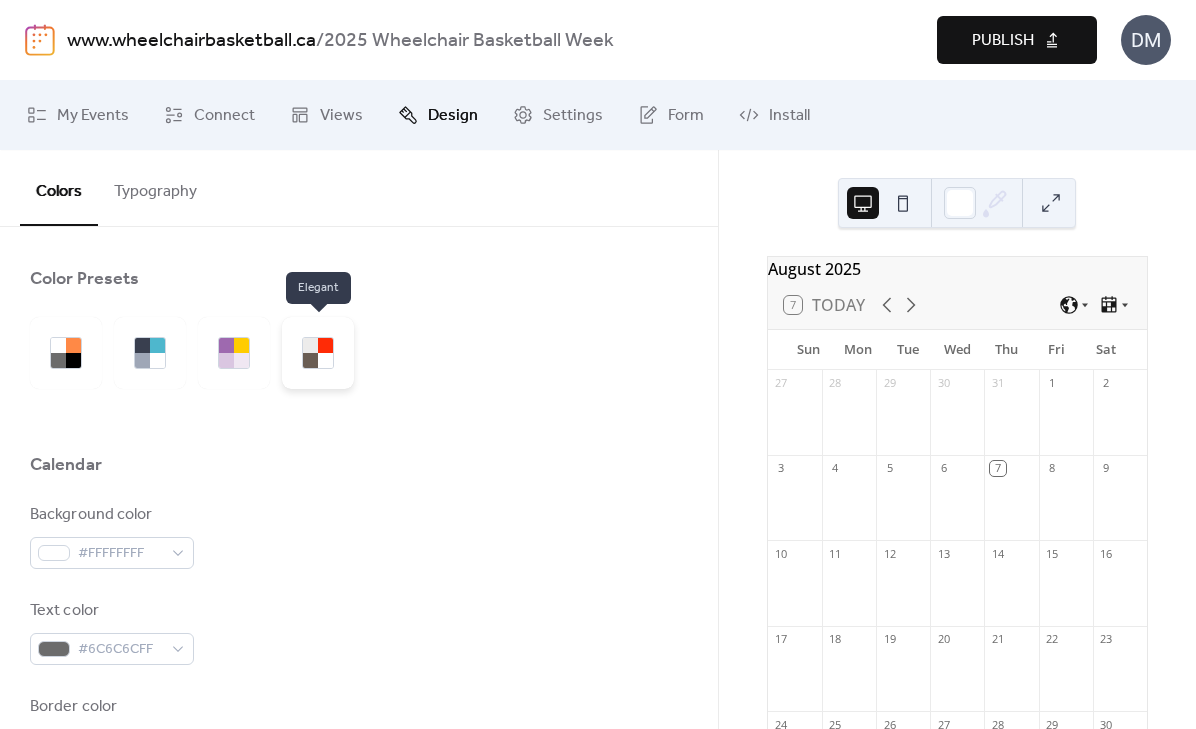 click at bounding box center (325, 360) 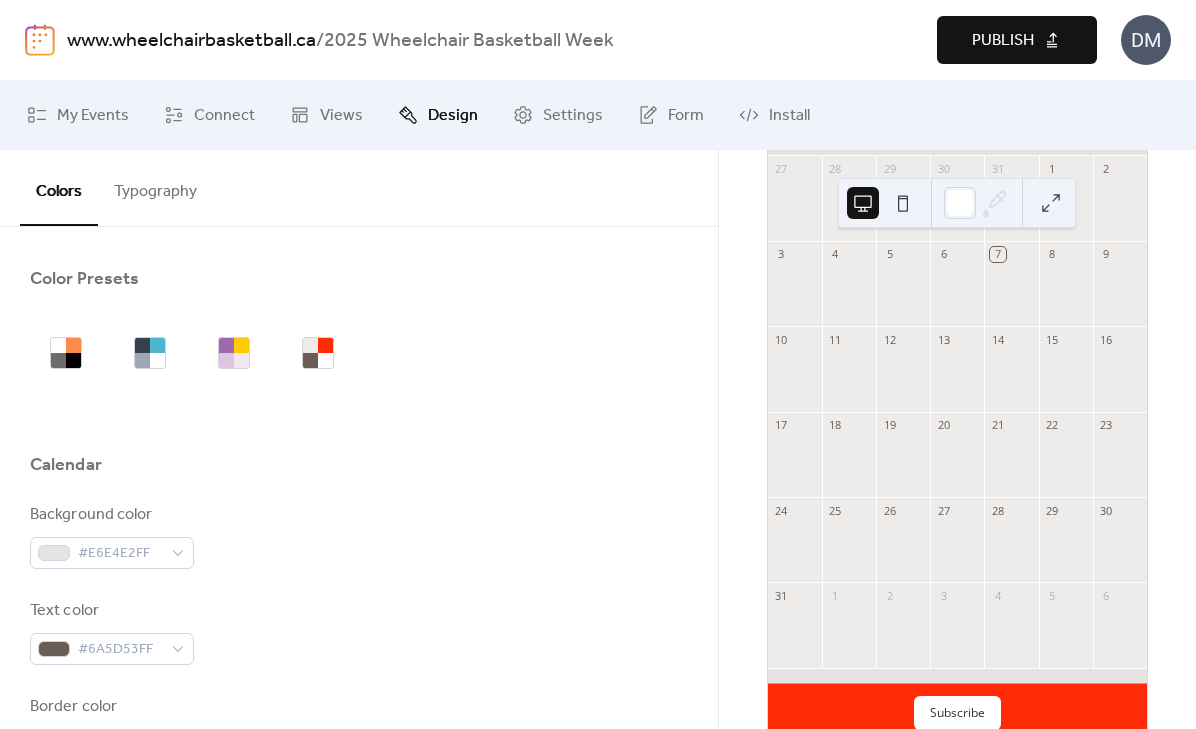 scroll, scrollTop: 263, scrollLeft: 0, axis: vertical 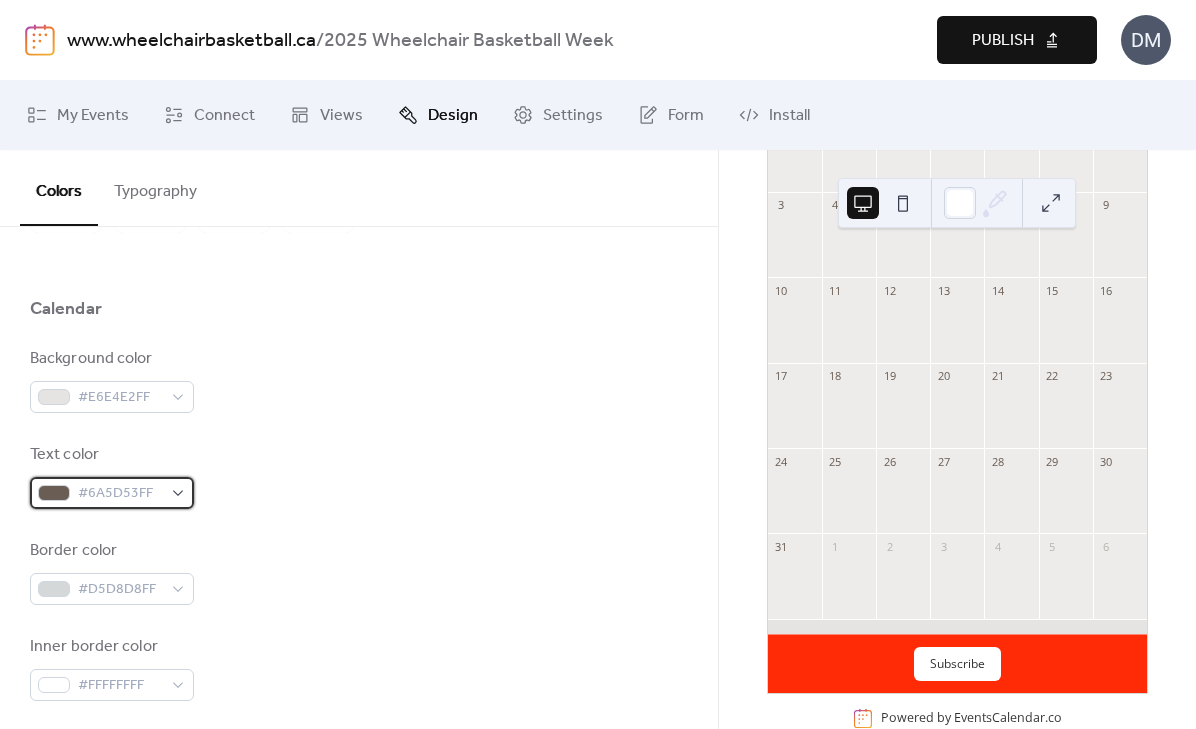 click on "#6A5D53FF" at bounding box center [120, 494] 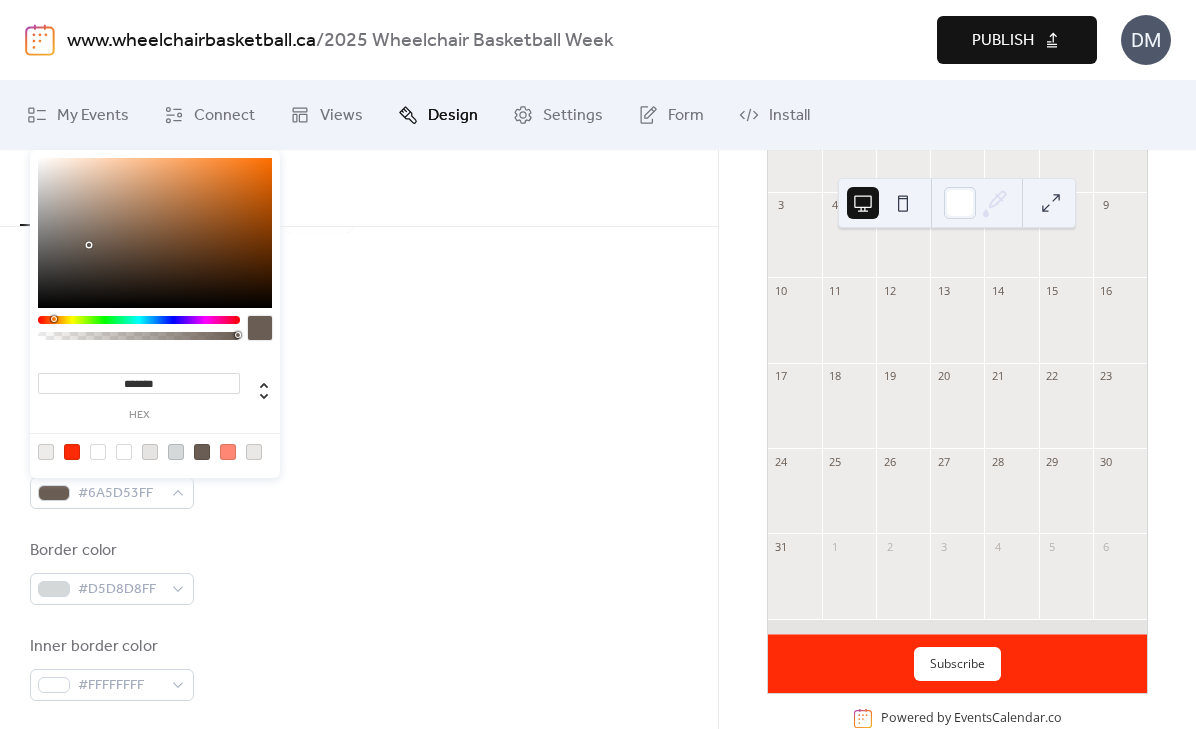 click on "Background color #E6E4E2FF Text color #6A5D53FF Border color #D5D8D8FF Inner border color #FFFFFFFF Inner background color #EDECEBFF Default event color #FF2B06FF" at bounding box center [359, 620] 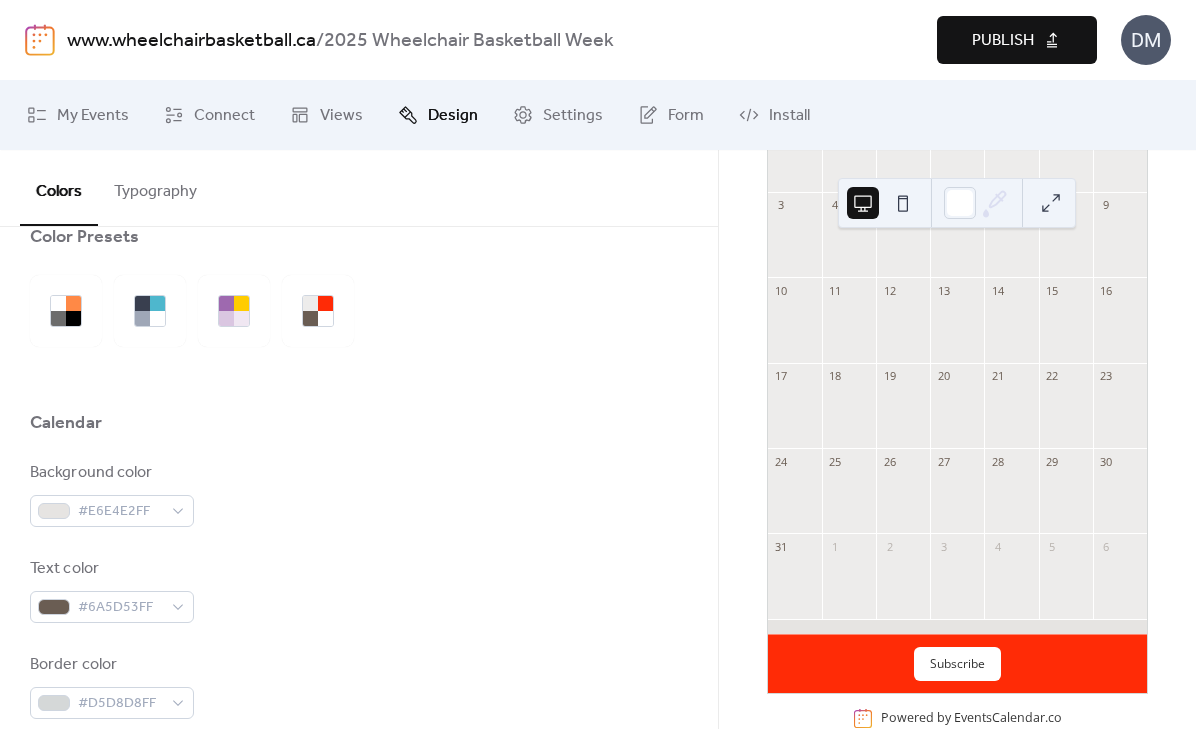 scroll, scrollTop: 0, scrollLeft: 0, axis: both 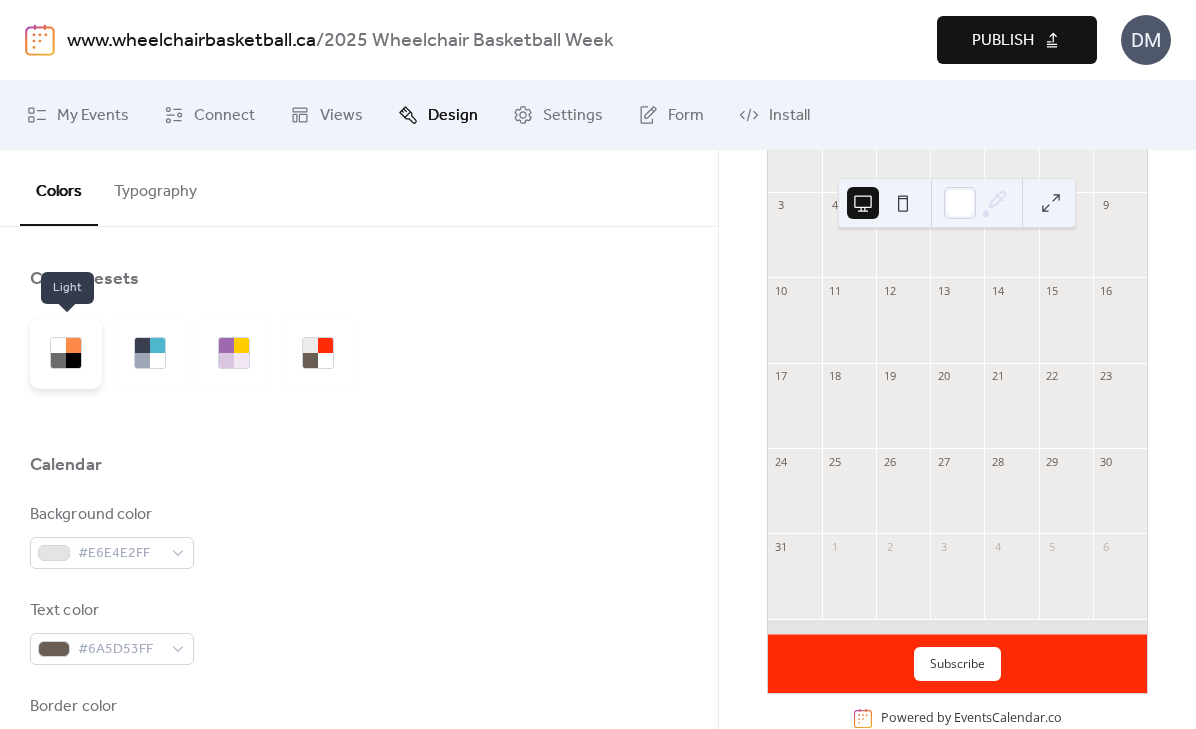 click at bounding box center [73, 360] 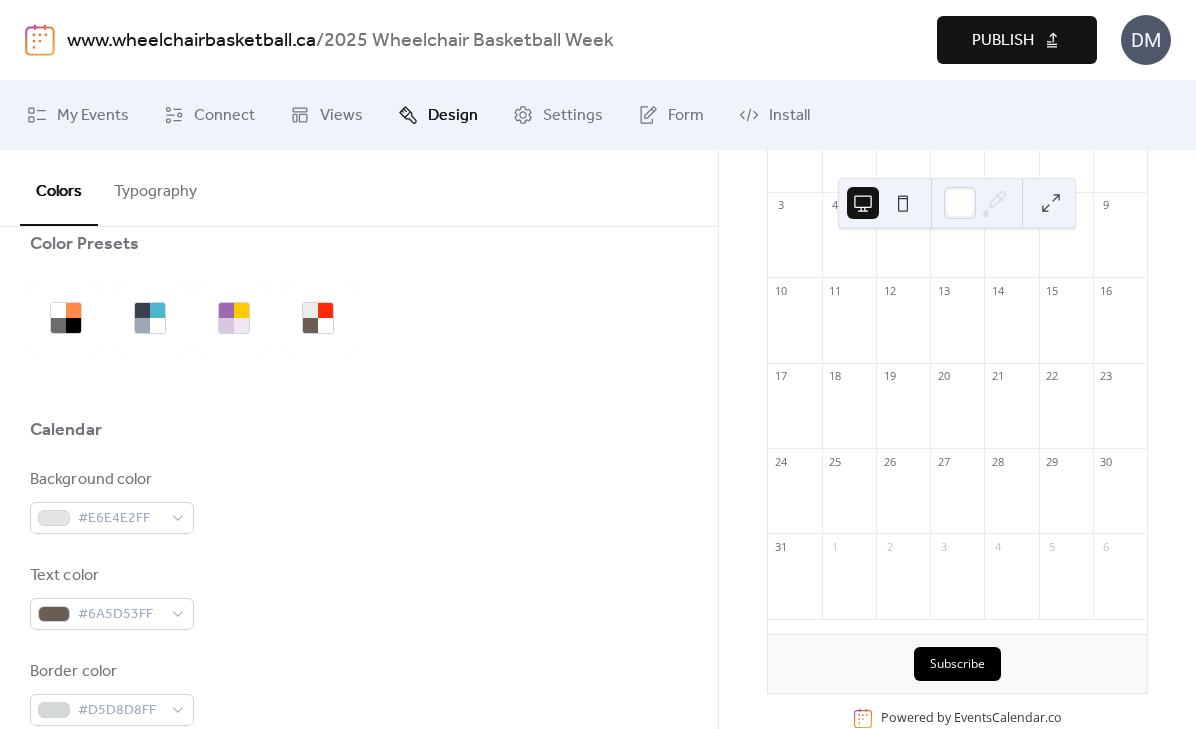 scroll, scrollTop: 18, scrollLeft: 0, axis: vertical 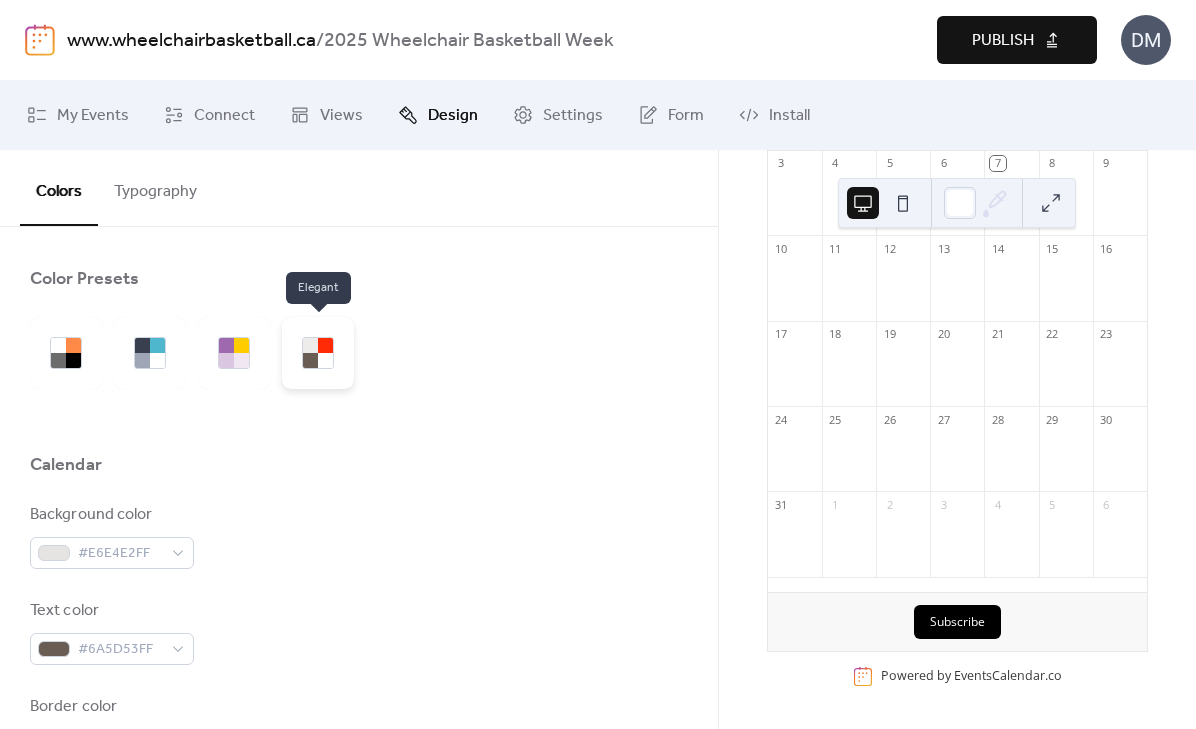 click at bounding box center (310, 360) 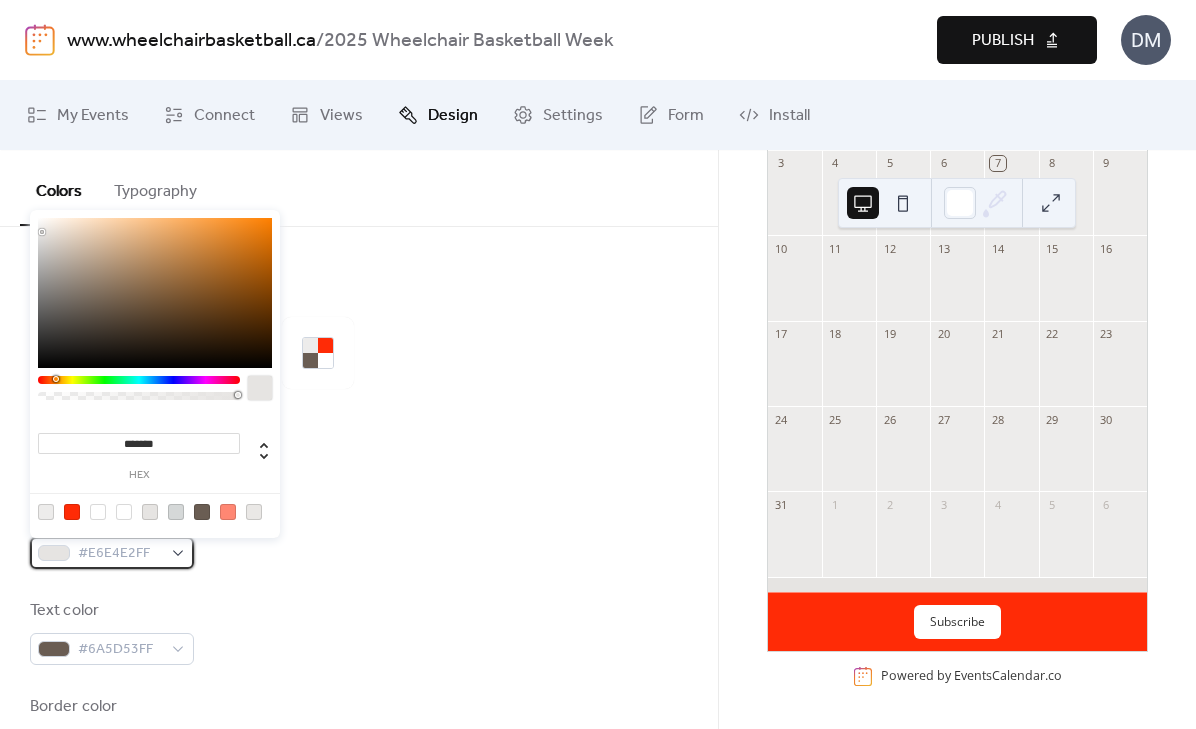 click on "#E6E4E2FF" at bounding box center [112, 553] 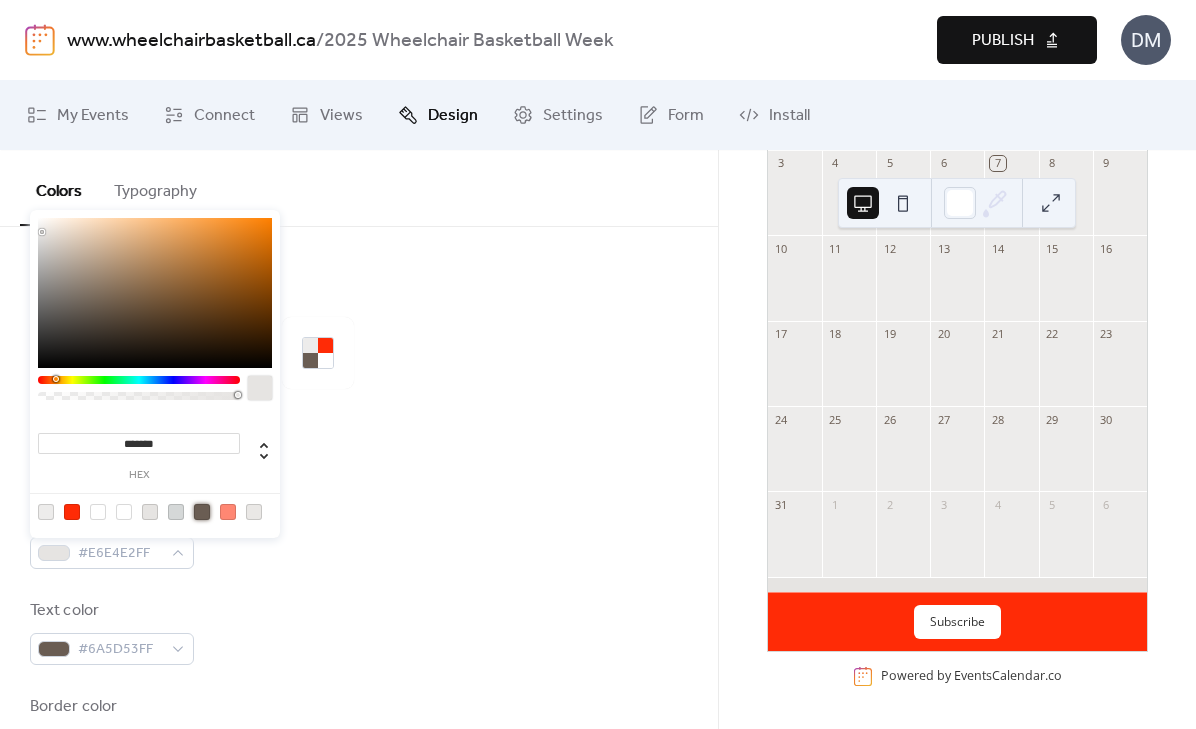 click at bounding box center [202, 512] 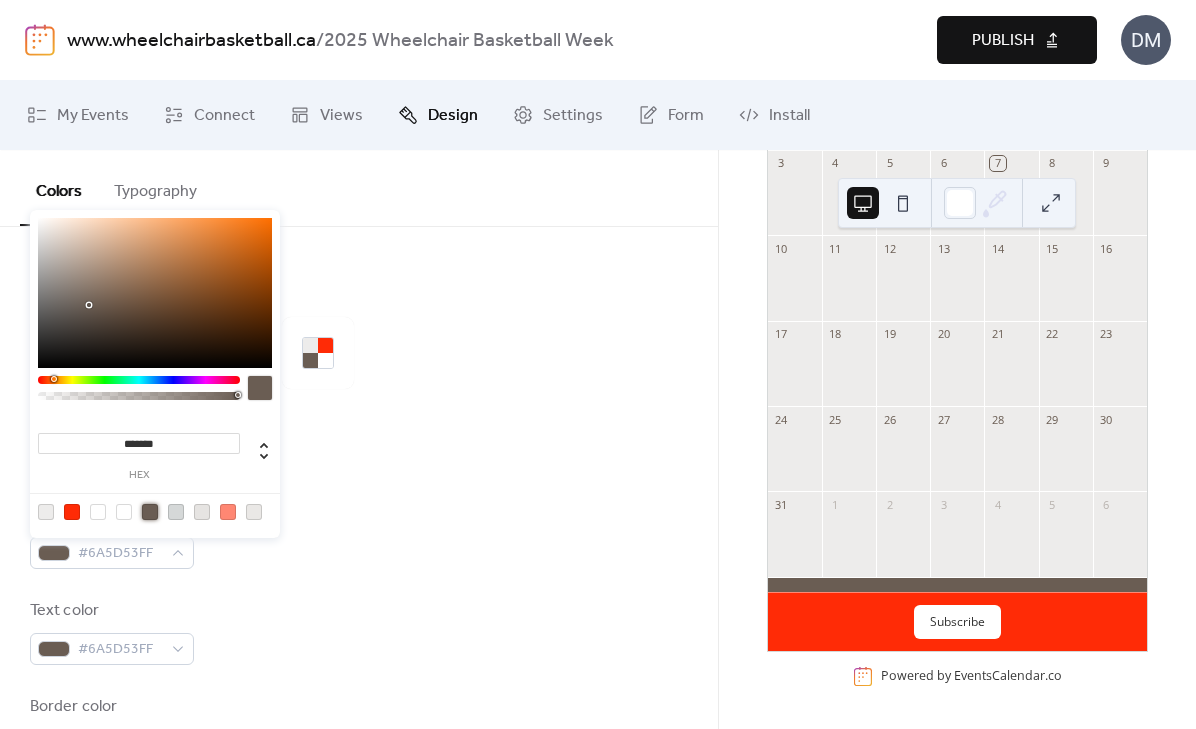 click at bounding box center [260, 388] 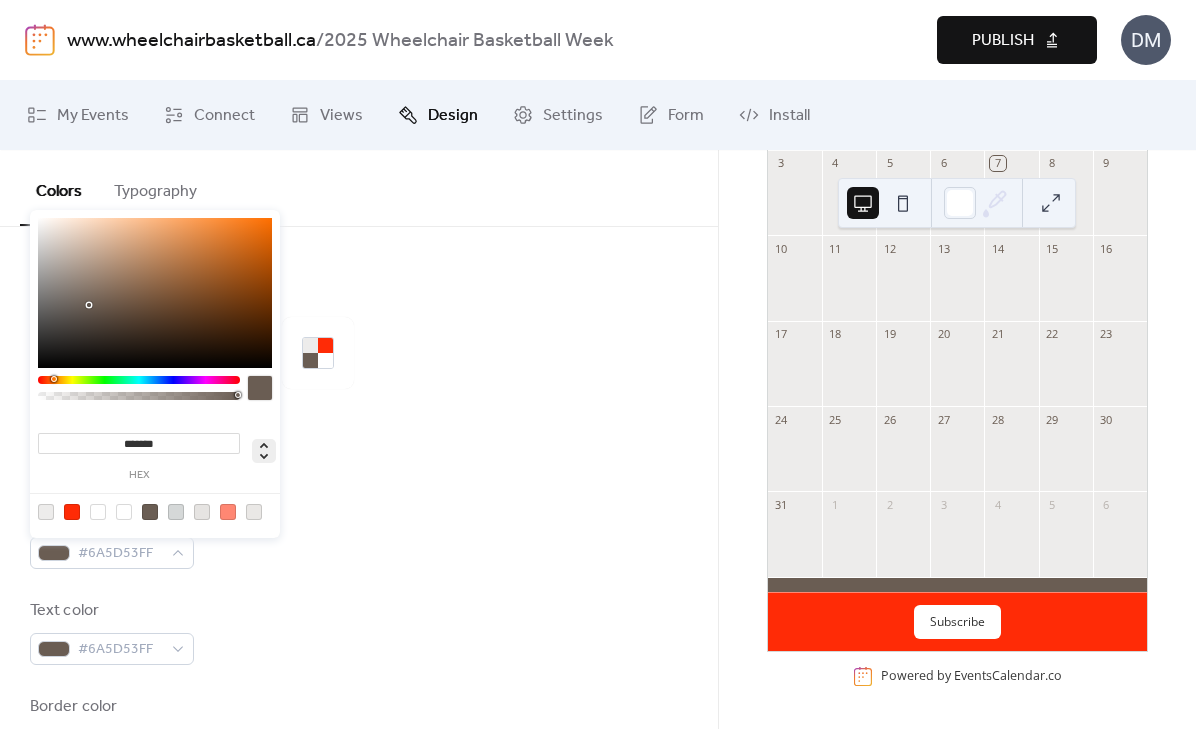 click 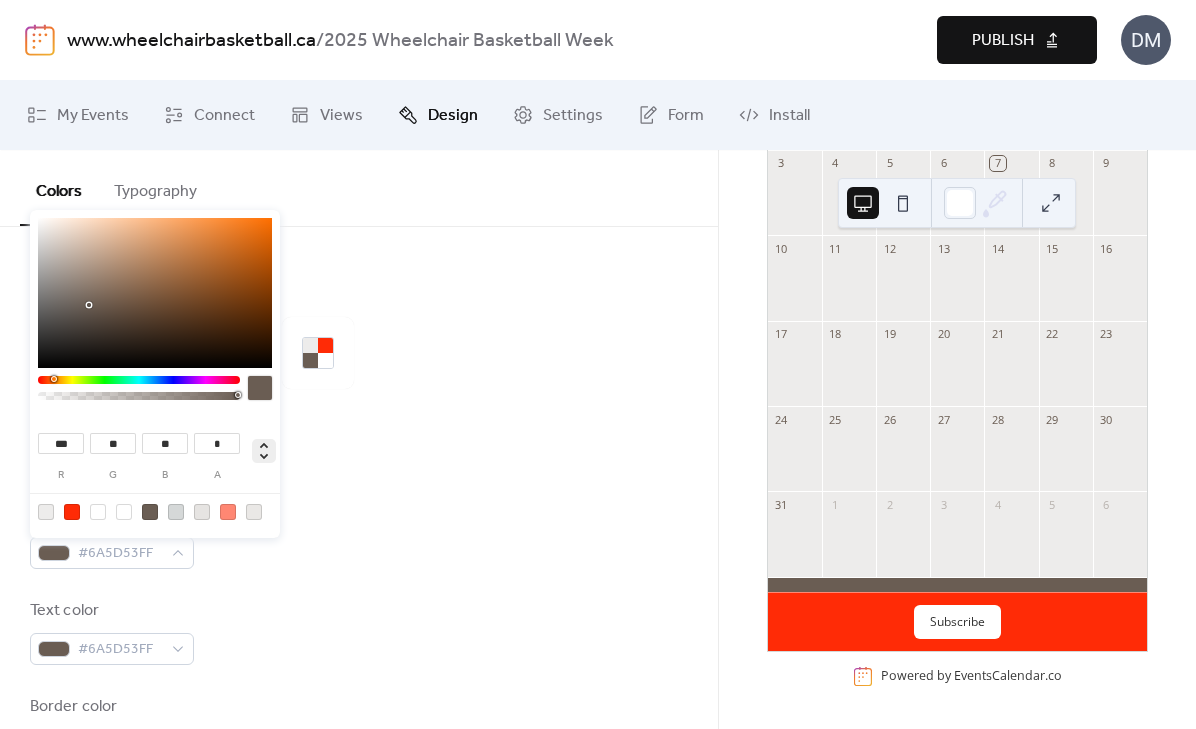 click at bounding box center [256, 454] 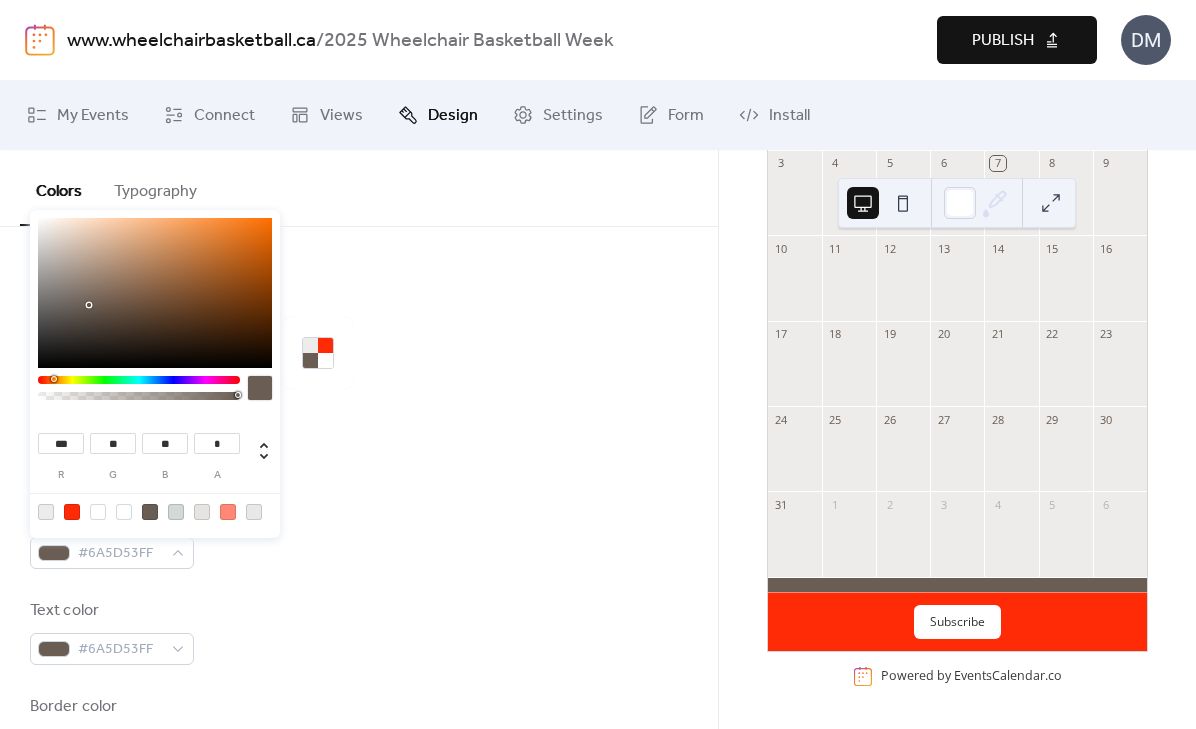 click at bounding box center [46, 512] 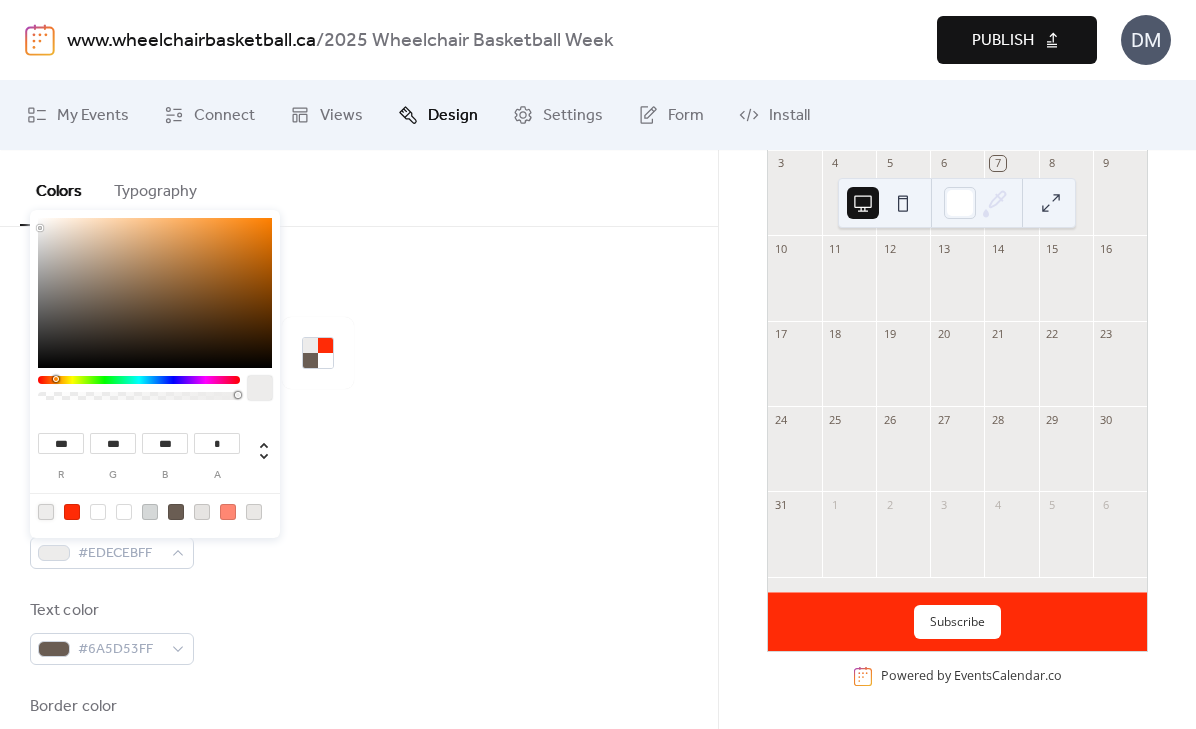 click at bounding box center (359, 421) 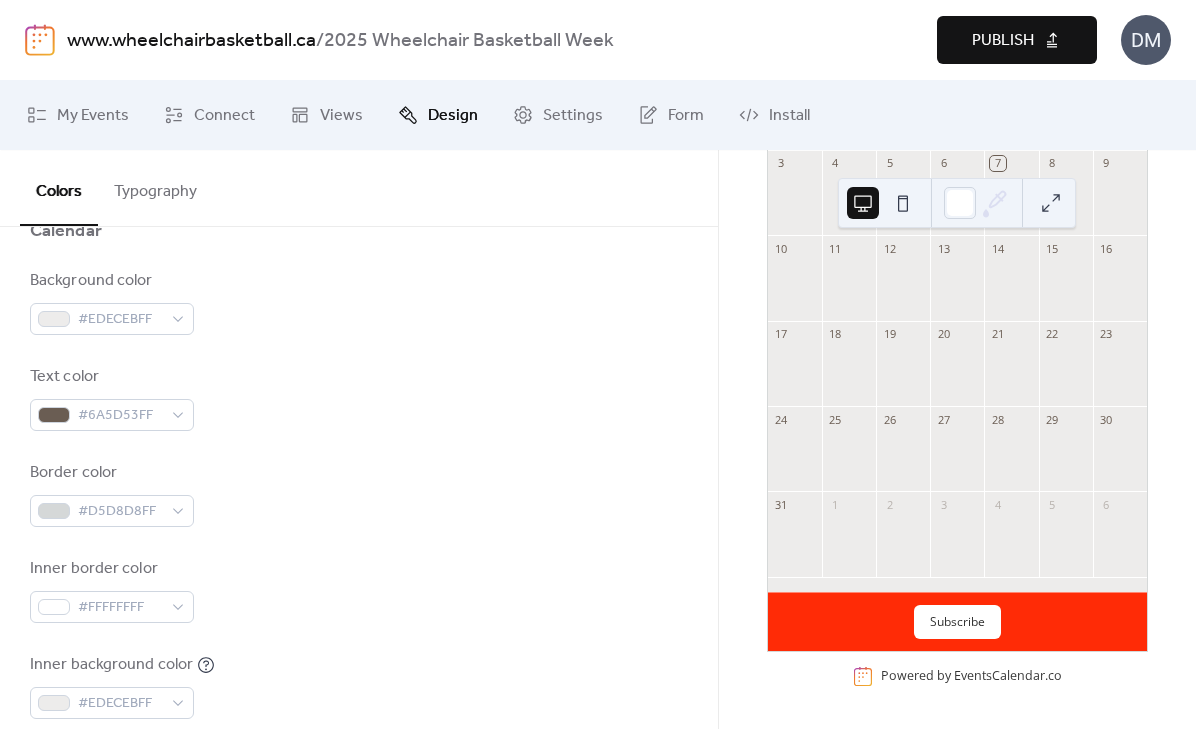 scroll, scrollTop: 291, scrollLeft: 0, axis: vertical 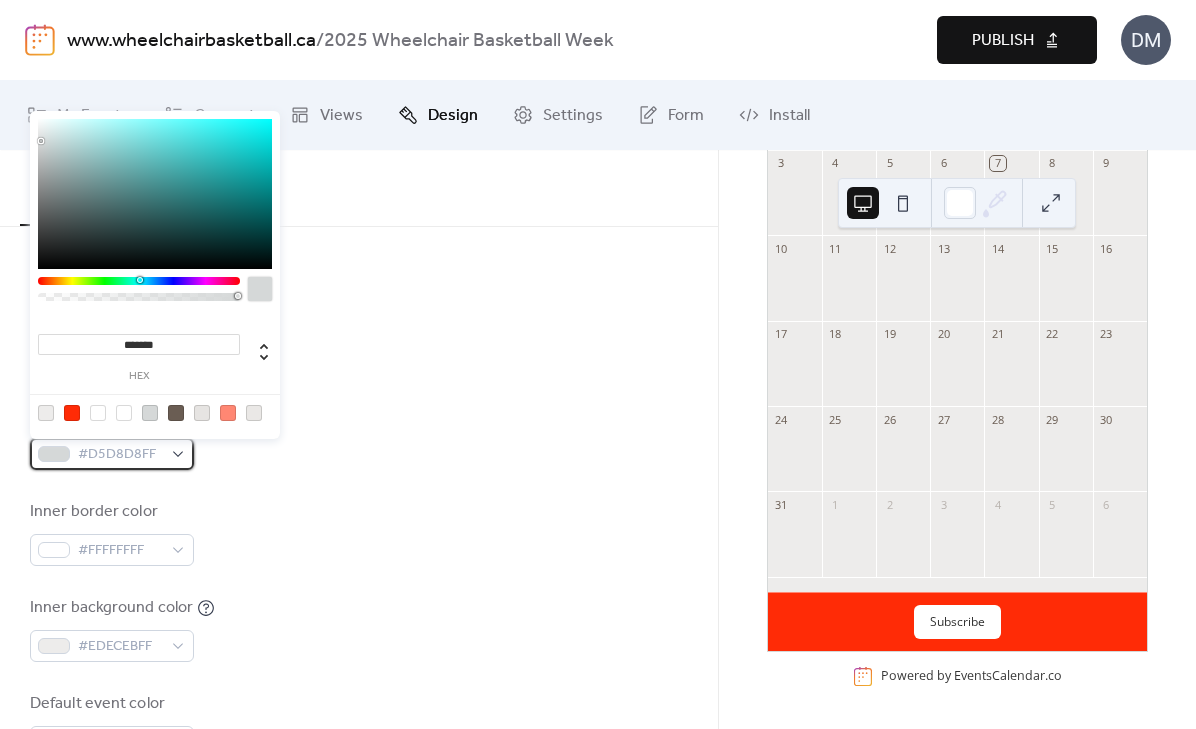 click on "#D5D8D8FF" at bounding box center [120, 455] 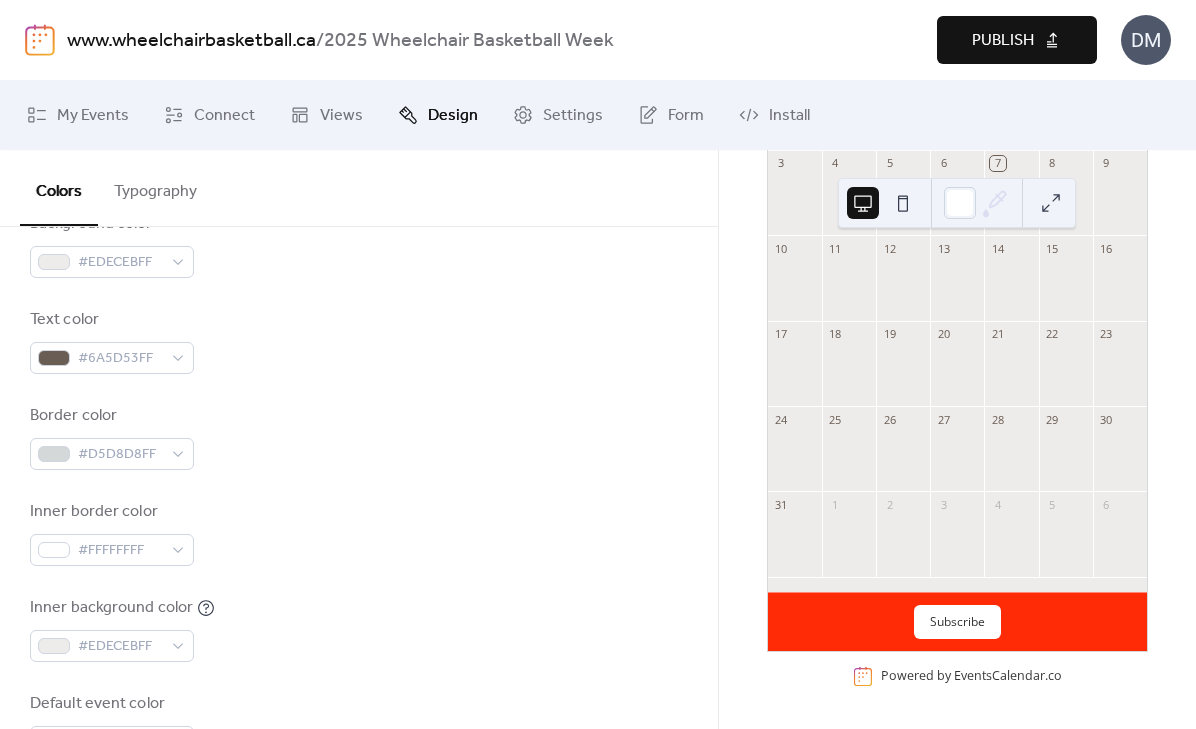 click on "Border color #D5D8D8FF" at bounding box center [359, 437] 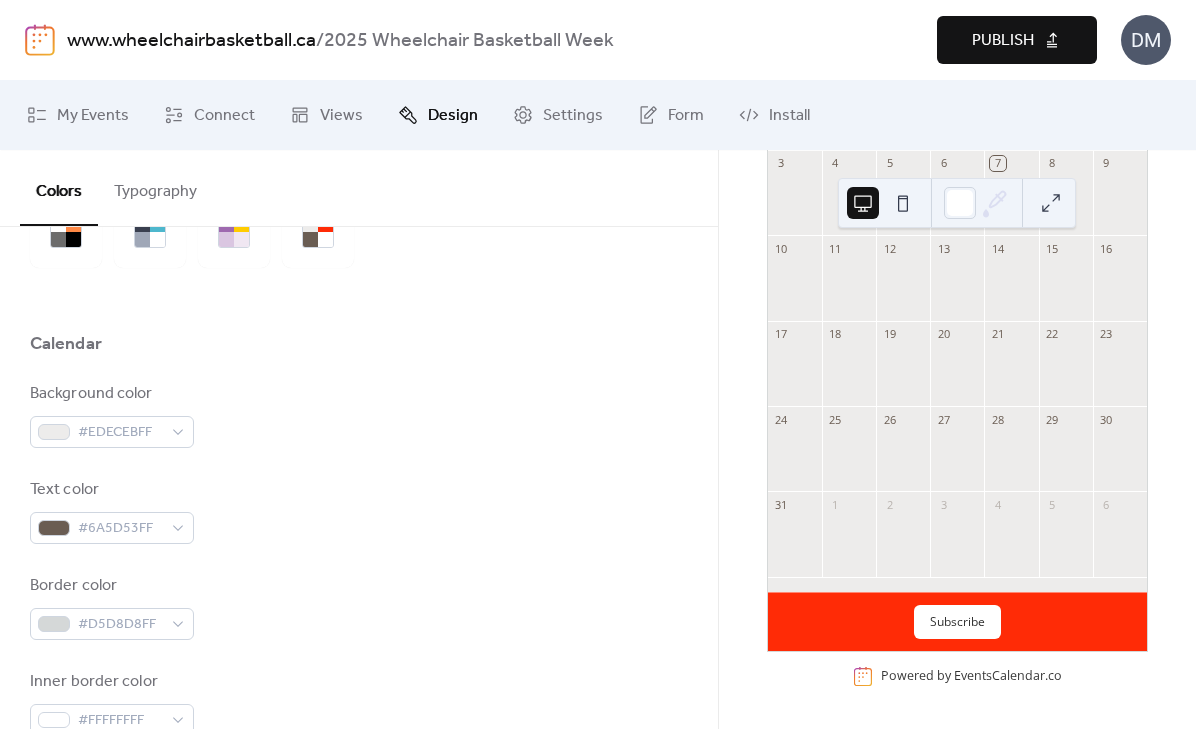 scroll, scrollTop: 0, scrollLeft: 0, axis: both 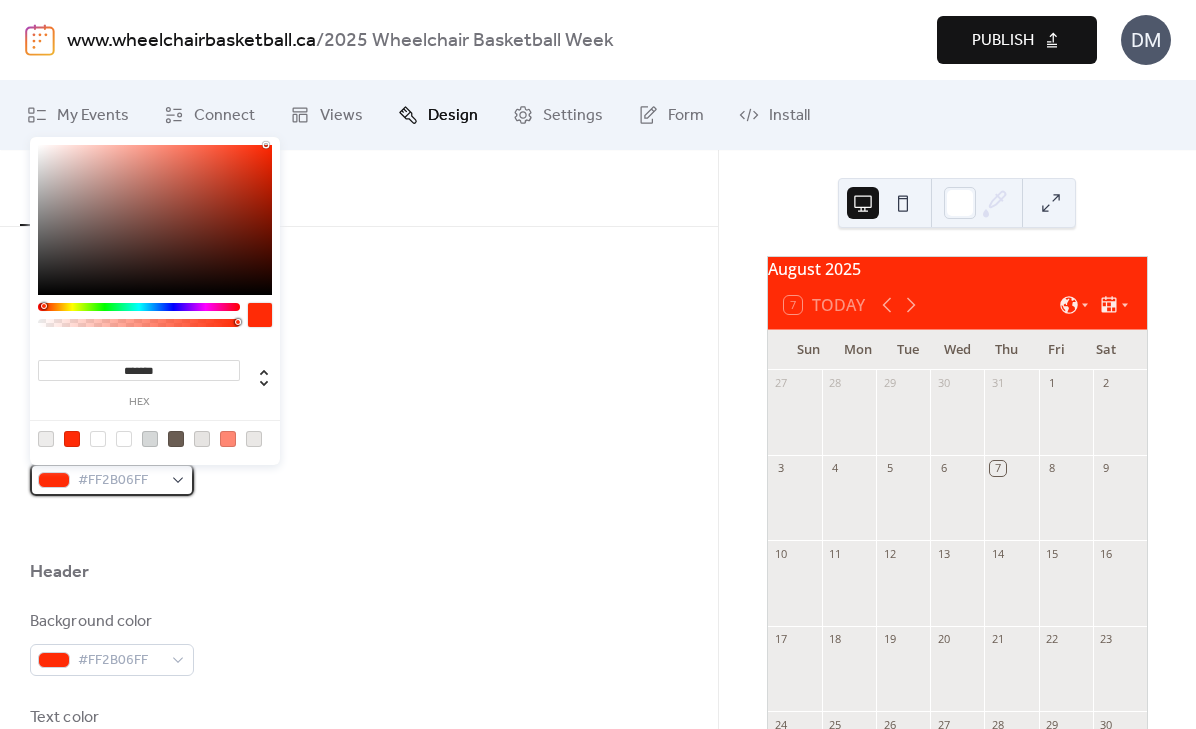 click on "#FF2B06FF" at bounding box center [120, 481] 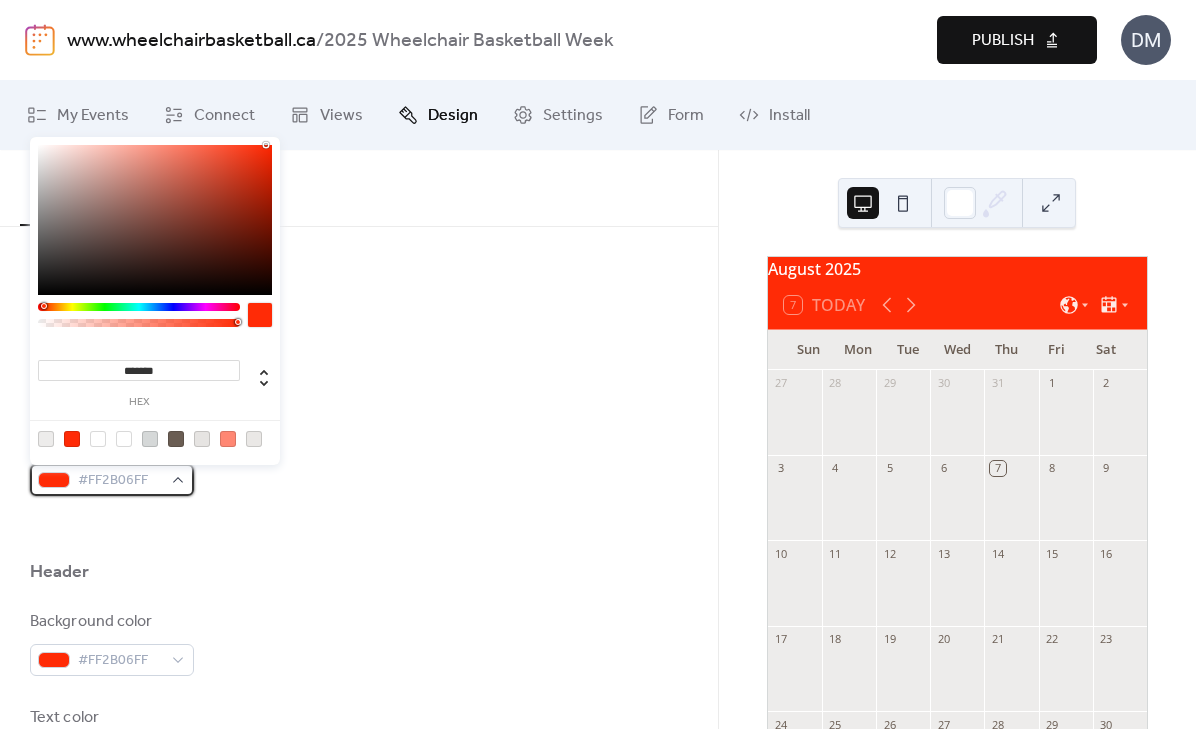click on "#FF2B06FF" at bounding box center (120, 481) 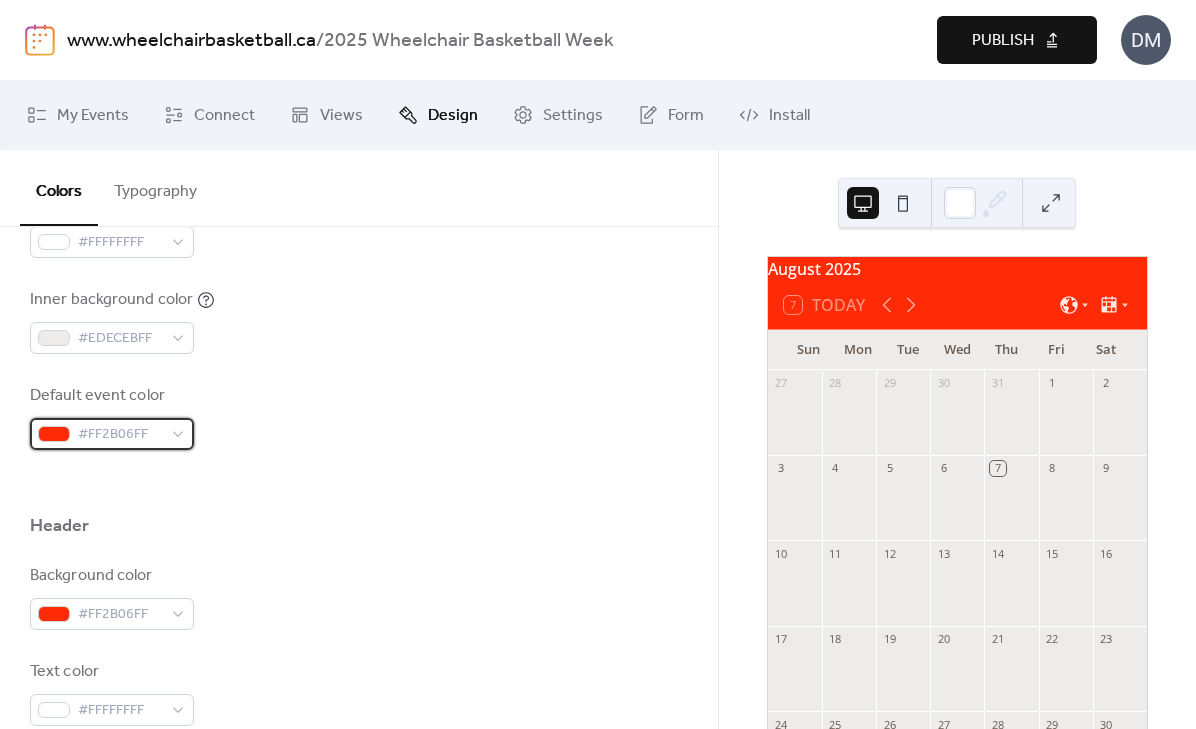 scroll, scrollTop: 610, scrollLeft: 0, axis: vertical 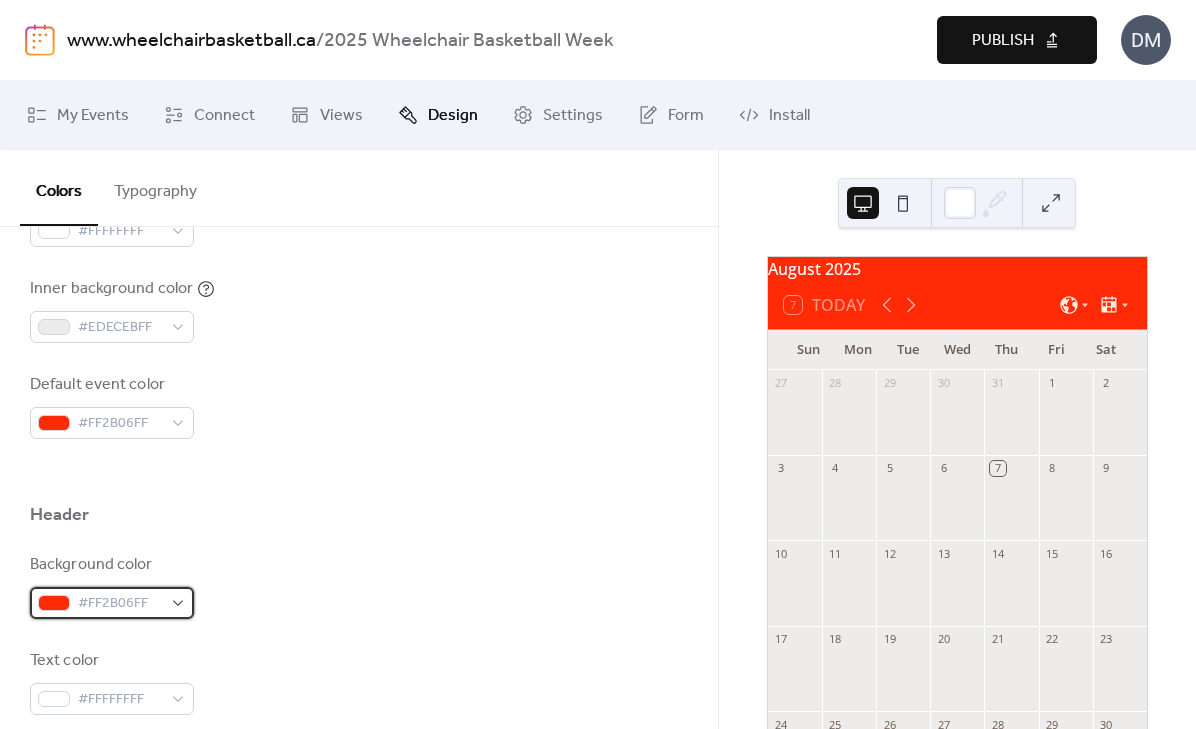 click on "#FF2B06FF" at bounding box center (120, 604) 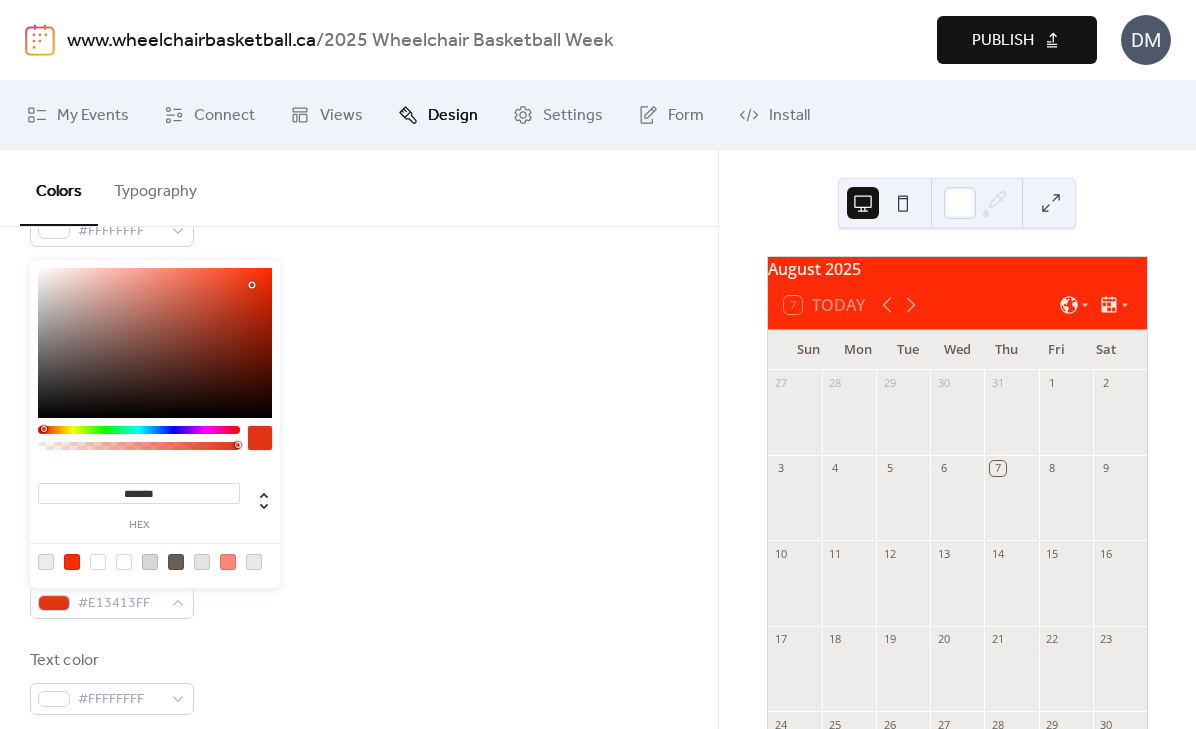 drag, startPoint x: 266, startPoint y: 268, endPoint x: 252, endPoint y: 283, distance: 20.518284 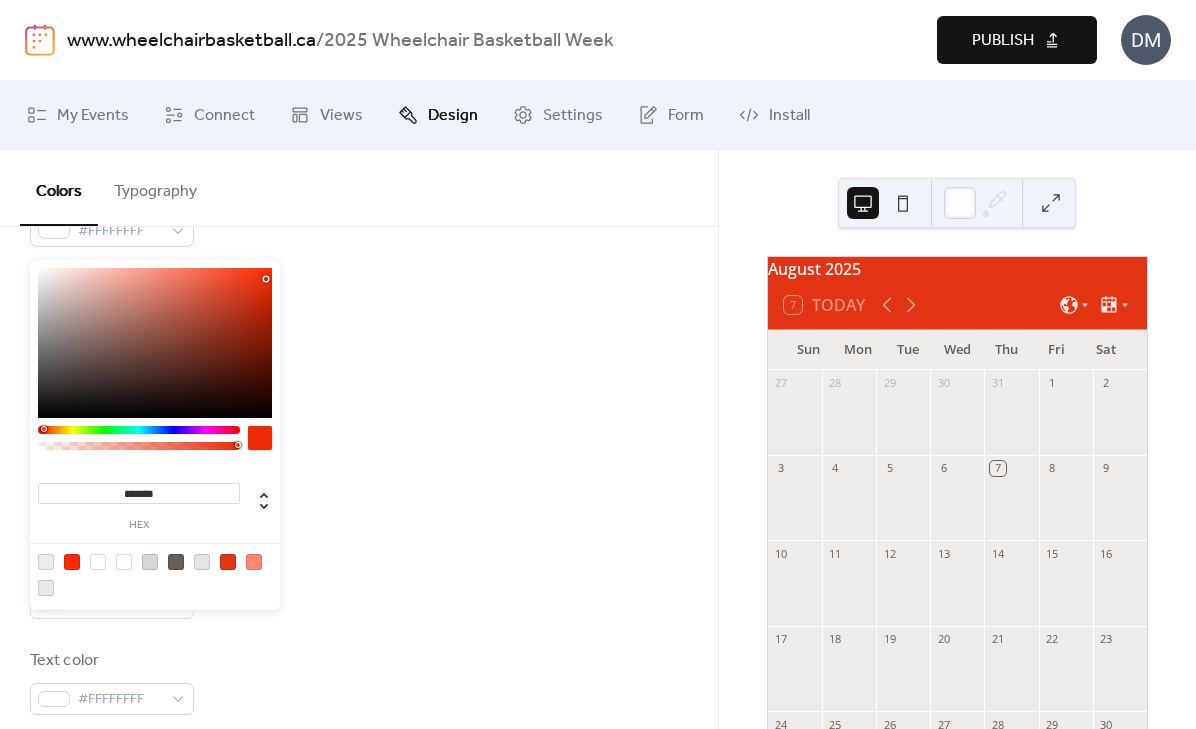 drag, startPoint x: 252, startPoint y: 283, endPoint x: 267, endPoint y: 279, distance: 15.524175 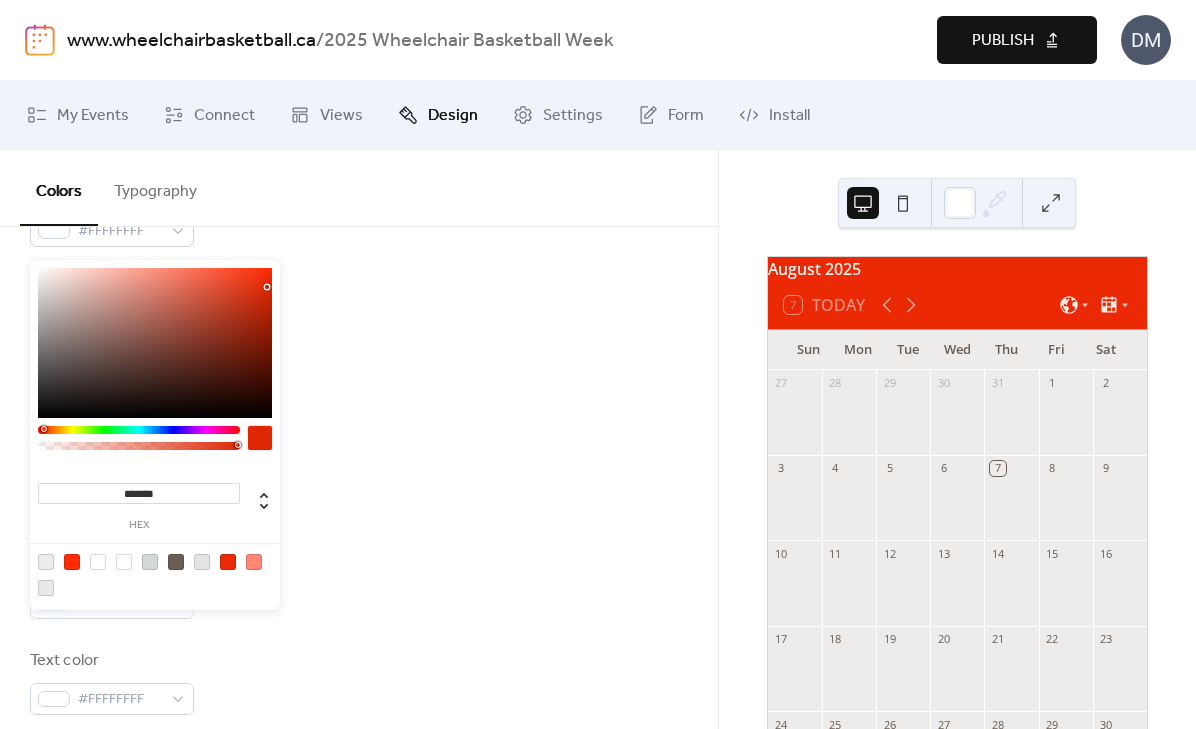 type on "*******" 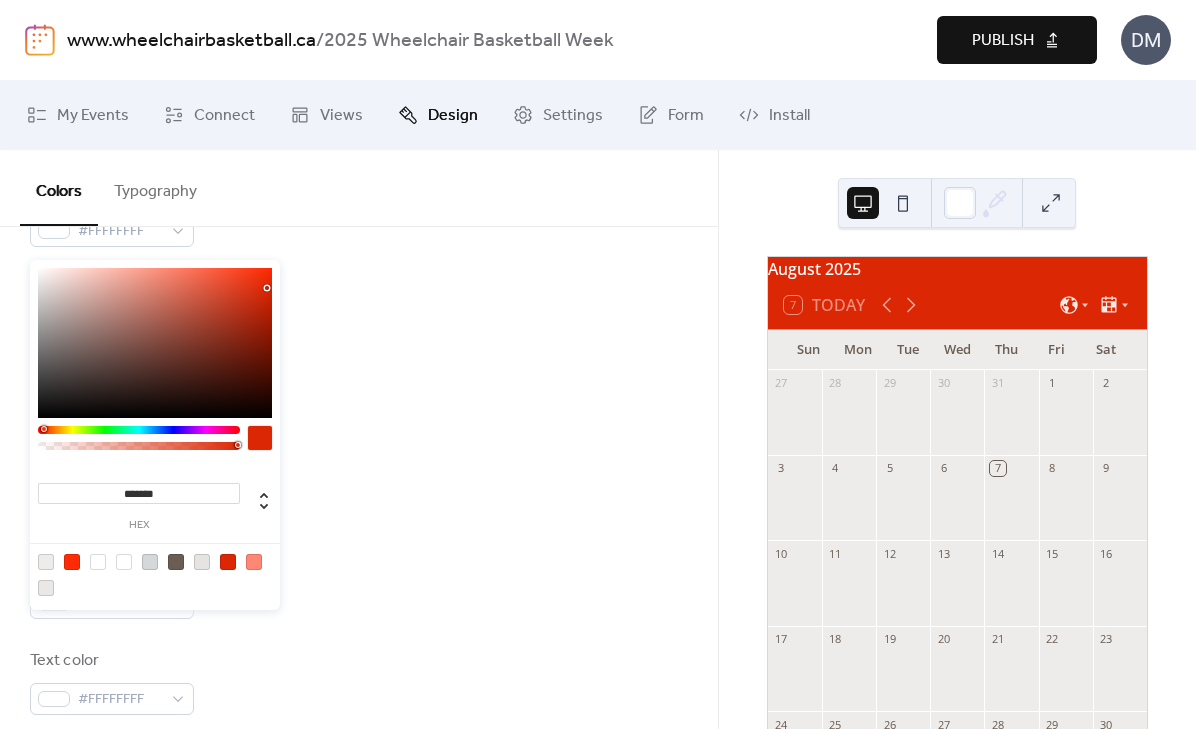 click on "Background color #EDECEBFF Text color #6A5D53FF Border color #D5D8D8FF Inner border color #FFFFFFFF Inner background color #EDECEBFF Default event color #FF2B06FF" at bounding box center [359, 166] 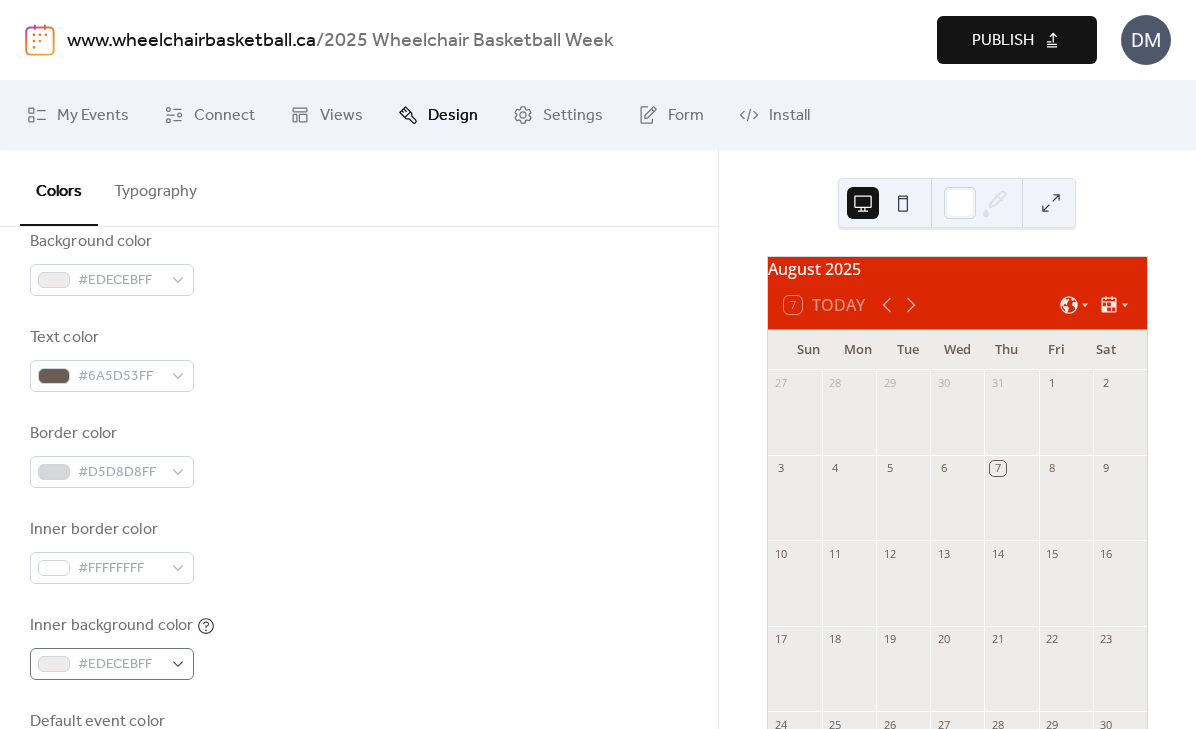 scroll, scrollTop: 277, scrollLeft: 0, axis: vertical 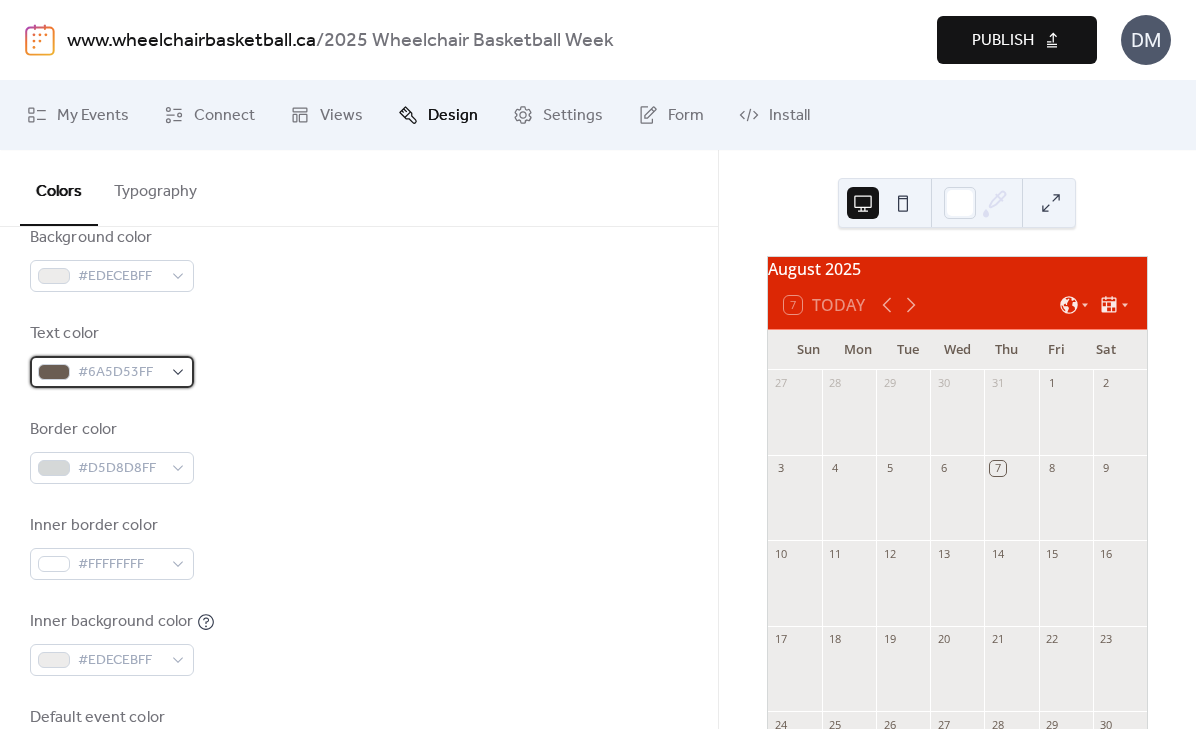 click on "#6A5D53FF" at bounding box center (120, 373) 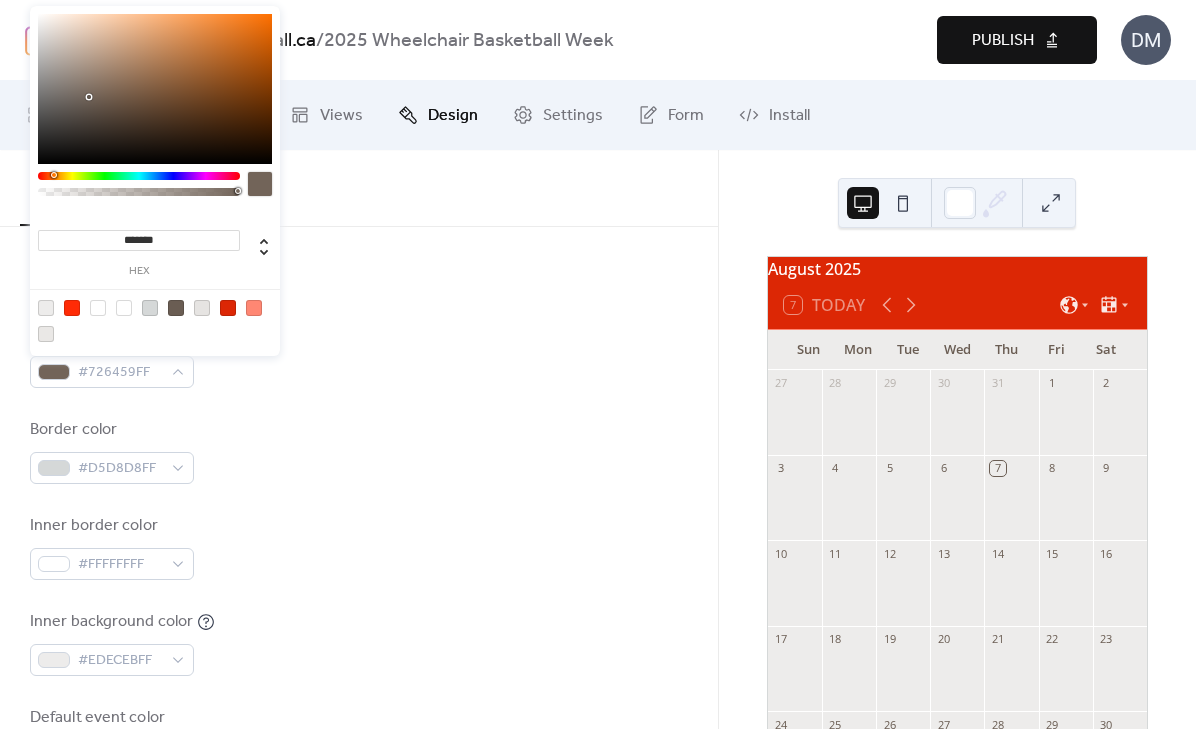 type on "*******" 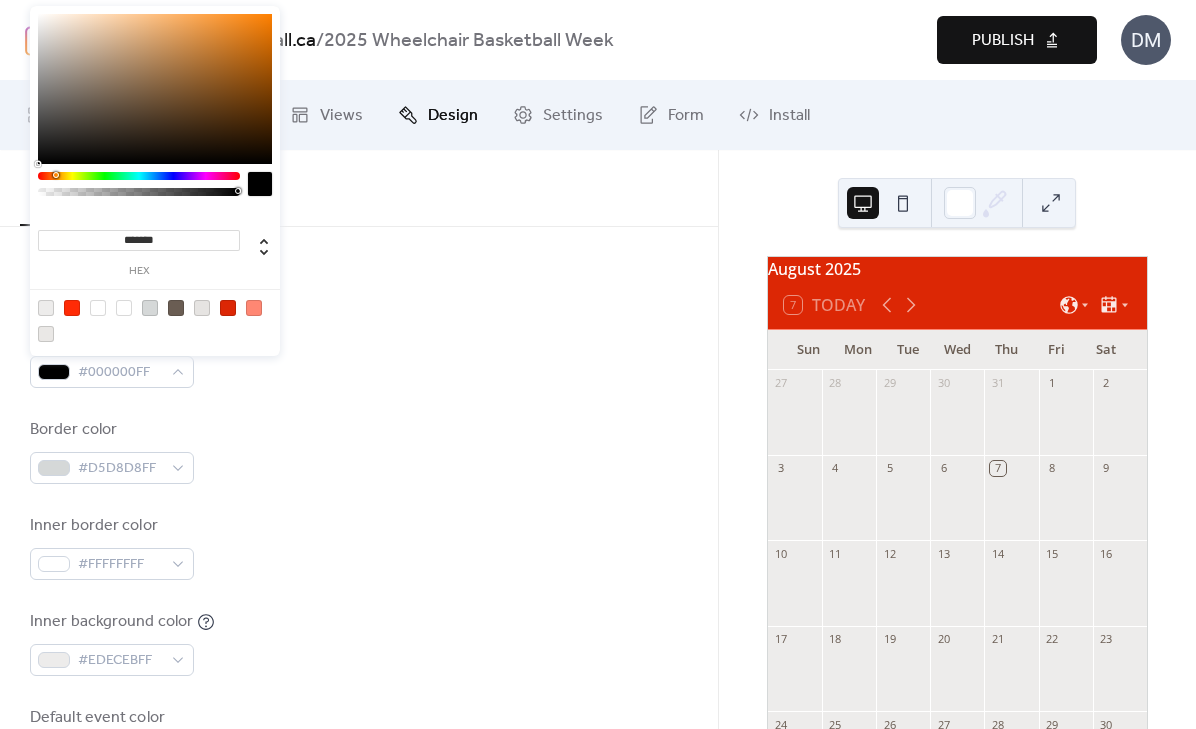 drag, startPoint x: 89, startPoint y: 97, endPoint x: 29, endPoint y: 178, distance: 100.80179 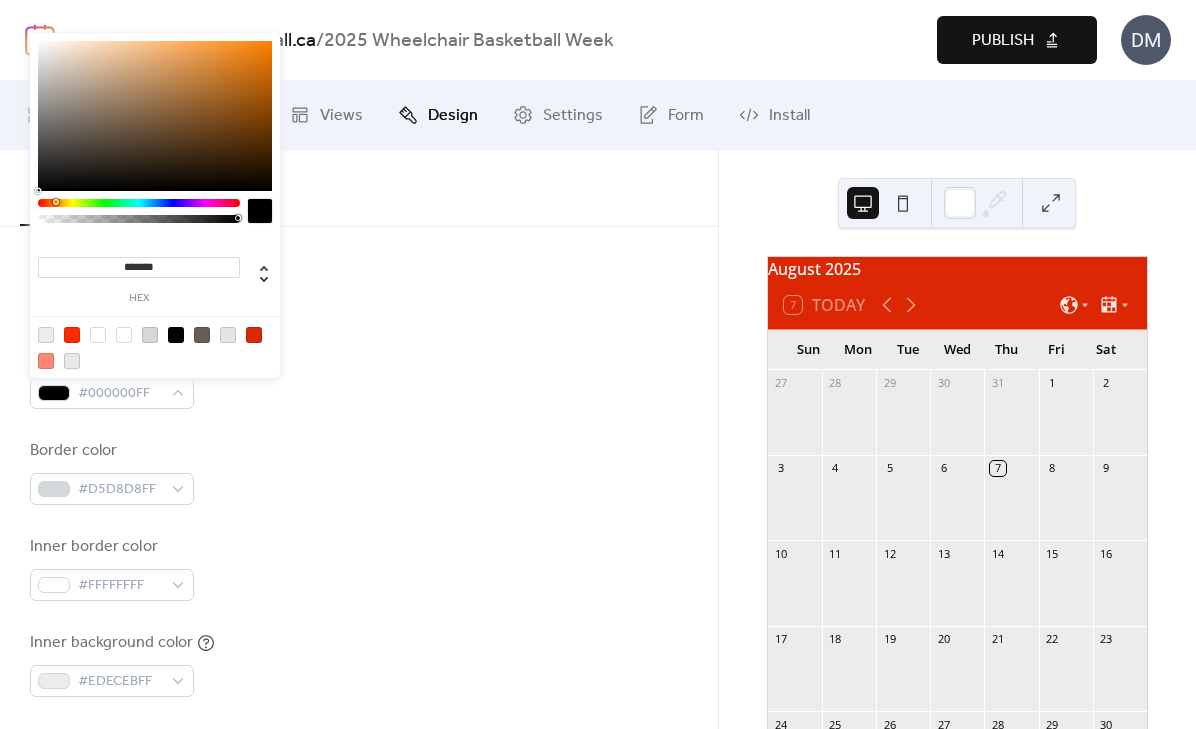 scroll, scrollTop: 258, scrollLeft: 0, axis: vertical 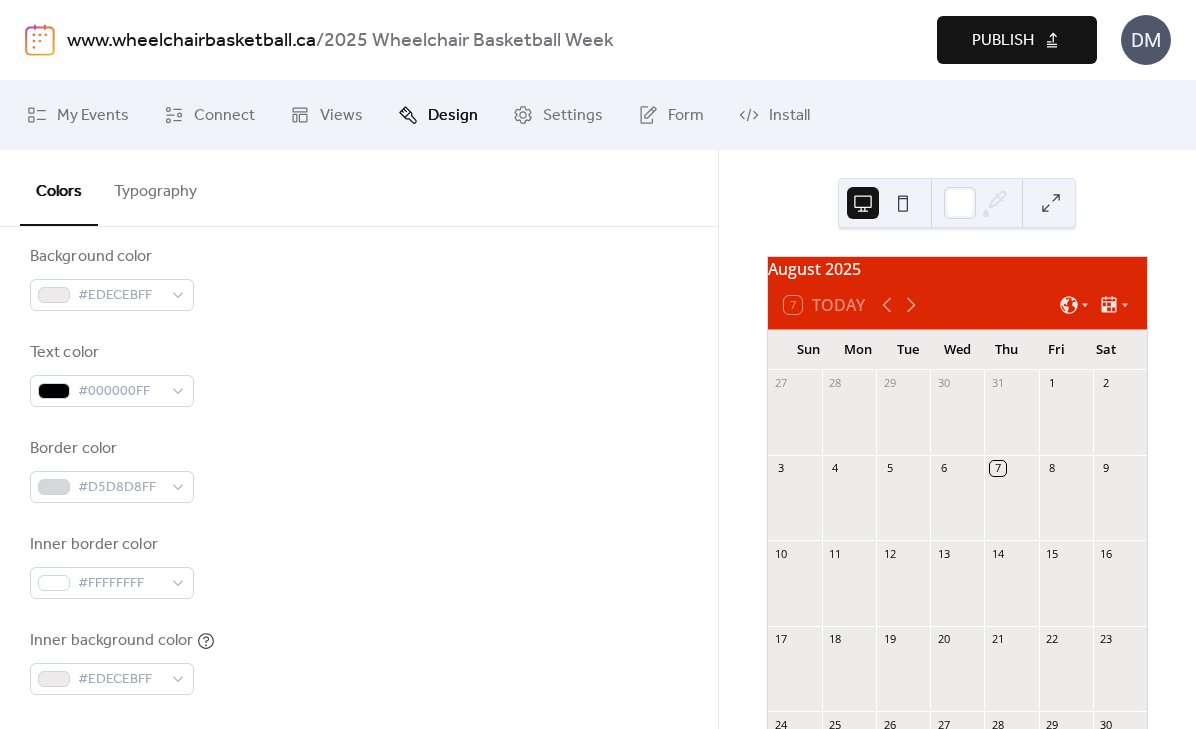 click on "Border color #D5D8D8FF" at bounding box center [359, 470] 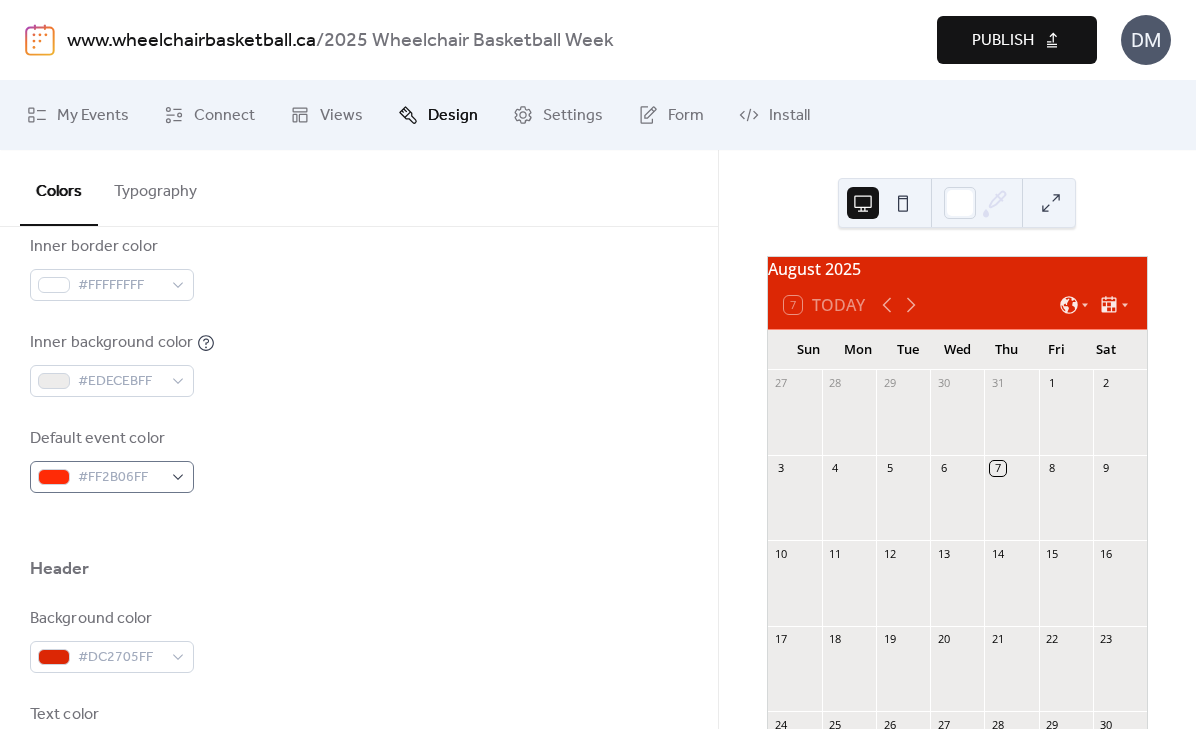 scroll, scrollTop: 567, scrollLeft: 0, axis: vertical 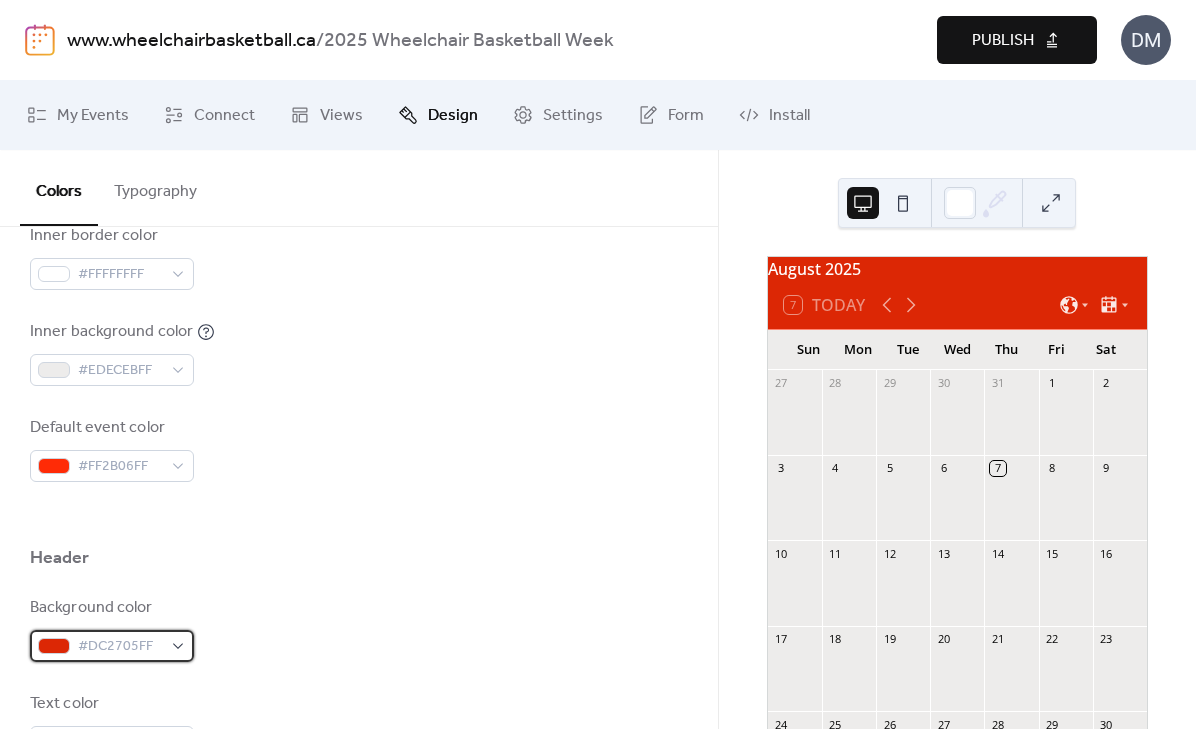click on "#DC2705FF" at bounding box center (120, 647) 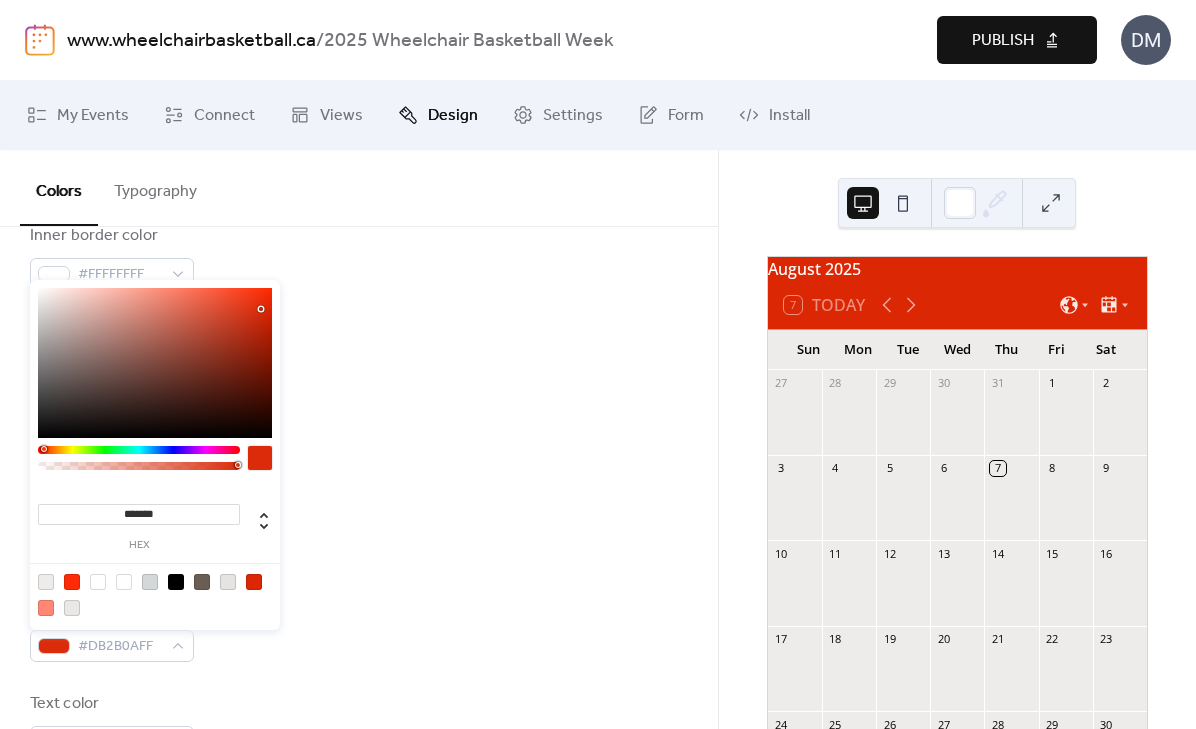 click at bounding box center [261, 309] 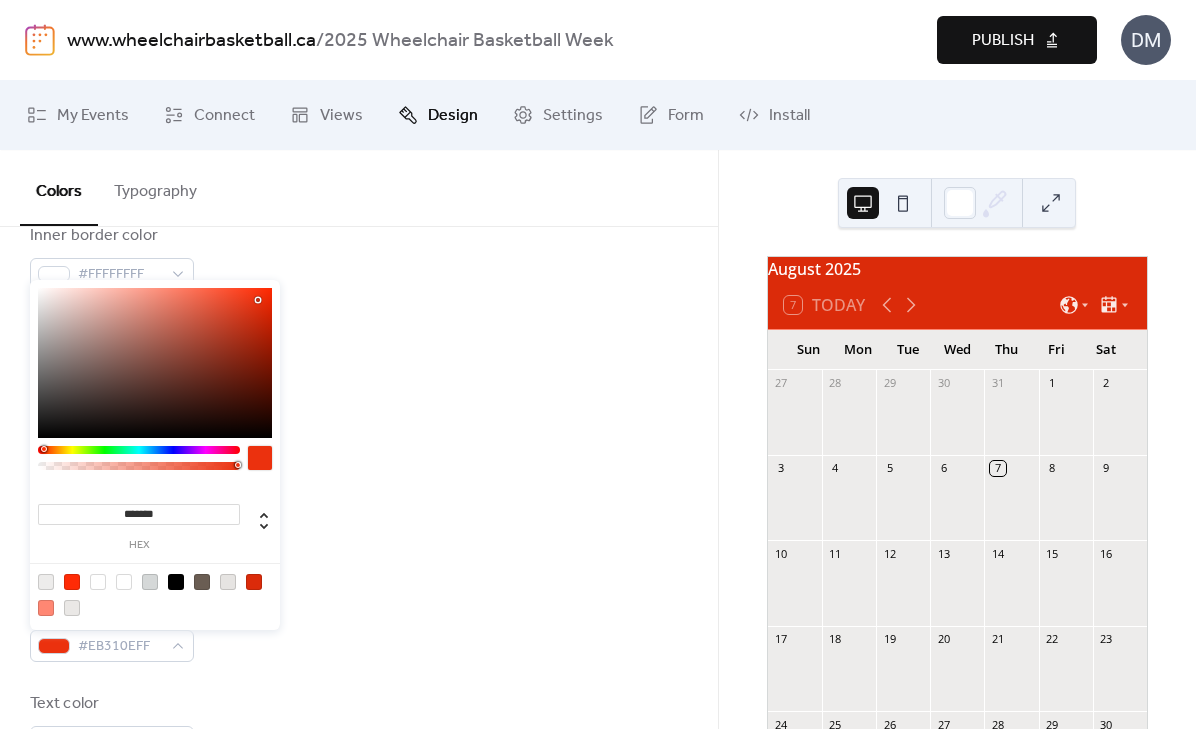drag, startPoint x: 261, startPoint y: 309, endPoint x: 258, endPoint y: 296, distance: 13.341664 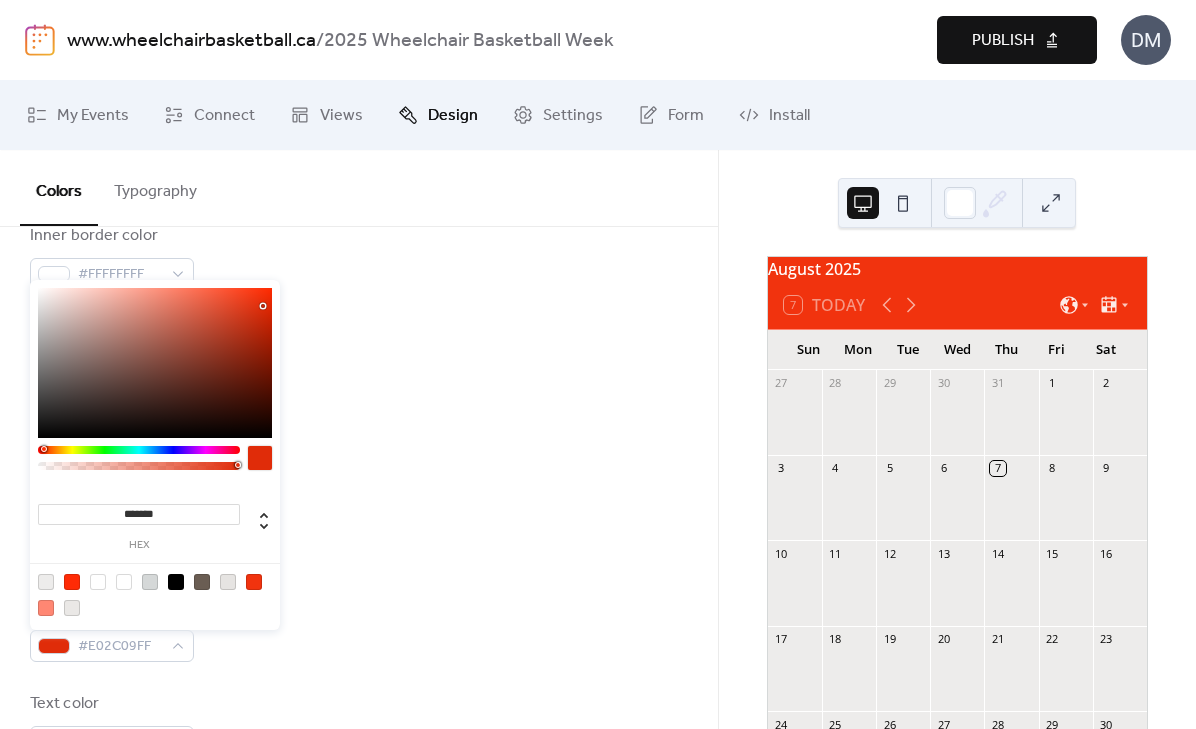 drag, startPoint x: 257, startPoint y: 296, endPoint x: 263, endPoint y: 307, distance: 12.529964 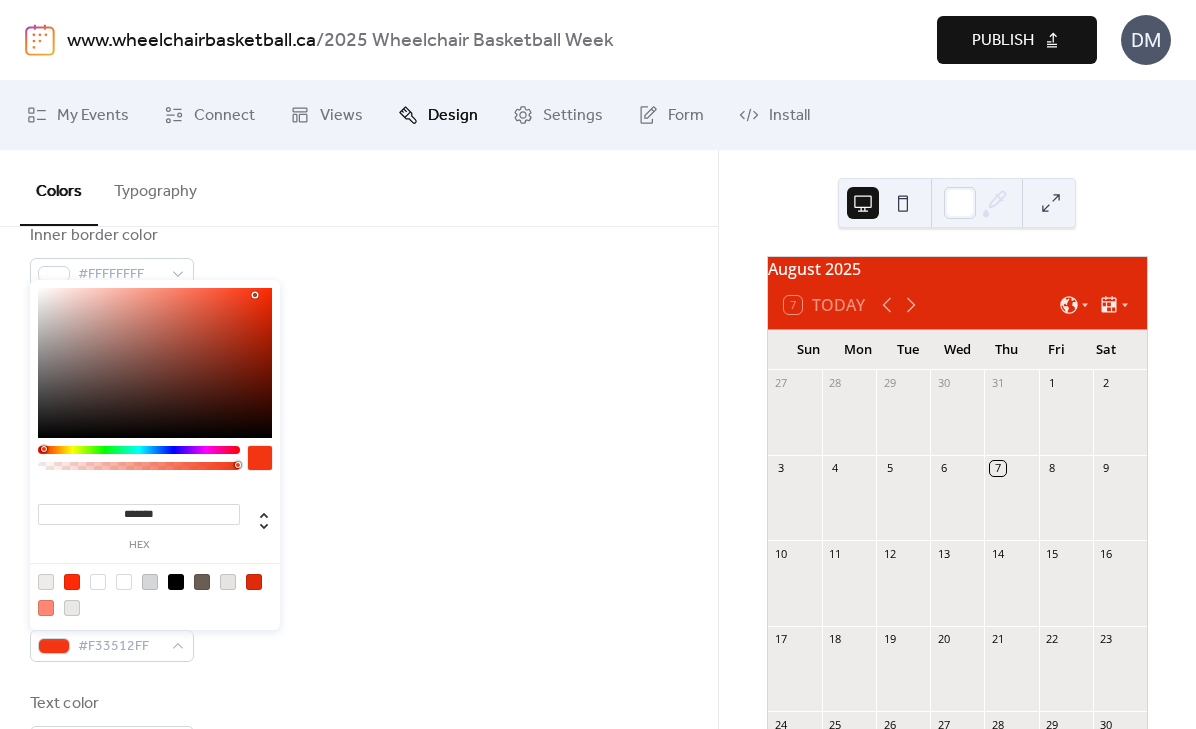drag, startPoint x: 264, startPoint y: 309, endPoint x: 251, endPoint y: 295, distance: 19.104973 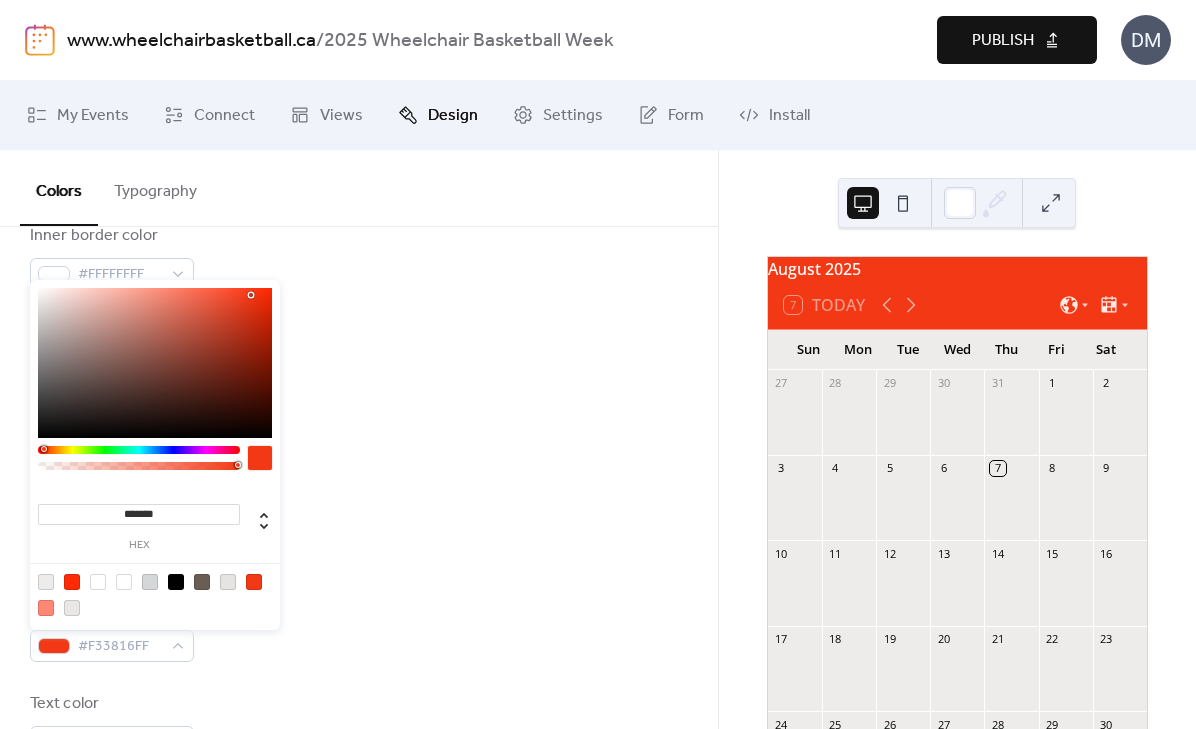 click at bounding box center (251, 295) 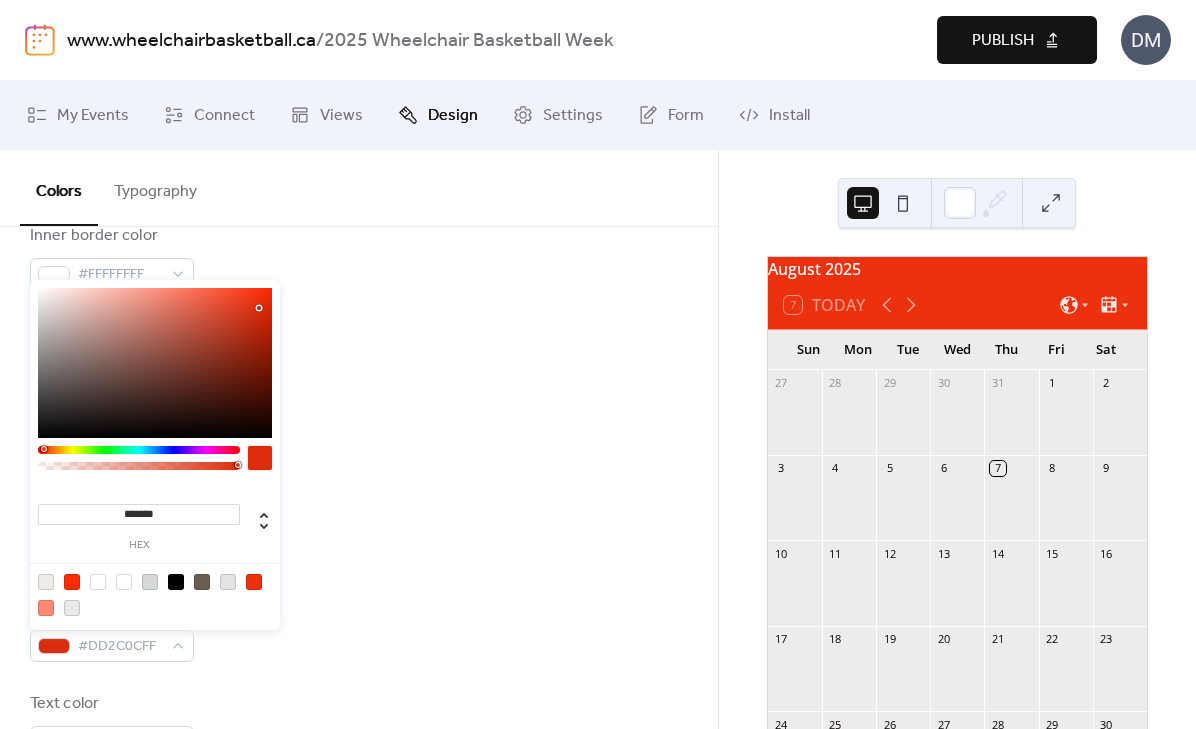 drag, startPoint x: 257, startPoint y: 300, endPoint x: 261, endPoint y: 312, distance: 12.649111 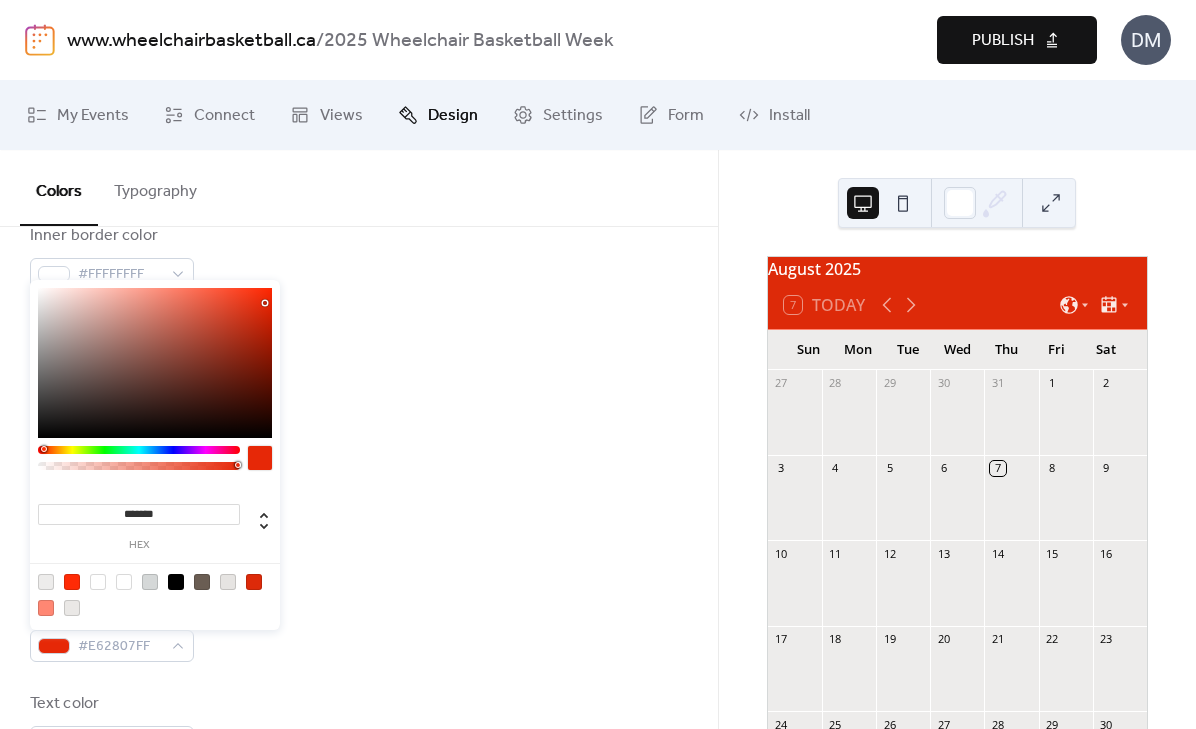 type on "*******" 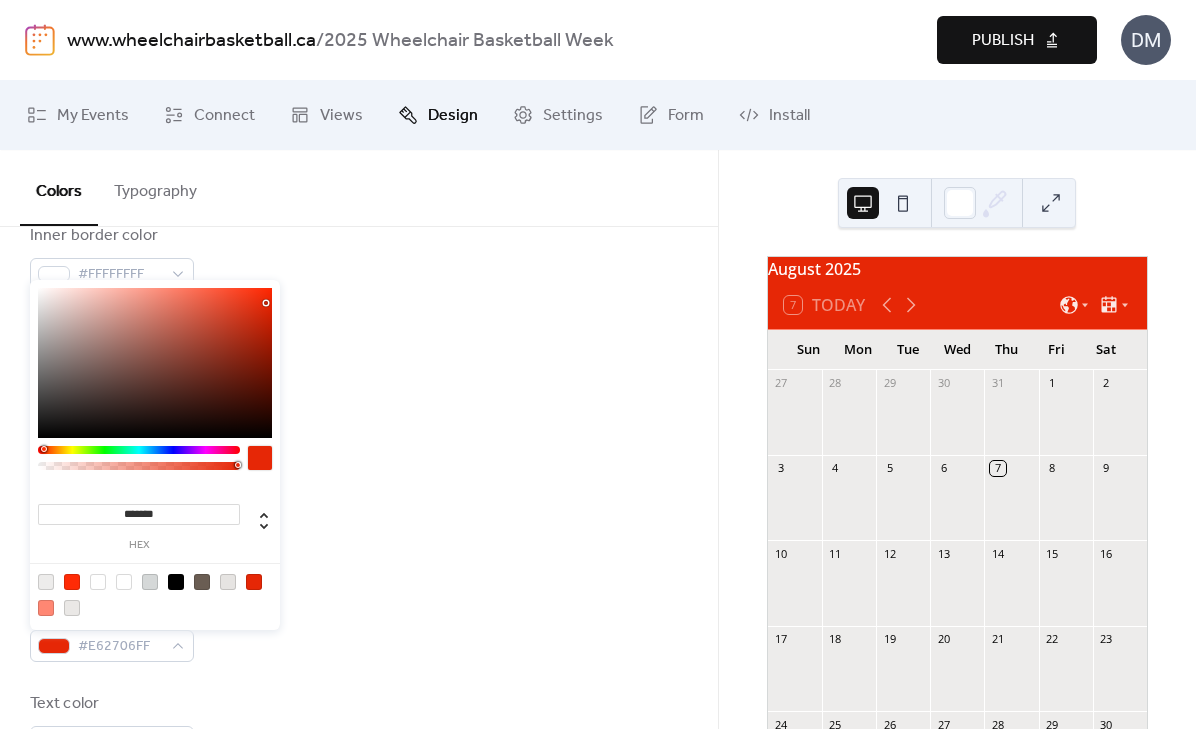 click on "Default event color #FF2B06FF" at bounding box center (359, 449) 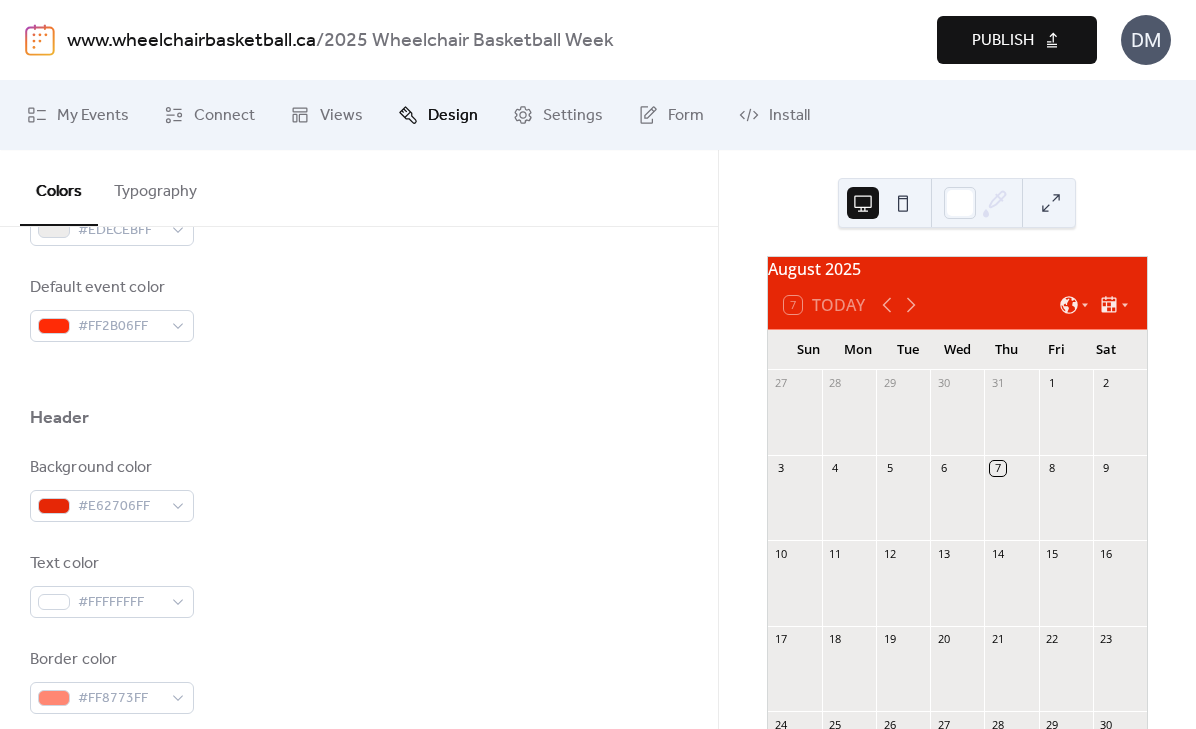 scroll, scrollTop: 713, scrollLeft: 0, axis: vertical 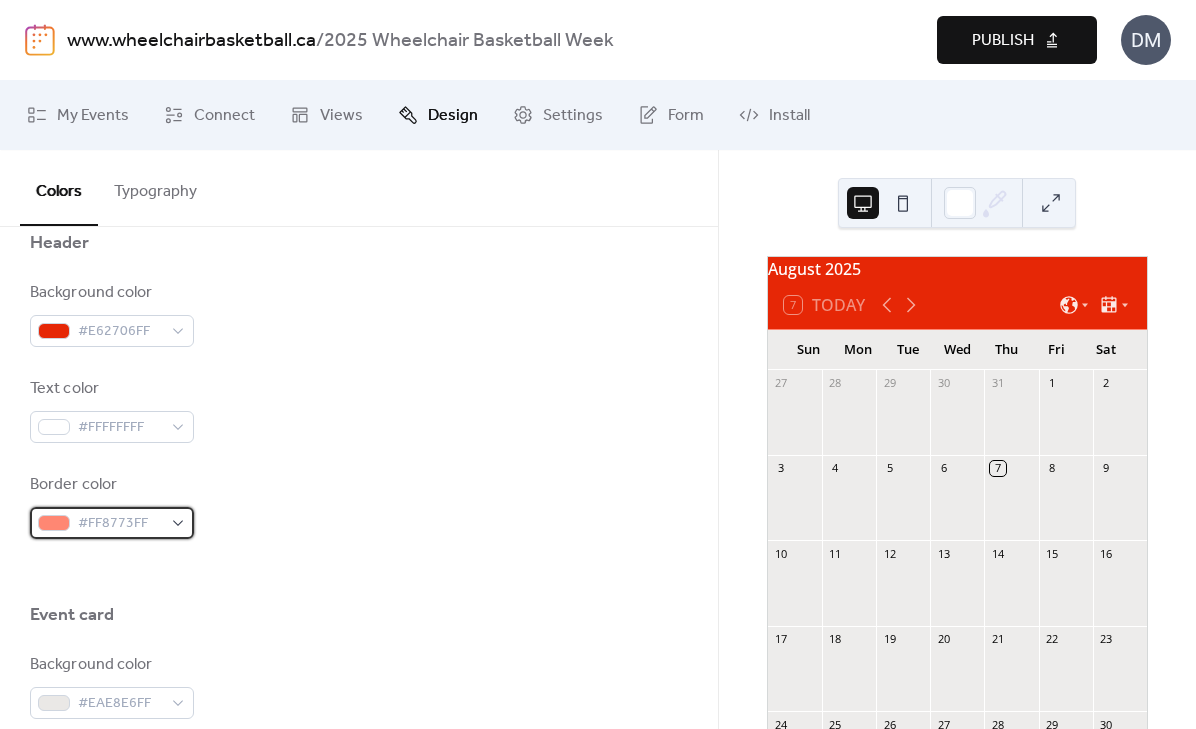 click on "#FF8773FF" at bounding box center (120, 524) 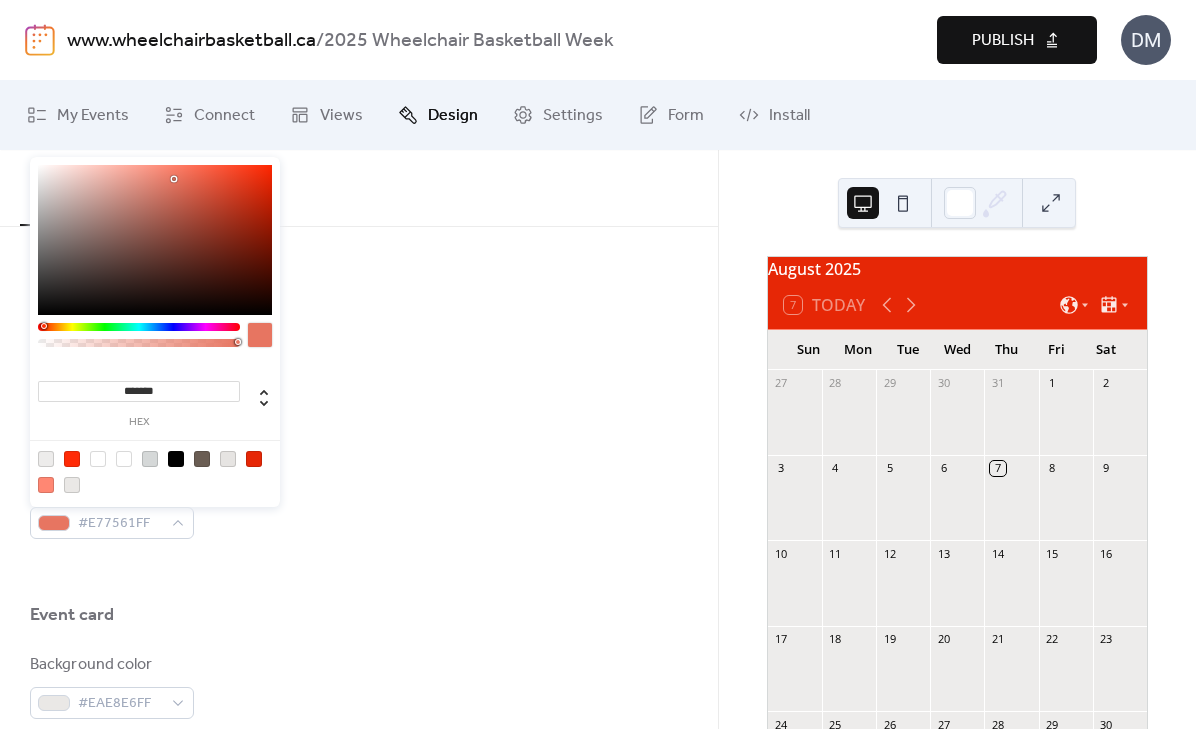 drag, startPoint x: 168, startPoint y: 164, endPoint x: 177, endPoint y: 183, distance: 21.023796 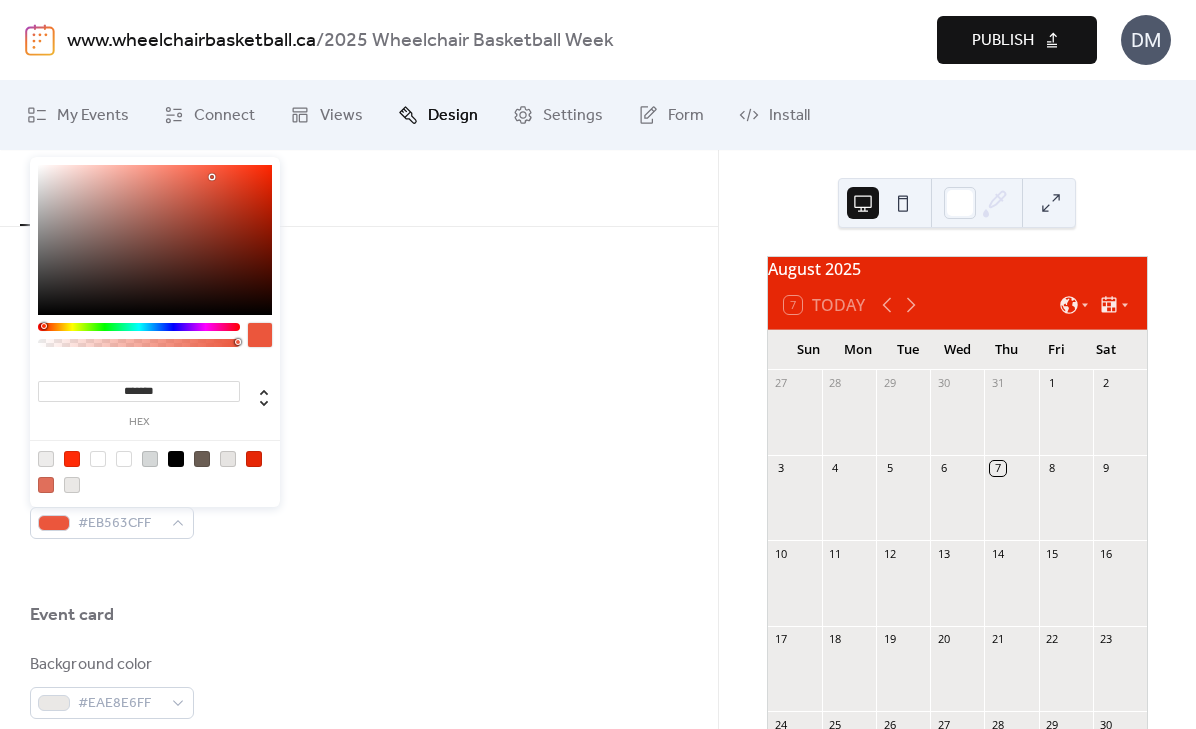 drag, startPoint x: 177, startPoint y: 182, endPoint x: 330, endPoint y: 148, distance: 156.73225 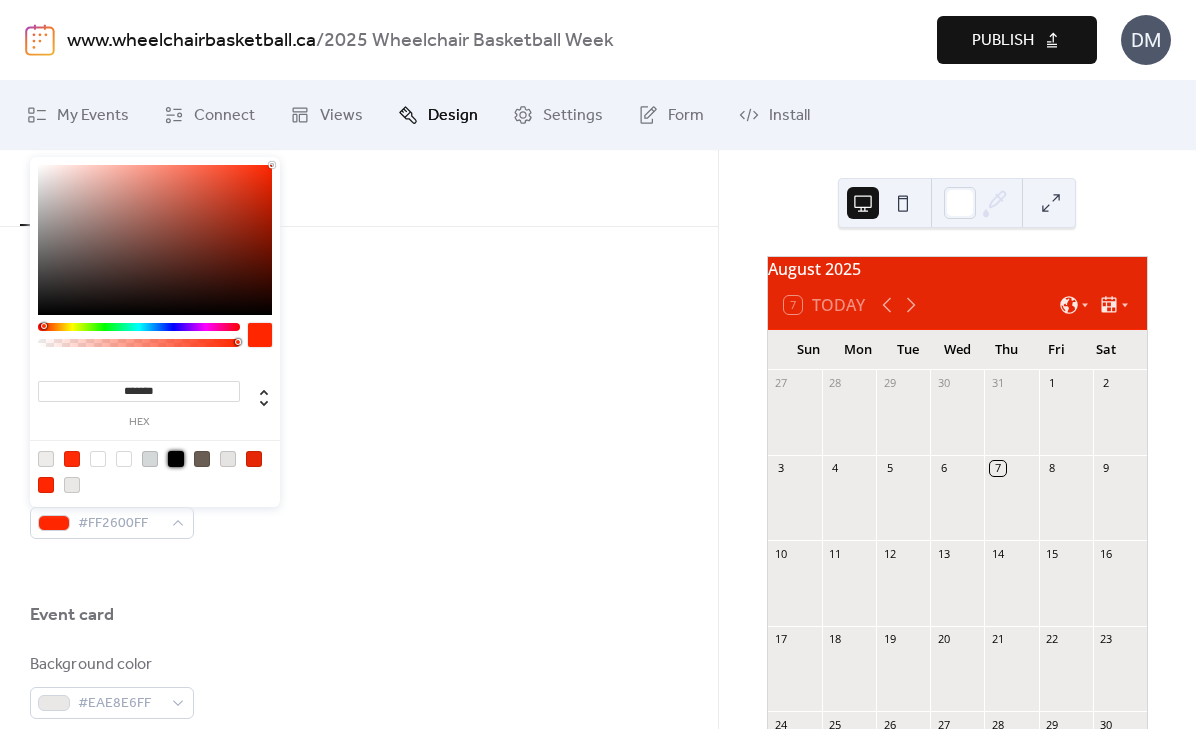 click at bounding box center (176, 459) 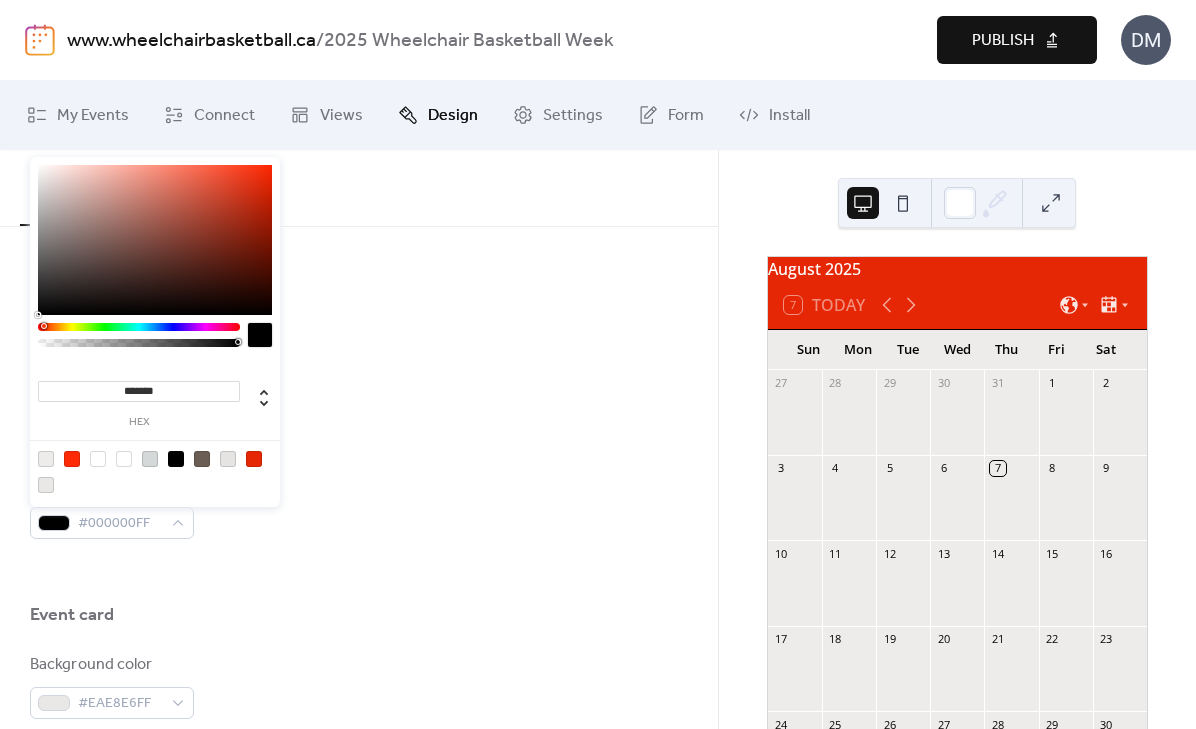 click at bounding box center [98, 459] 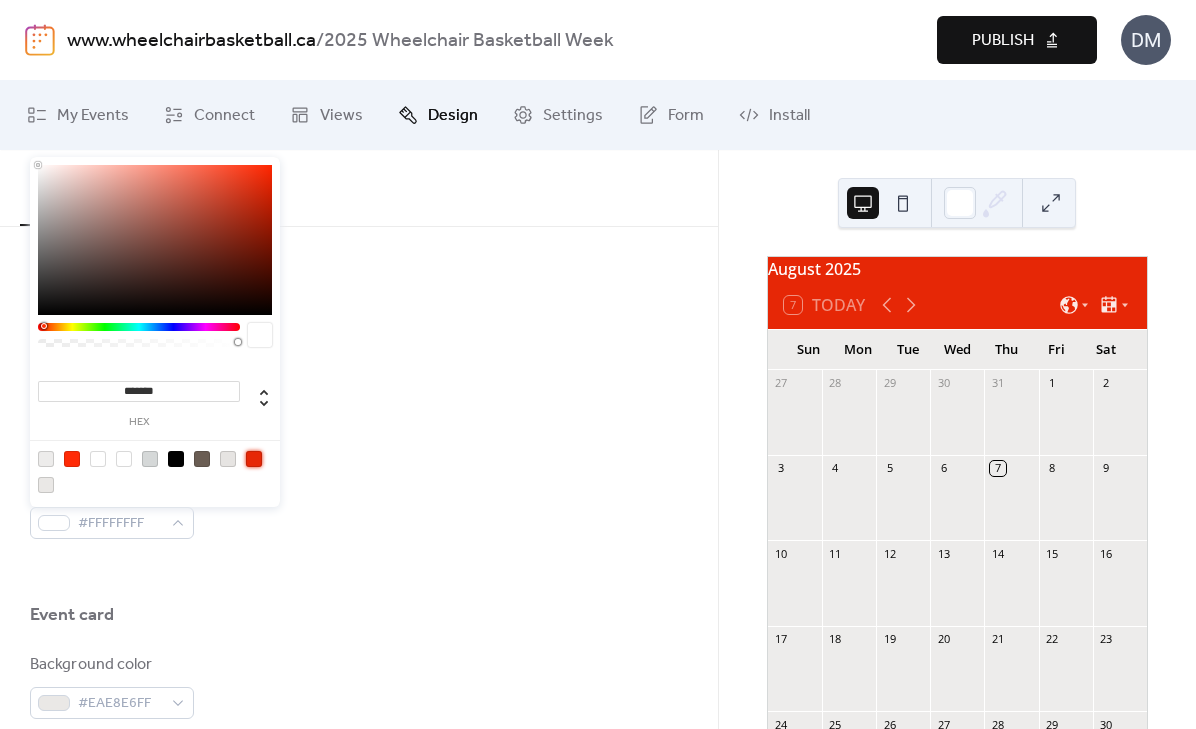 click at bounding box center (254, 459) 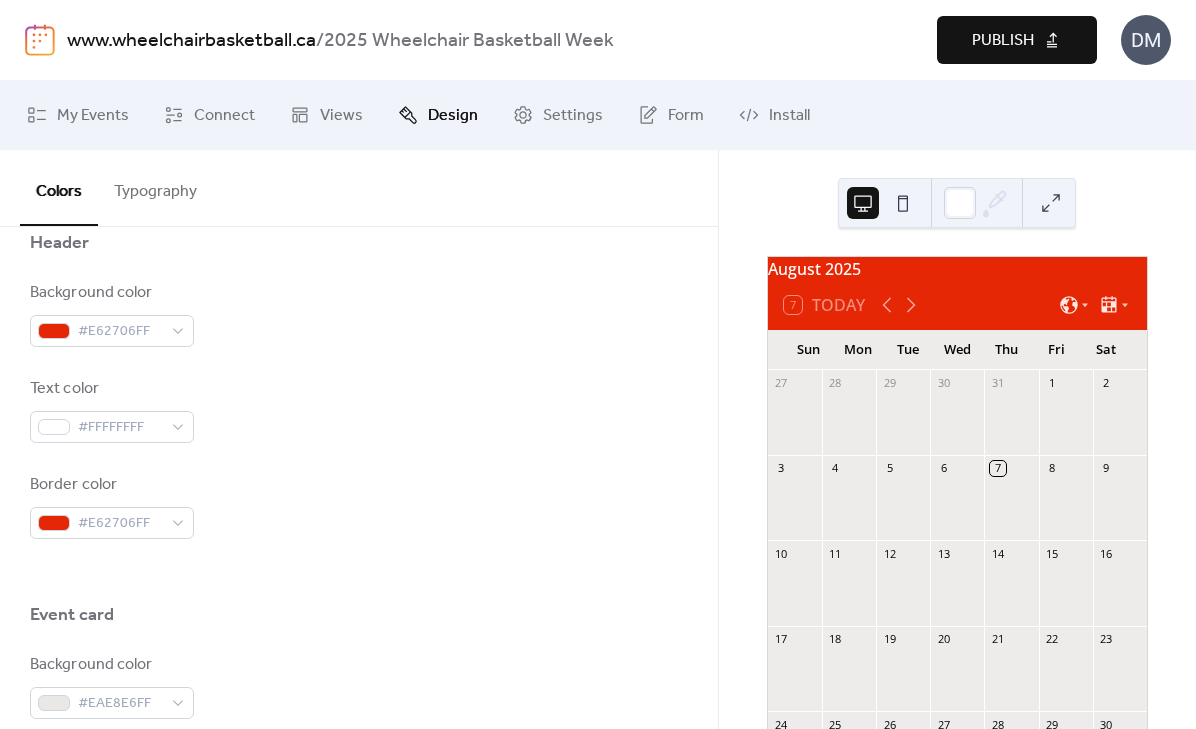 click on "Text color #FFFFFFFF" at bounding box center [359, 410] 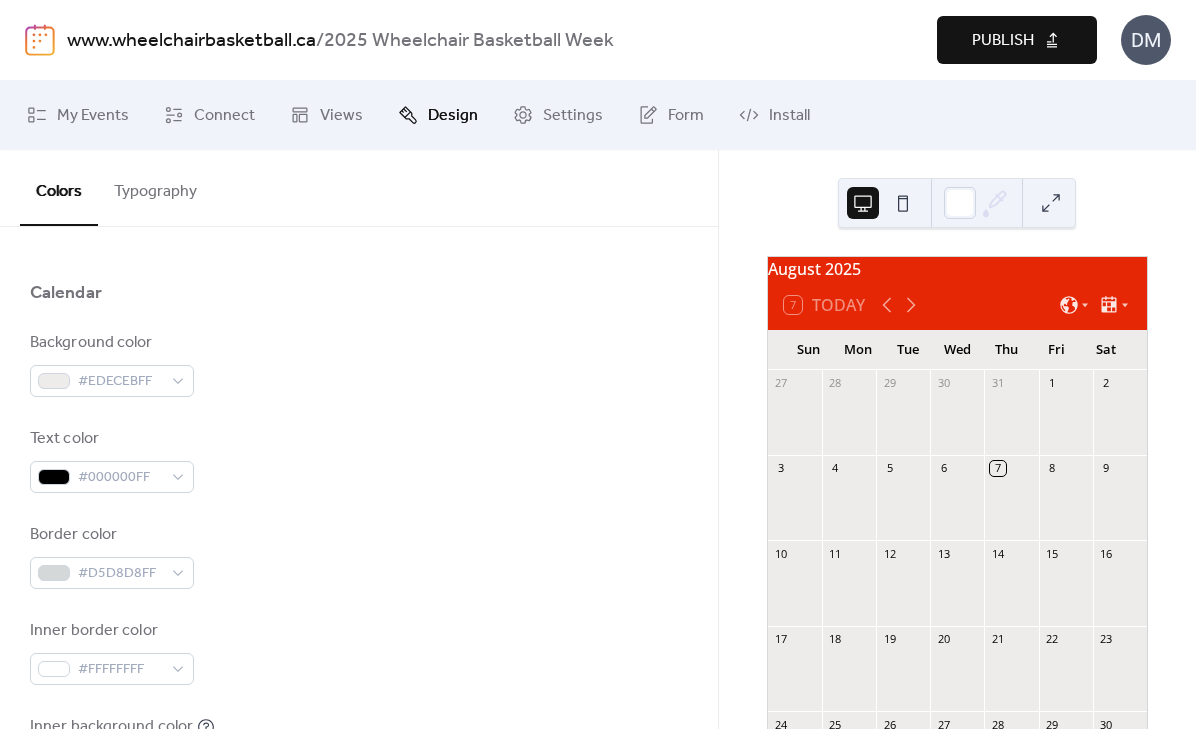 scroll, scrollTop: 232, scrollLeft: 0, axis: vertical 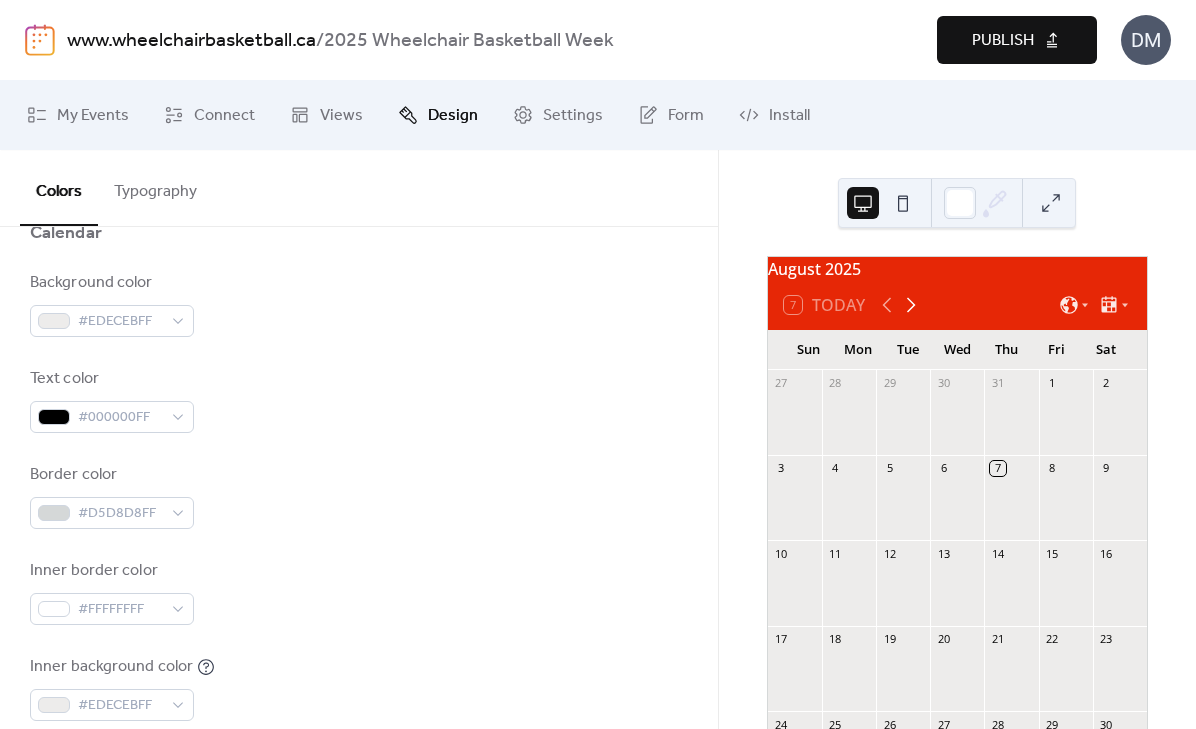 click 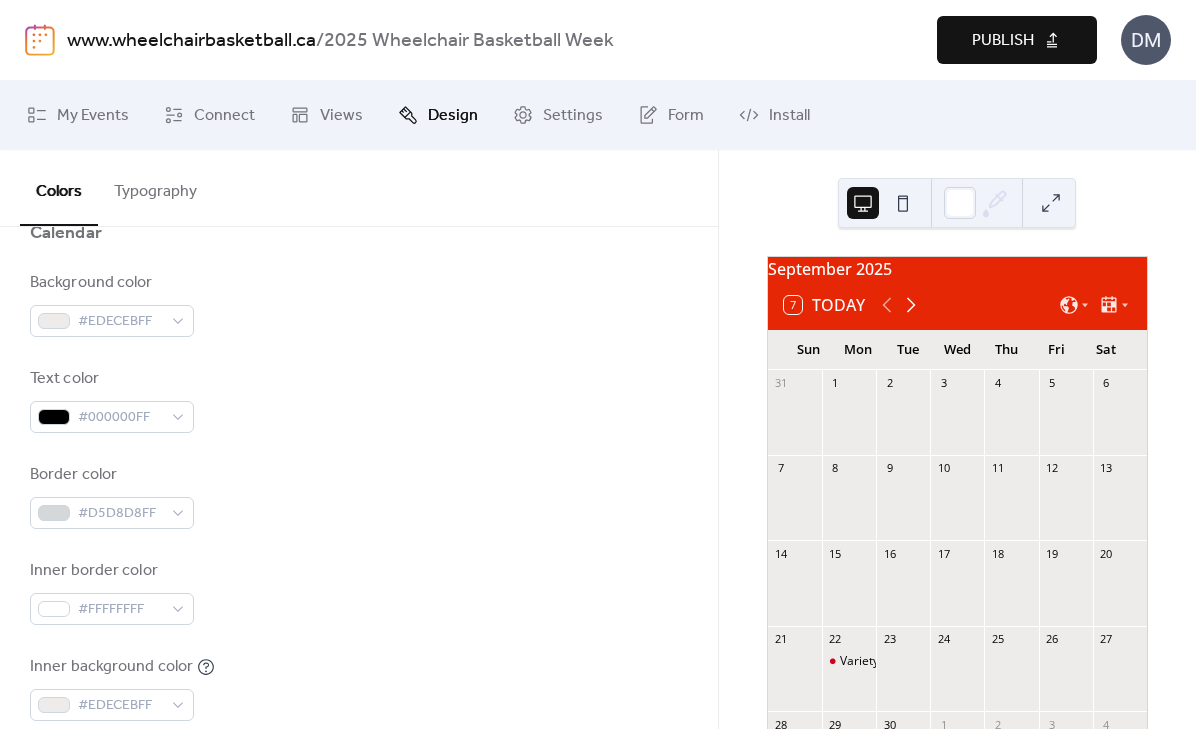 scroll, scrollTop: 83, scrollLeft: 0, axis: vertical 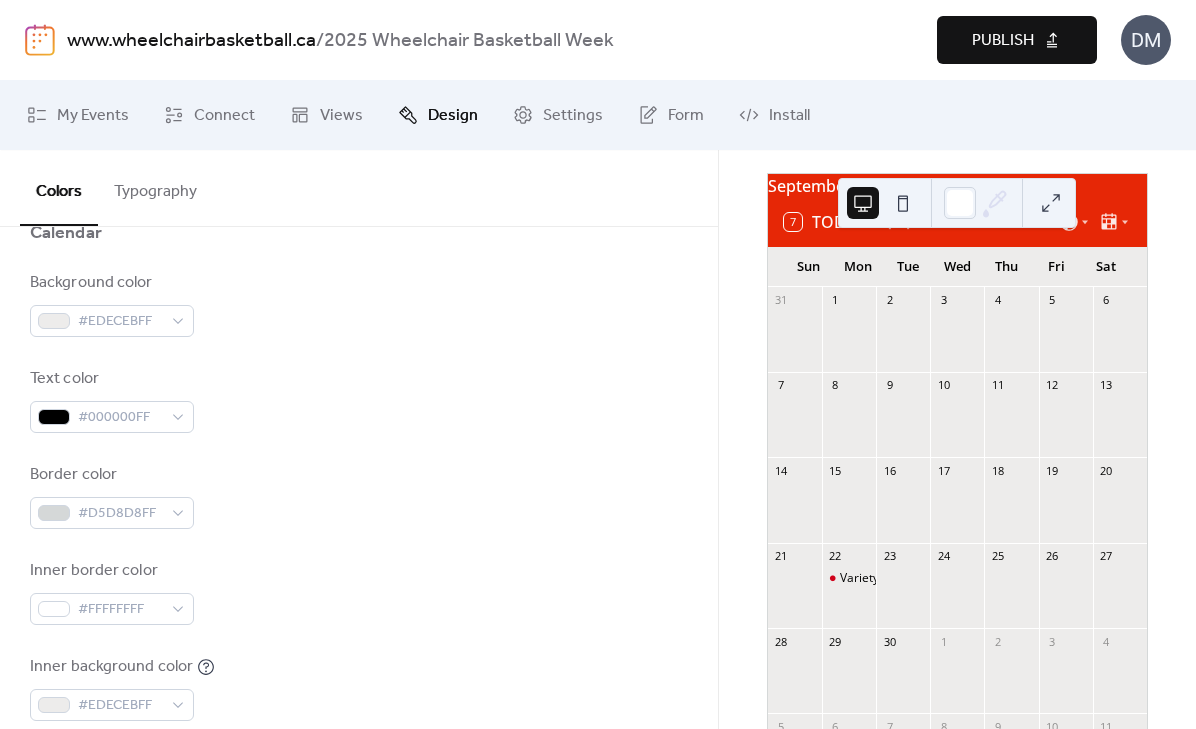 click on "Background color #EDECEBFF Text color #000000FF Border color #D5D8D8FF Inner border color #FFFFFFFF Inner background color #EDECEBFF Default event color #FF2B06FF" at bounding box center (359, 544) 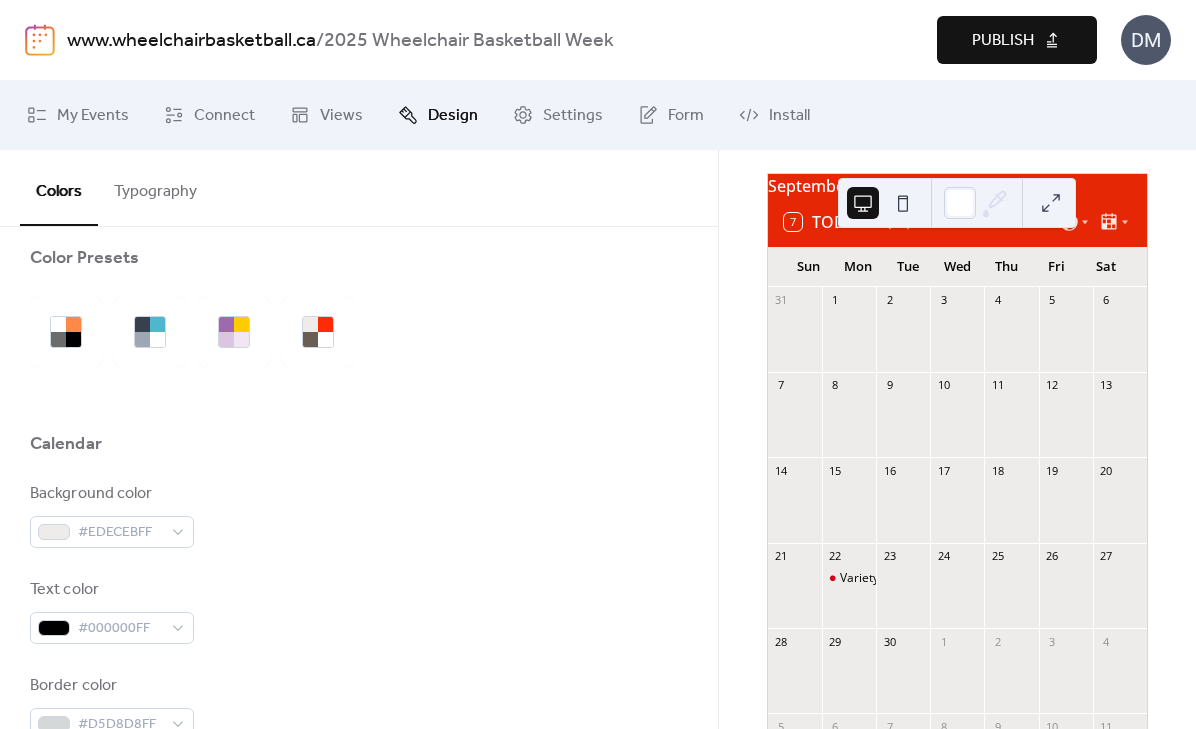 scroll, scrollTop: 0, scrollLeft: 0, axis: both 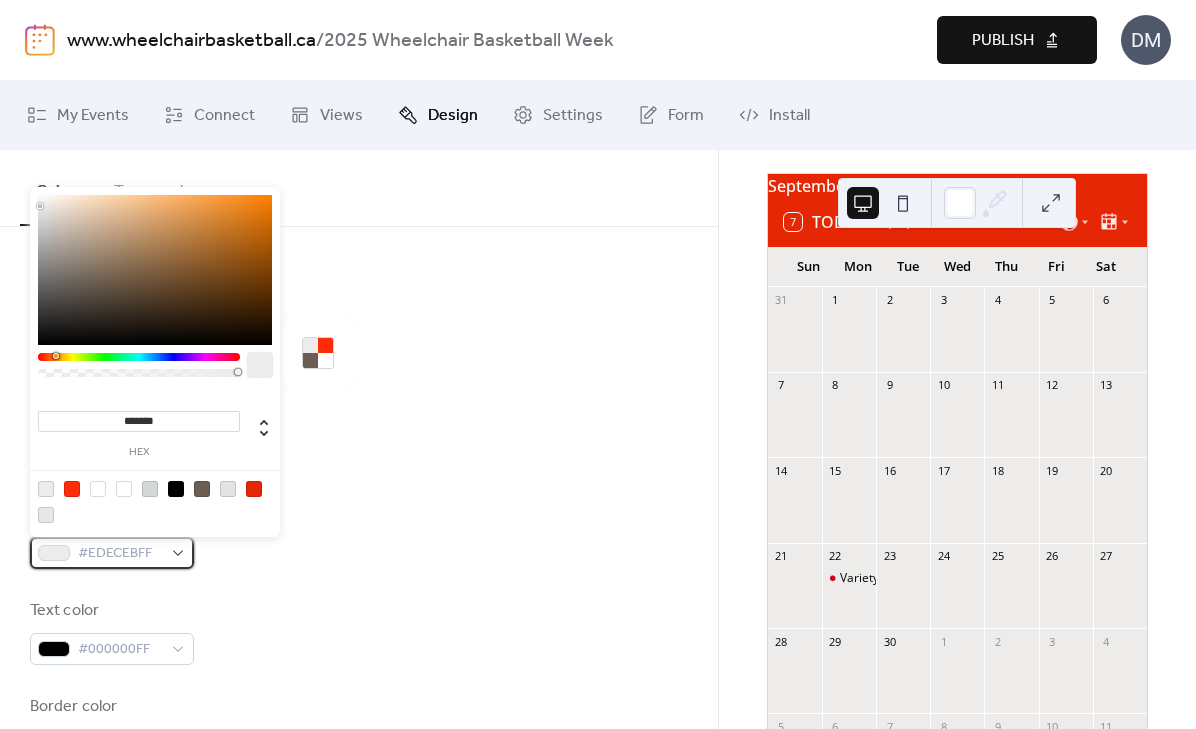 click on "#EDECEBFF" at bounding box center [120, 554] 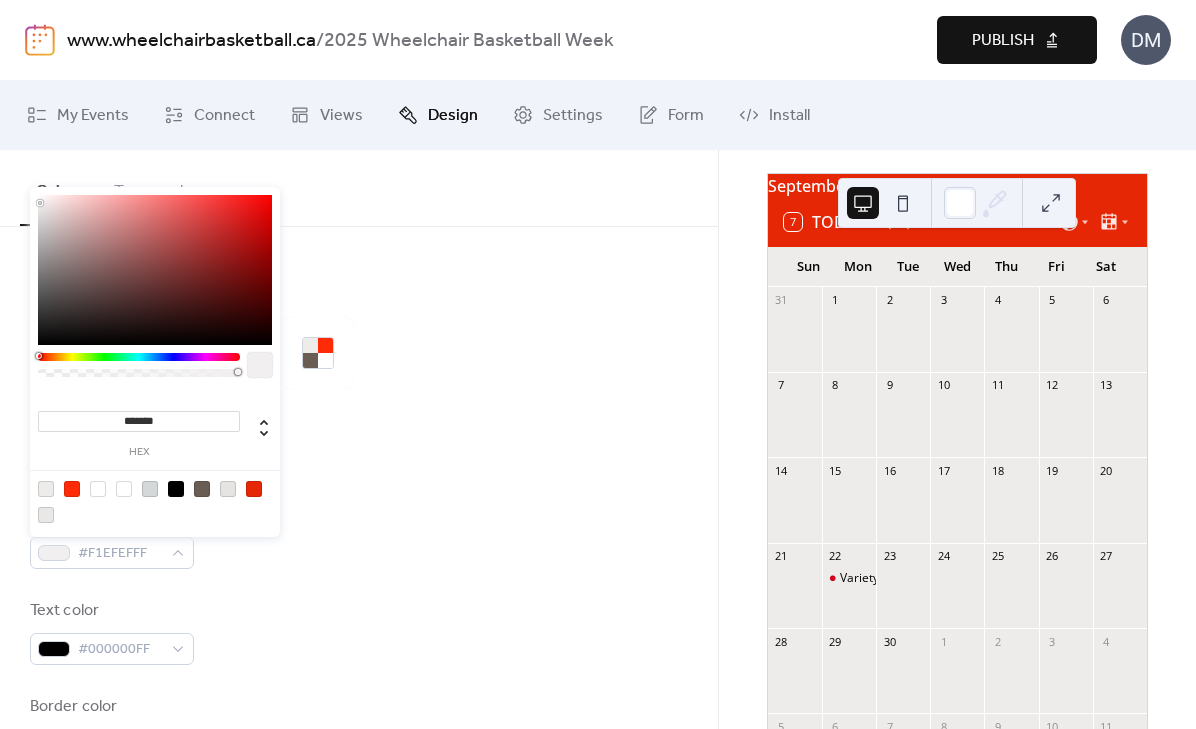 type on "*******" 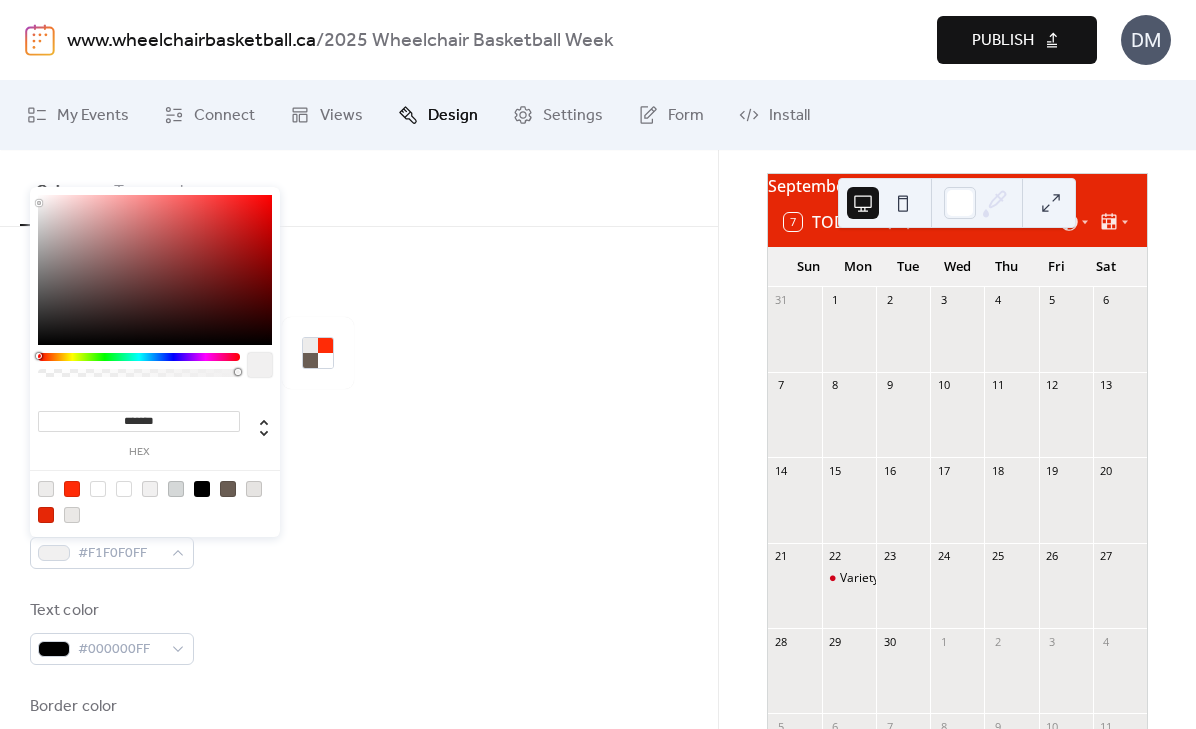 click on "Background color #F1F0F0FF" at bounding box center (359, 536) 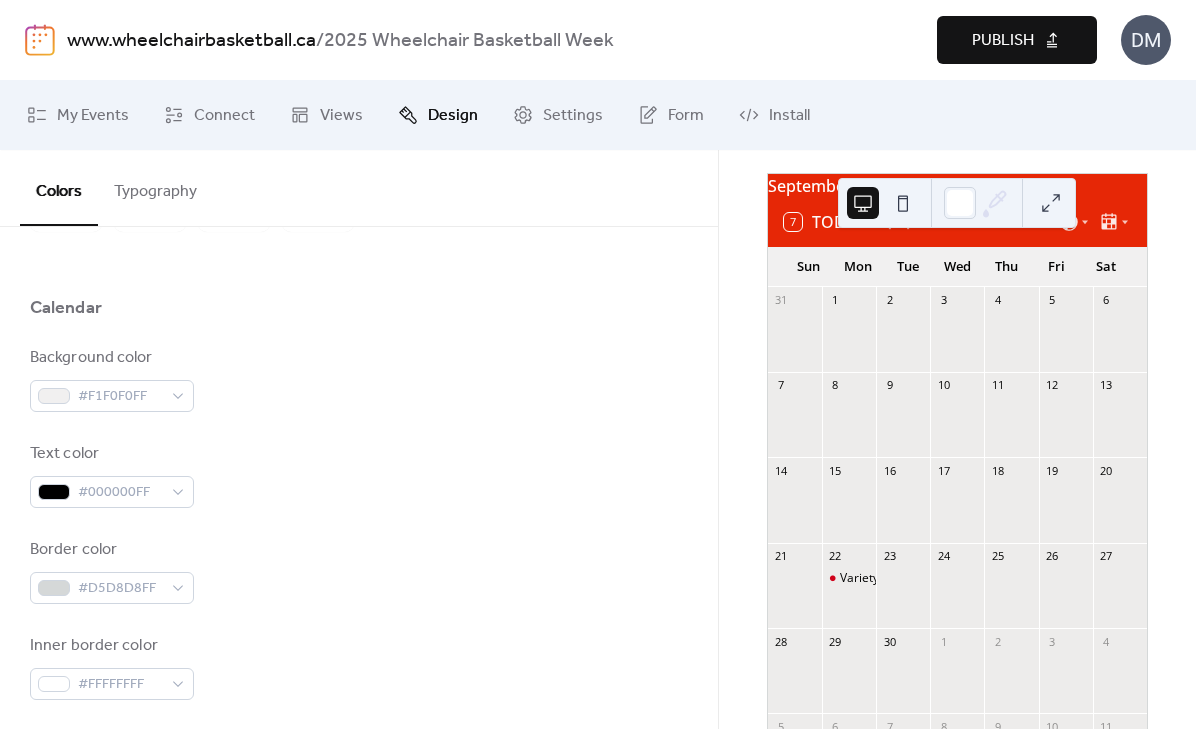 scroll, scrollTop: 128, scrollLeft: 0, axis: vertical 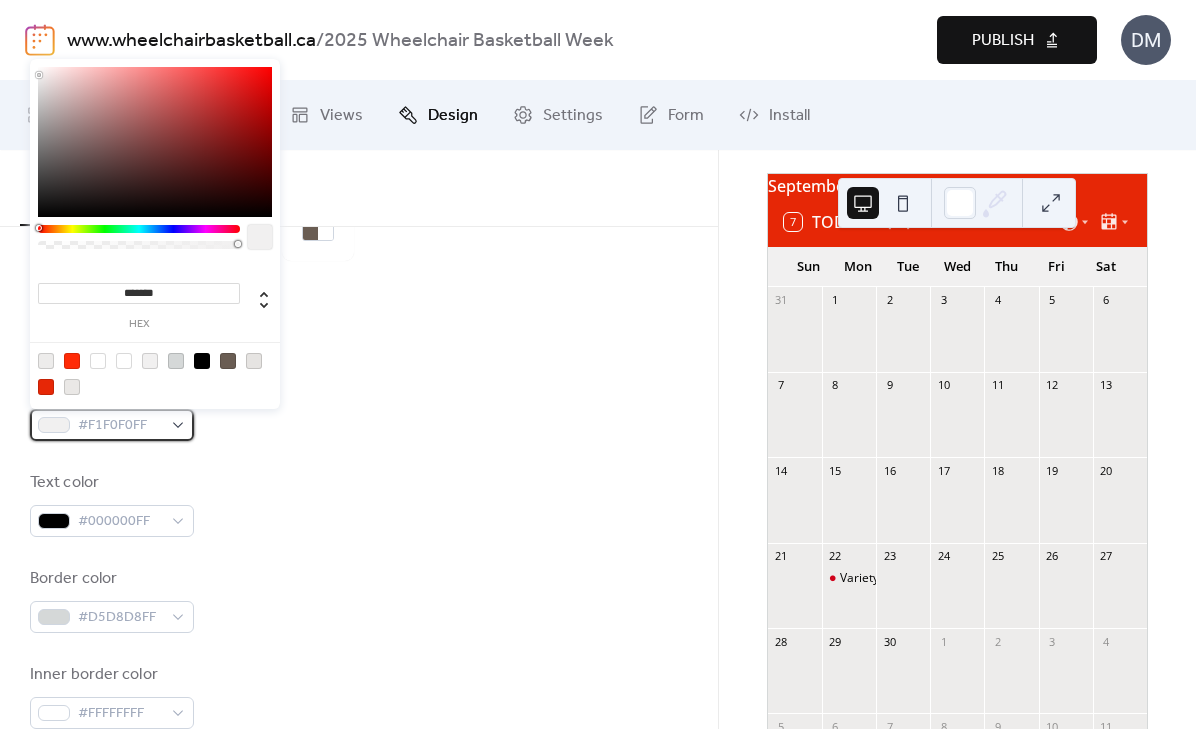 click on "#F1F0F0FF" at bounding box center [120, 426] 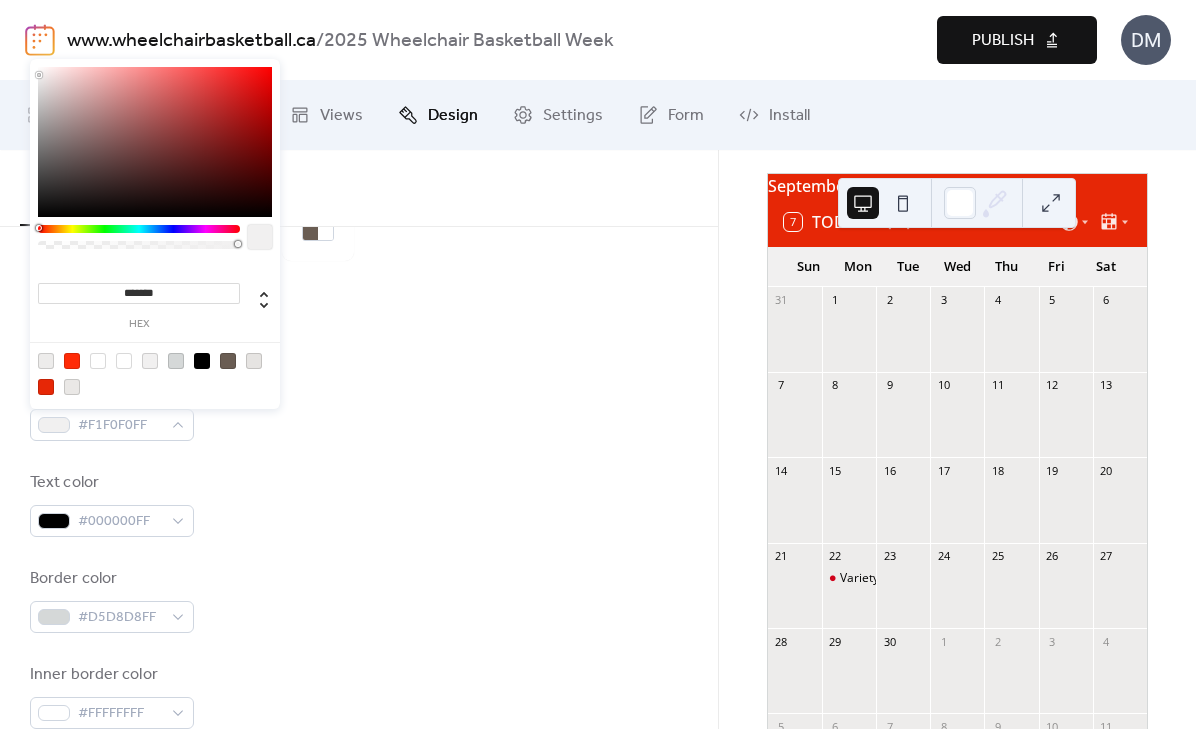 drag, startPoint x: 123, startPoint y: 290, endPoint x: 174, endPoint y: 293, distance: 51.088158 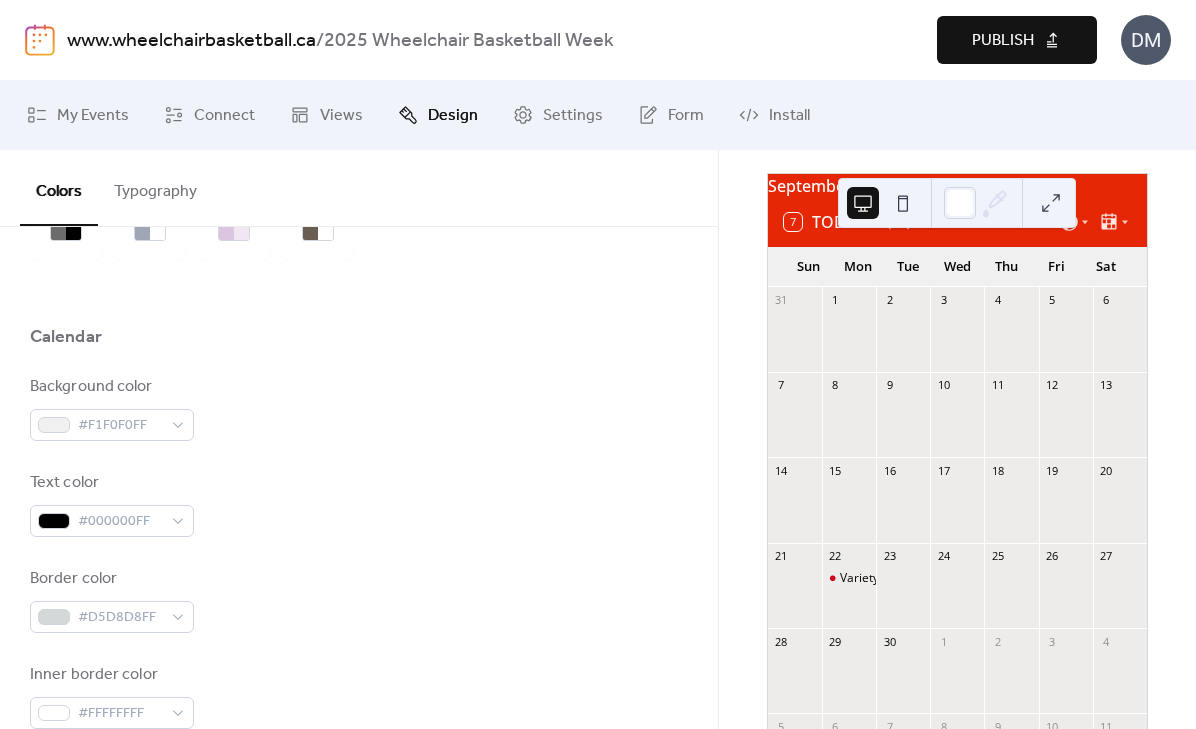 click on "Background color #F1F0F0FF" at bounding box center [359, 408] 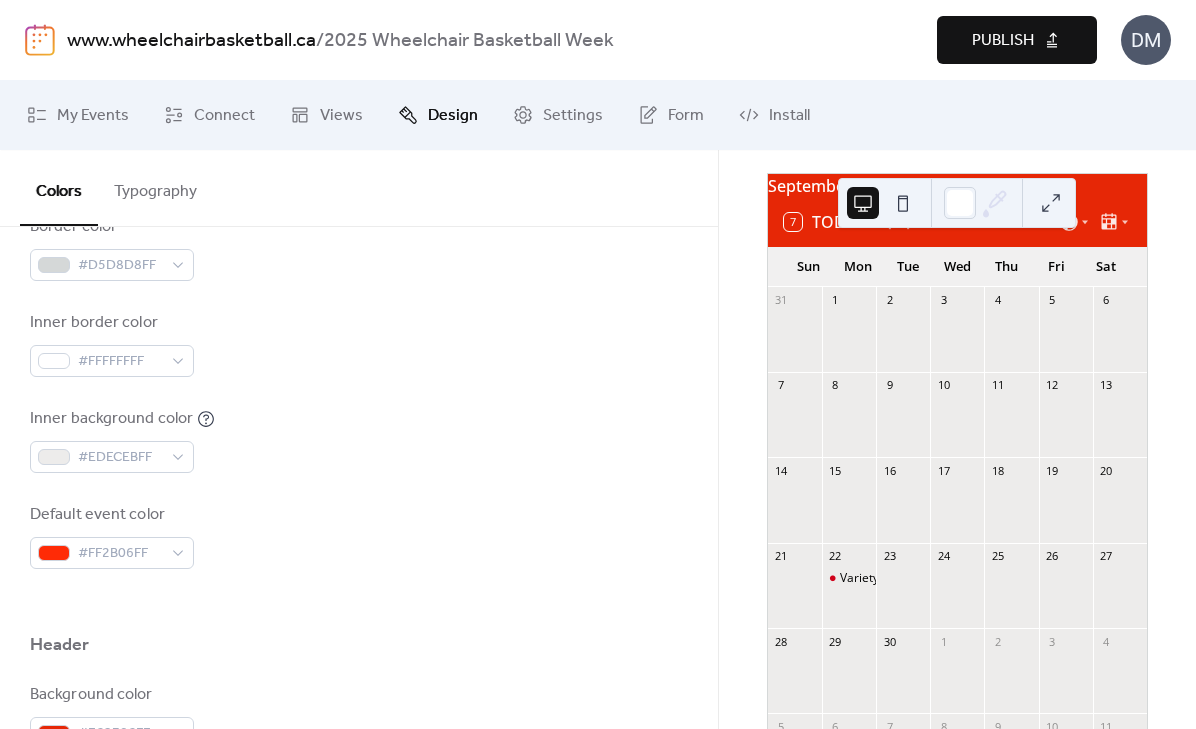 scroll, scrollTop: 506, scrollLeft: 0, axis: vertical 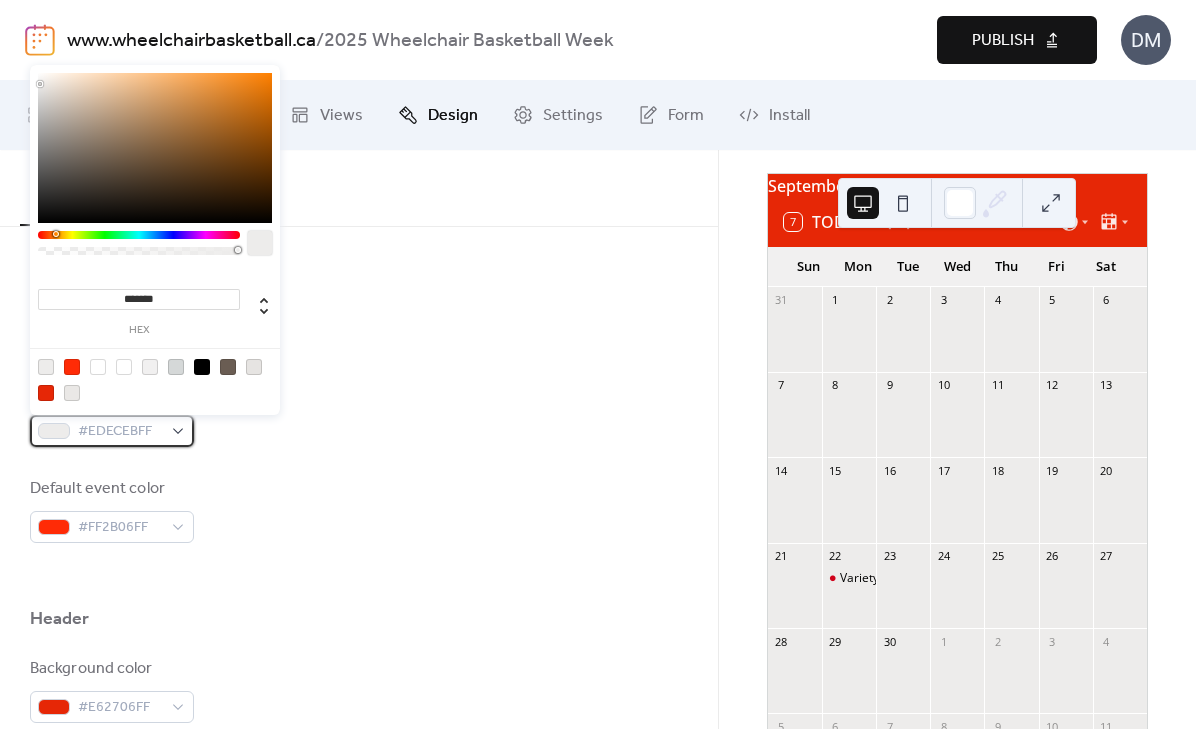 click on "#EDECEBFF" at bounding box center [120, 432] 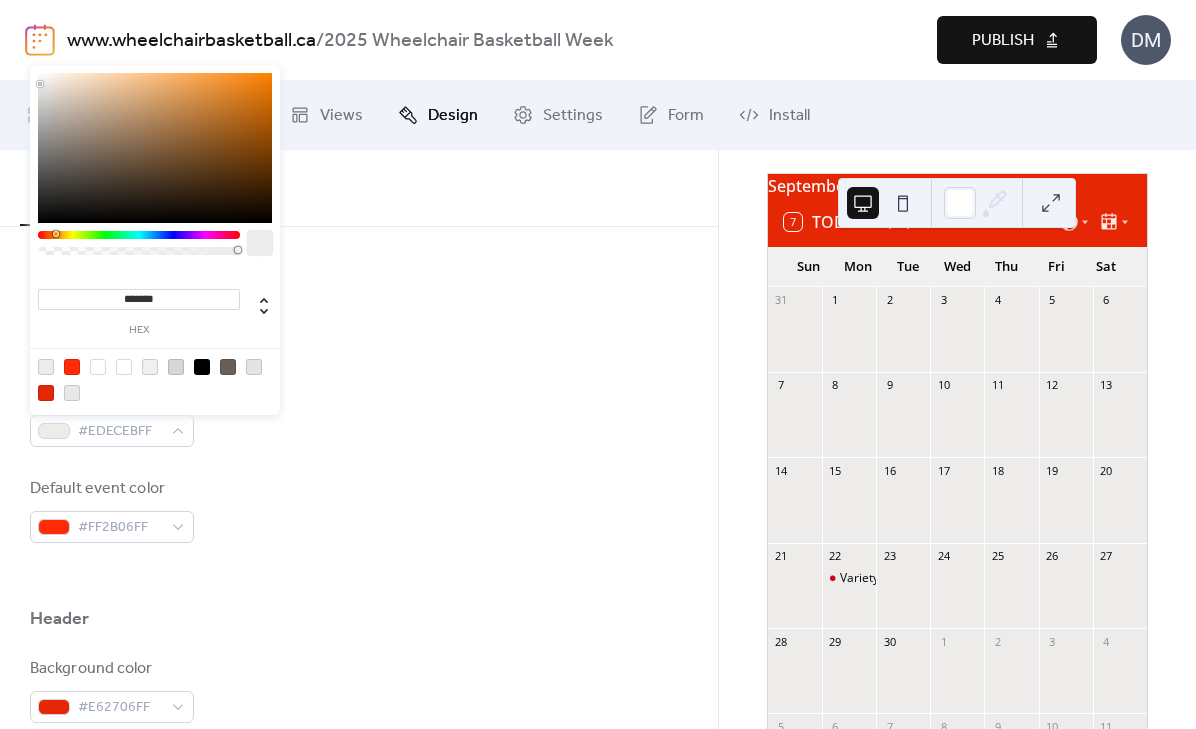 drag, startPoint x: 121, startPoint y: 295, endPoint x: 204, endPoint y: 297, distance: 83.02409 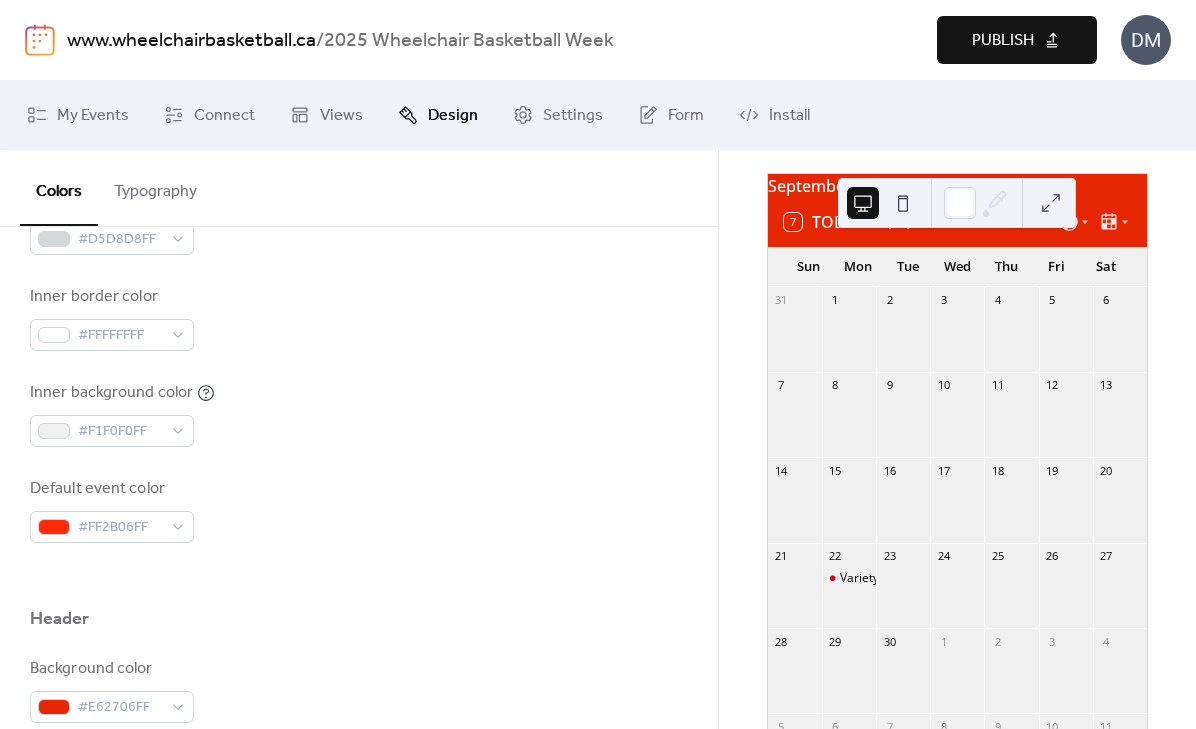 click on "Inner background color #F1F0F0FF" at bounding box center [359, 414] 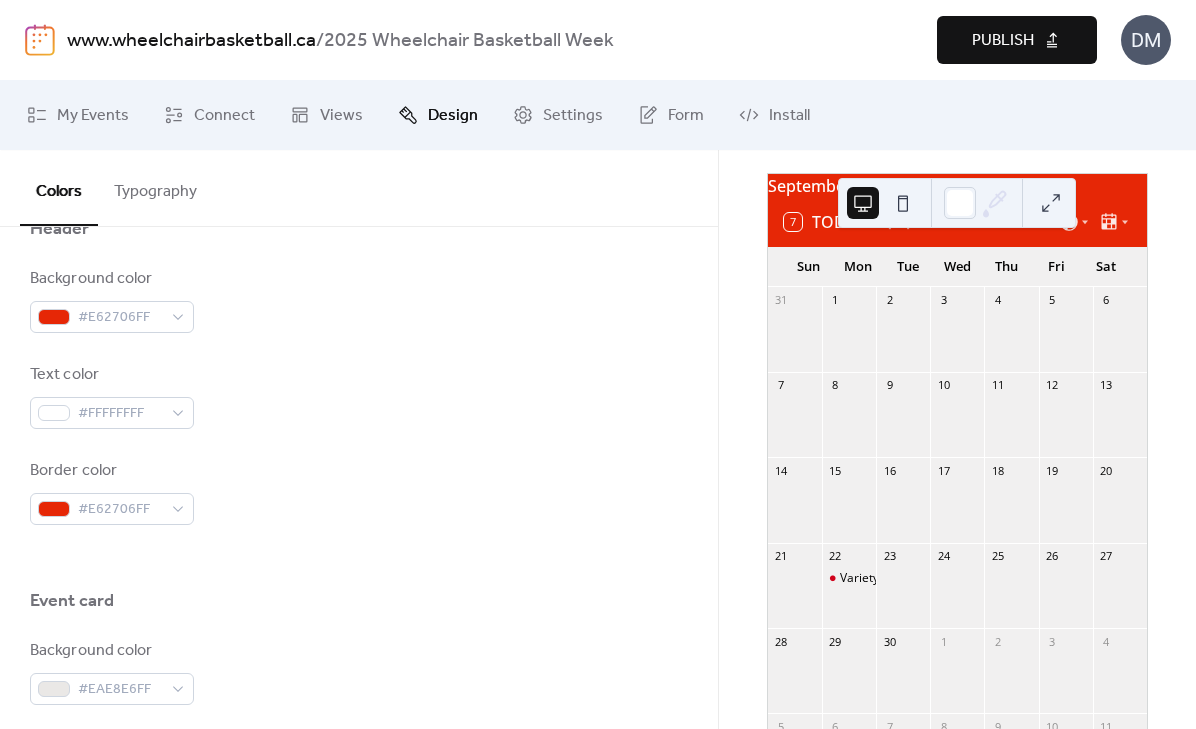 scroll, scrollTop: 903, scrollLeft: 0, axis: vertical 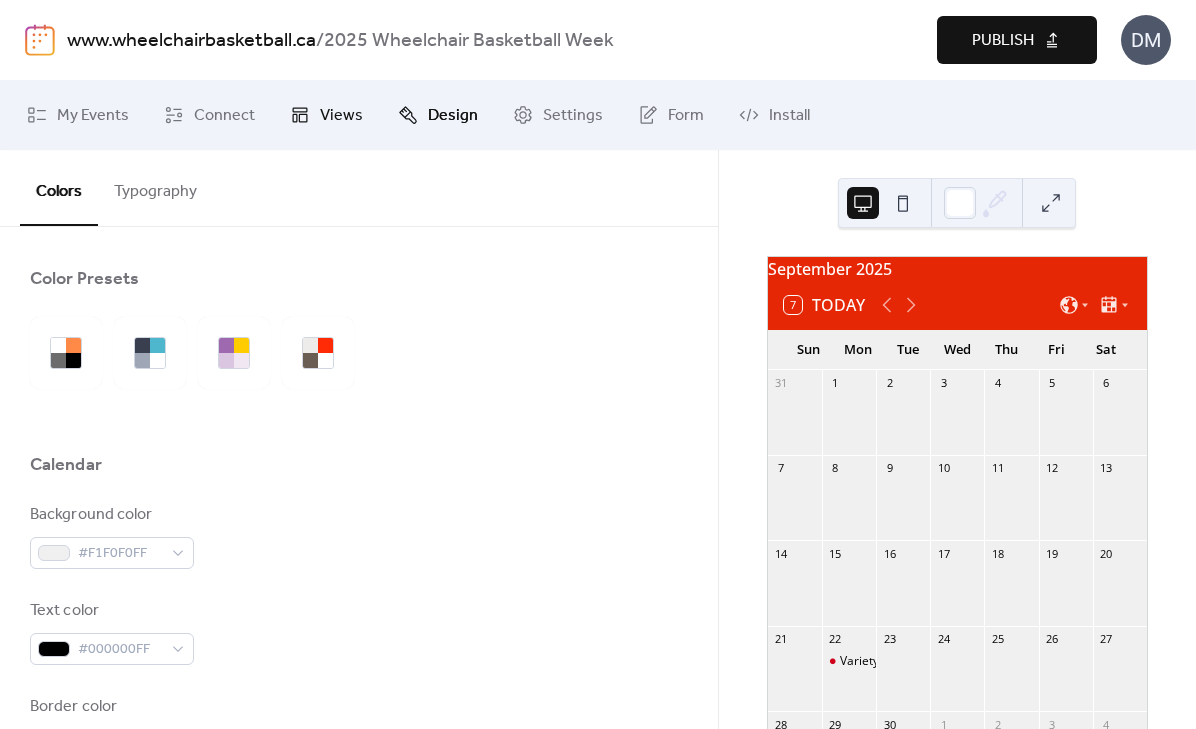 click on "Views" at bounding box center (341, 116) 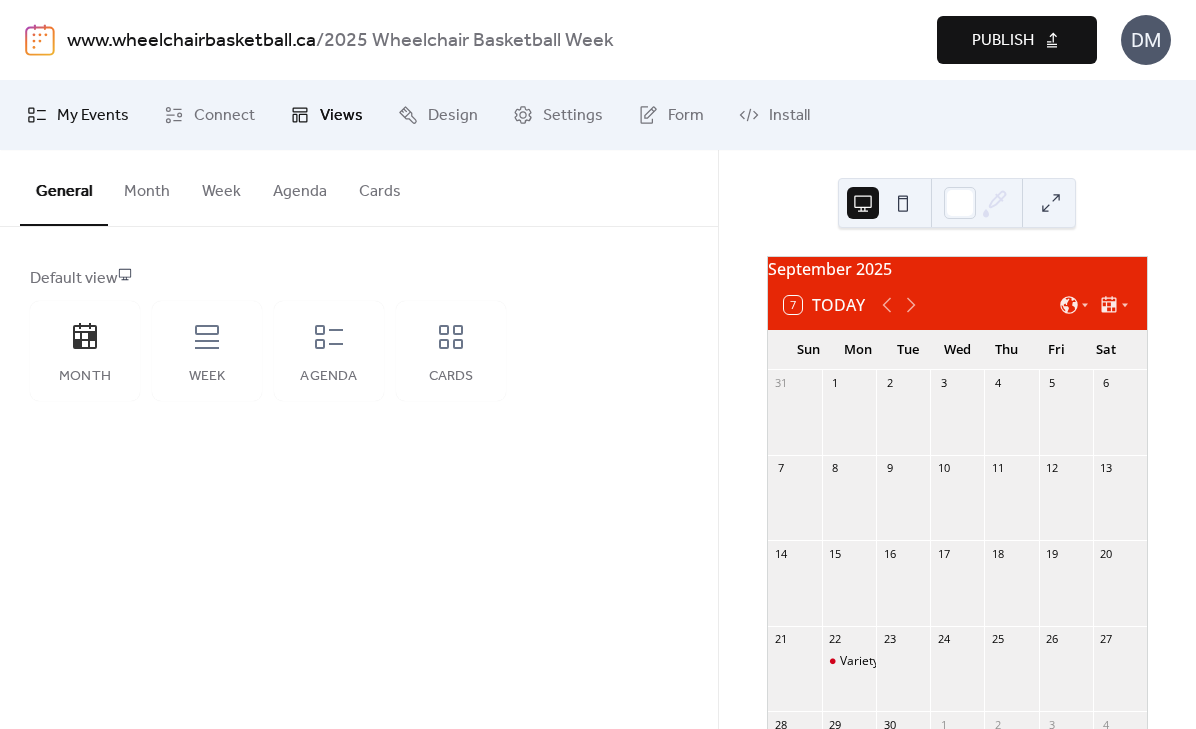 click on "My Events" at bounding box center (93, 116) 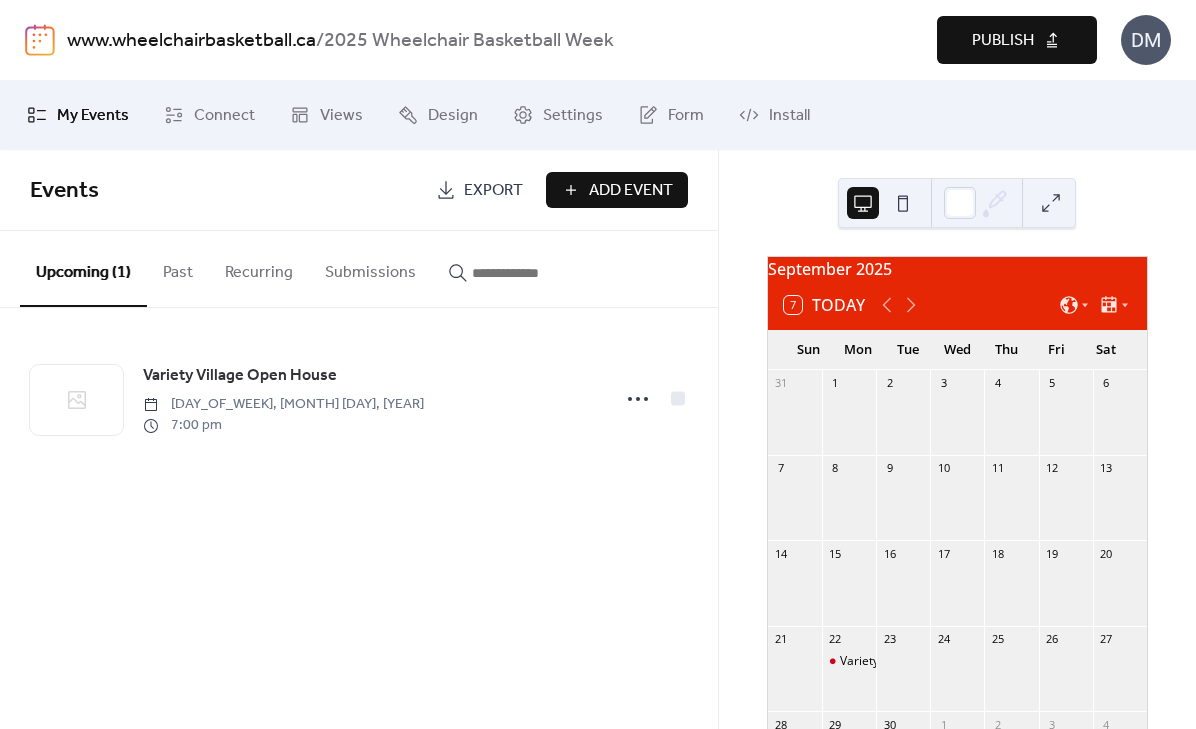 click on "Add Event" at bounding box center (631, 191) 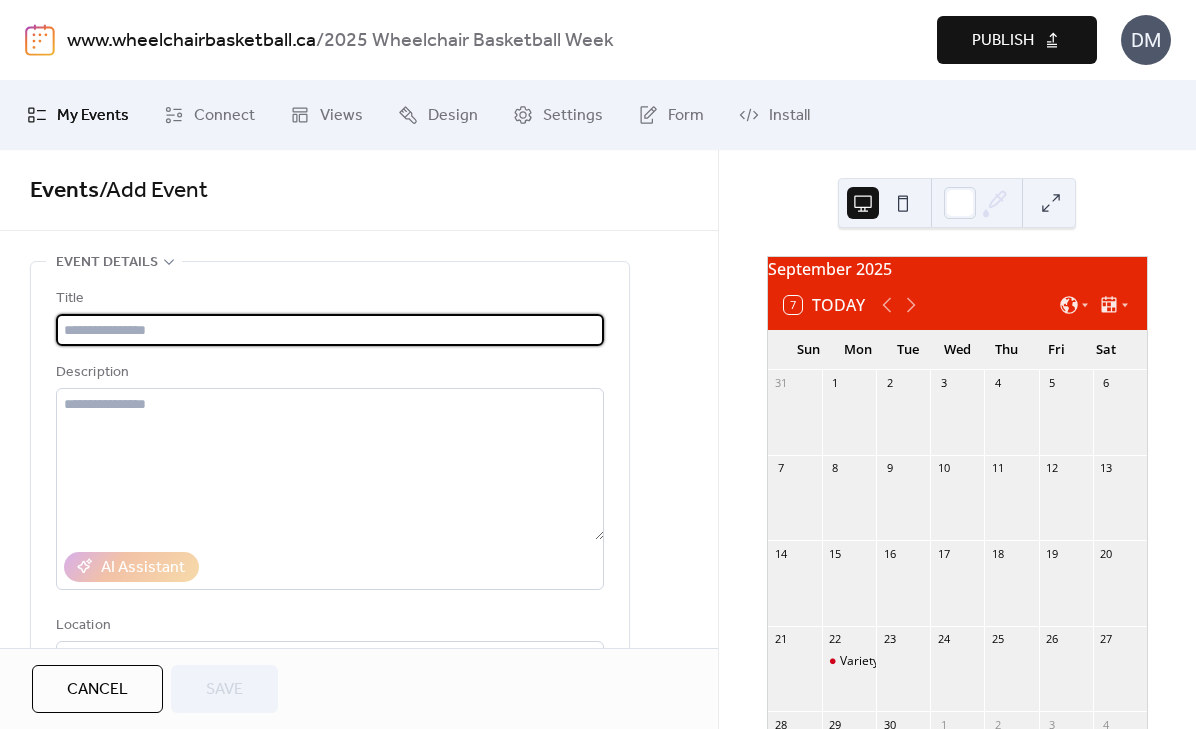 paste on "******" 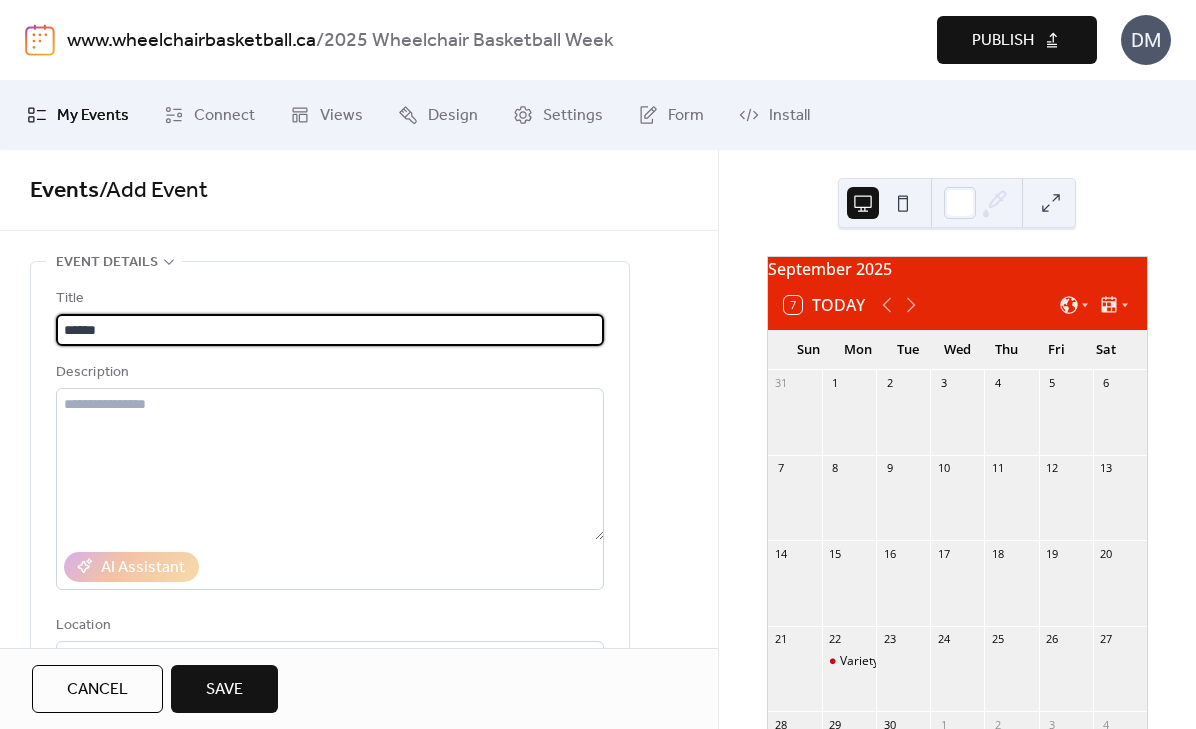 click on "******" at bounding box center (330, 330) 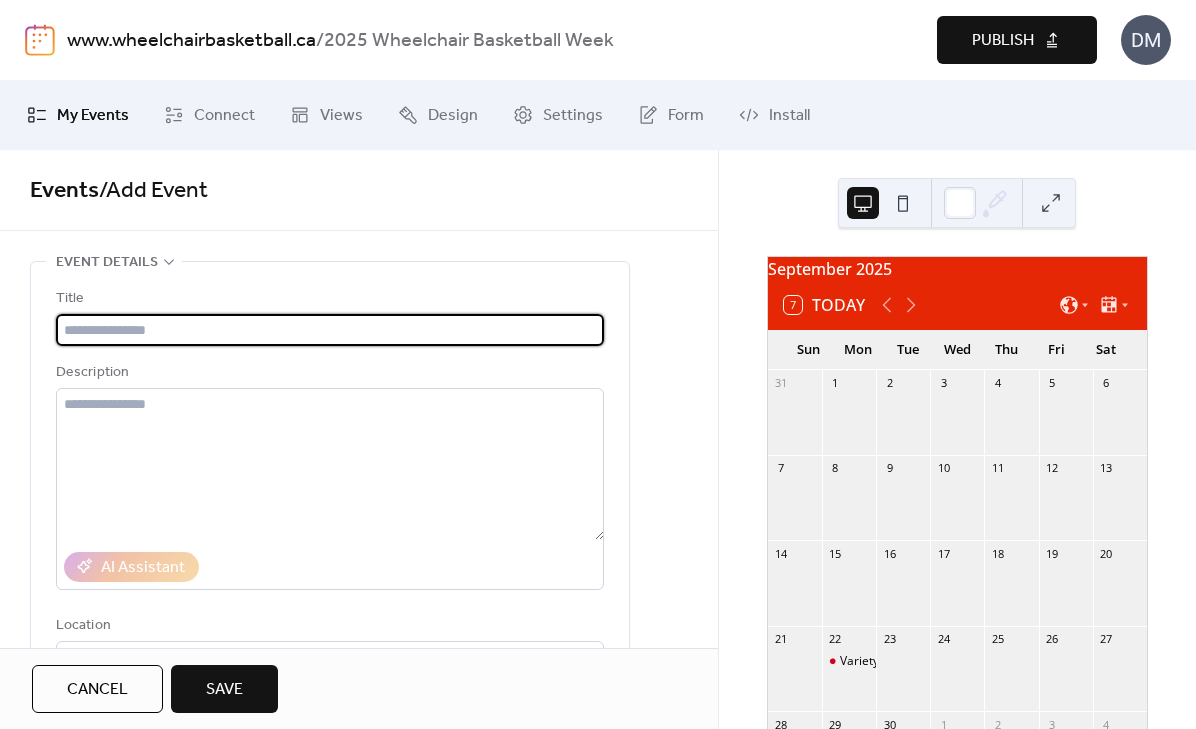 paste on "**********" 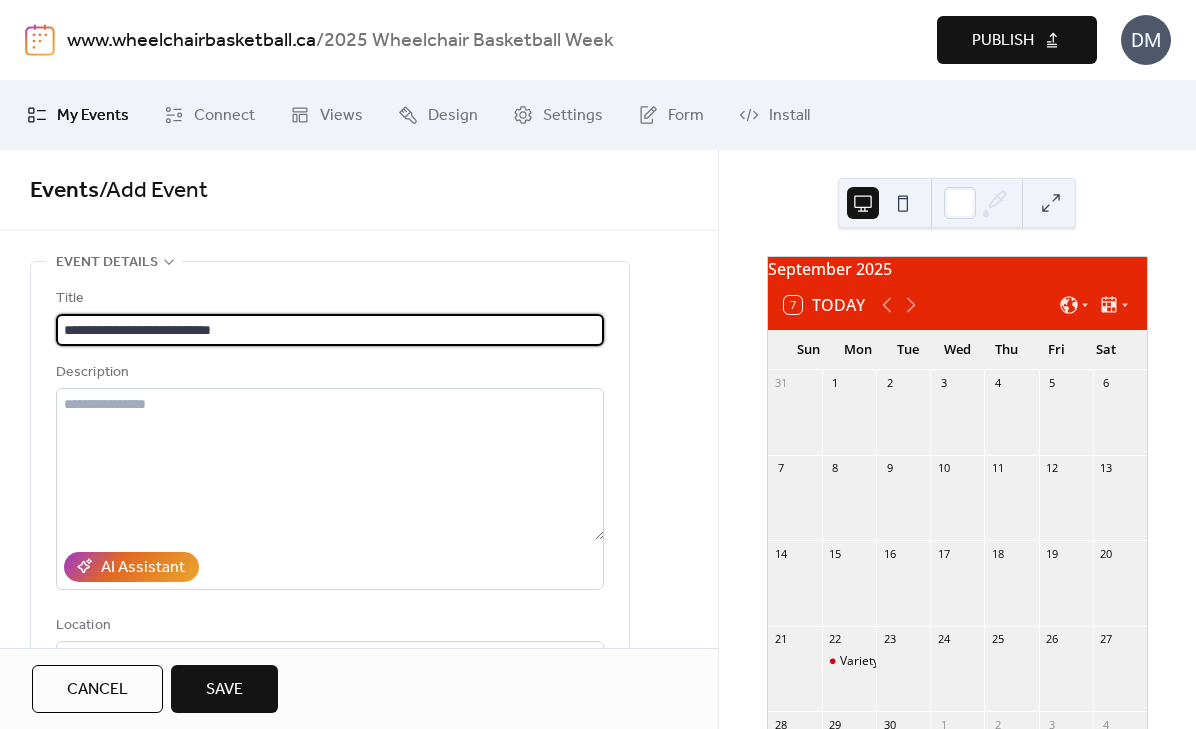 drag, startPoint x: 87, startPoint y: 328, endPoint x: 22, endPoint y: 321, distance: 65.37584 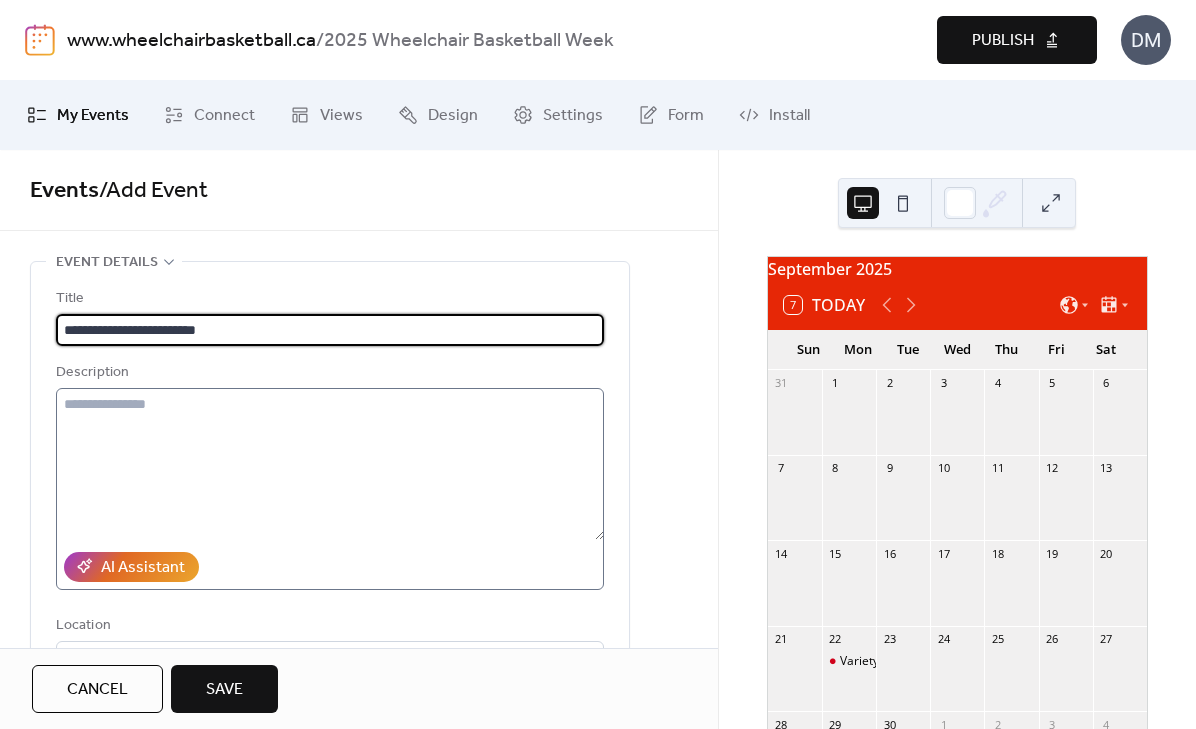 type on "**********" 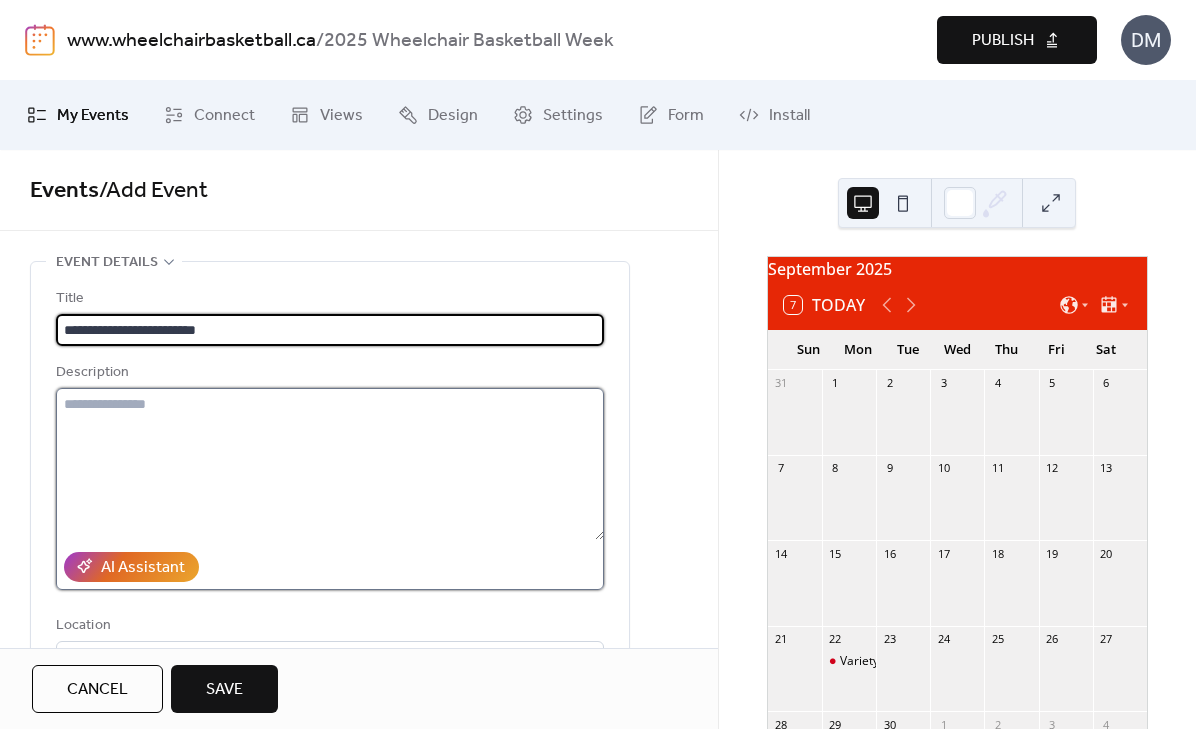 click at bounding box center (330, 464) 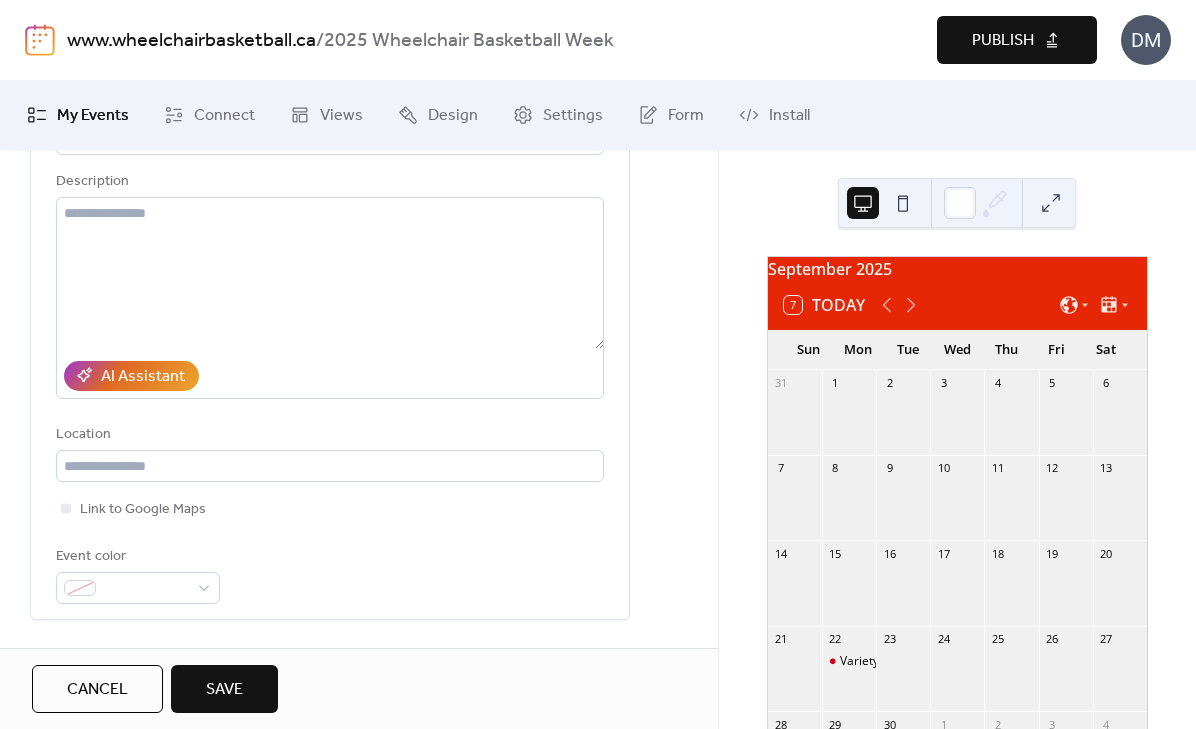 scroll, scrollTop: 278, scrollLeft: 0, axis: vertical 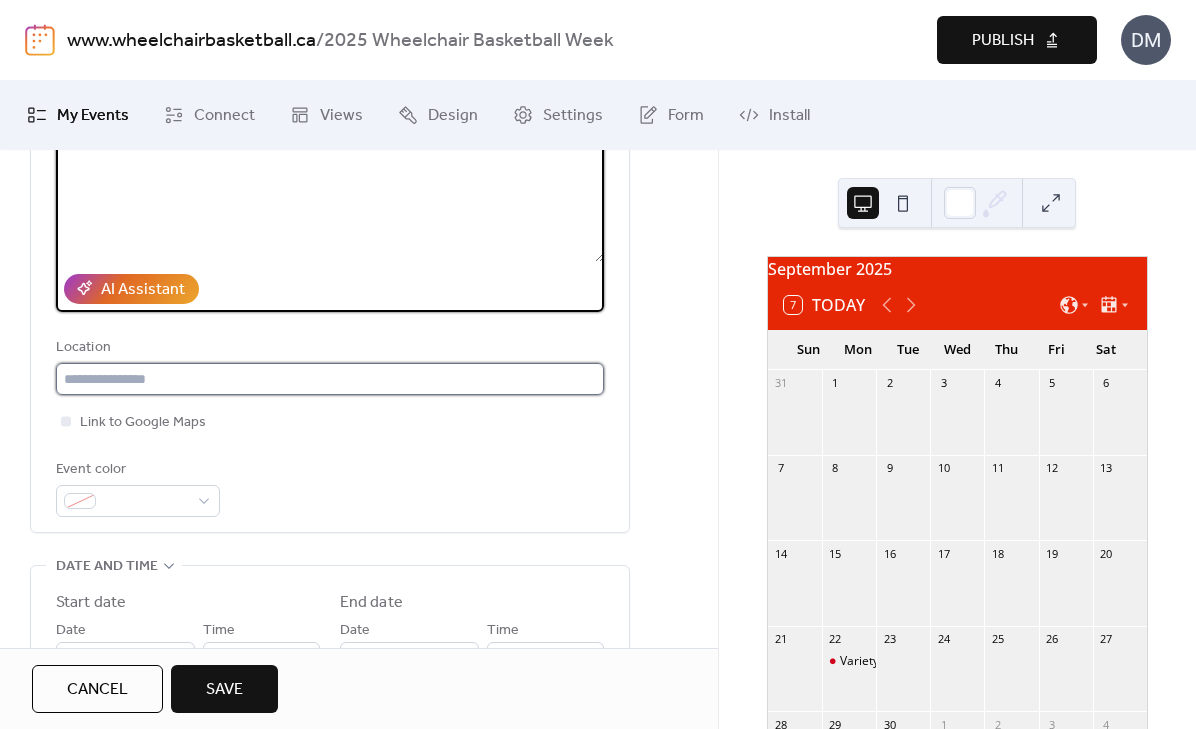 click at bounding box center (330, 379) 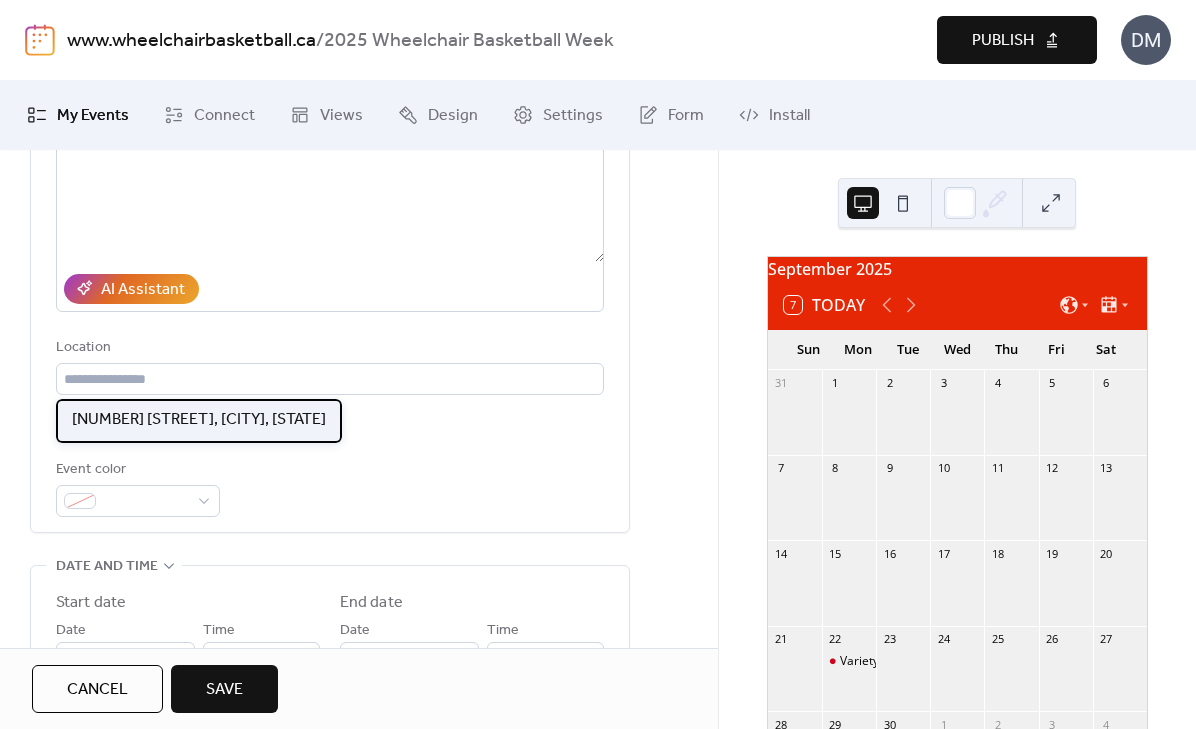 click on "[NUMBER] [STREET], [CITY], [STATE]" at bounding box center (199, 421) 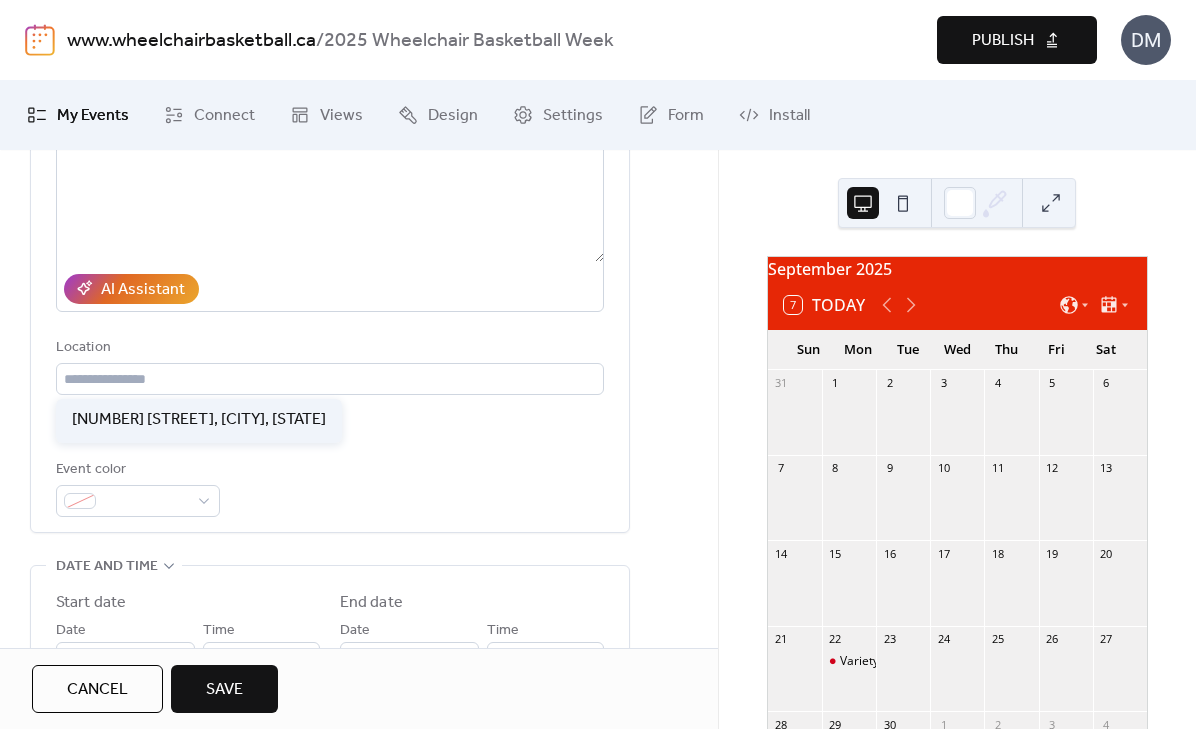 type on "**********" 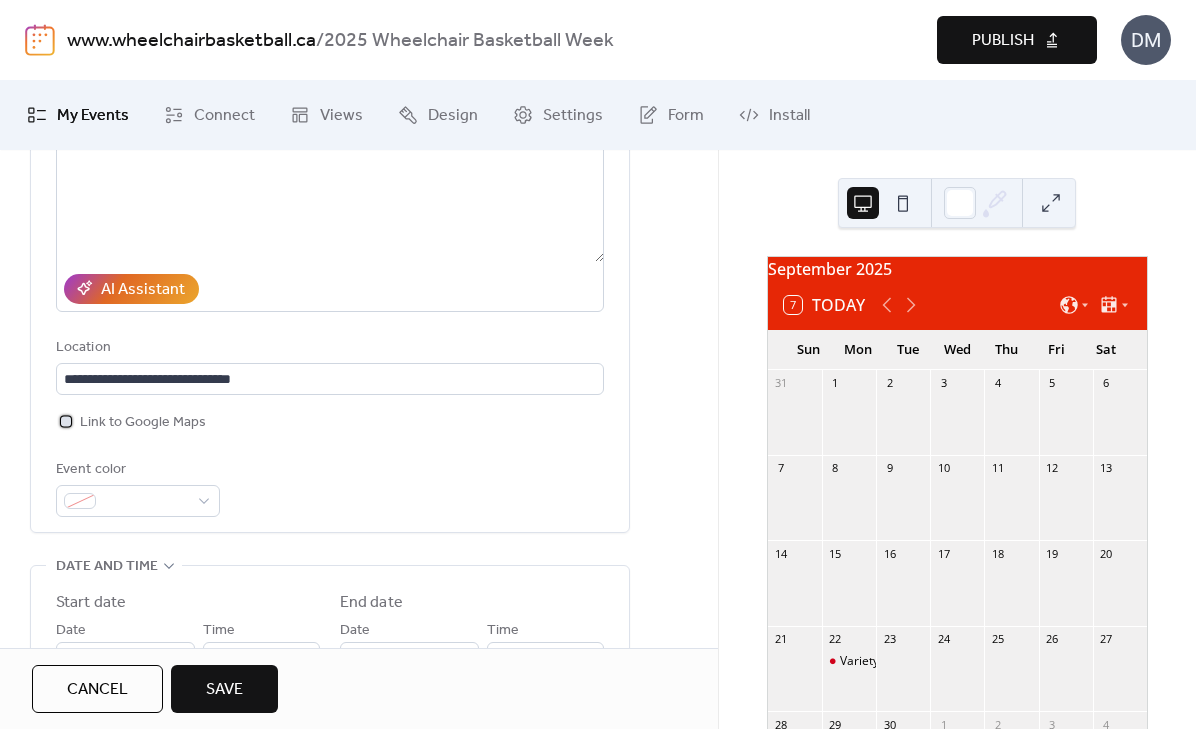 click at bounding box center [66, 421] 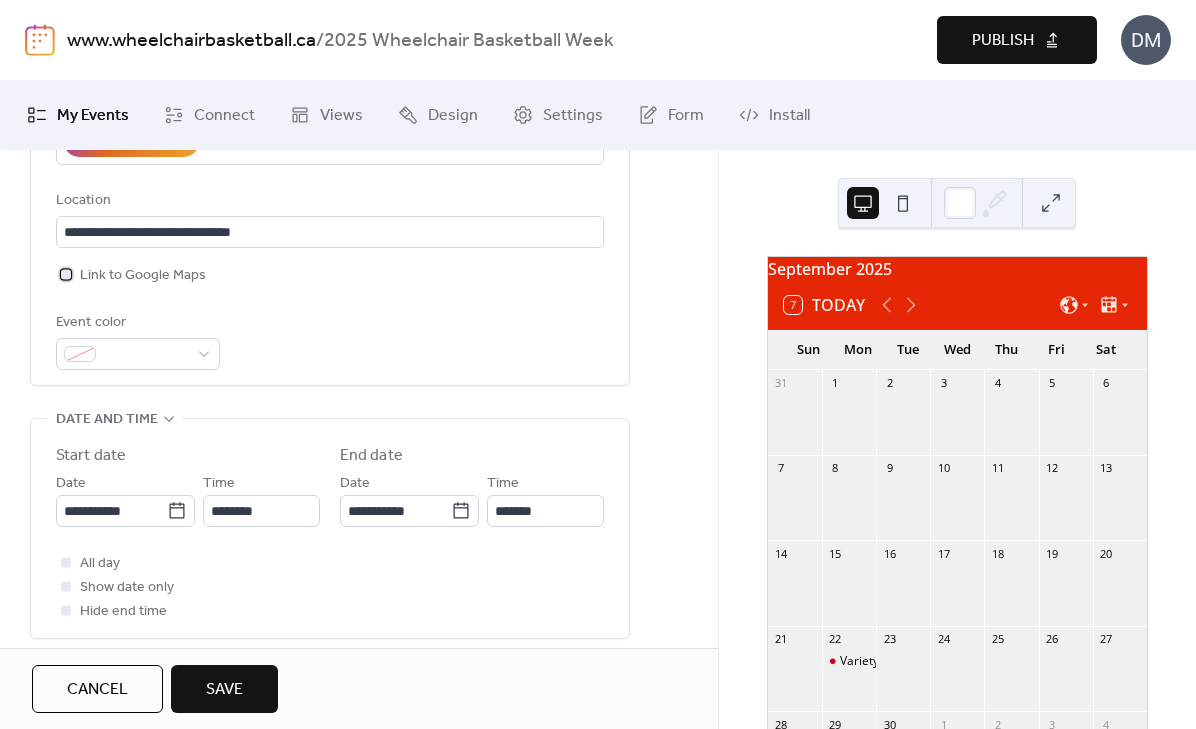 scroll, scrollTop: 450, scrollLeft: 0, axis: vertical 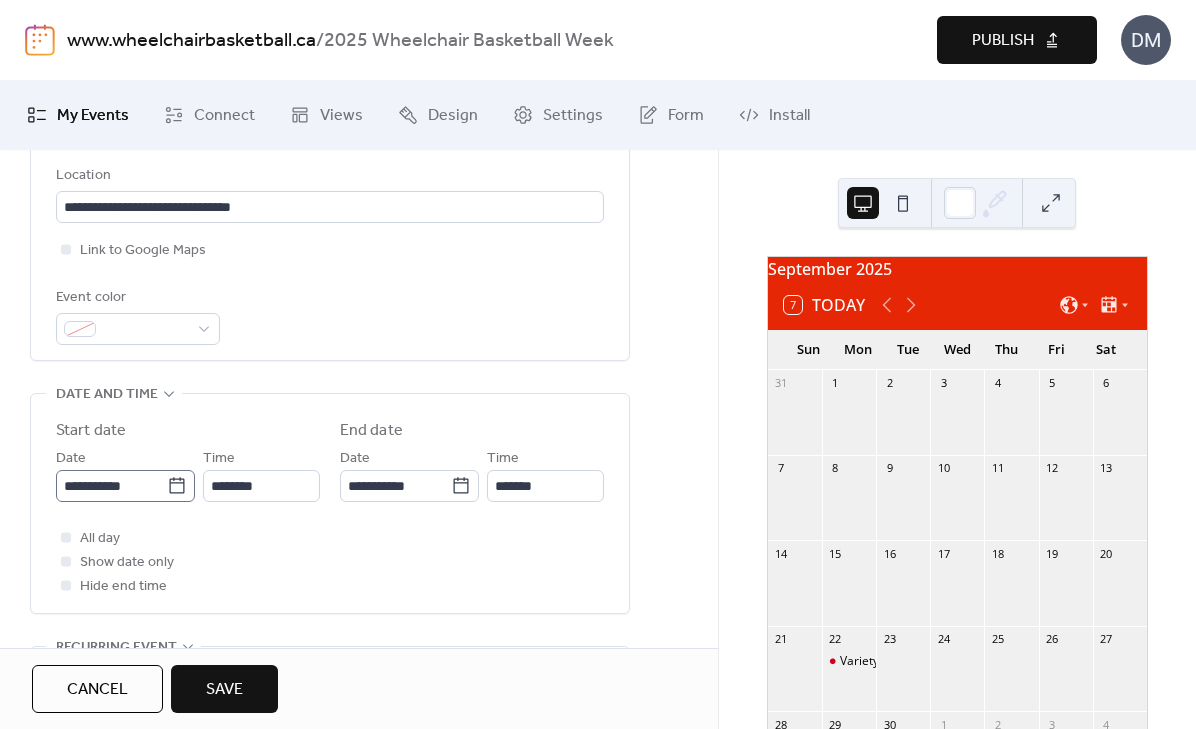 click 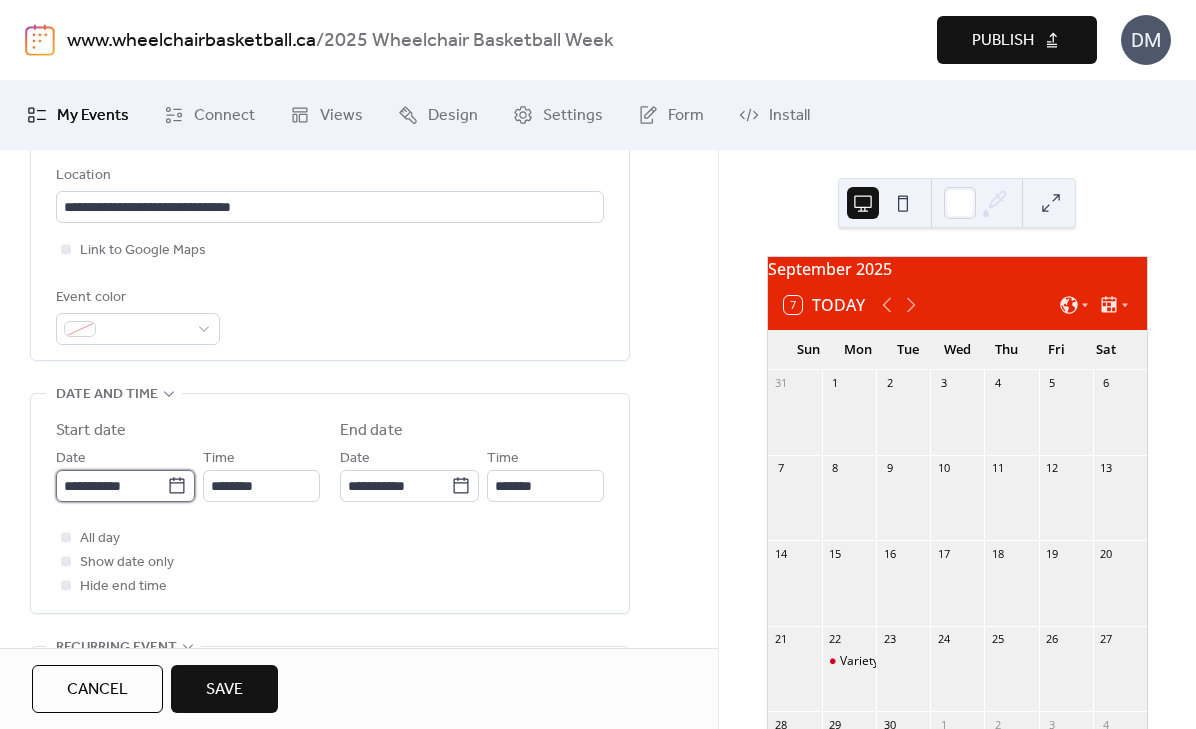 click on "**********" at bounding box center [111, 486] 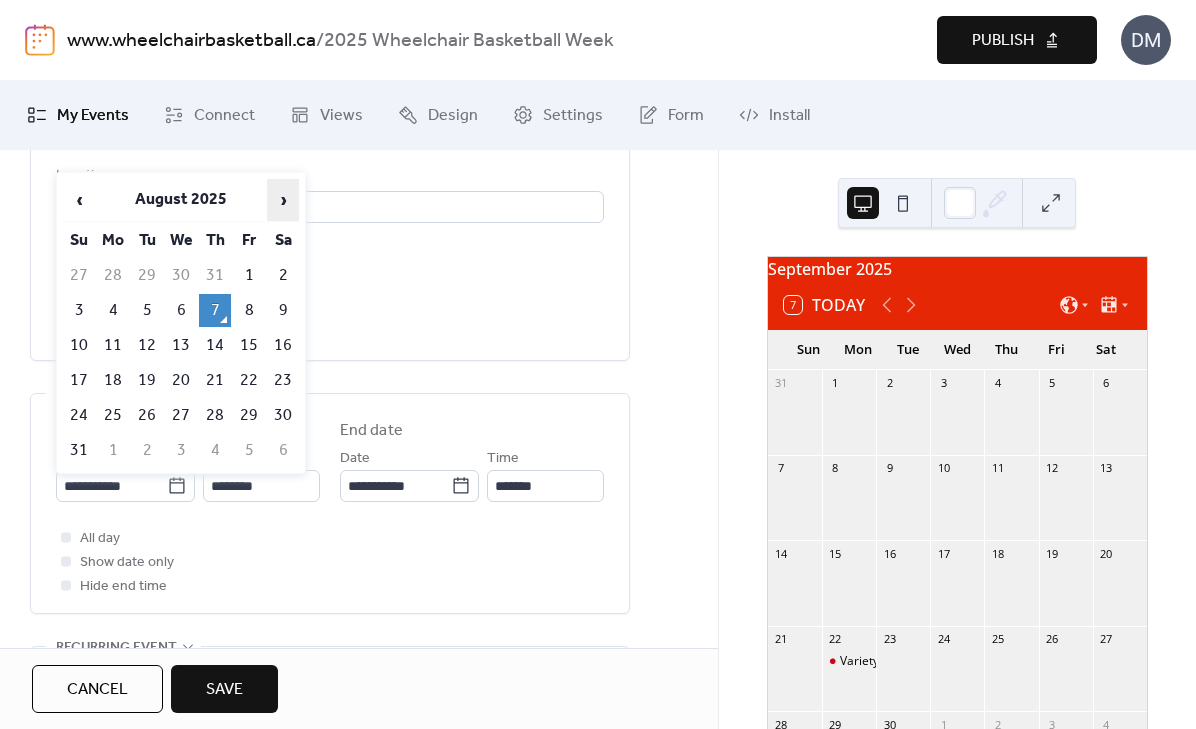 click on "›" at bounding box center (283, 200) 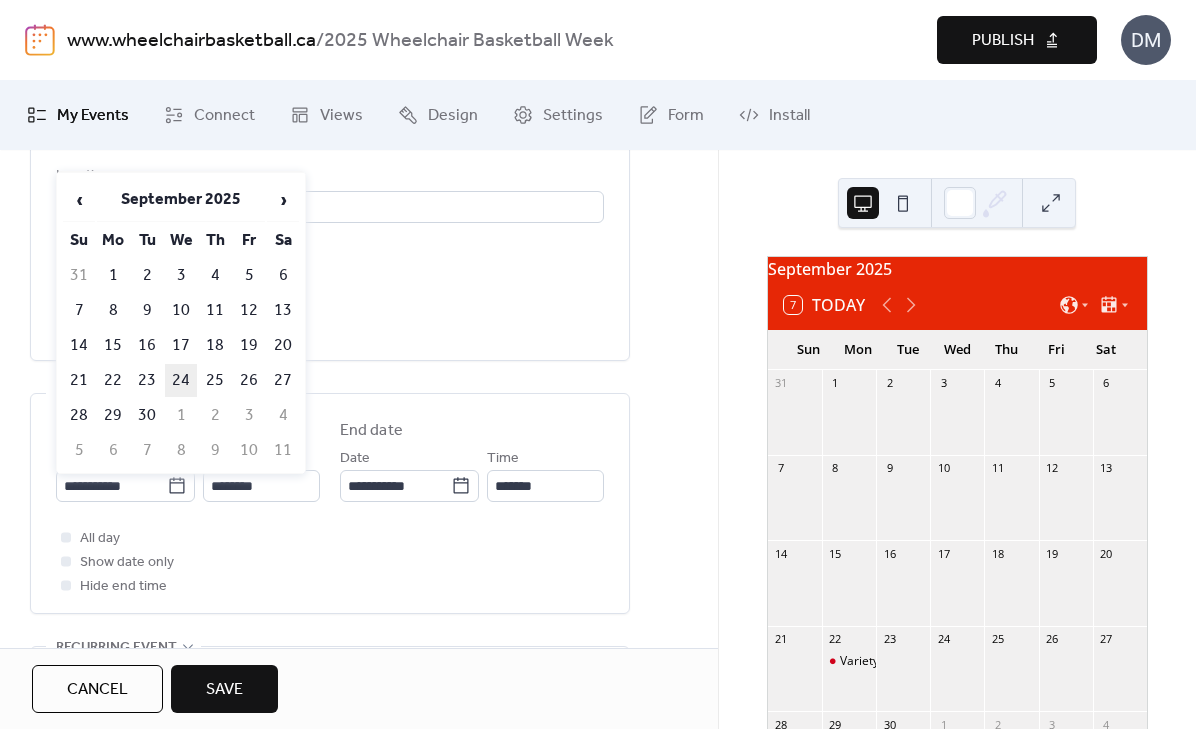 click on "24" at bounding box center (181, 380) 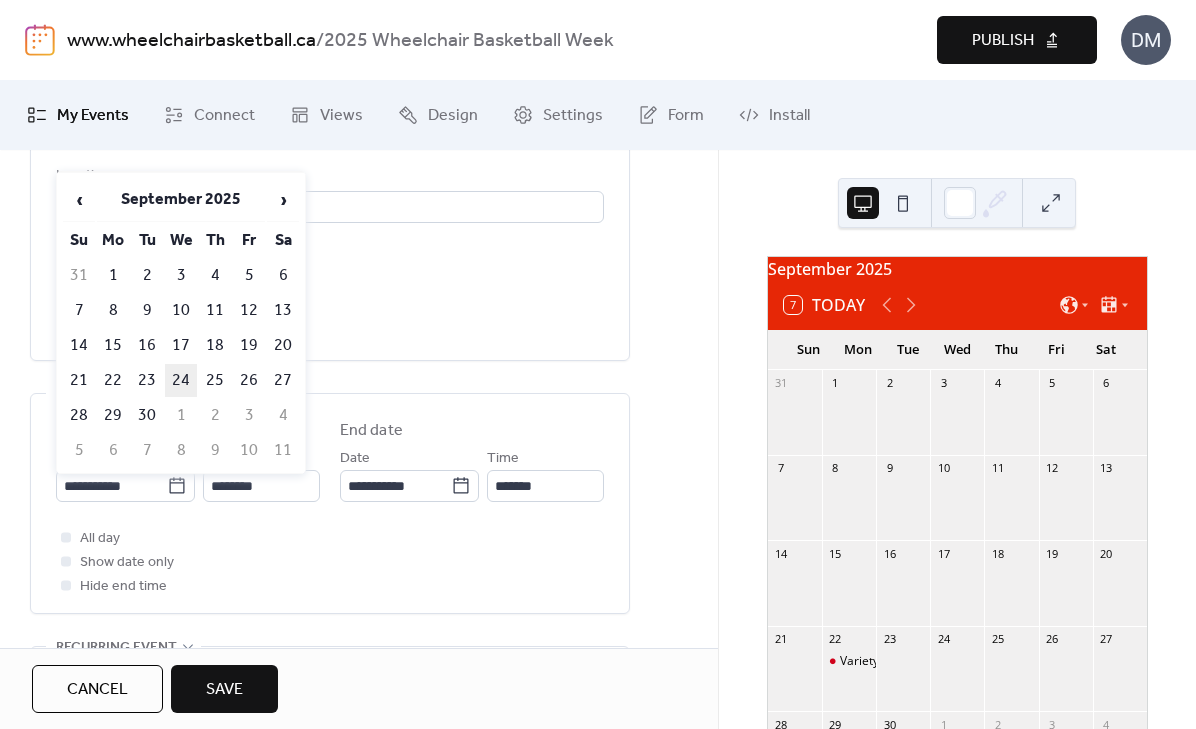 type on "**********" 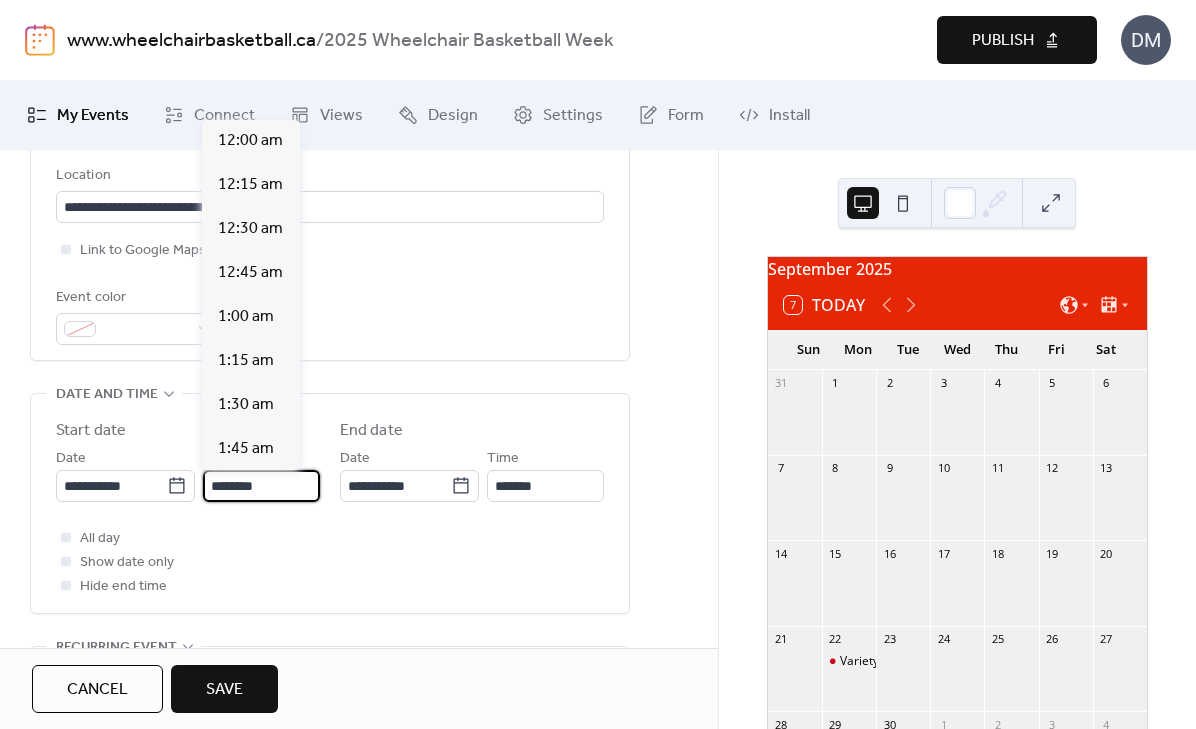 click on "********" at bounding box center [261, 486] 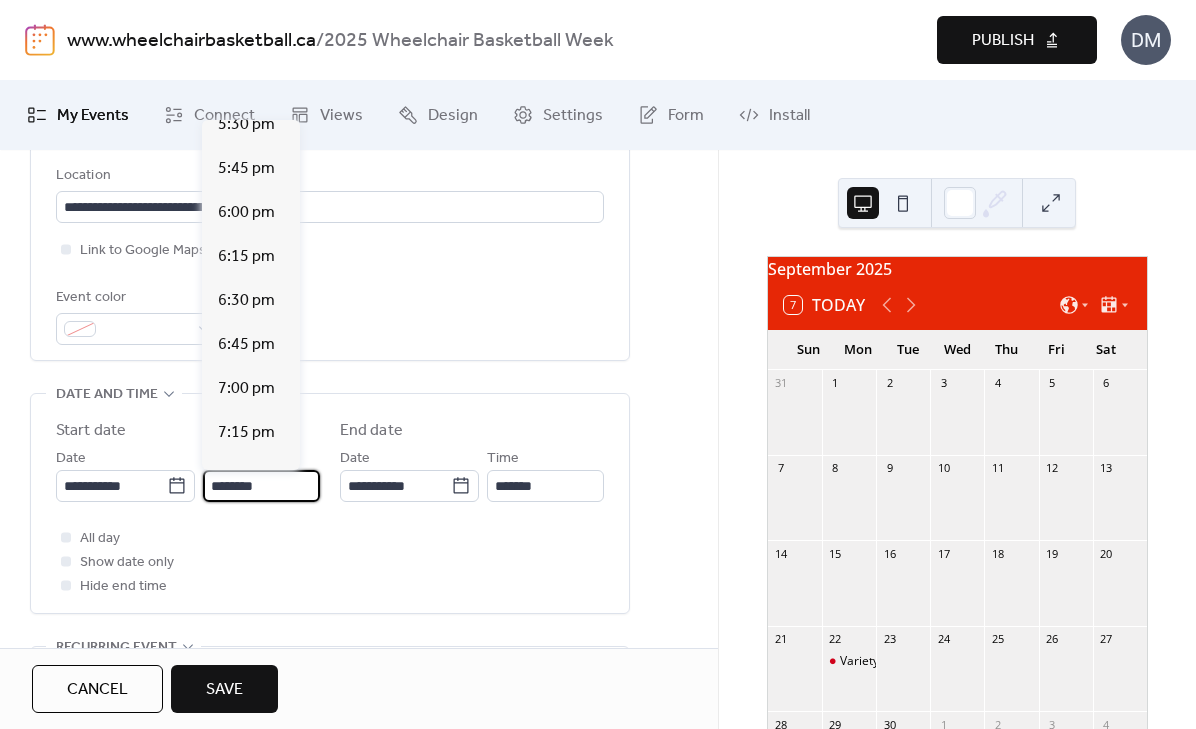 scroll, scrollTop: 3098, scrollLeft: 0, axis: vertical 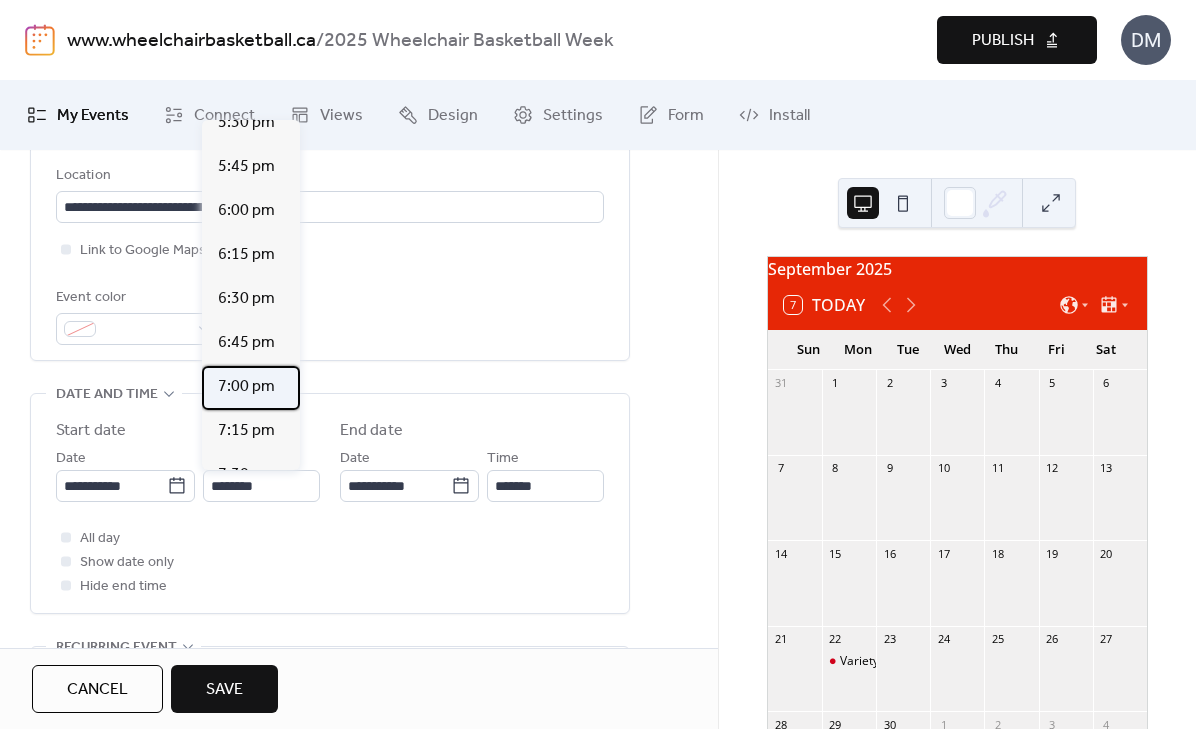 click on "7:00 pm" at bounding box center [246, 387] 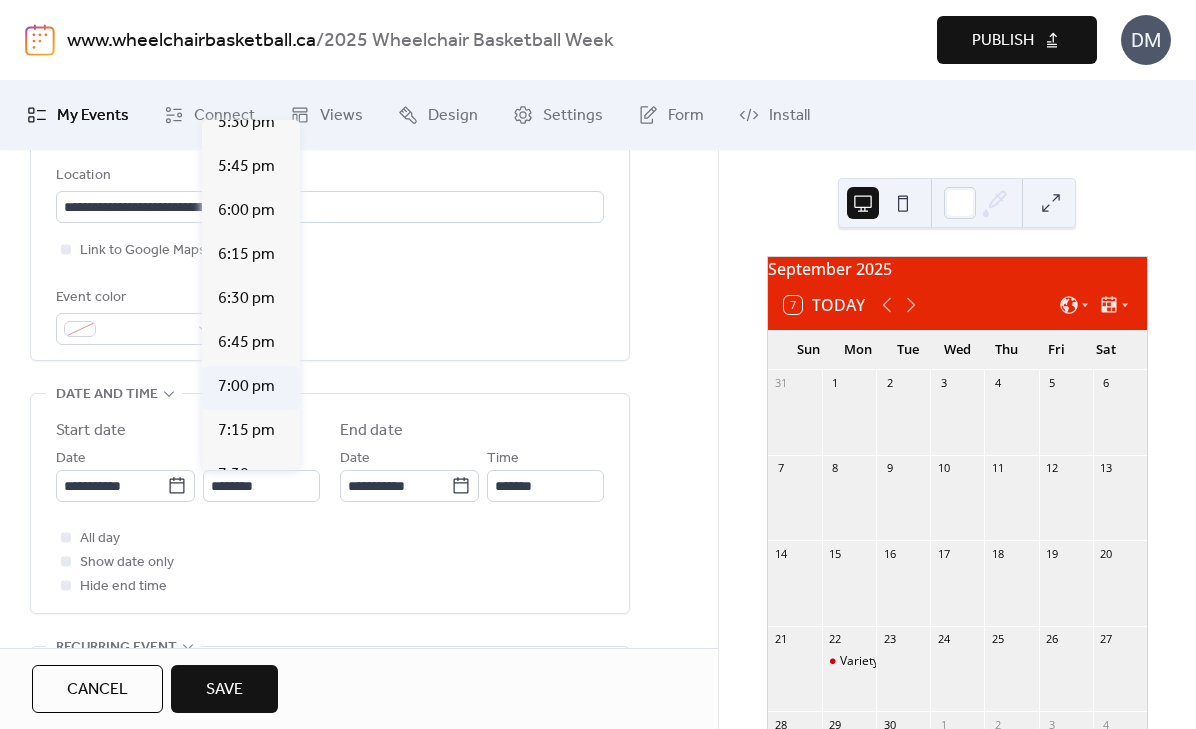 type on "*******" 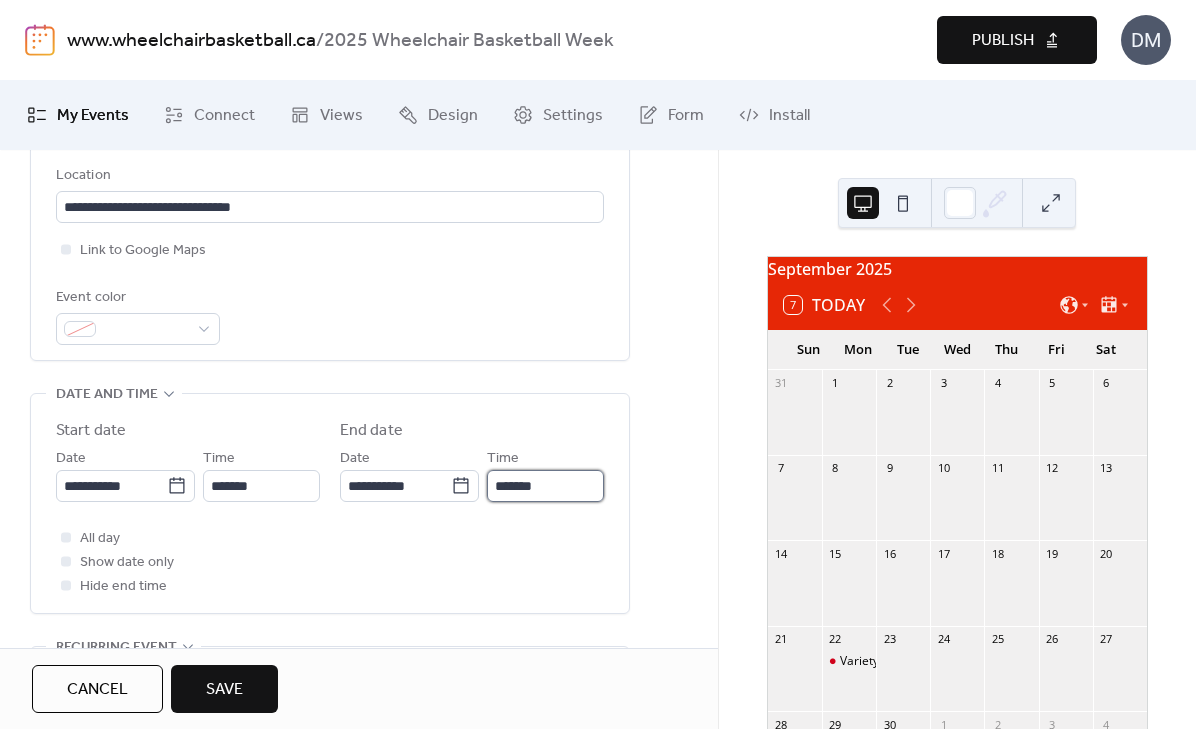 click on "*******" at bounding box center (545, 486) 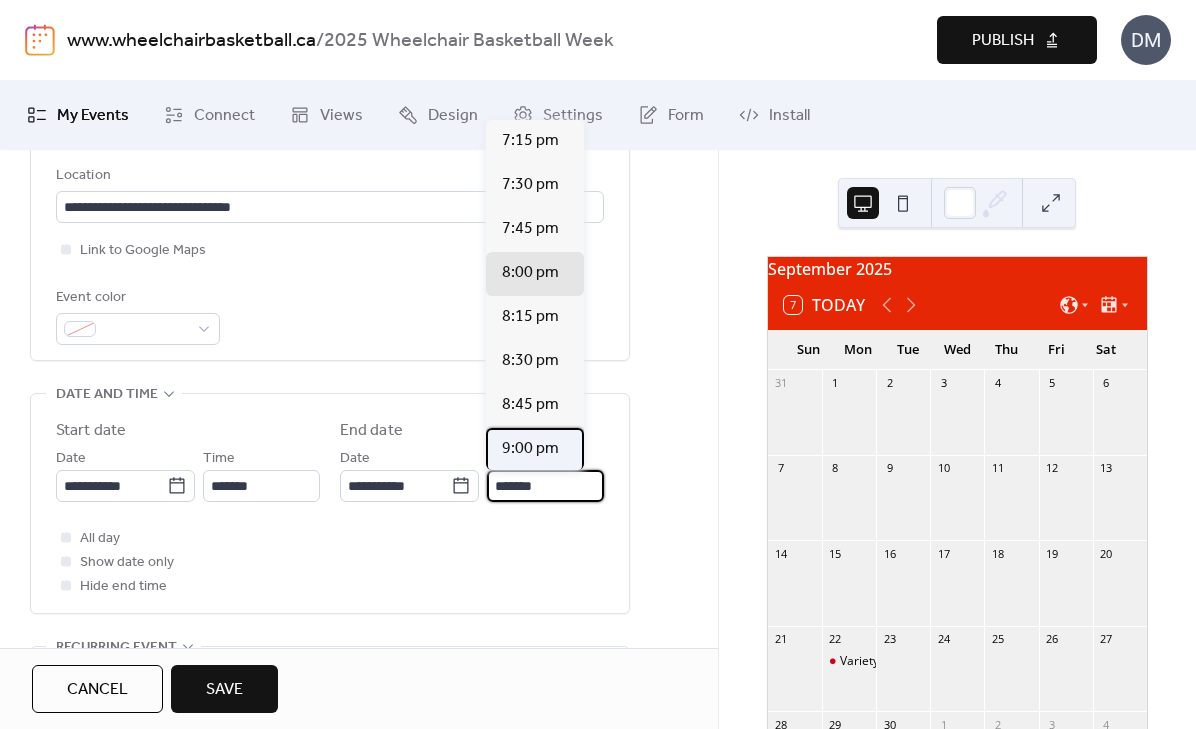 click on "9:00 pm" at bounding box center [530, 449] 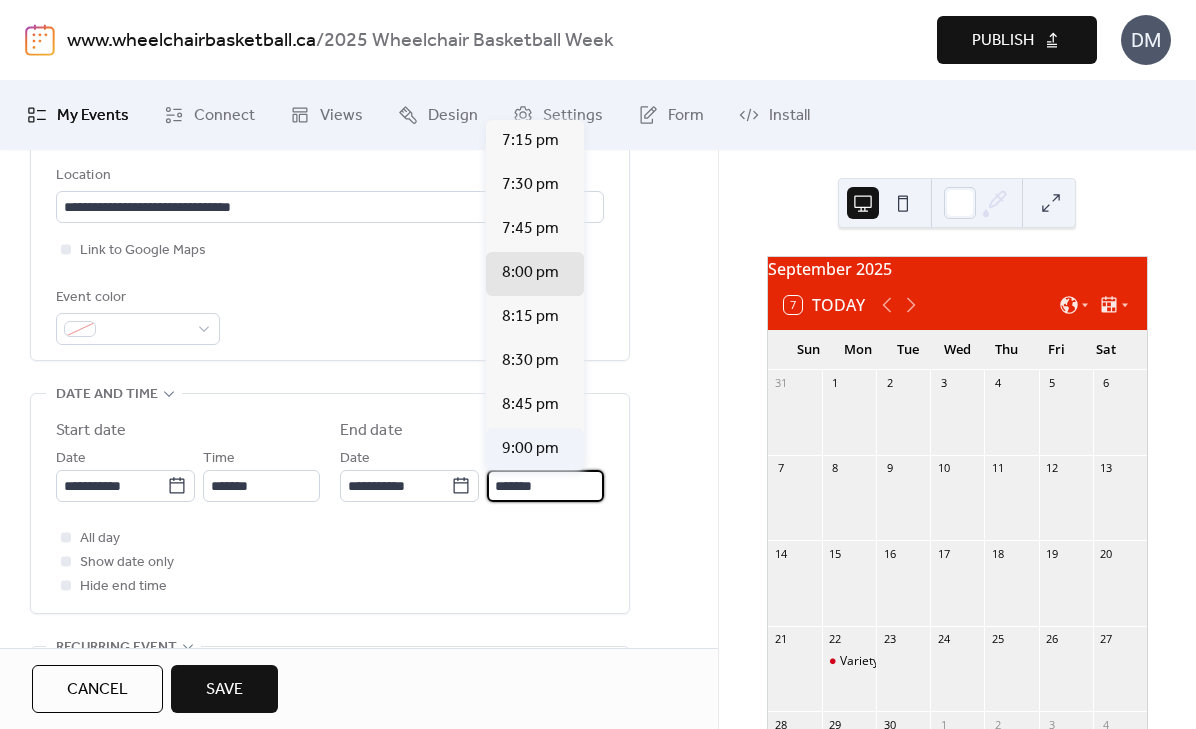 type on "*******" 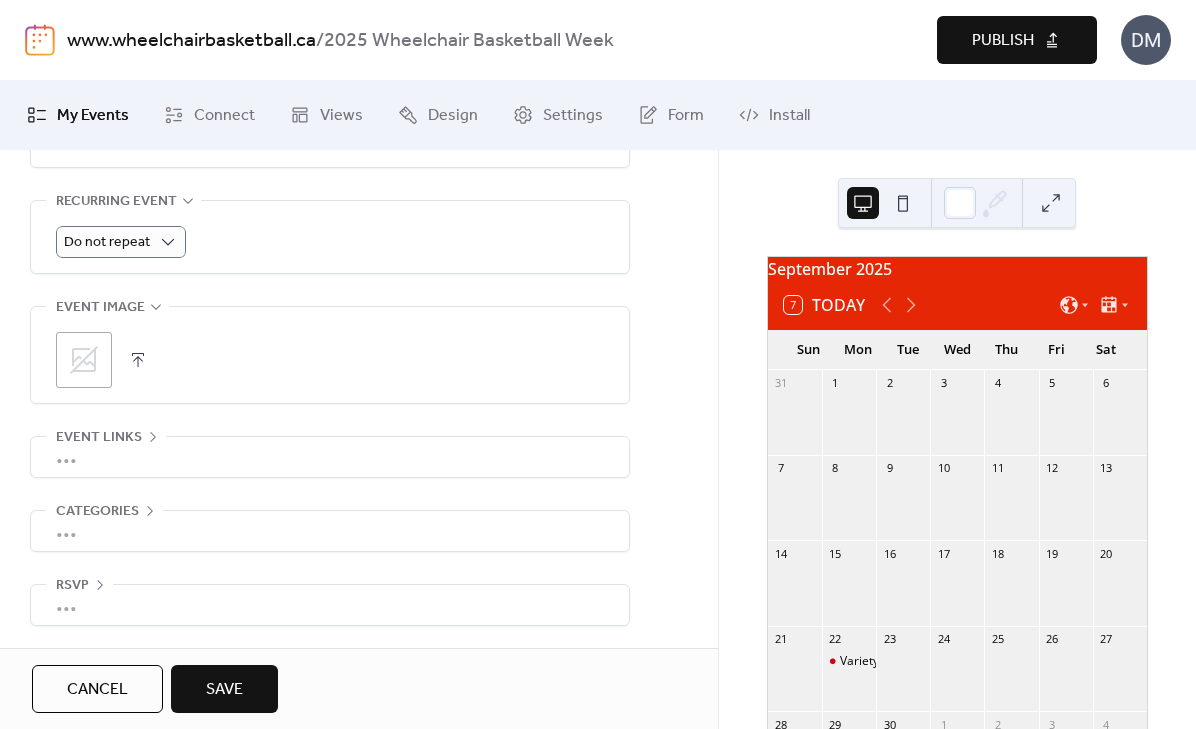 scroll, scrollTop: 898, scrollLeft: 0, axis: vertical 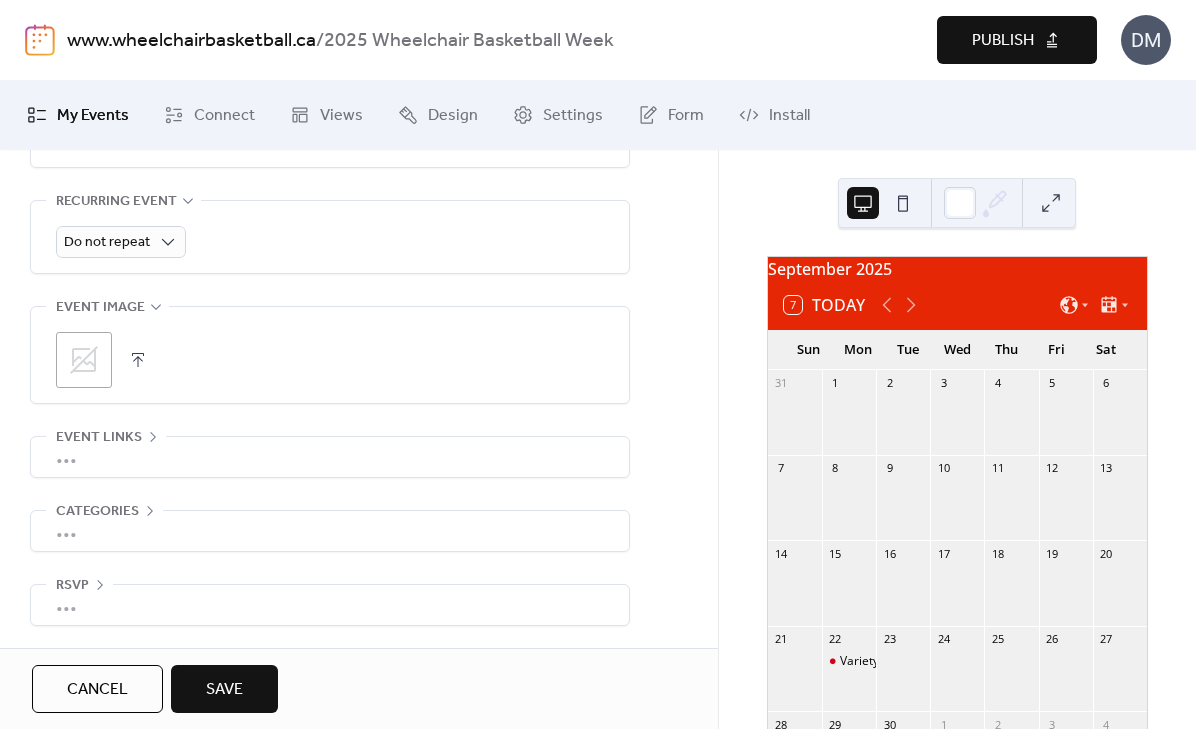 click on "Save" at bounding box center [224, 690] 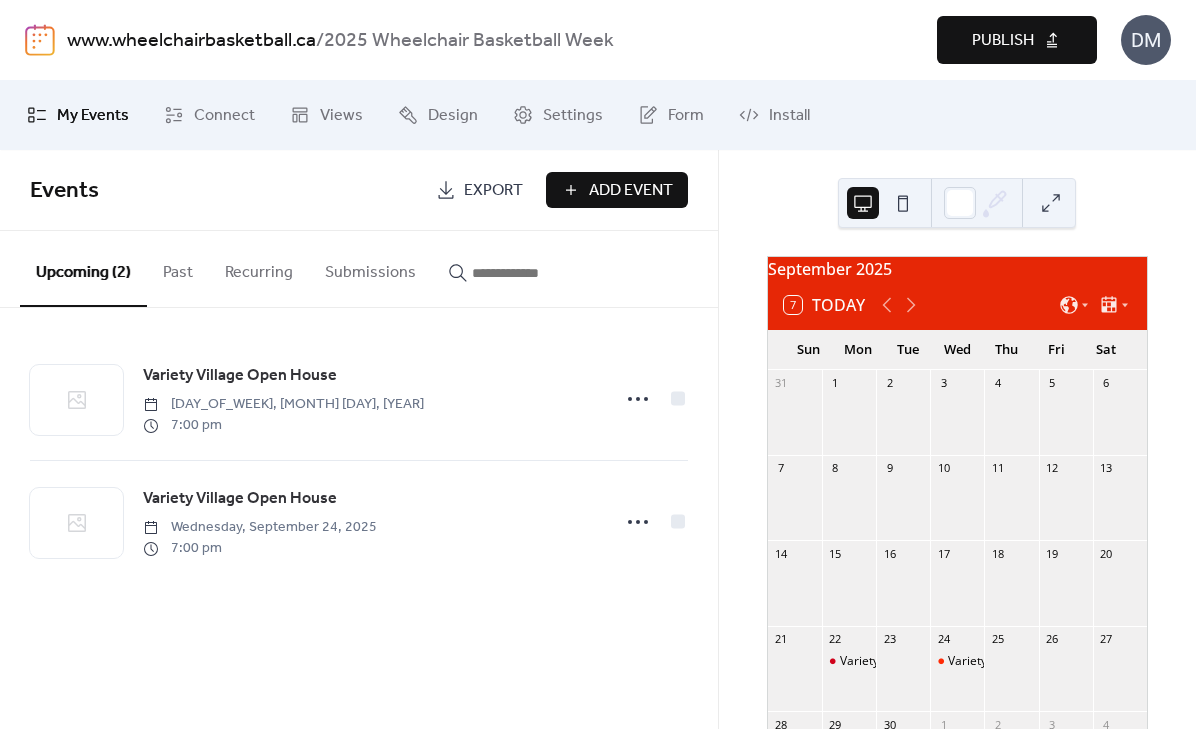 click on "Add Event" at bounding box center [617, 190] 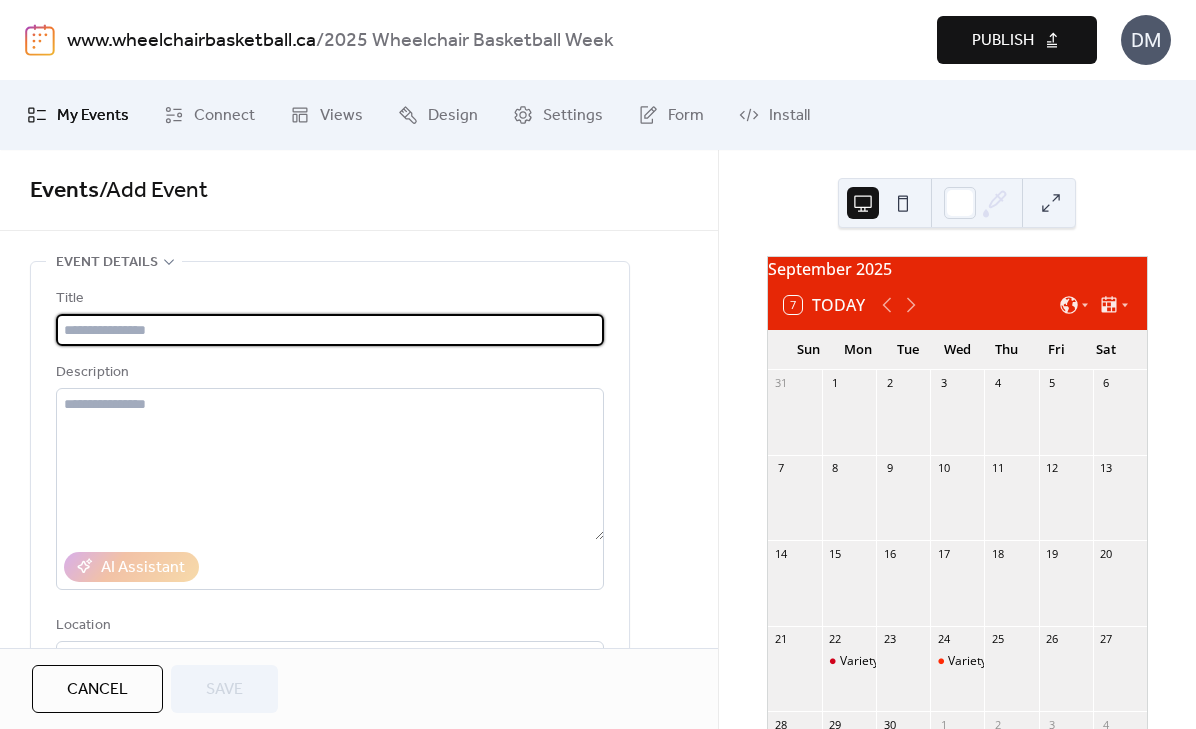 paste on "**********" 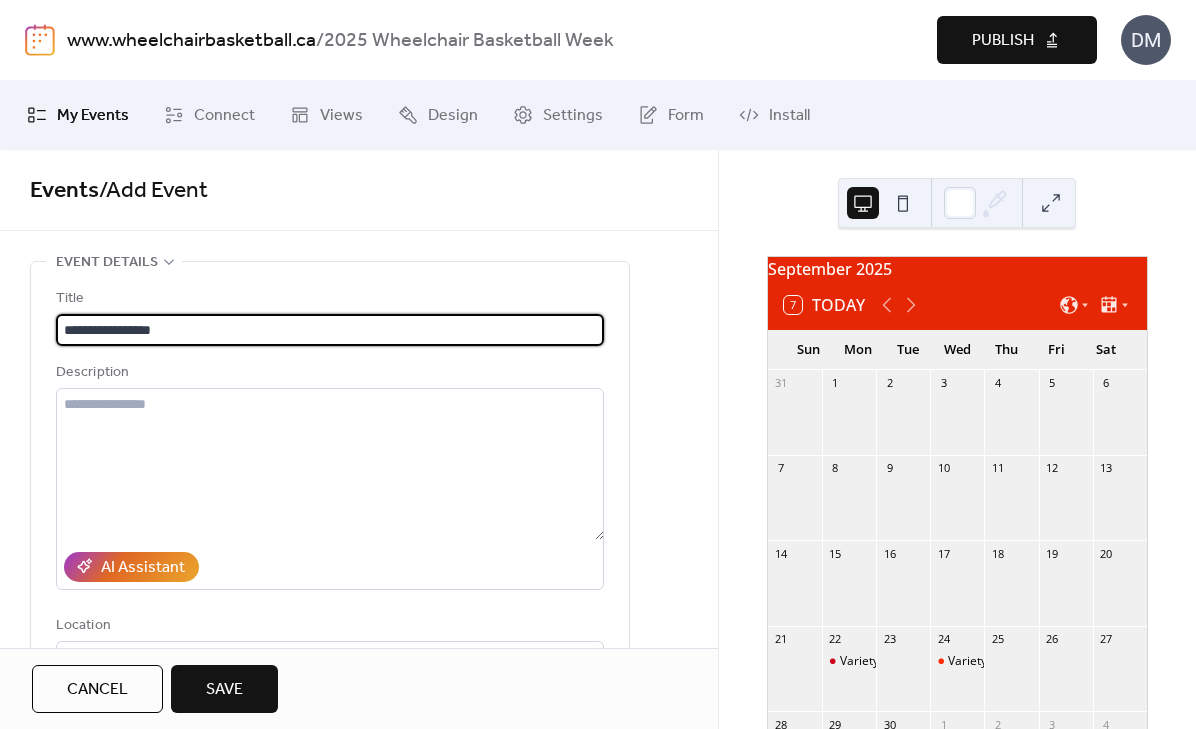 drag, startPoint x: 87, startPoint y: 331, endPoint x: 35, endPoint y: 330, distance: 52.009613 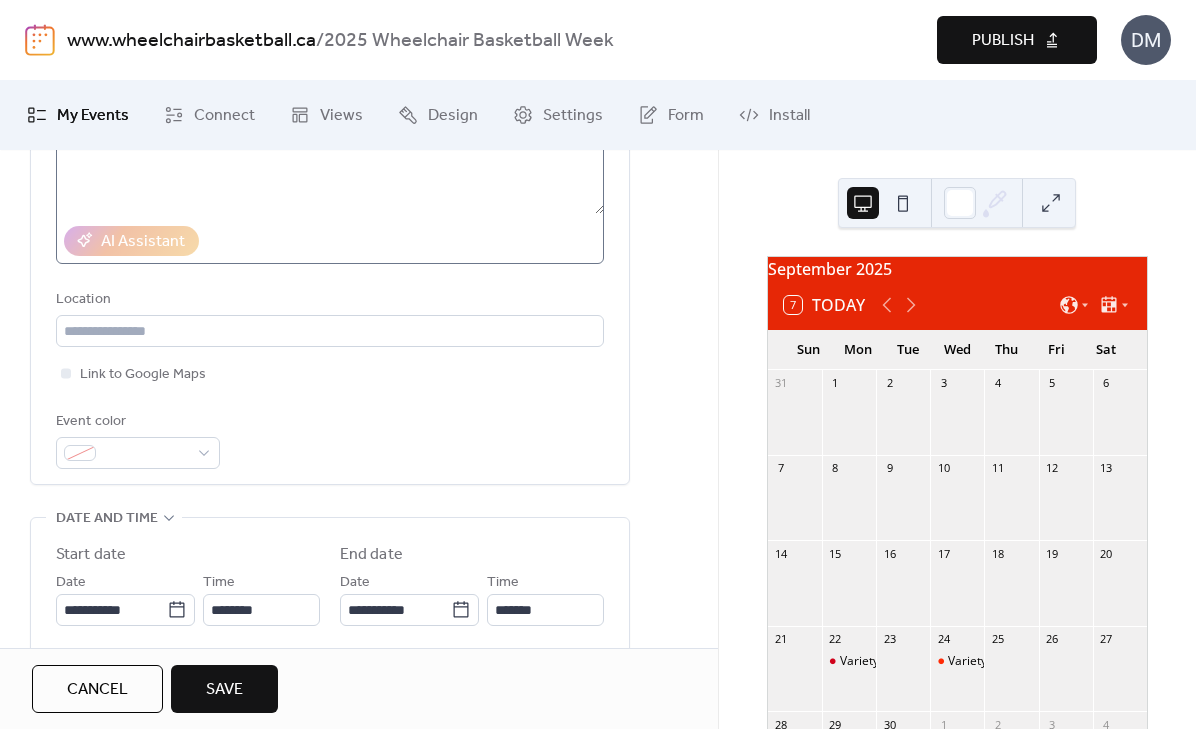 scroll, scrollTop: 355, scrollLeft: 0, axis: vertical 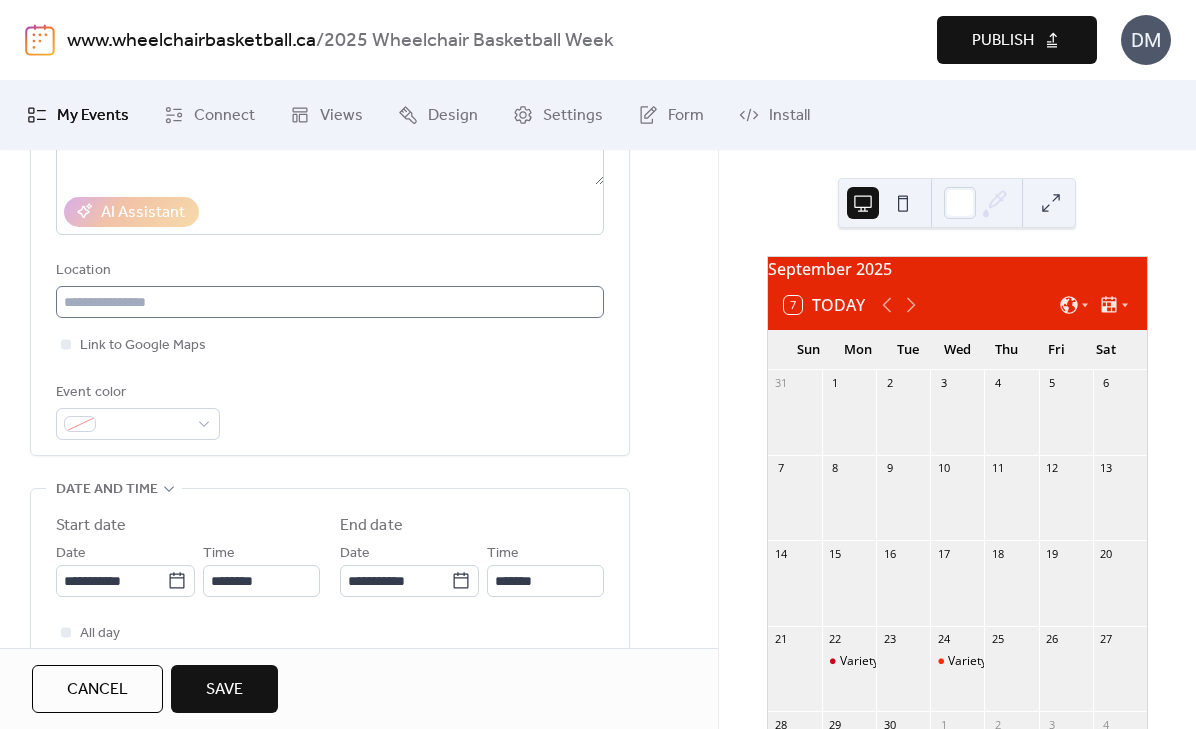 type on "**********" 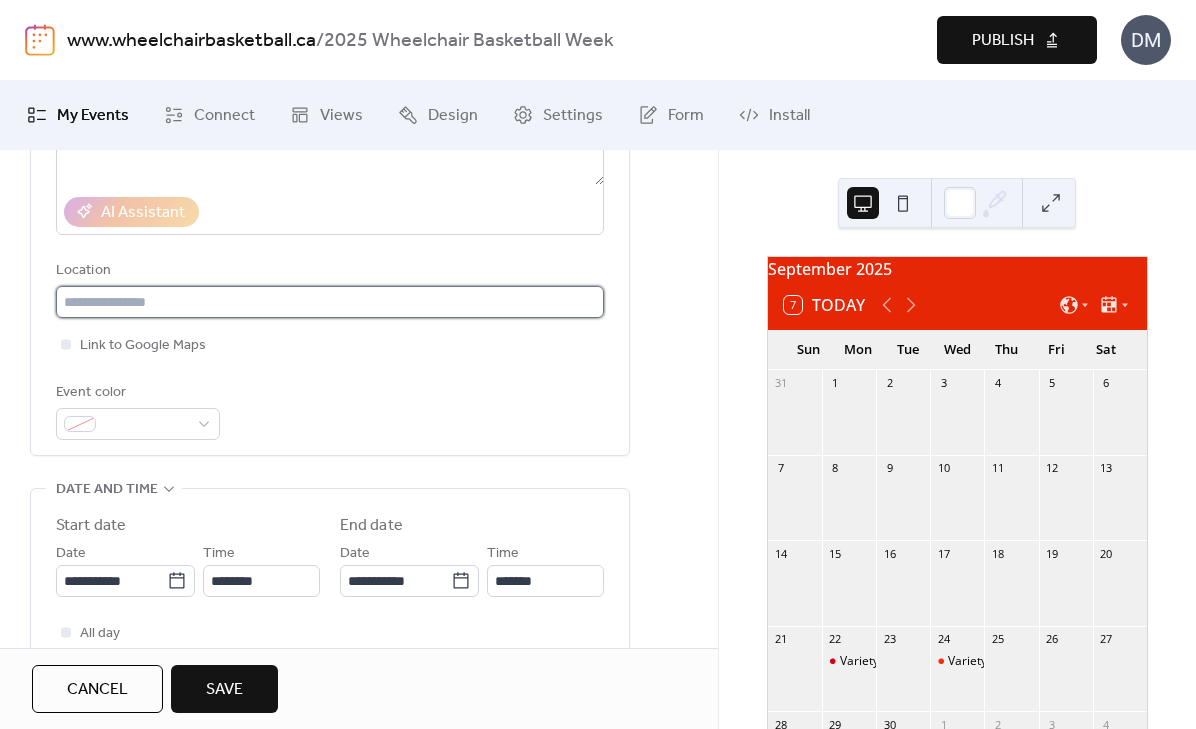 click at bounding box center (330, 302) 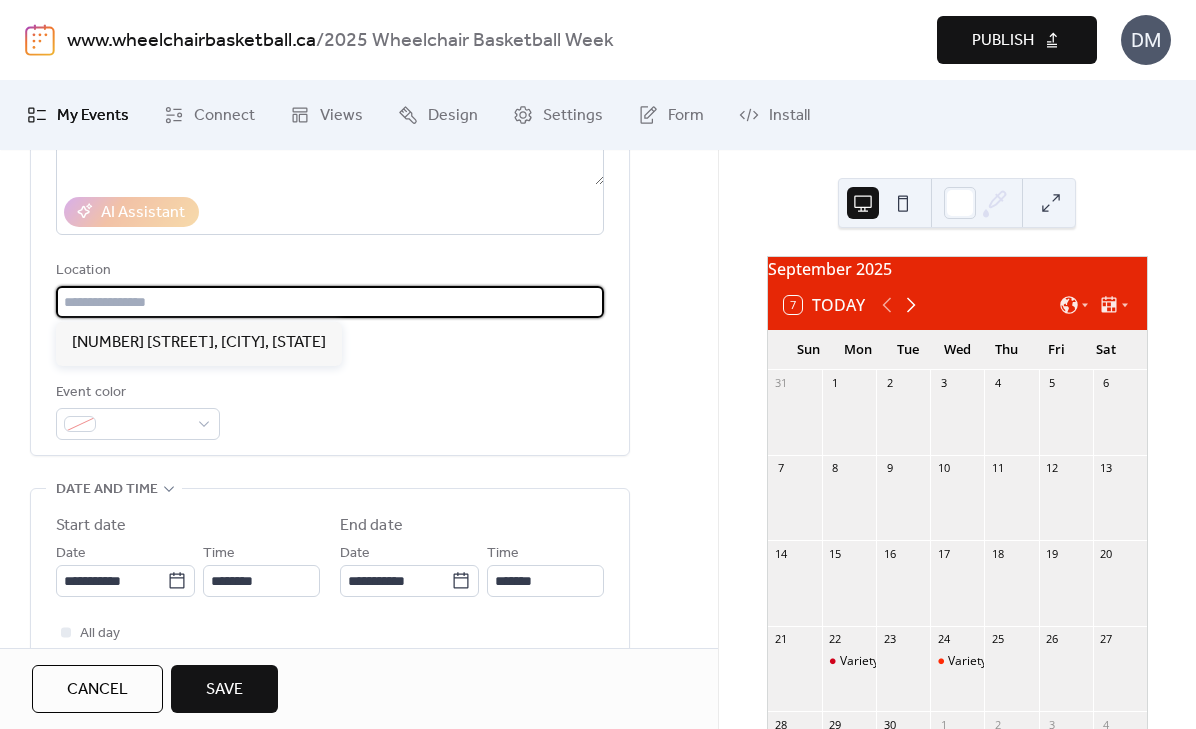 paste on "**********" 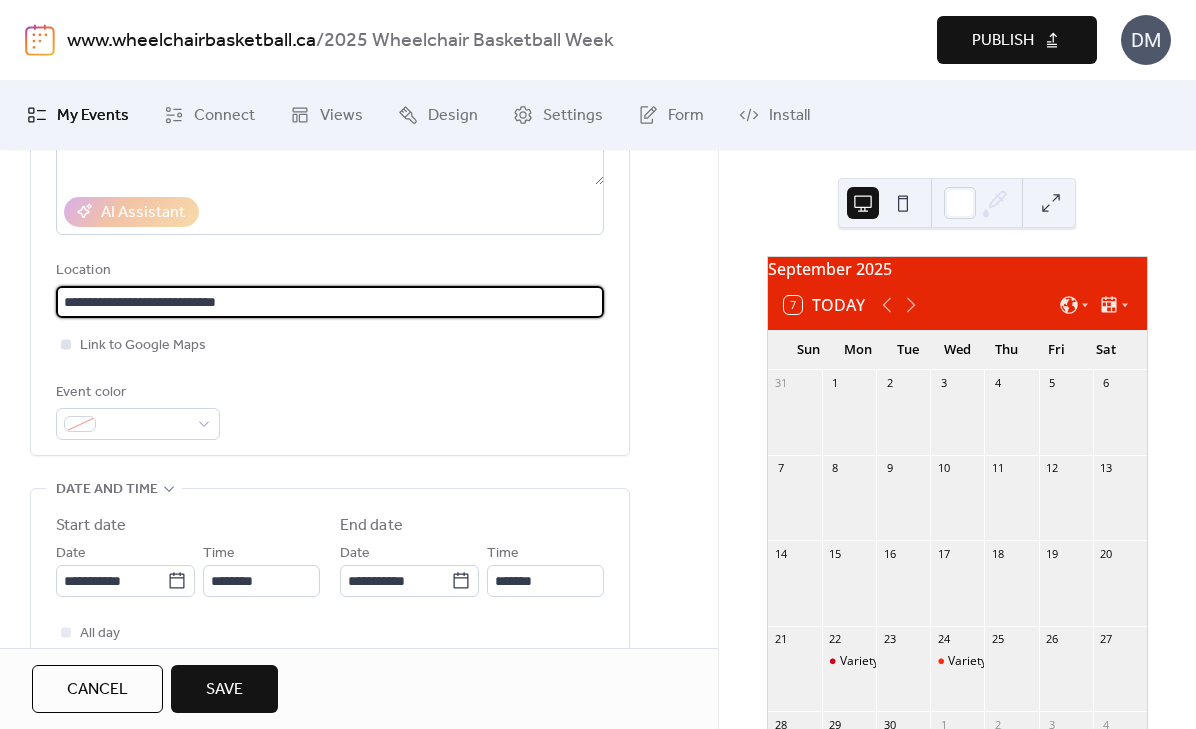 type on "**********" 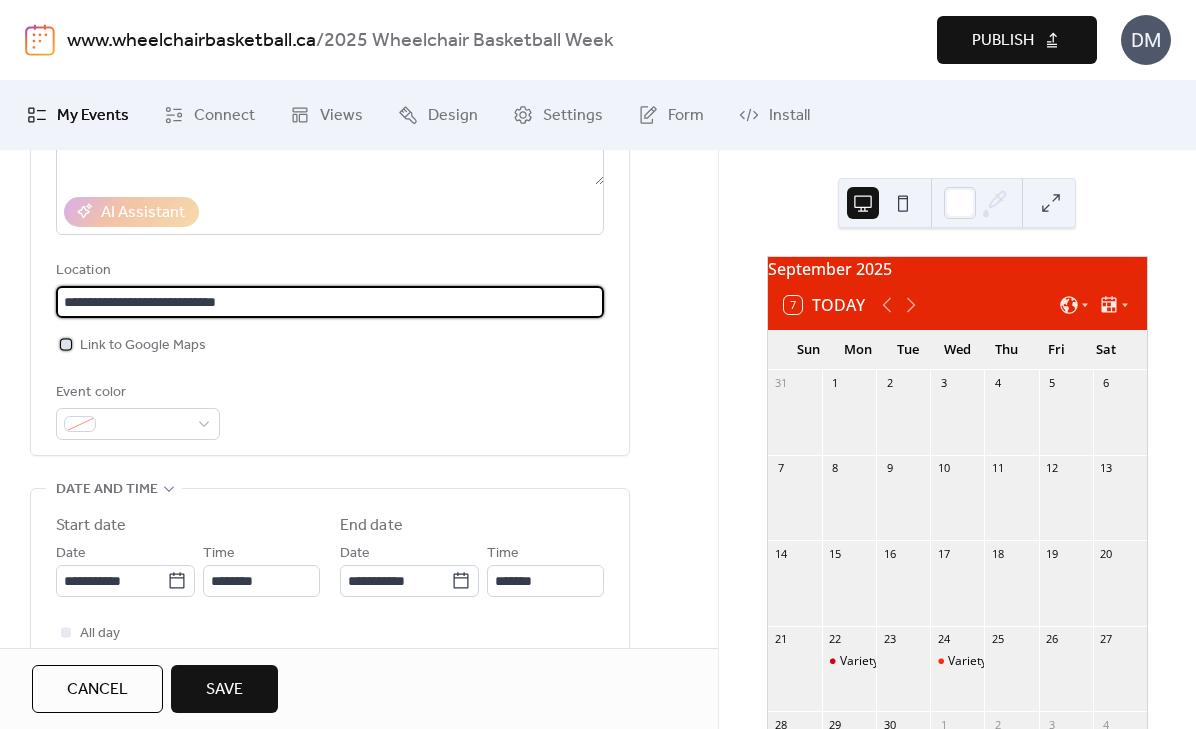 click at bounding box center (66, 344) 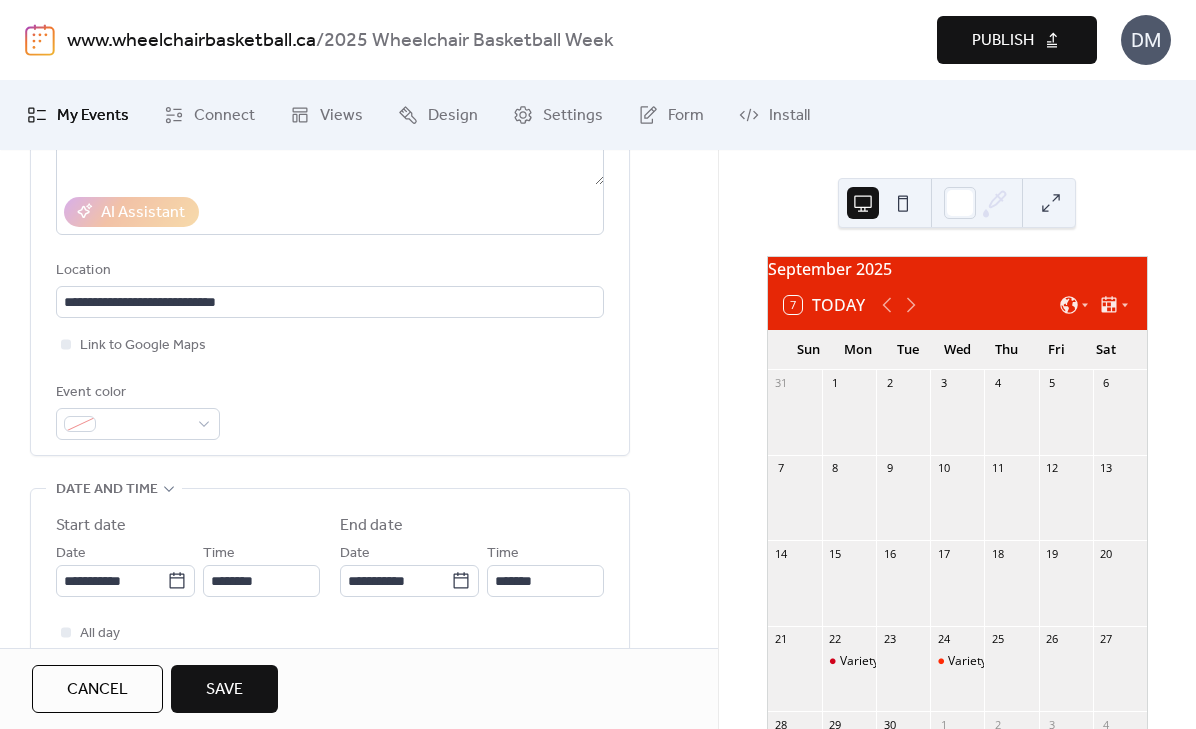 click on "Event color" at bounding box center [330, 410] 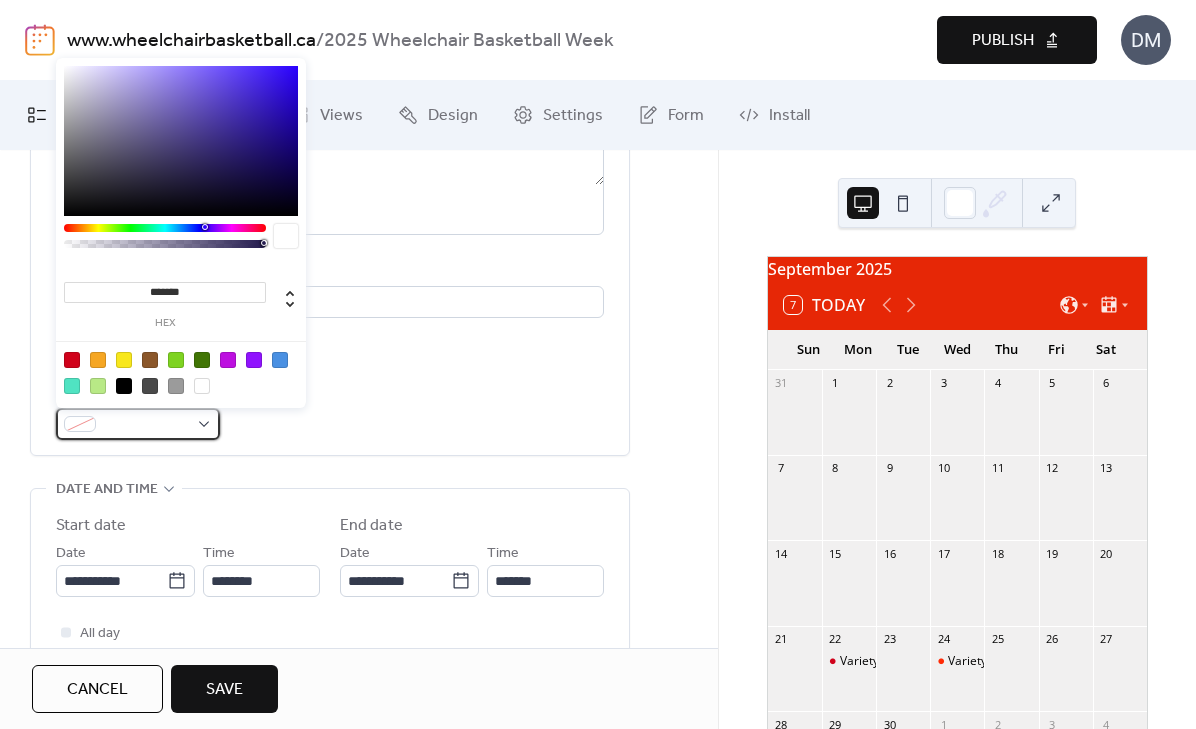click at bounding box center (138, 424) 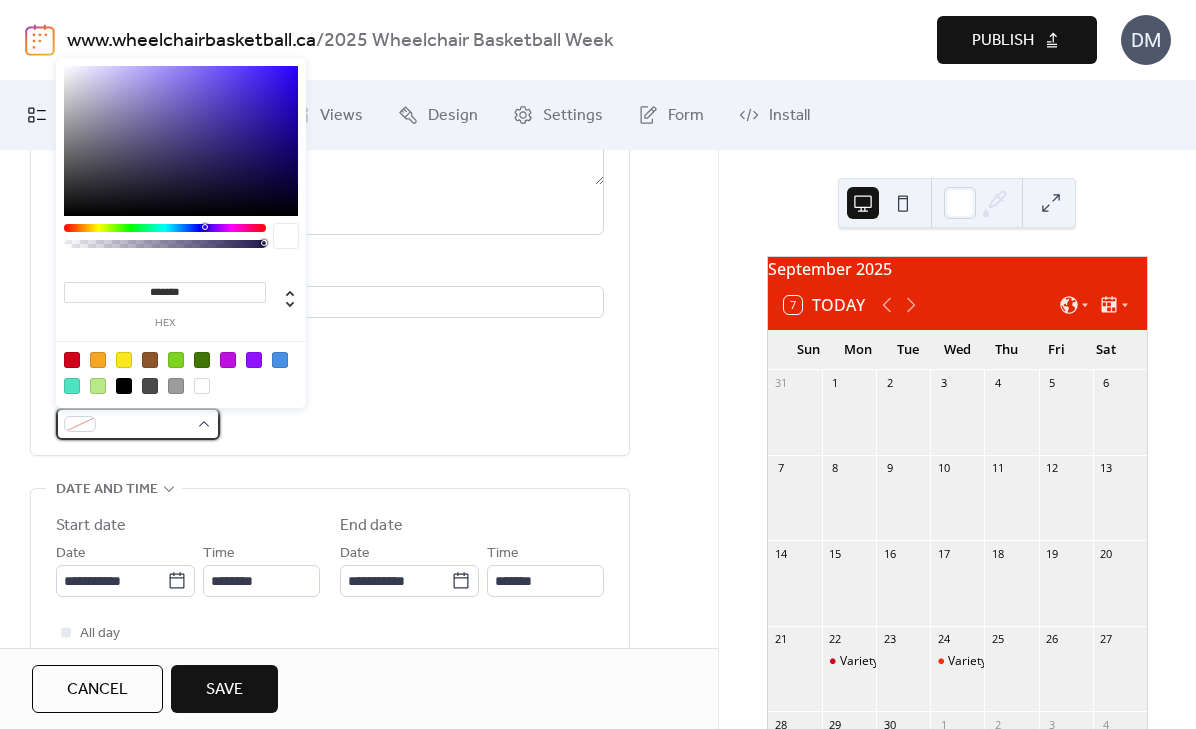 click at bounding box center [138, 424] 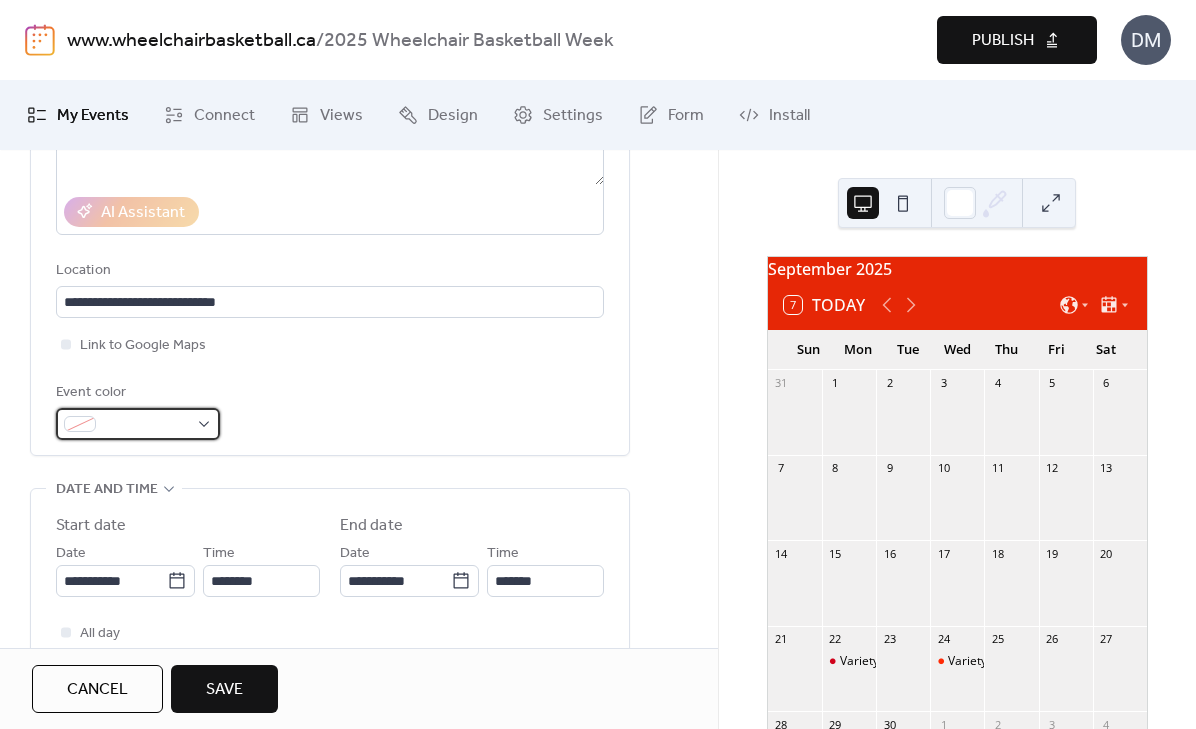 click at bounding box center [146, 425] 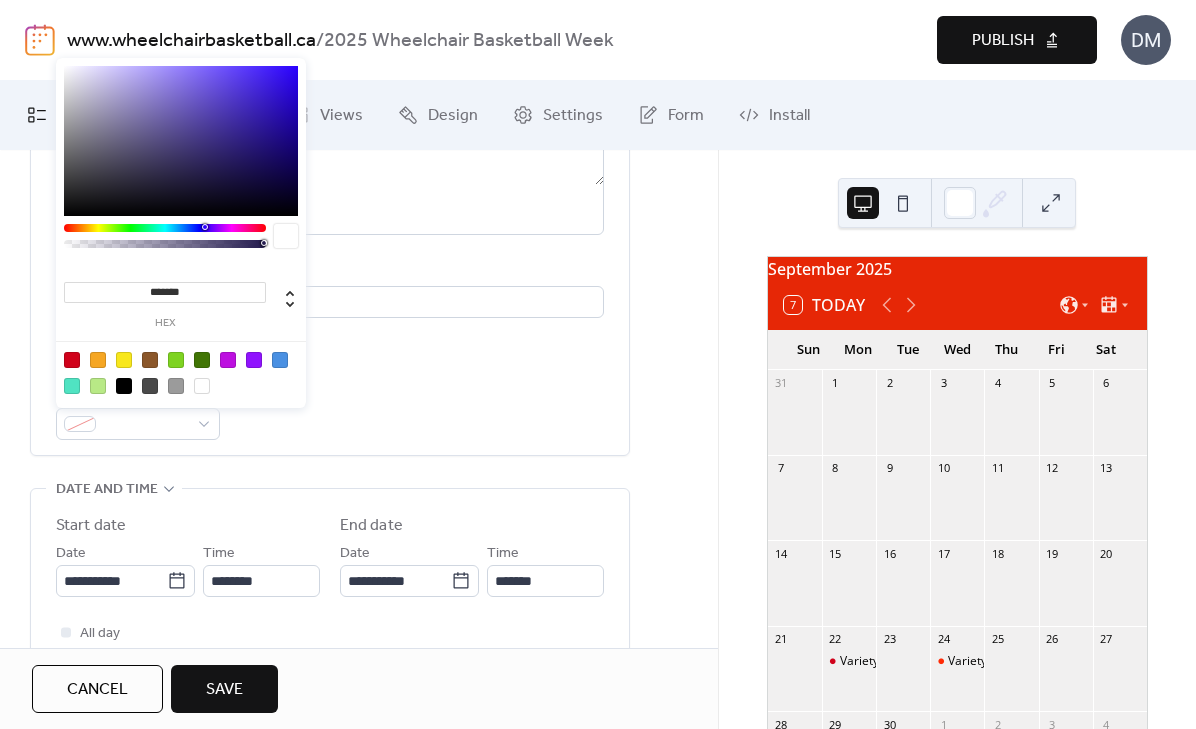 click on "Event color" at bounding box center [330, 410] 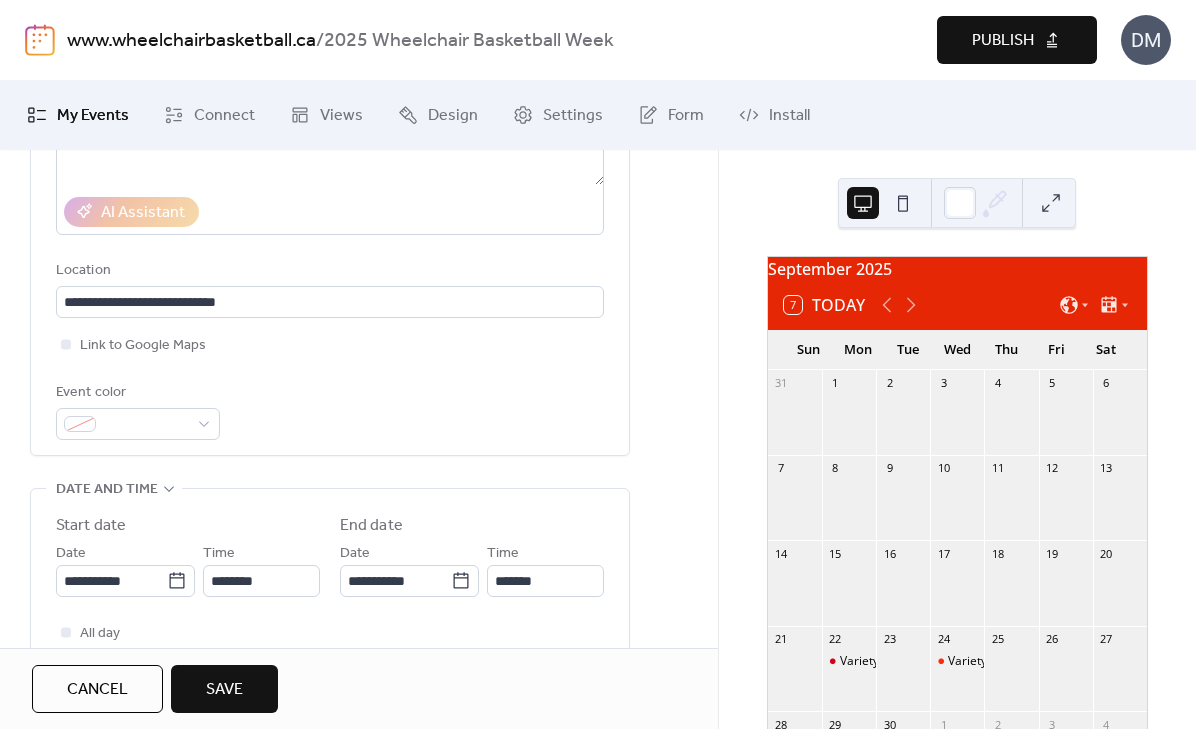 scroll, scrollTop: 370, scrollLeft: 0, axis: vertical 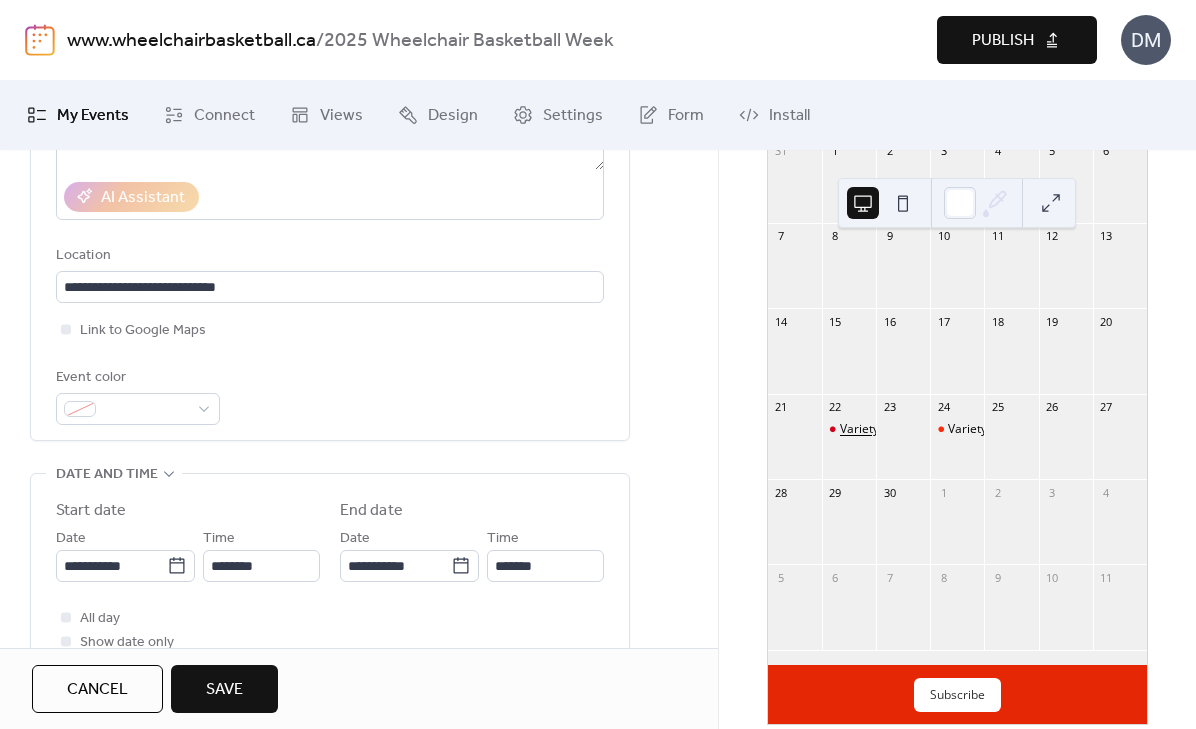 click on "Variety Village Open House" at bounding box center [915, 429] 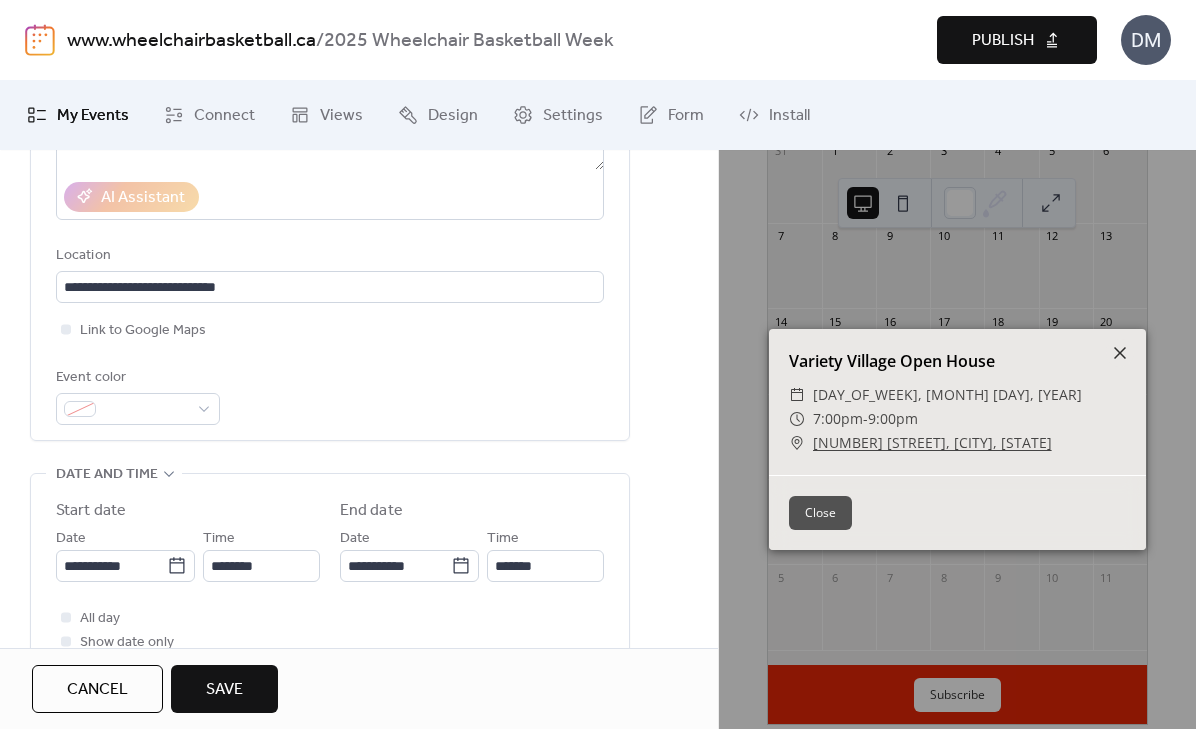 click on "Variety Village Open House" at bounding box center (957, 361) 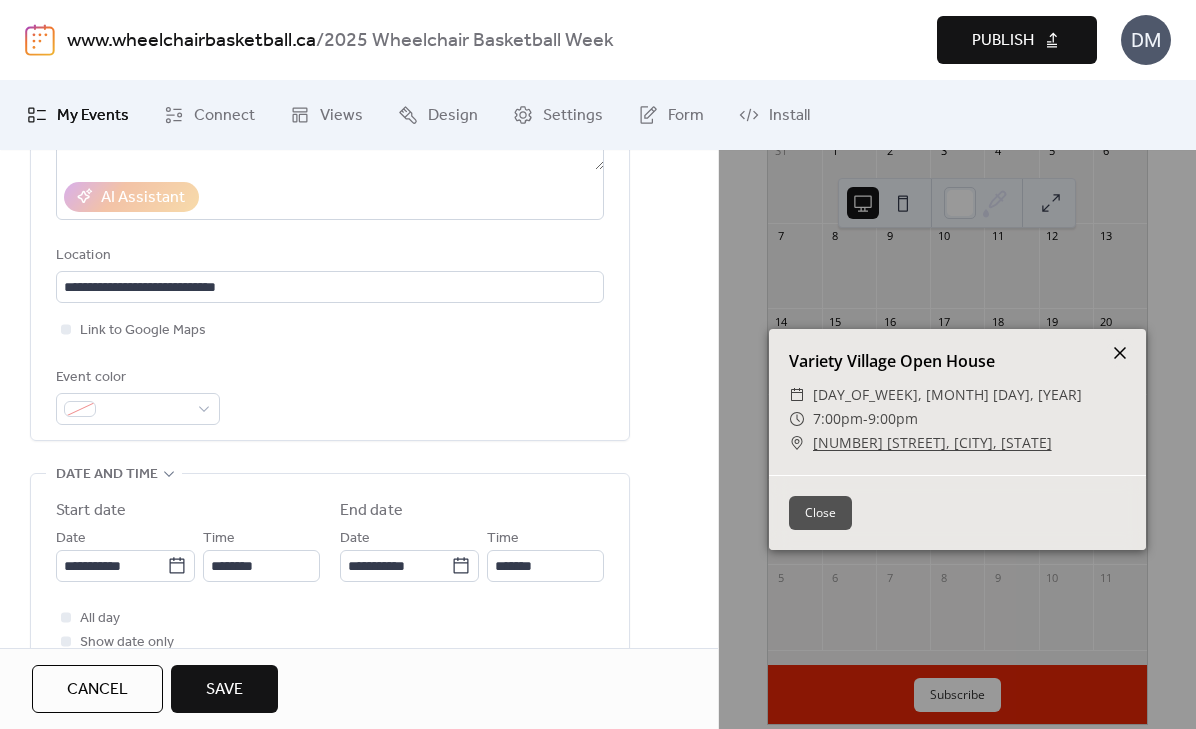 click 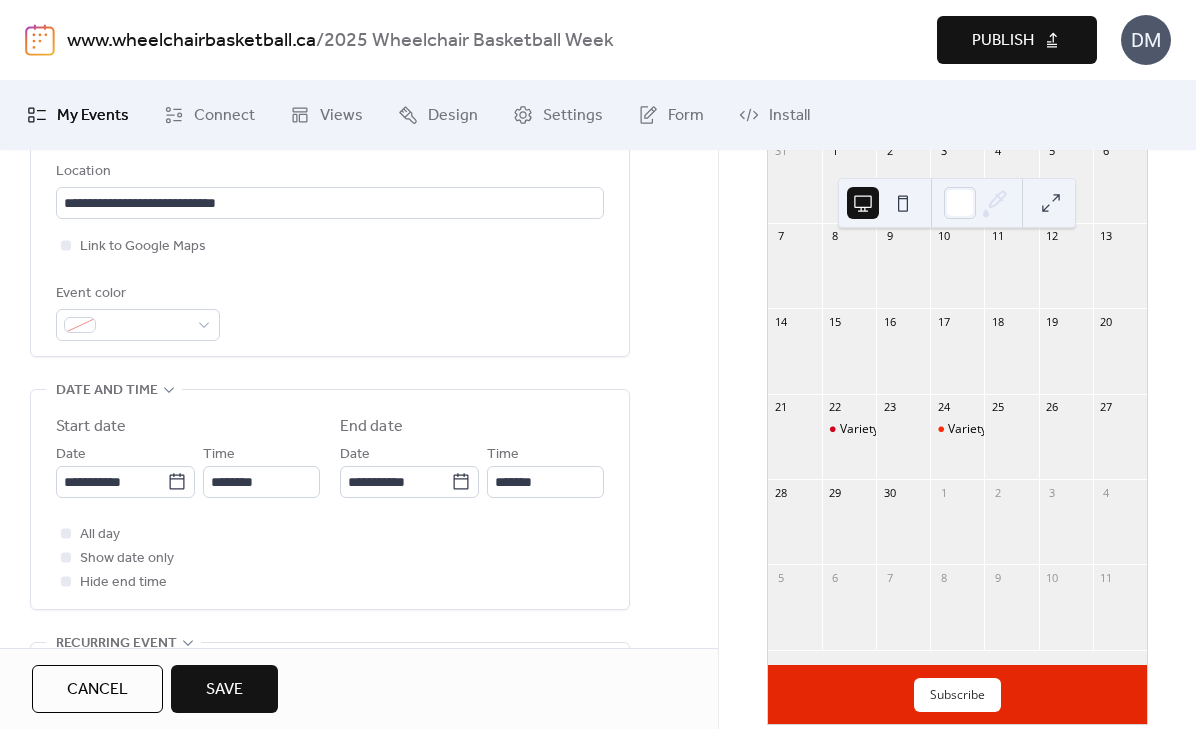 scroll, scrollTop: 456, scrollLeft: 0, axis: vertical 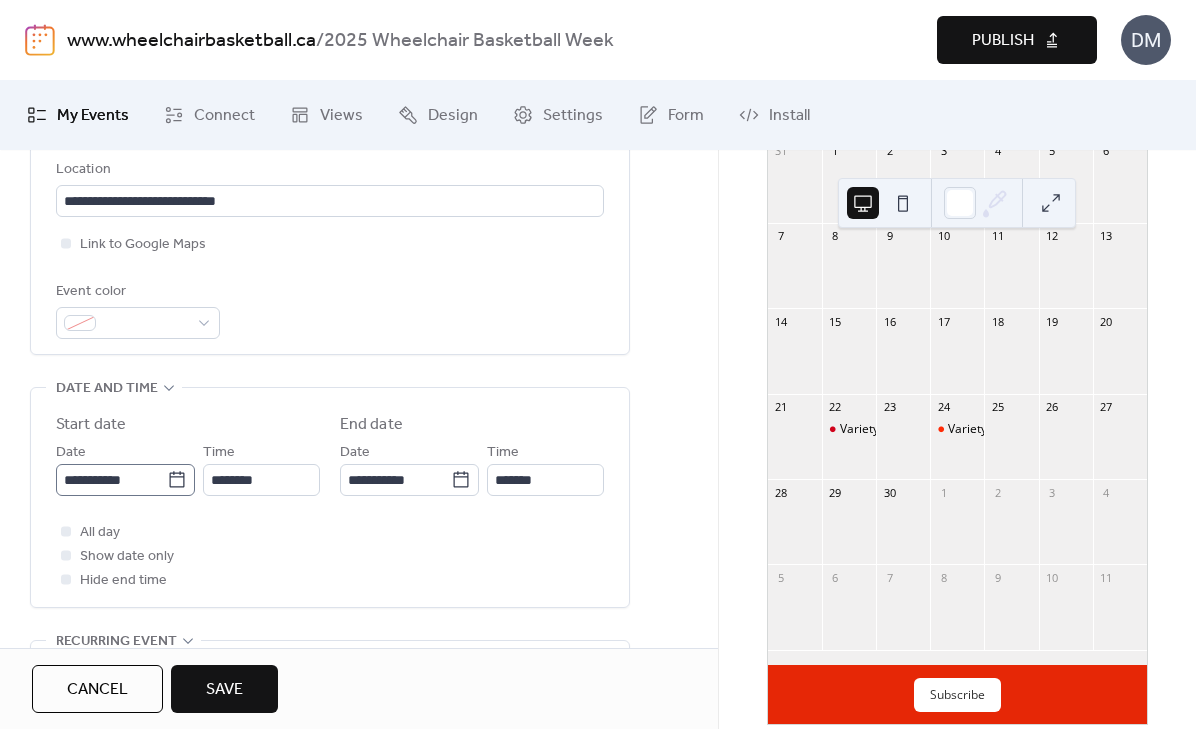 click 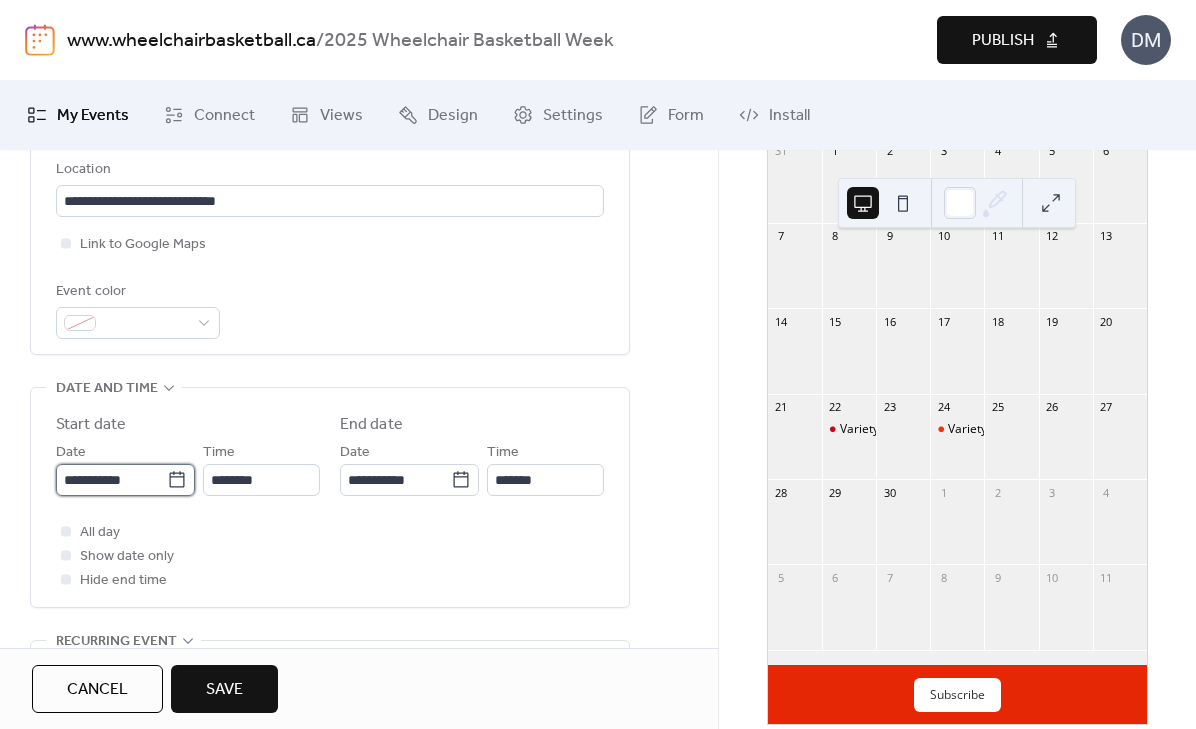 click on "**********" at bounding box center (111, 480) 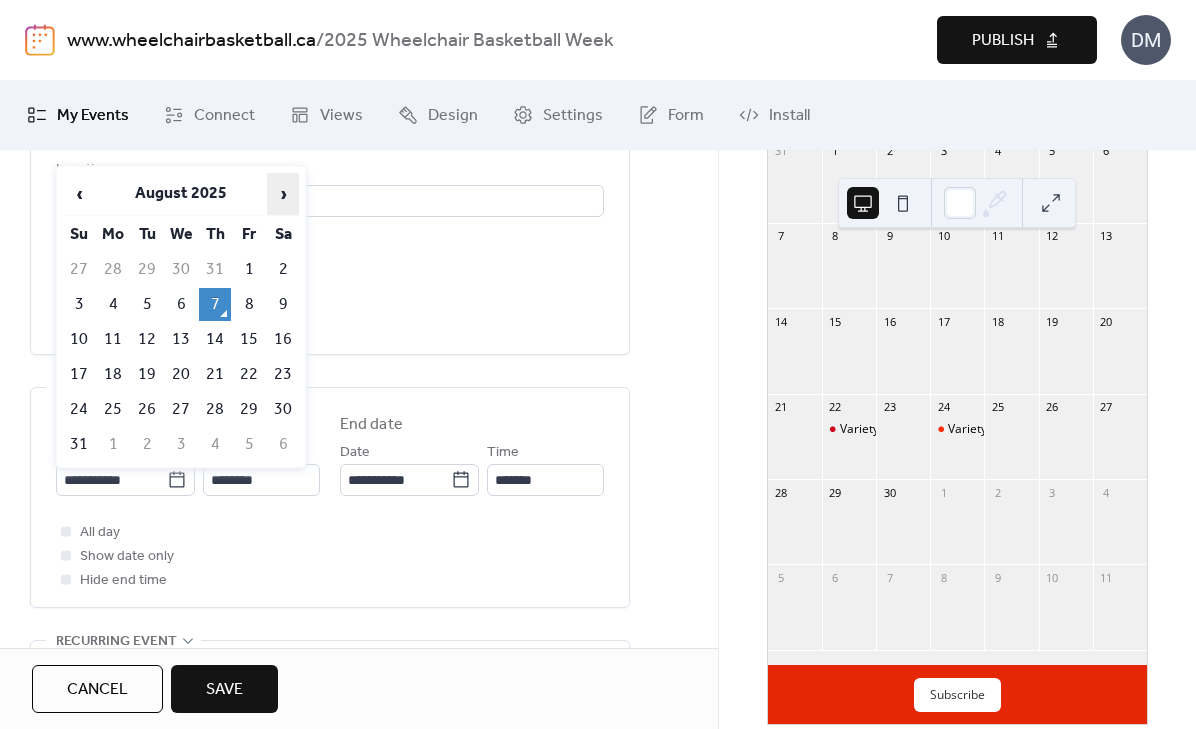 click on "›" at bounding box center (283, 194) 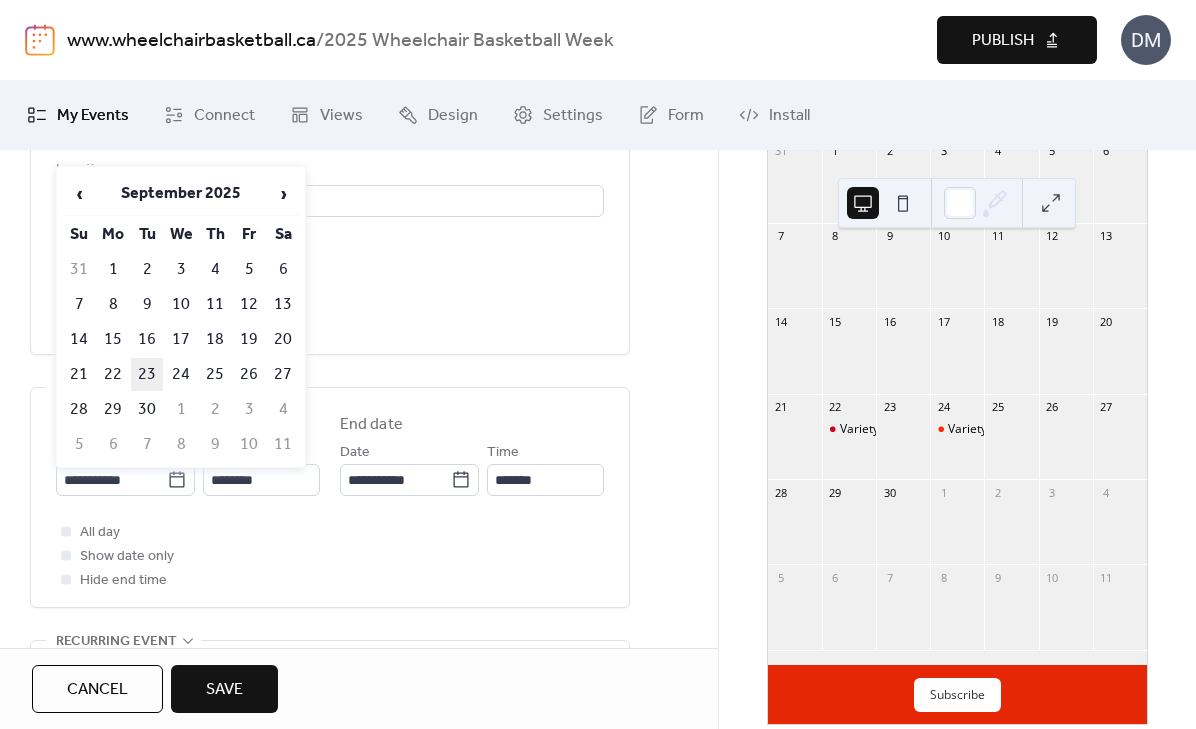 click on "23" at bounding box center [147, 374] 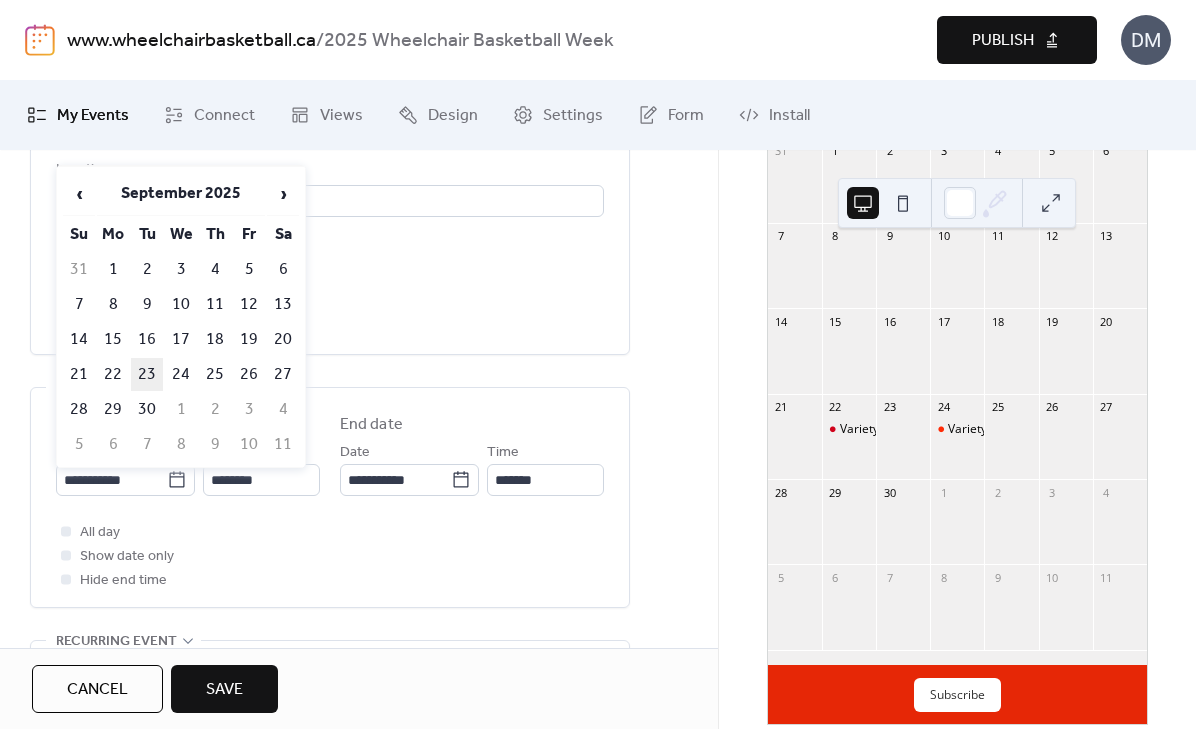 type on "**********" 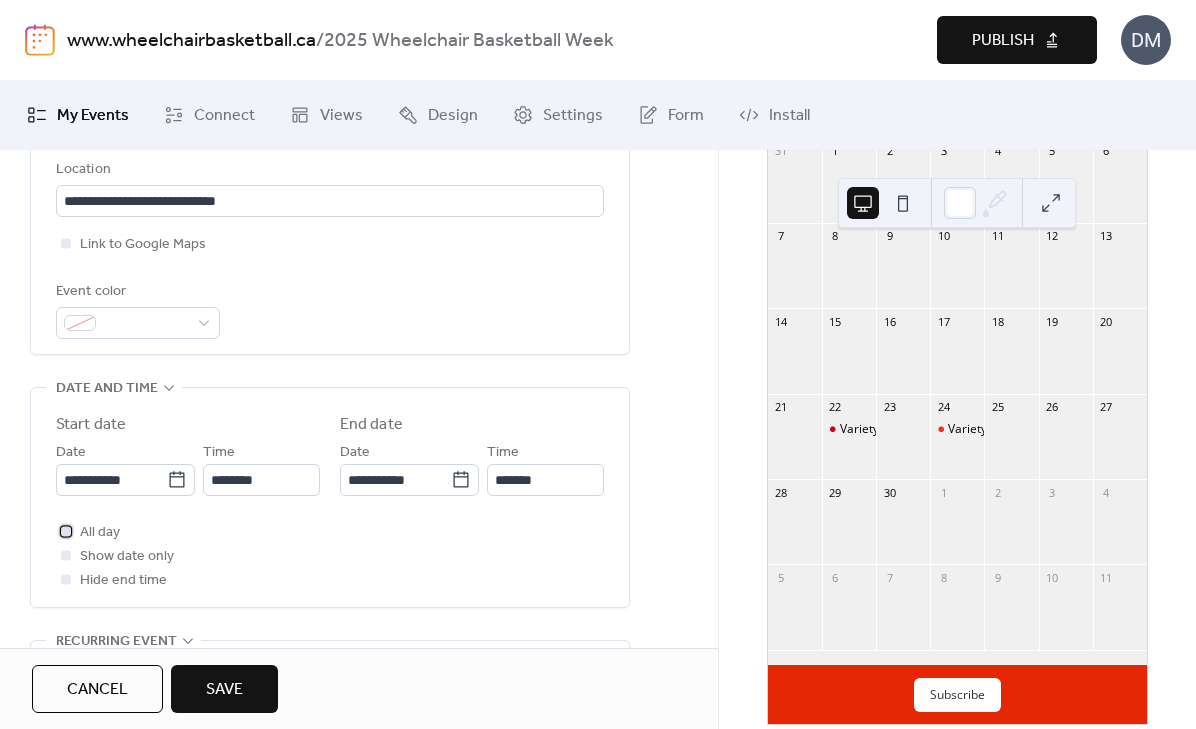 click at bounding box center (66, 531) 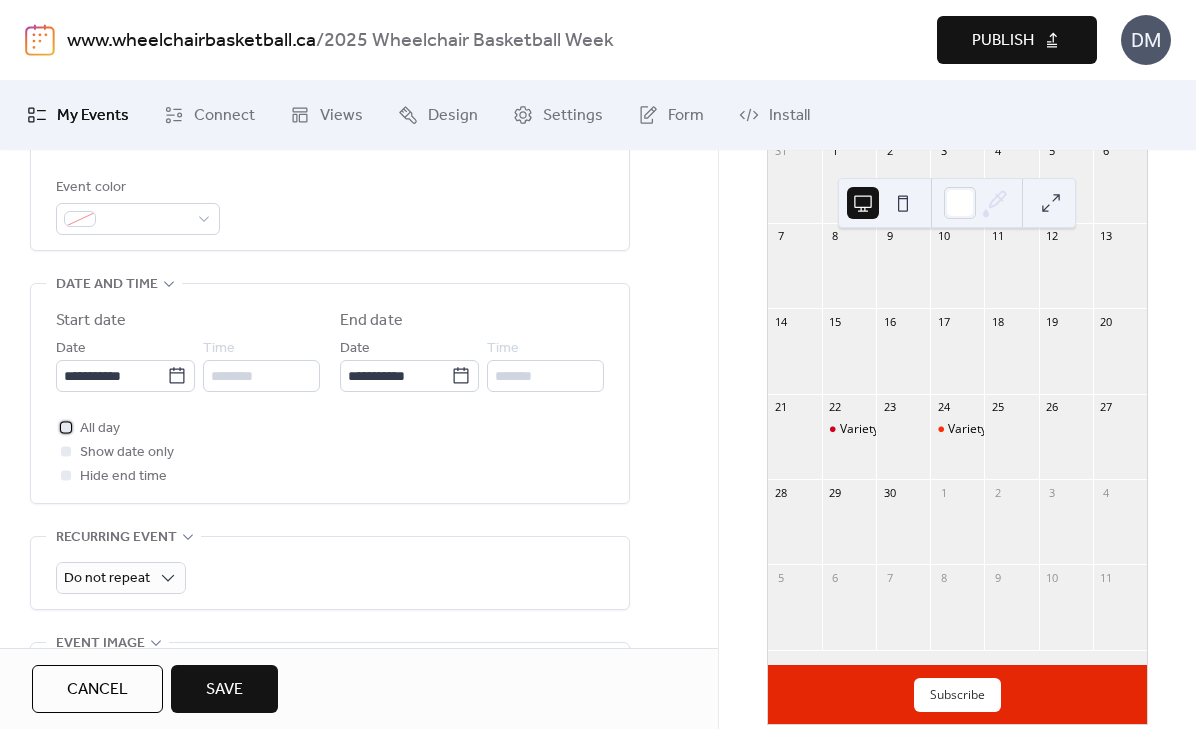scroll, scrollTop: 569, scrollLeft: 0, axis: vertical 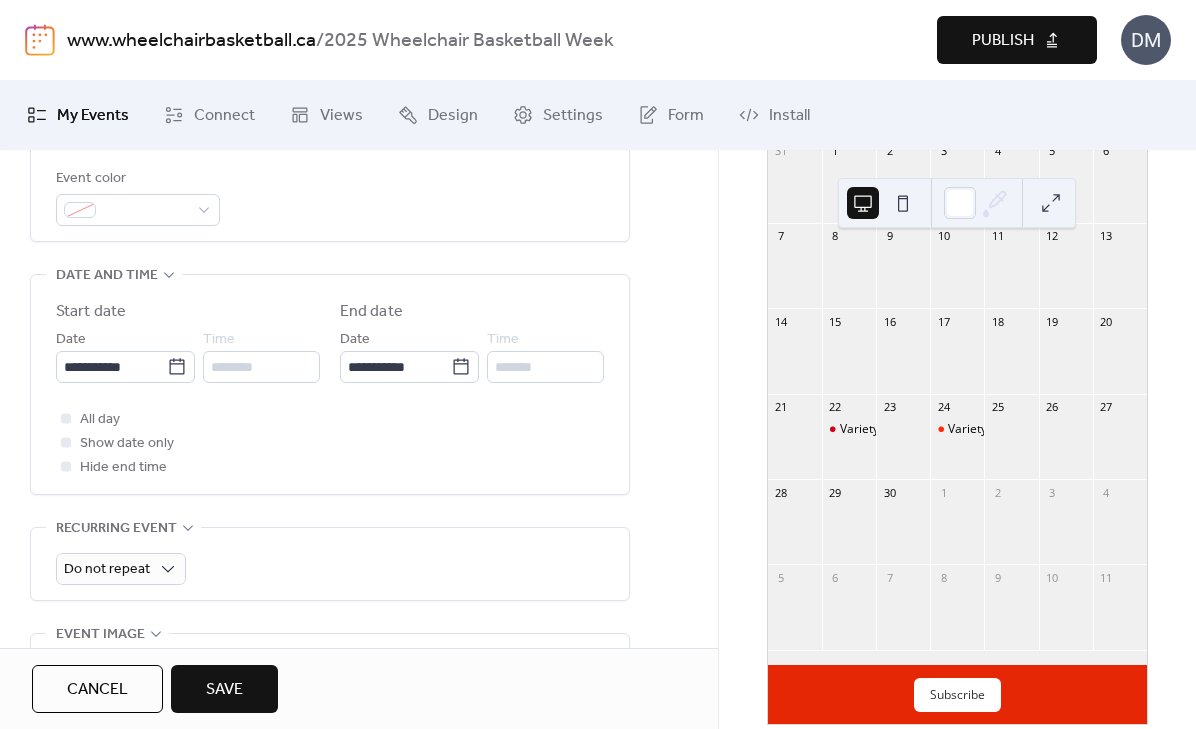 click on "Save" at bounding box center [224, 690] 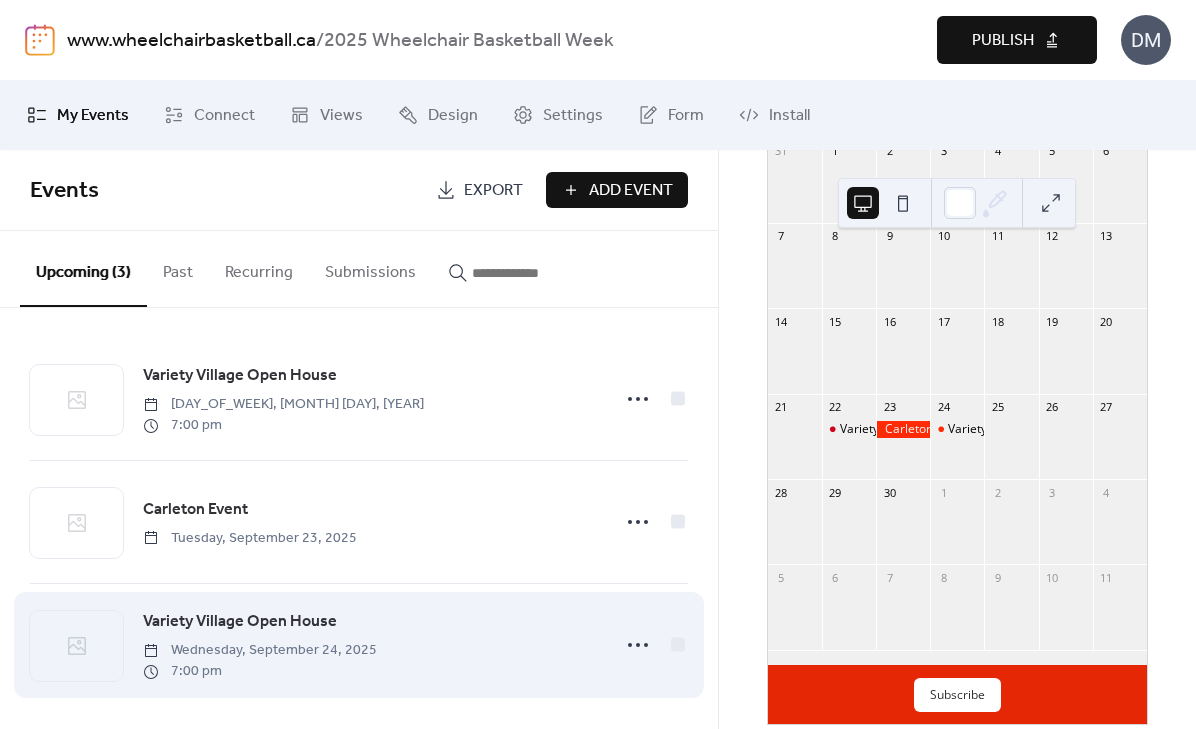 scroll, scrollTop: 8, scrollLeft: 0, axis: vertical 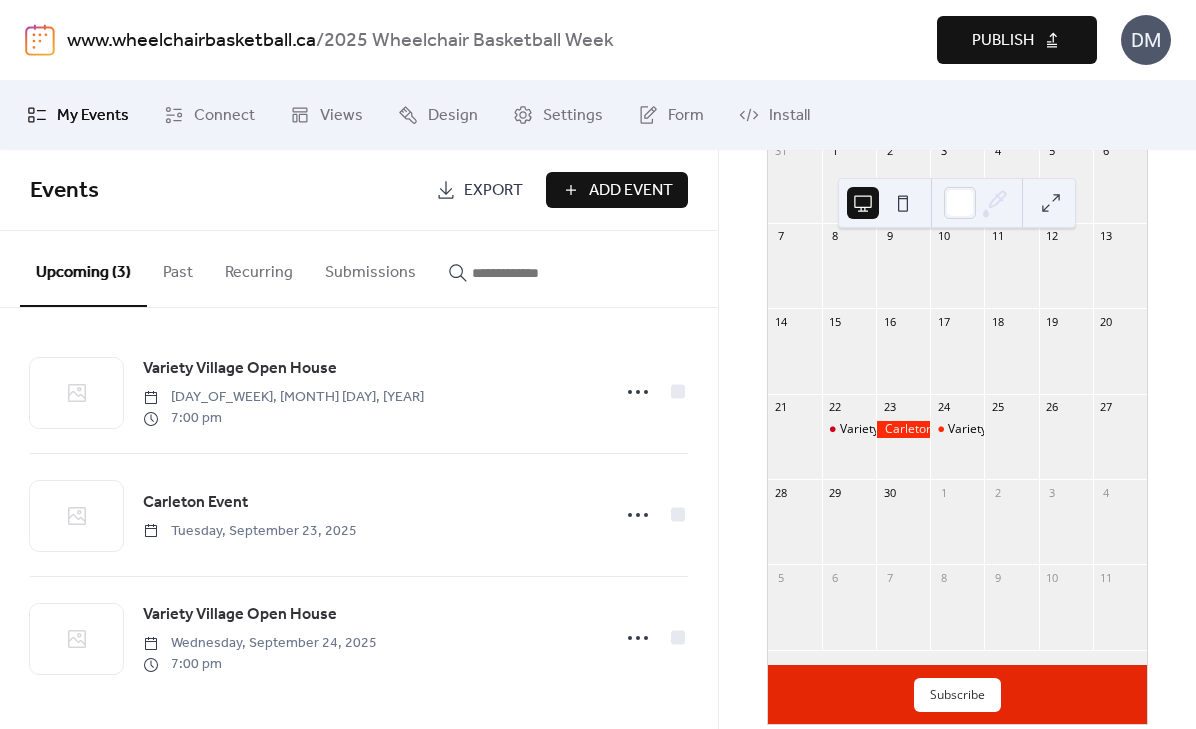 click at bounding box center [903, 429] 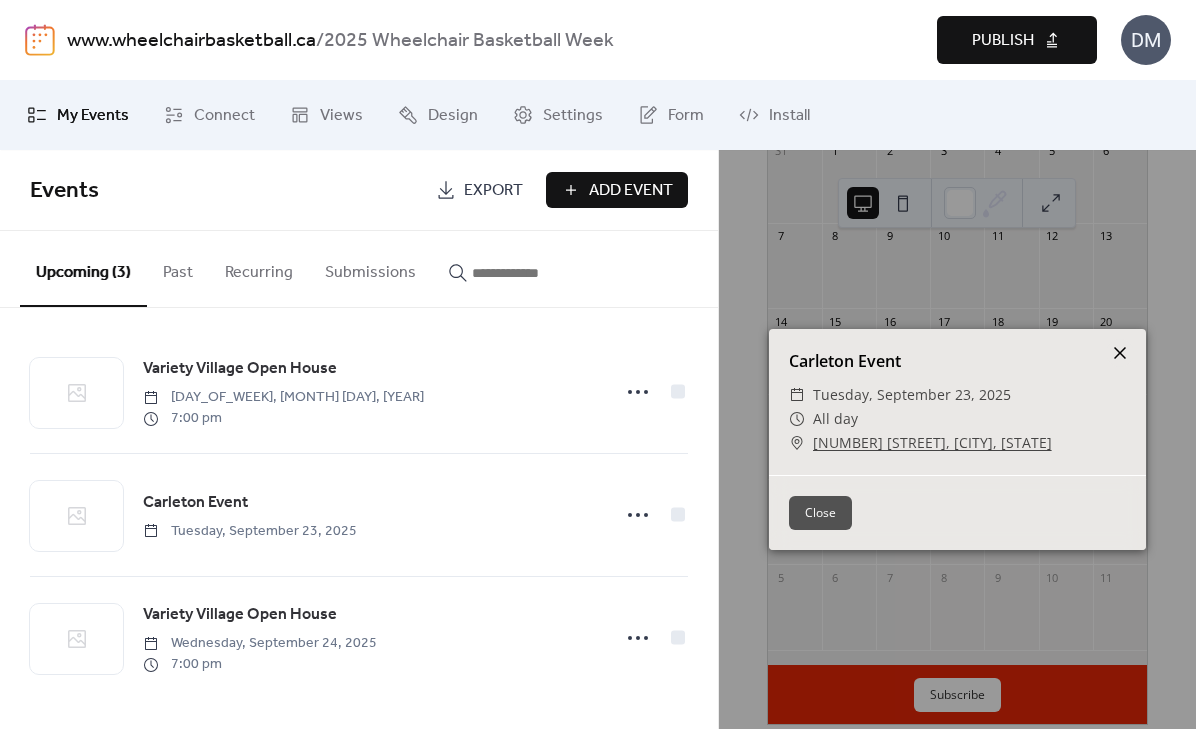 click 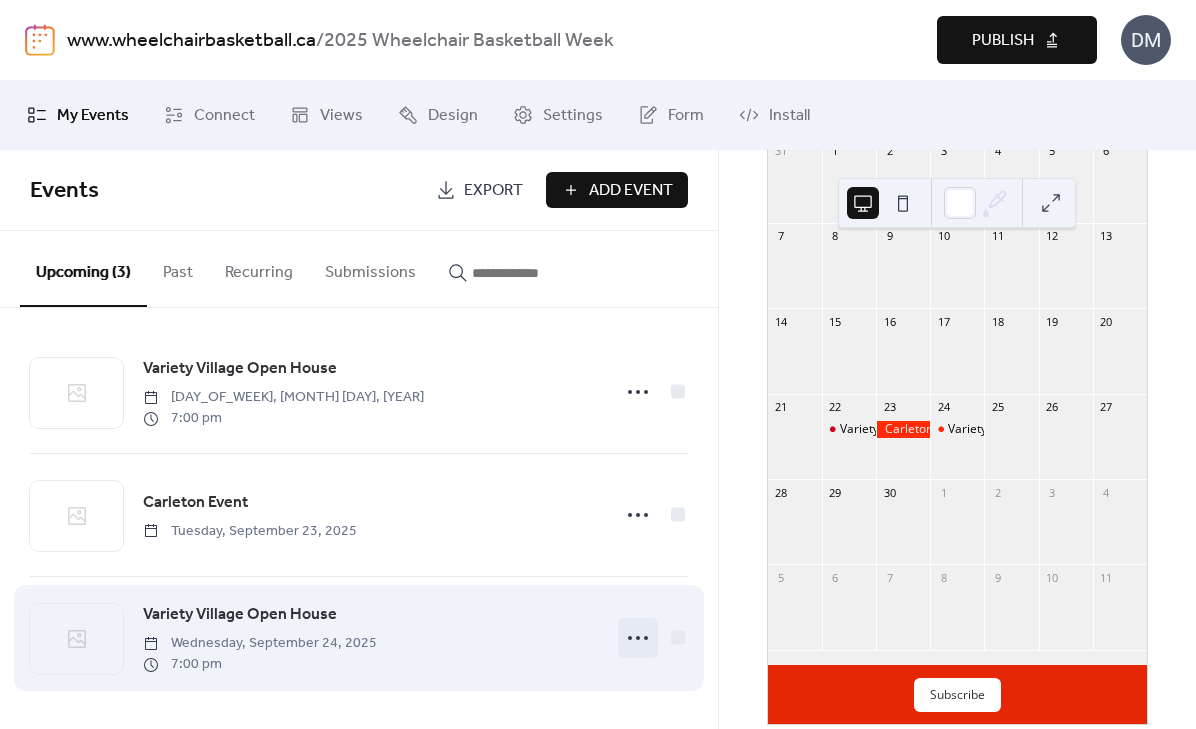 click 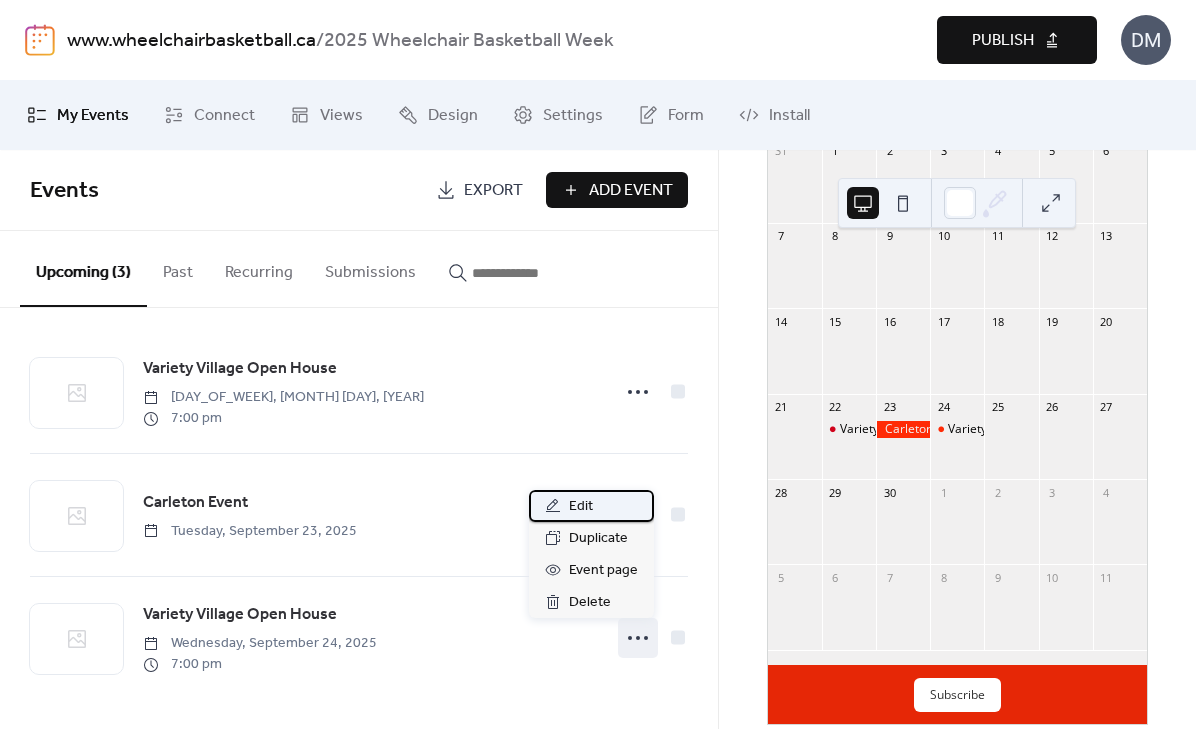 click on "Edit" at bounding box center [581, 507] 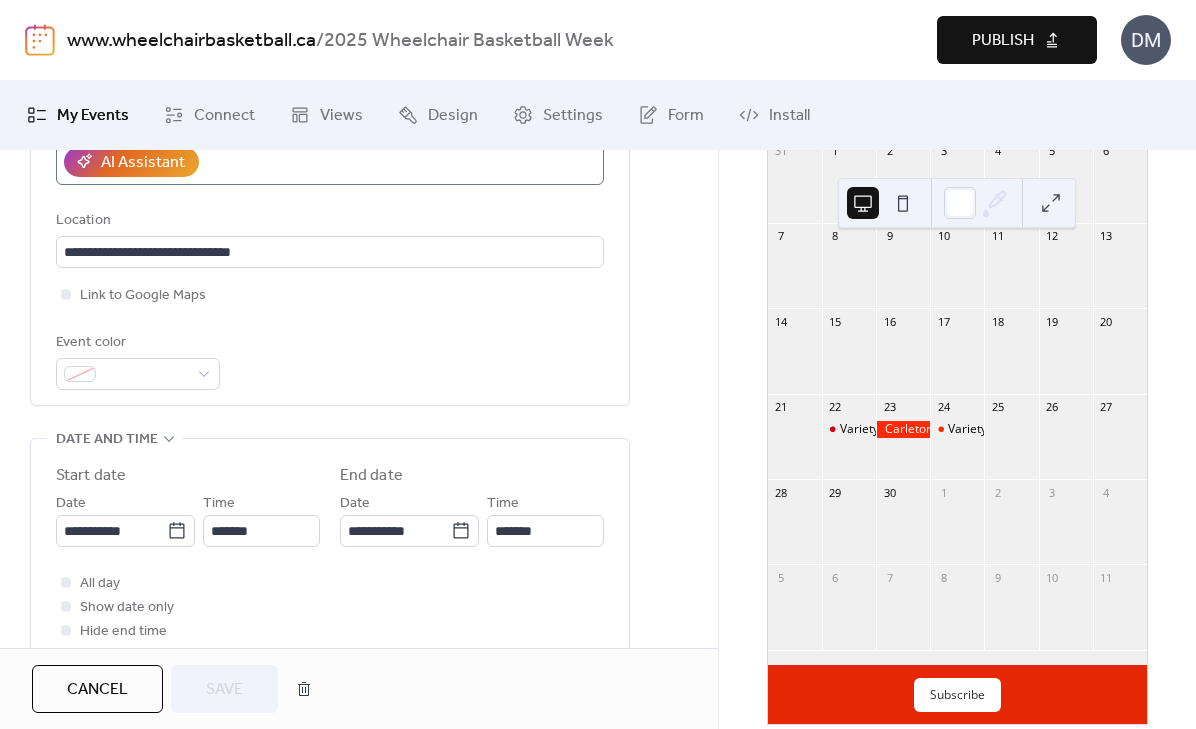 scroll, scrollTop: 407, scrollLeft: 0, axis: vertical 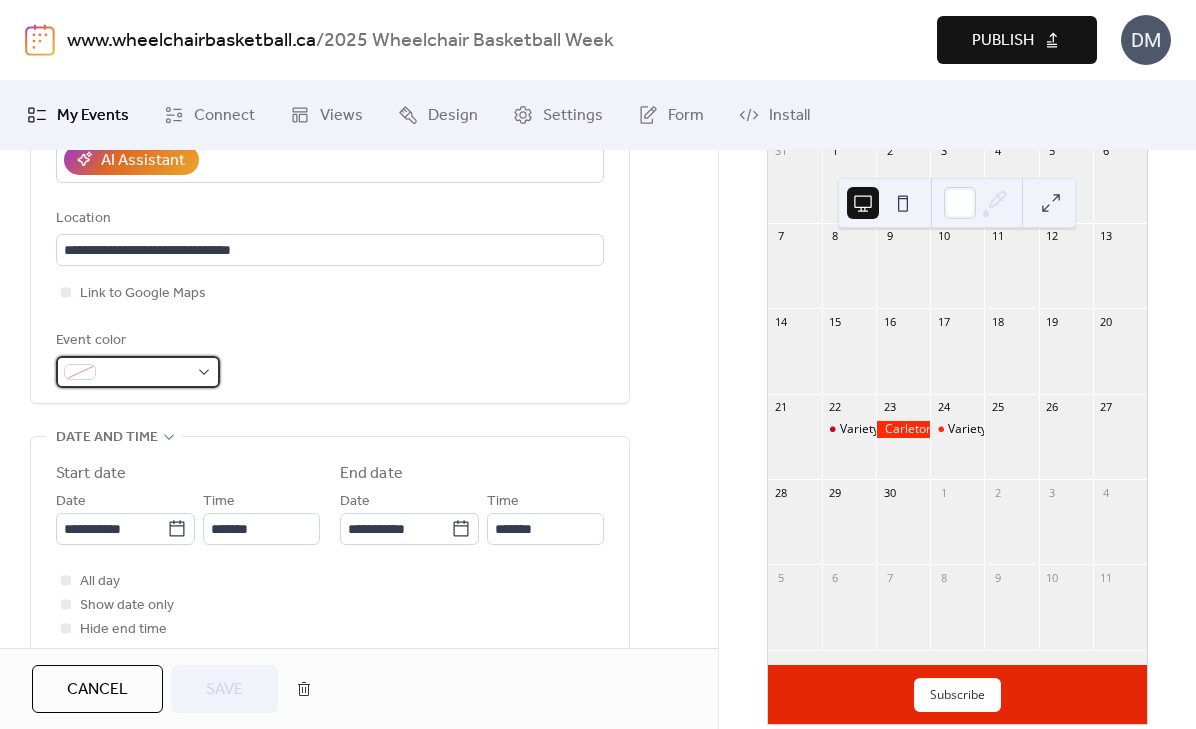 click at bounding box center (146, 373) 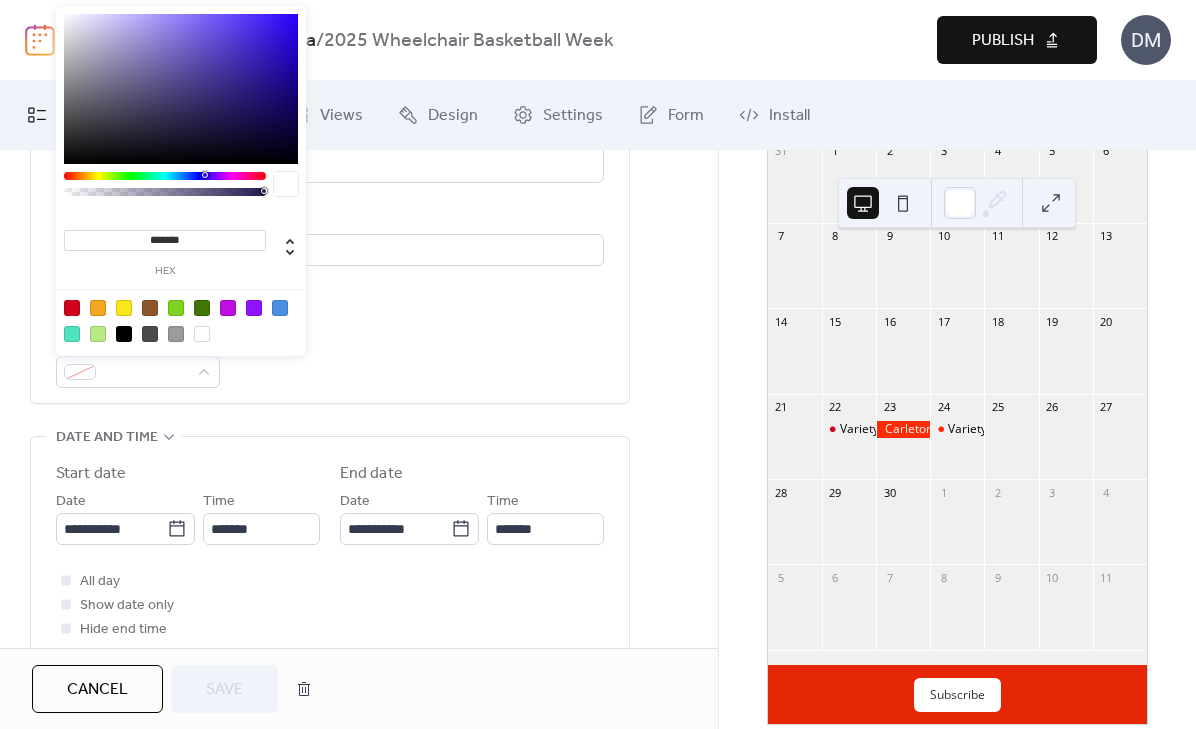 click at bounding box center (72, 308) 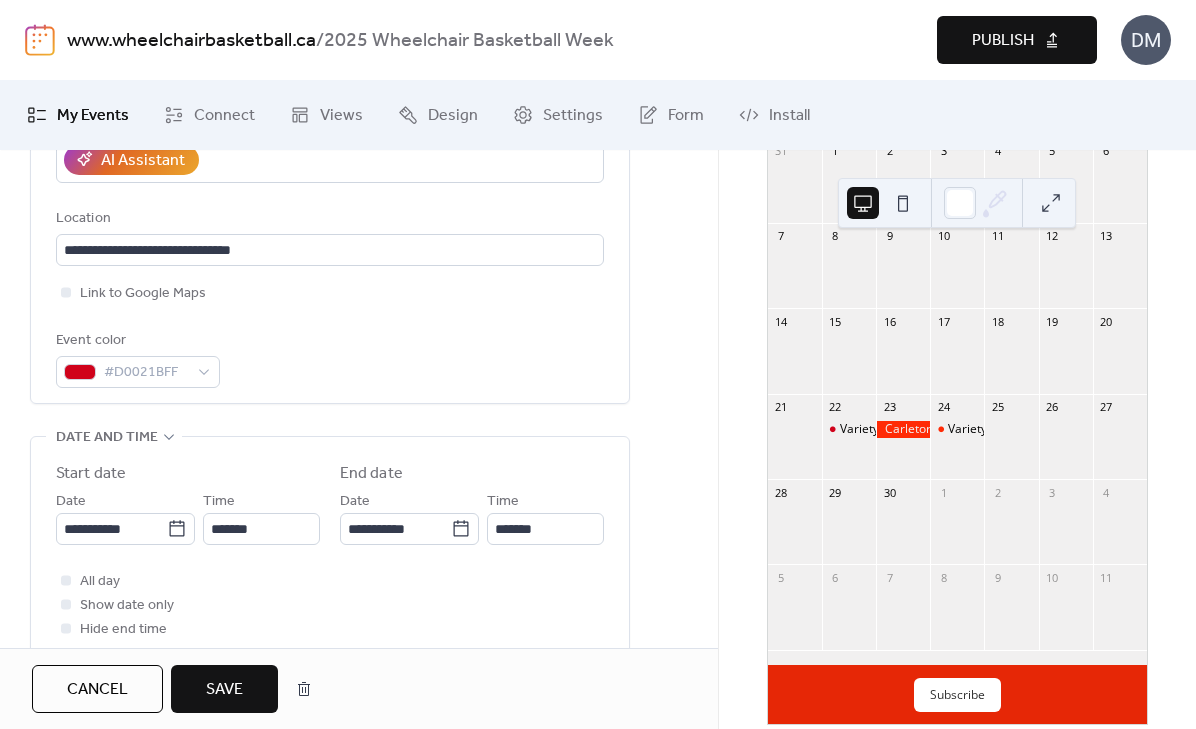 click on "Event color #D0021BFF" at bounding box center (330, 358) 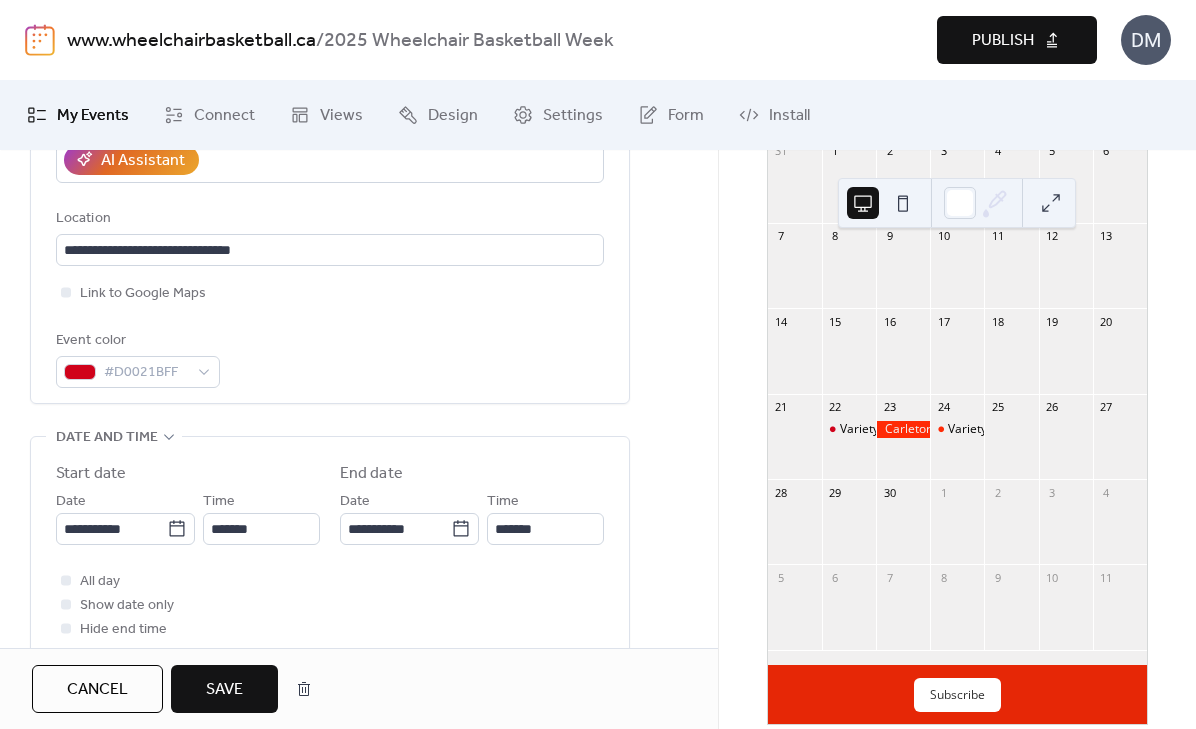 click on "Save" at bounding box center (224, 690) 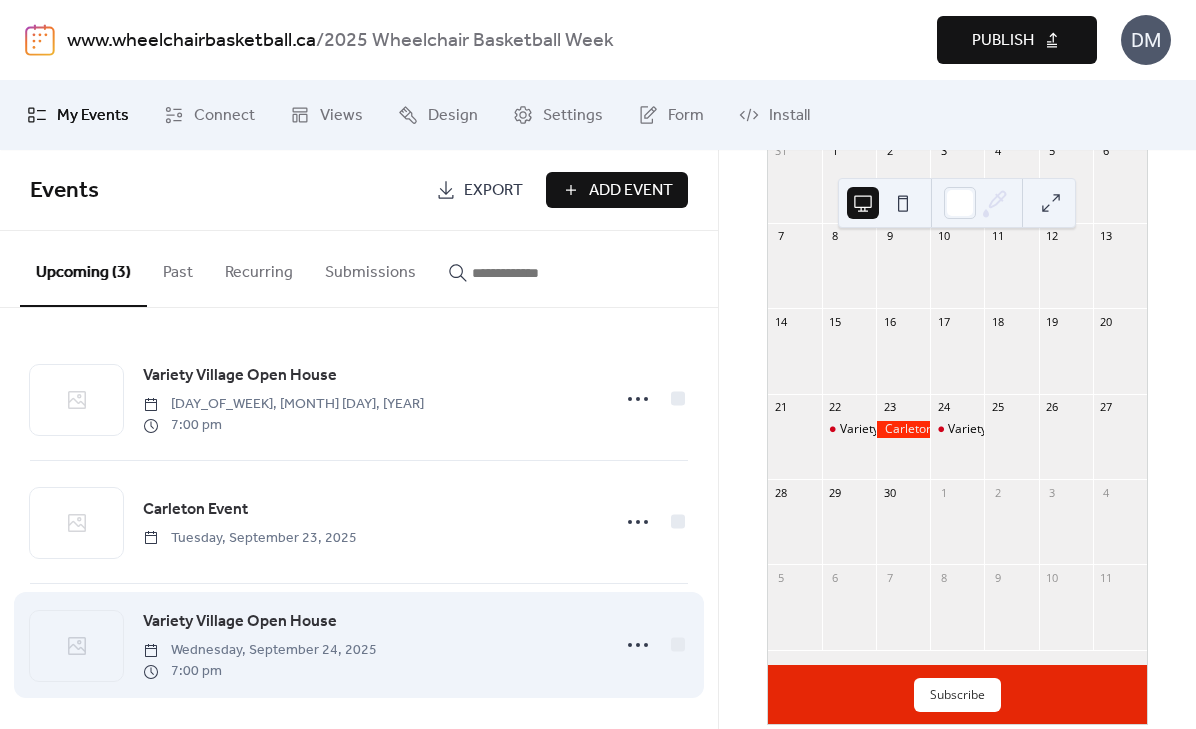 scroll, scrollTop: 8, scrollLeft: 0, axis: vertical 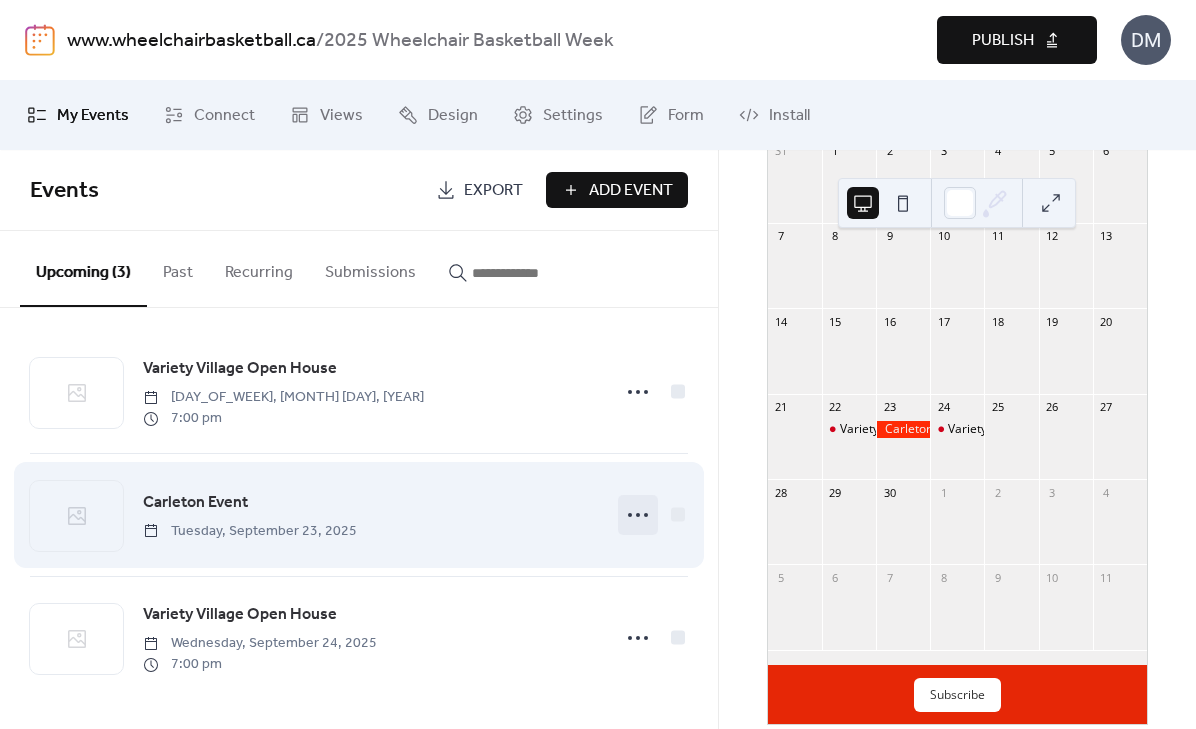 click 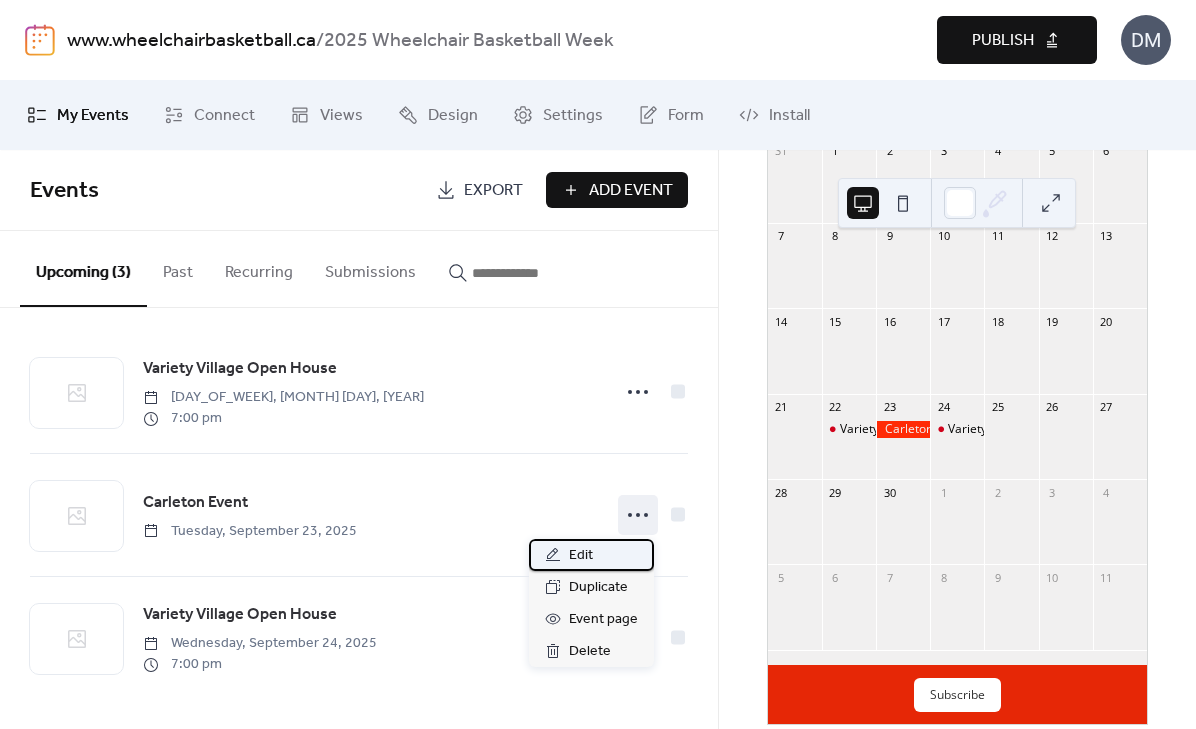 click on "Edit" at bounding box center (581, 556) 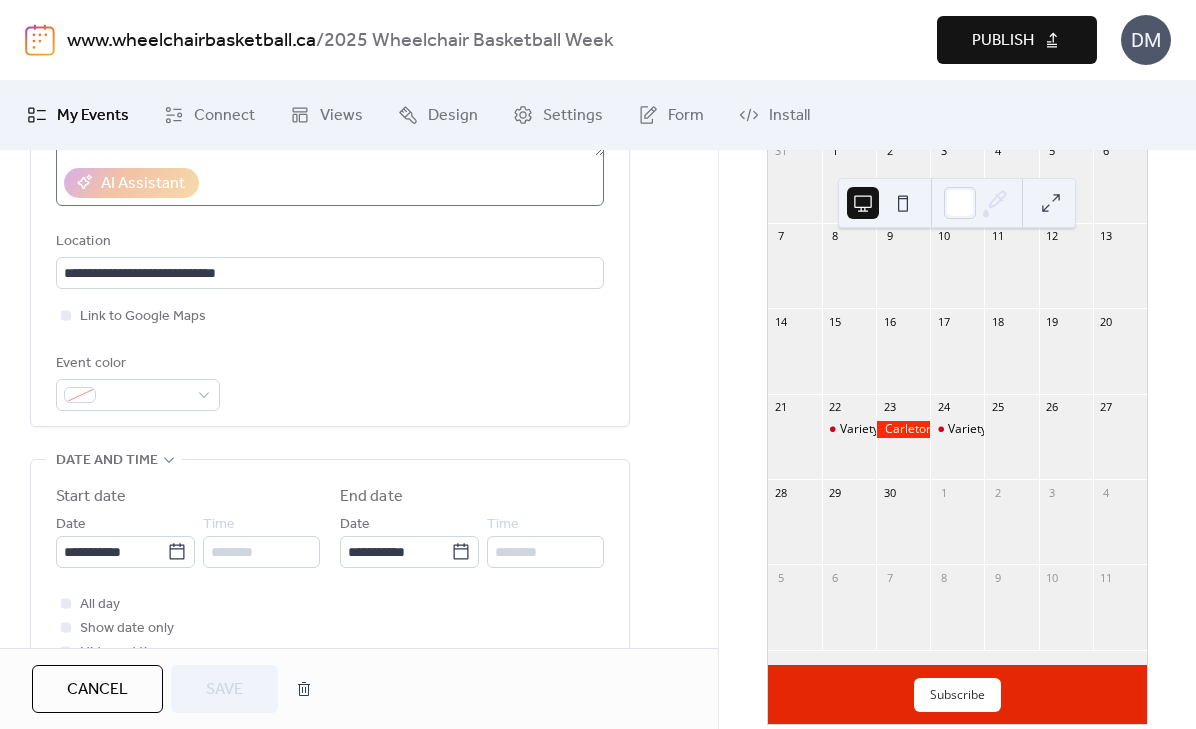 scroll, scrollTop: 408, scrollLeft: 0, axis: vertical 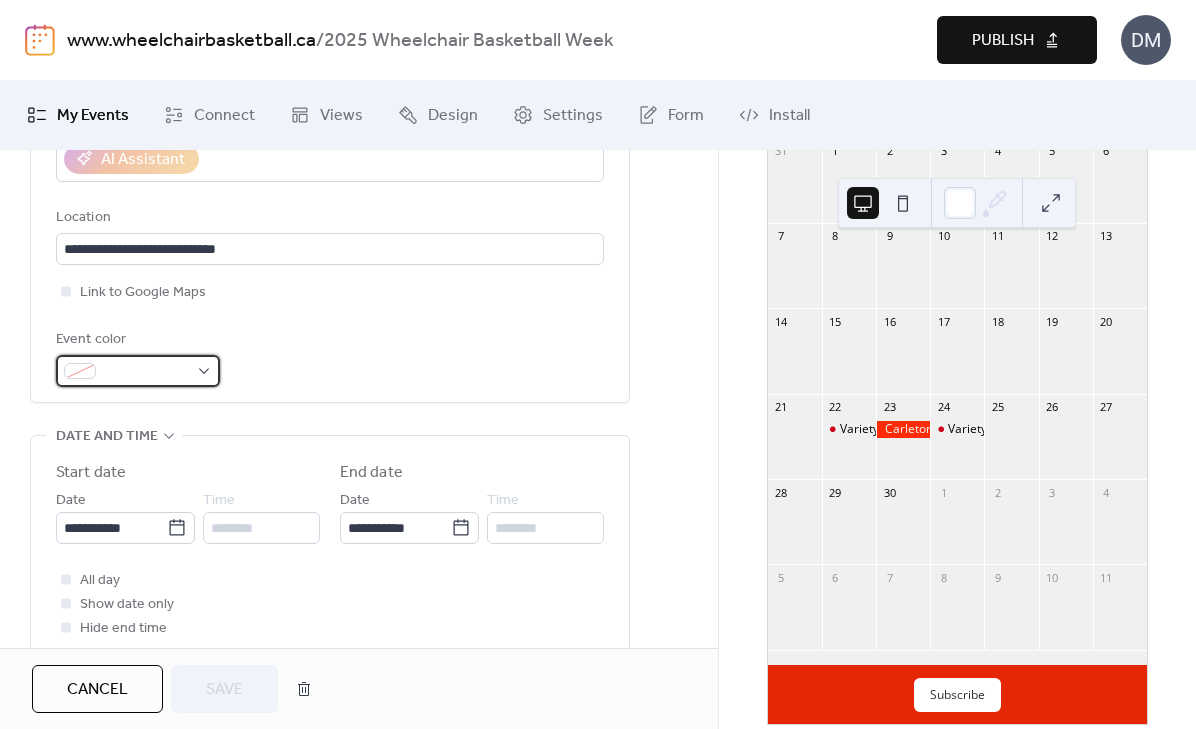 click at bounding box center [146, 372] 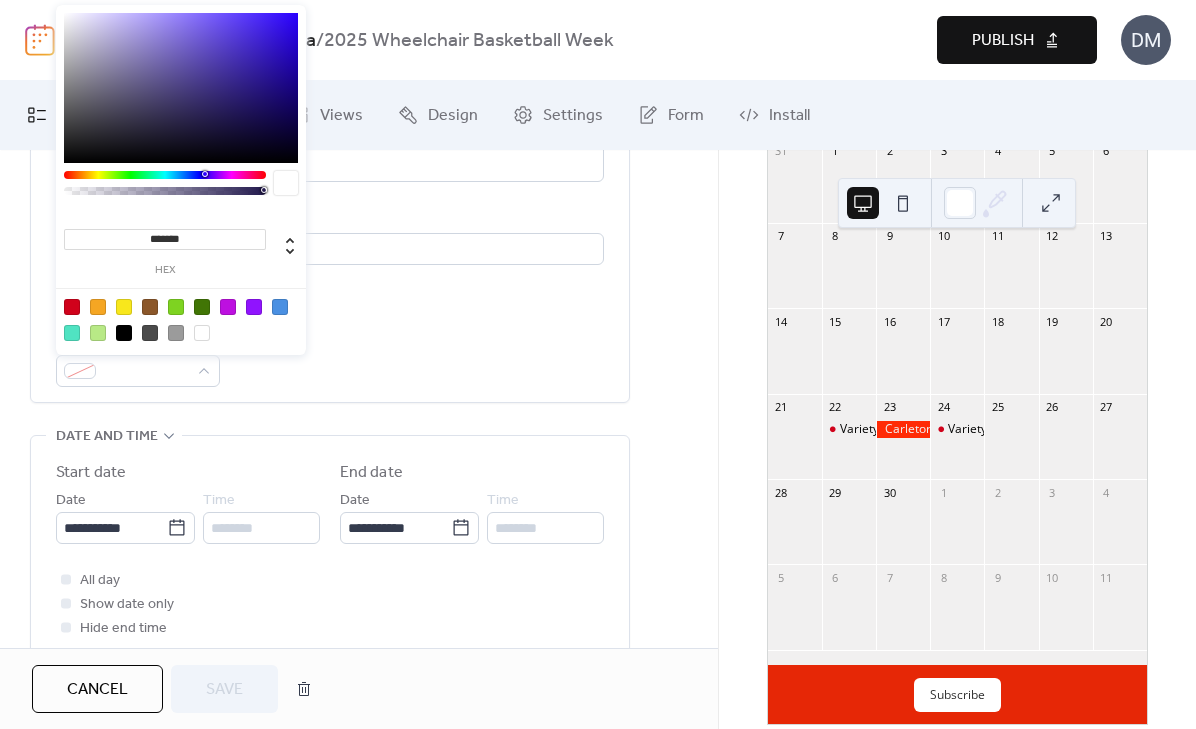 click at bounding box center [72, 307] 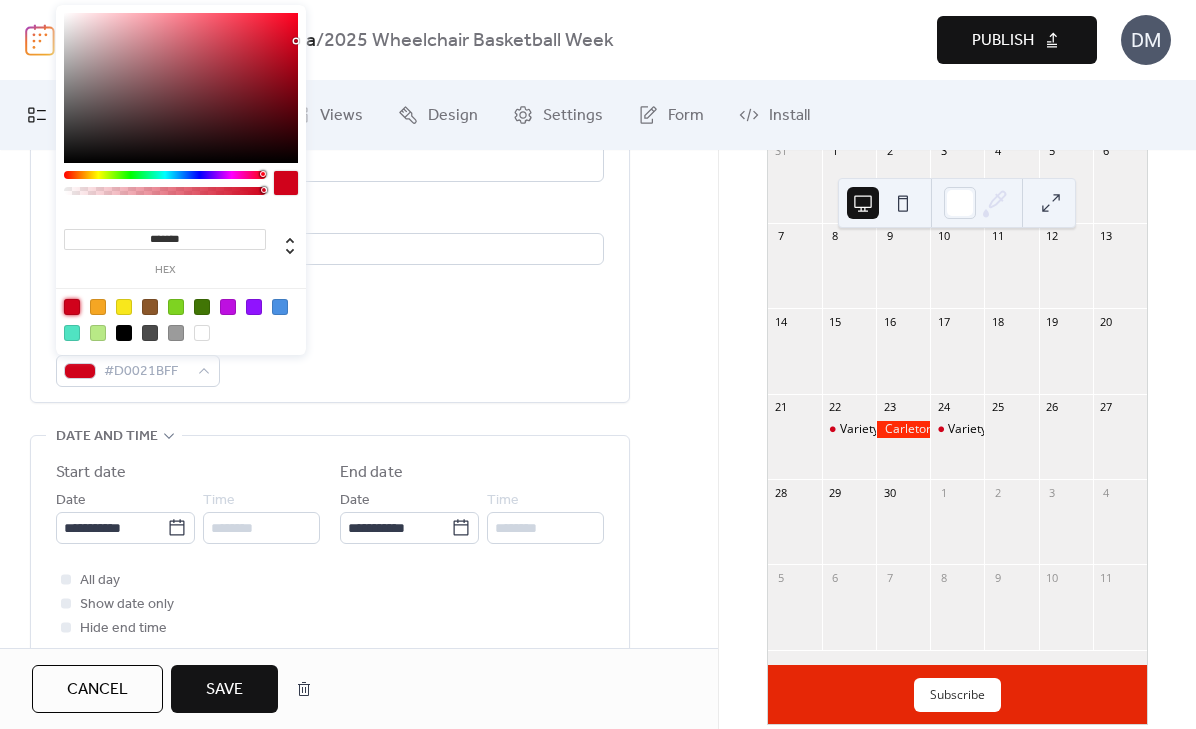 click on "**********" at bounding box center (330, 483) 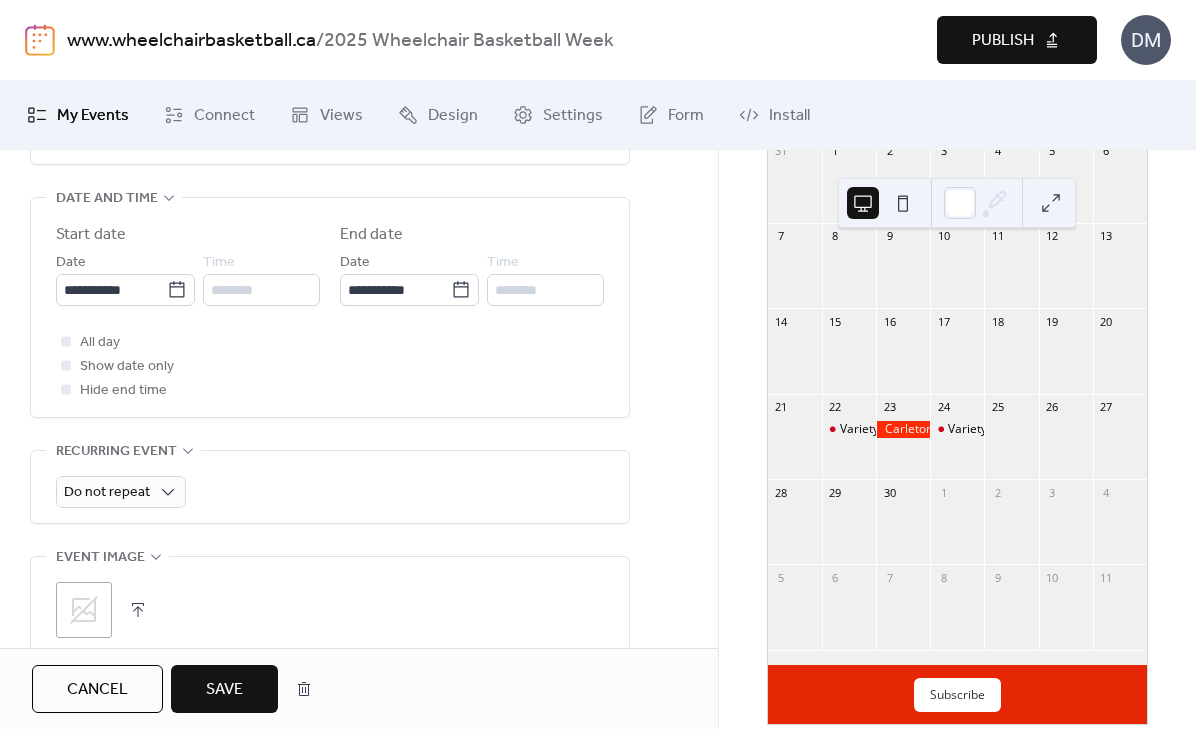 scroll, scrollTop: 771, scrollLeft: 0, axis: vertical 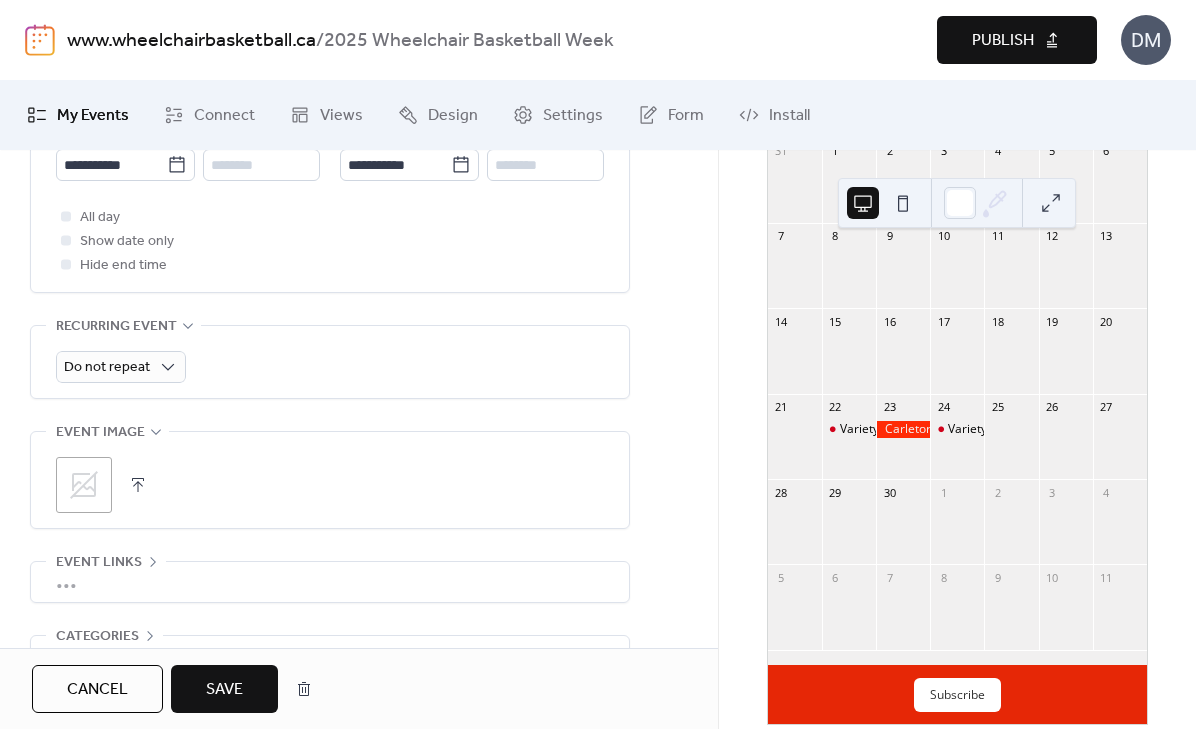 click on "Save" at bounding box center [224, 689] 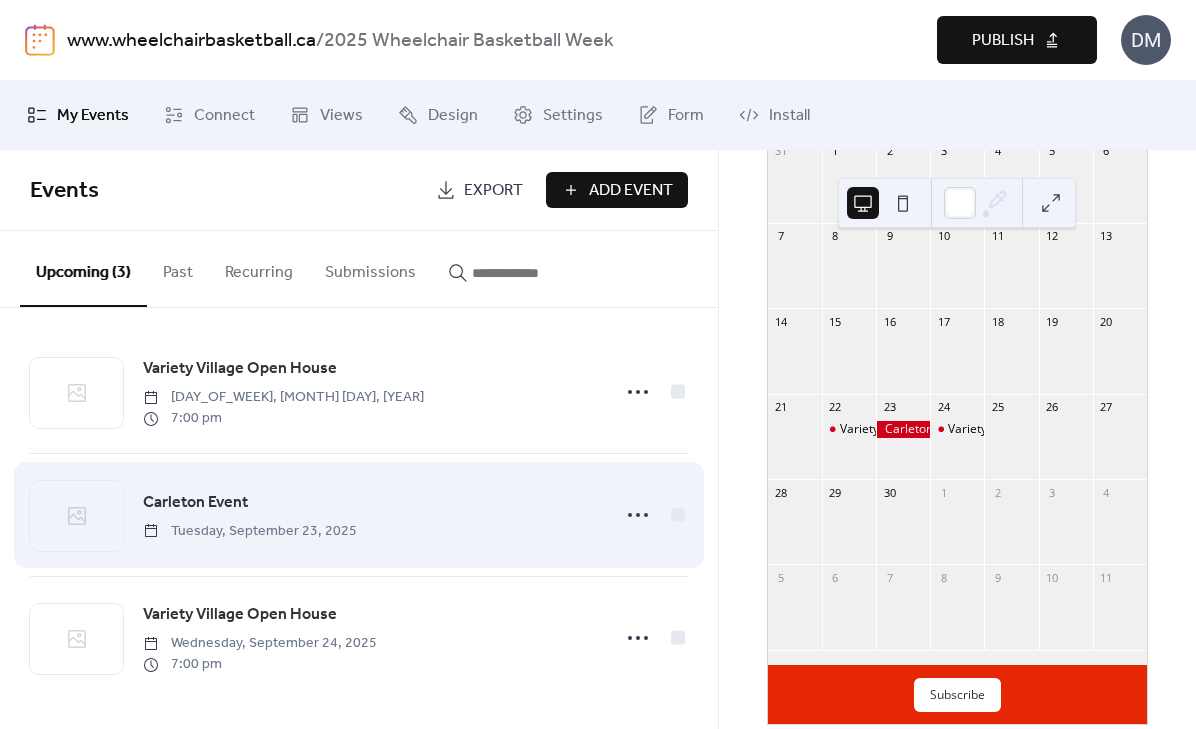 scroll, scrollTop: 0, scrollLeft: 0, axis: both 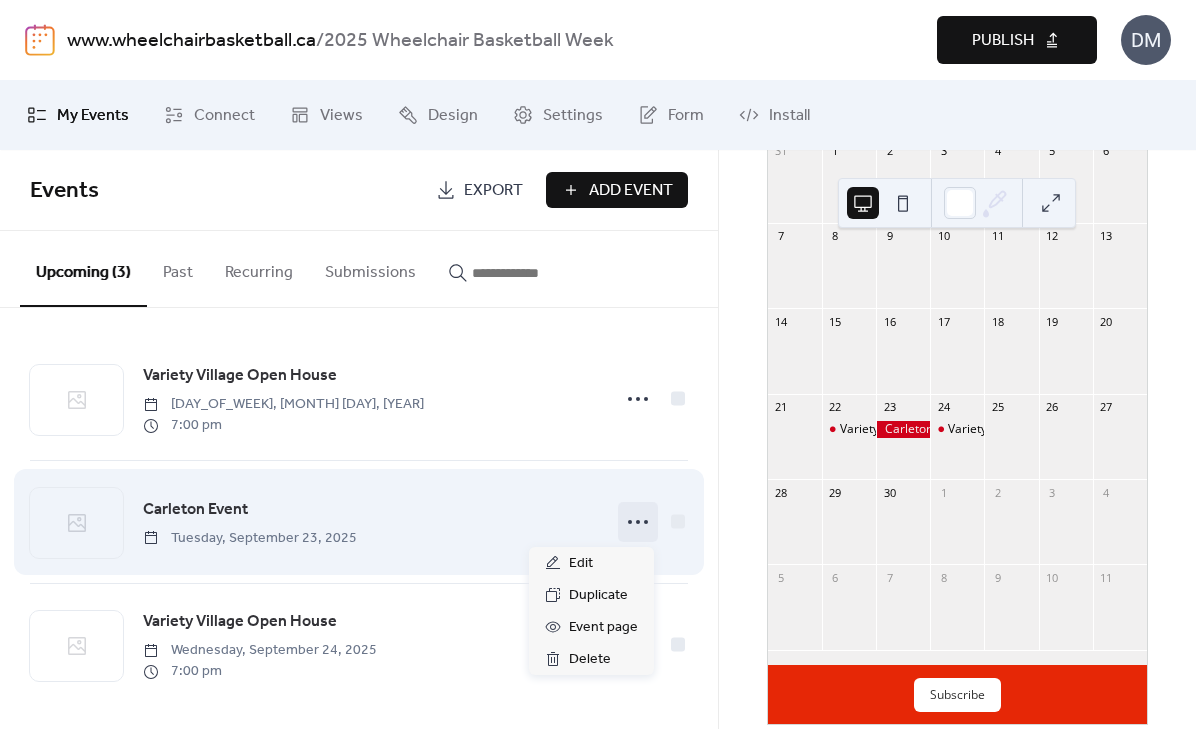 click 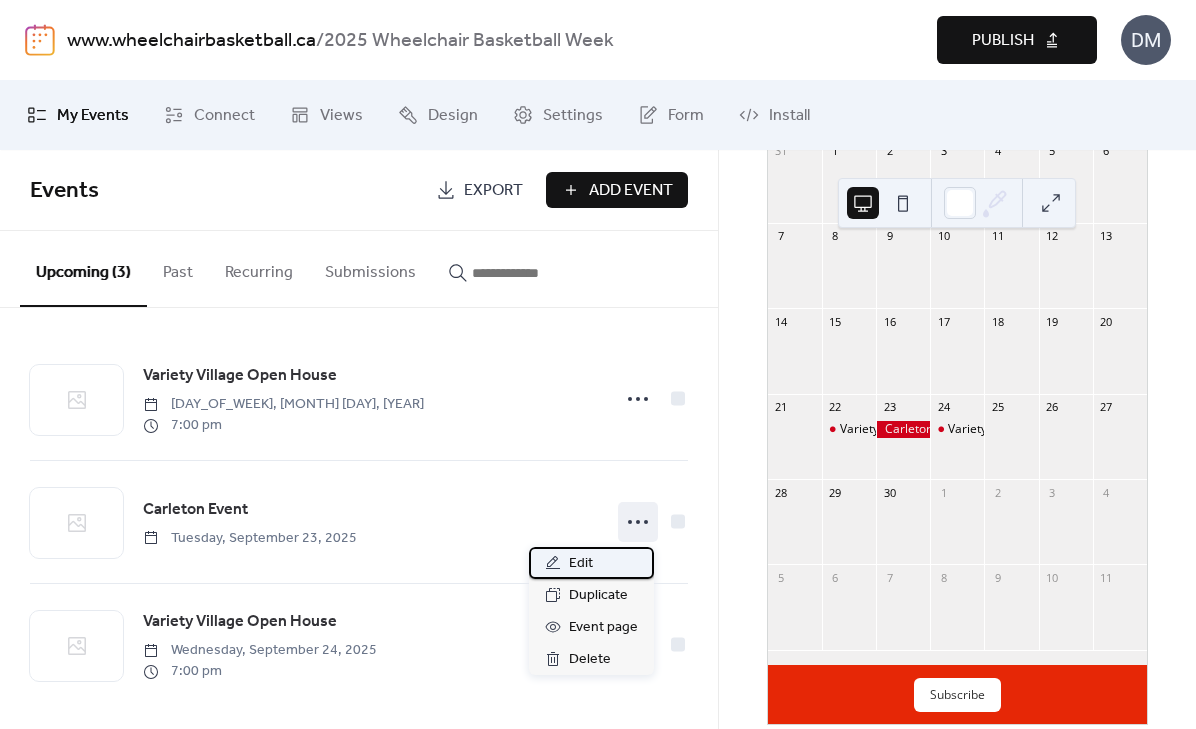 click 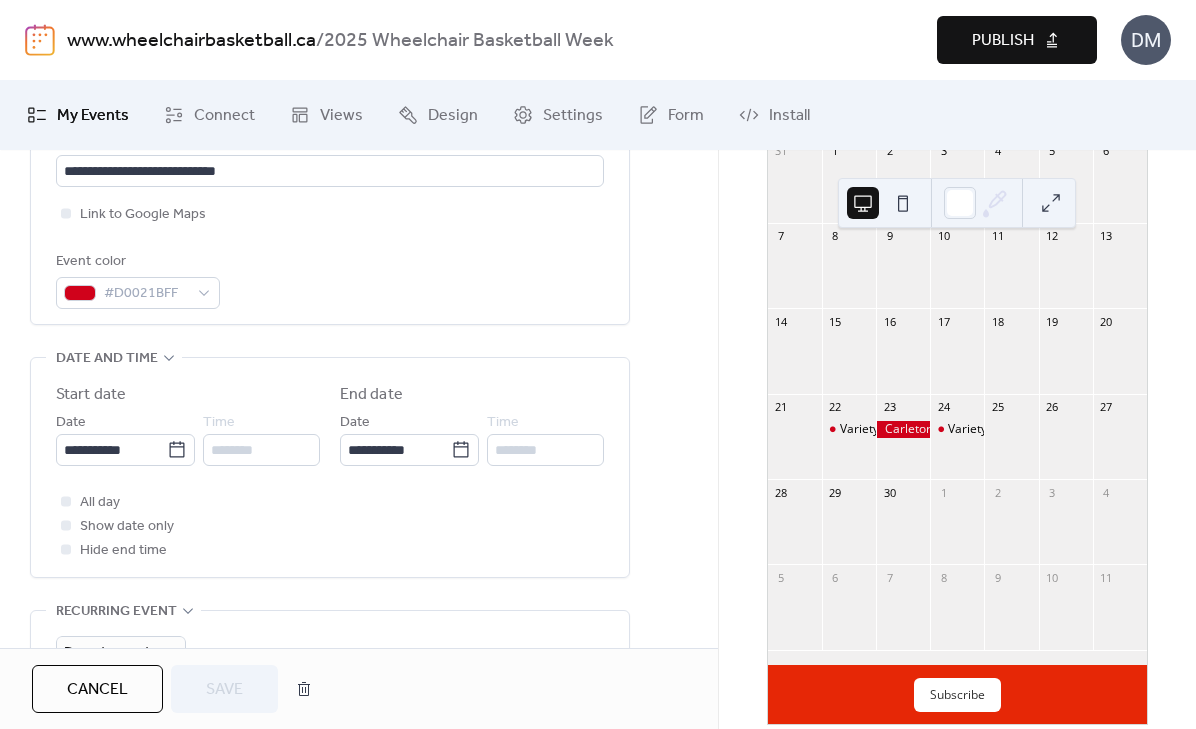 scroll, scrollTop: 485, scrollLeft: 0, axis: vertical 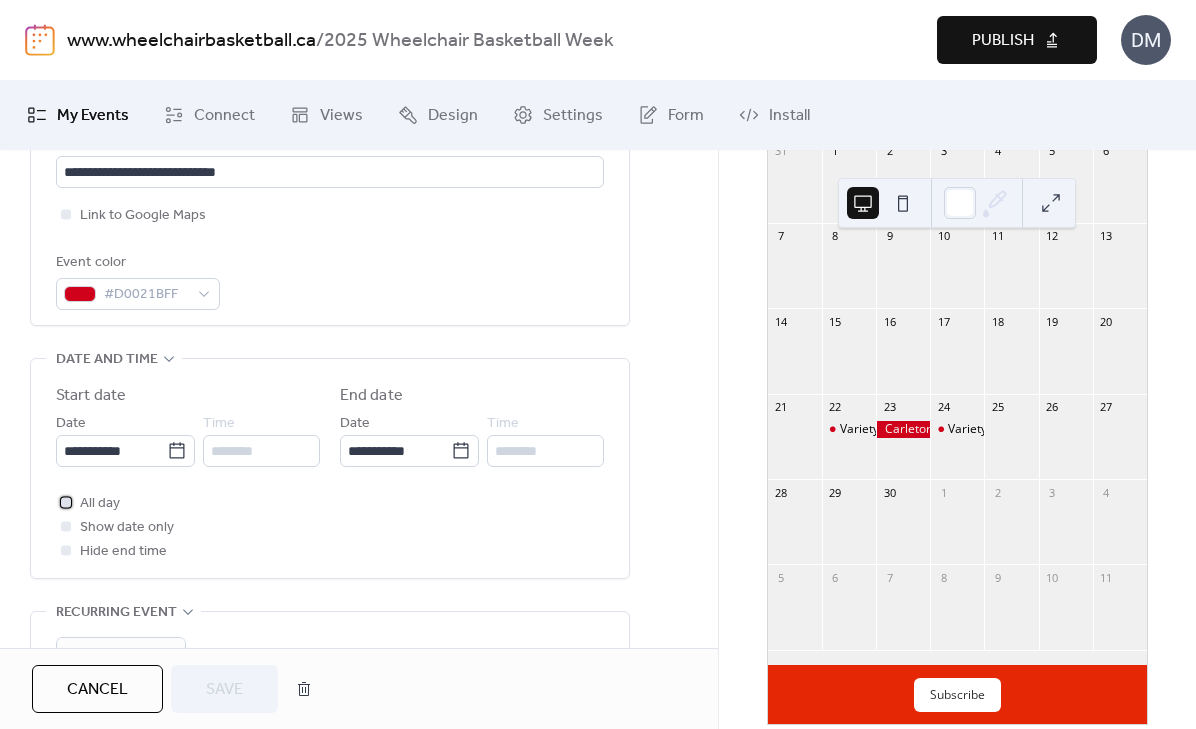 click at bounding box center (66, 502) 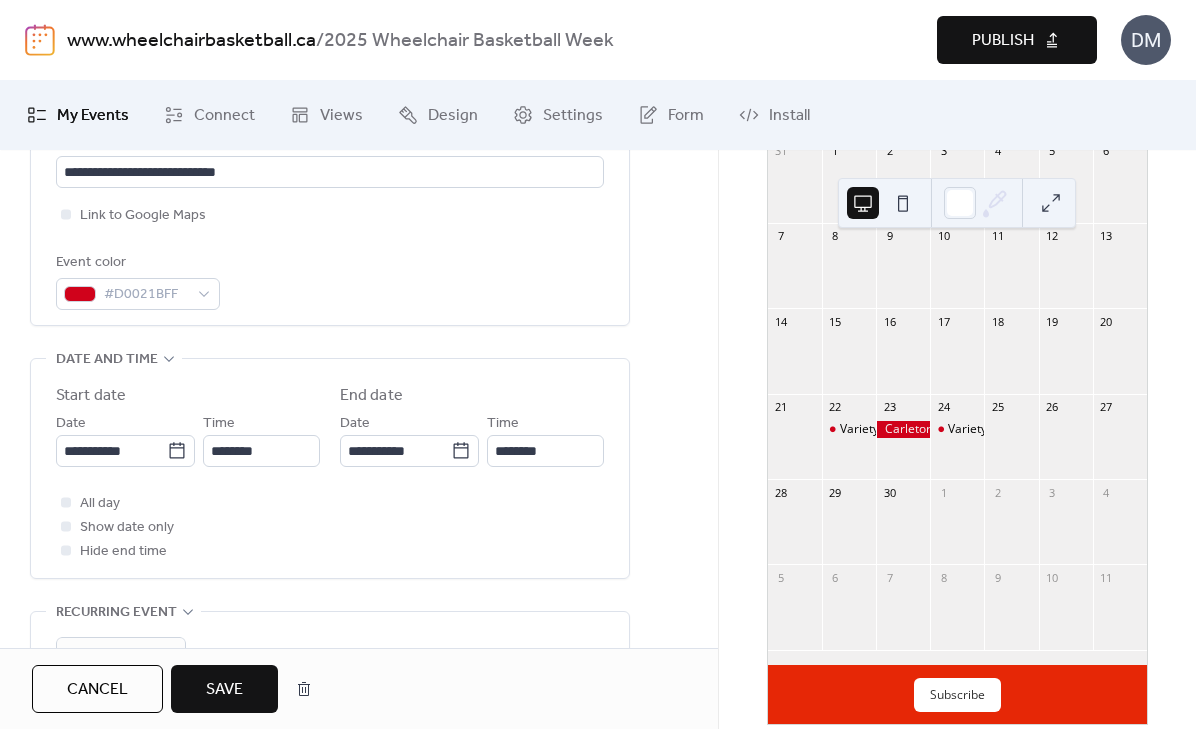 click on "Save" at bounding box center (224, 689) 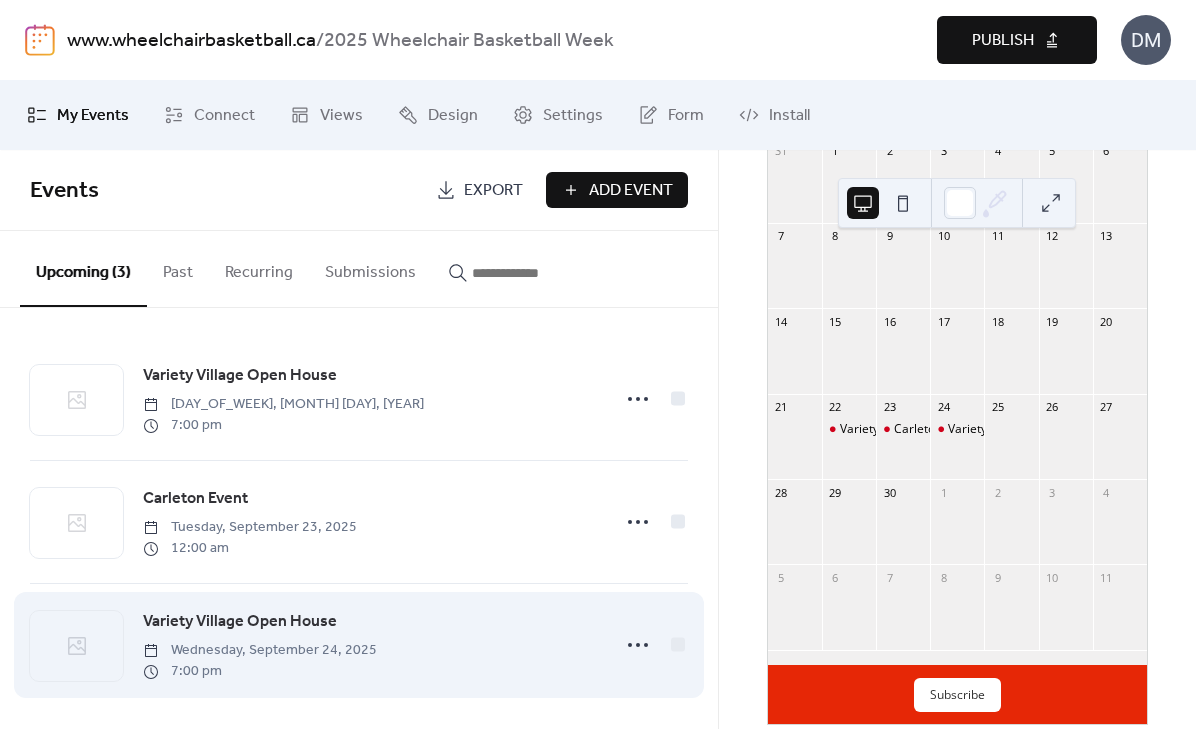 scroll, scrollTop: 8, scrollLeft: 0, axis: vertical 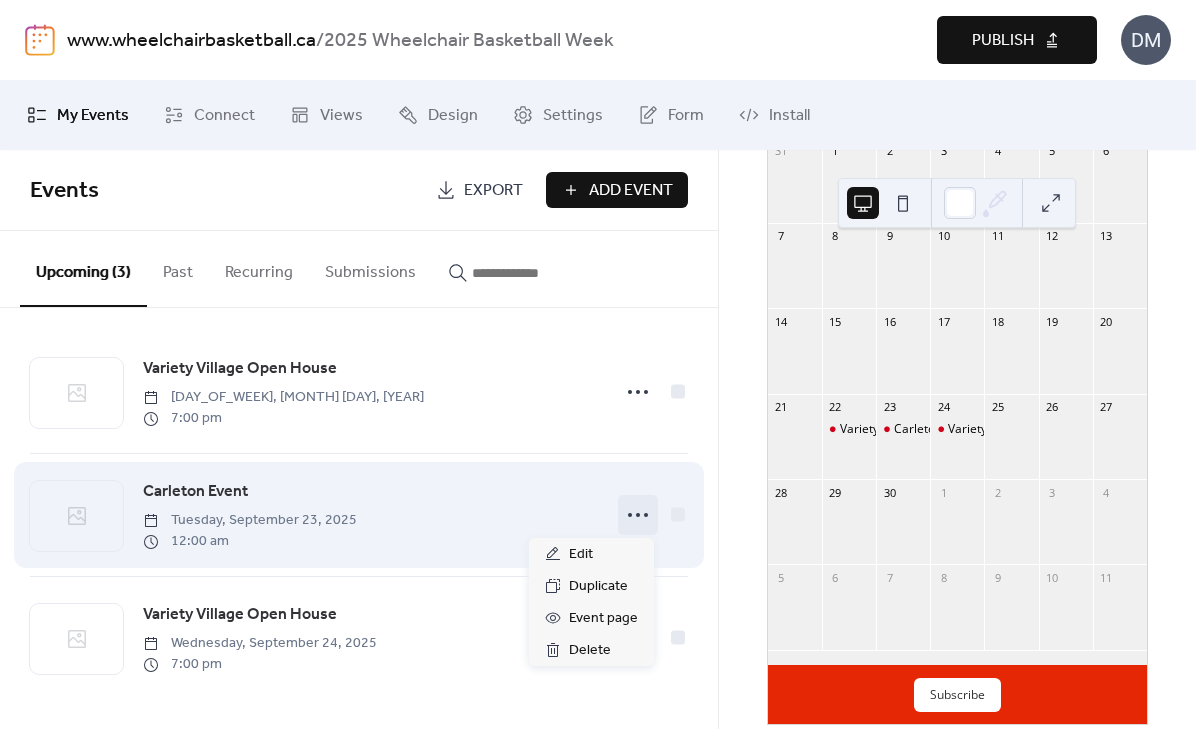 click 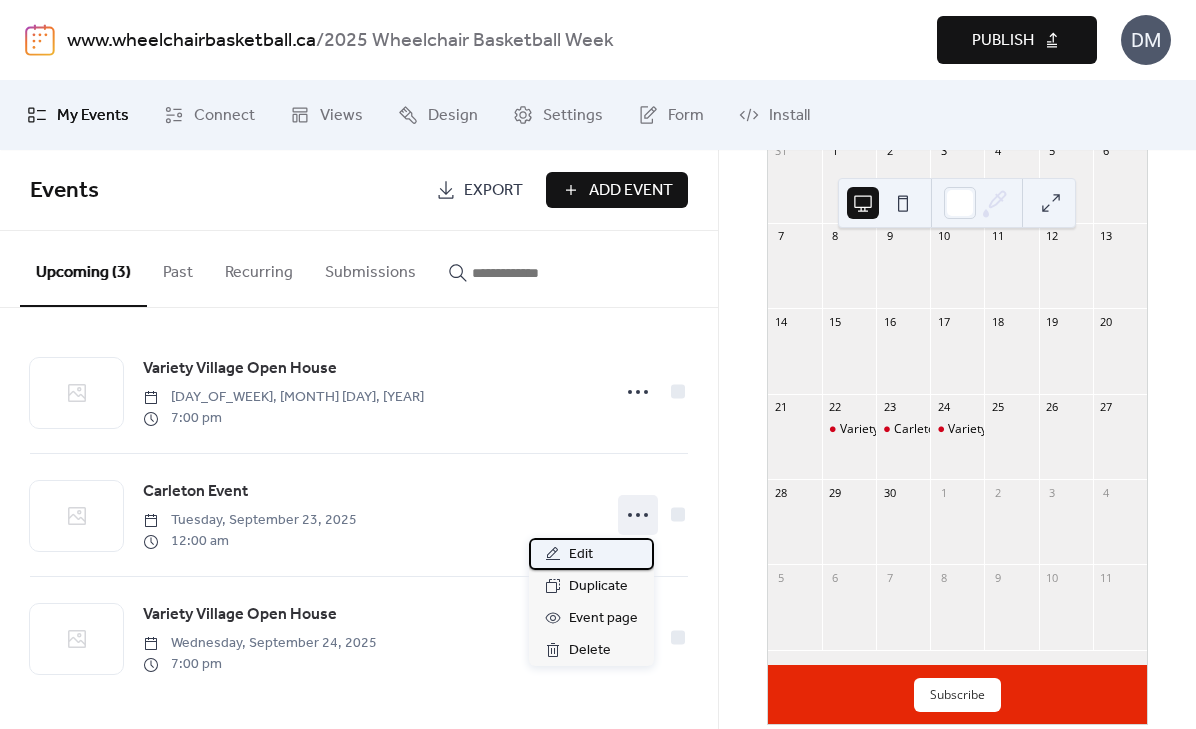 click on "Edit" at bounding box center (591, 554) 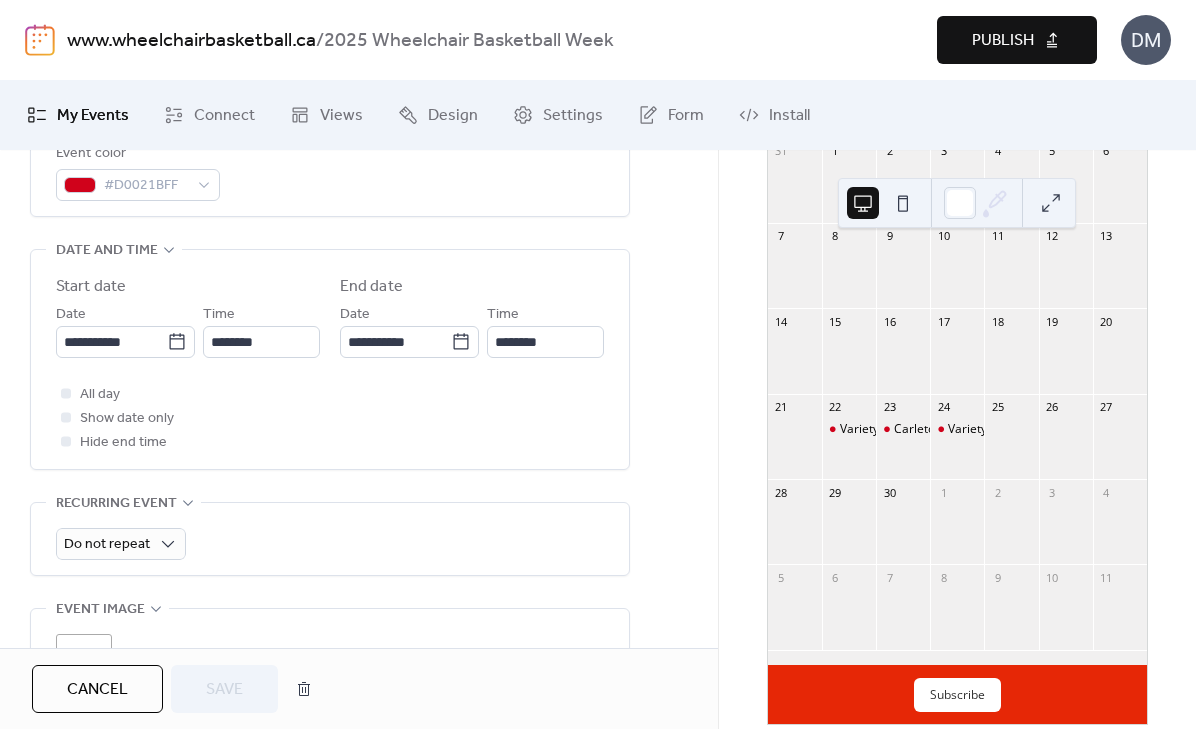 scroll, scrollTop: 598, scrollLeft: 0, axis: vertical 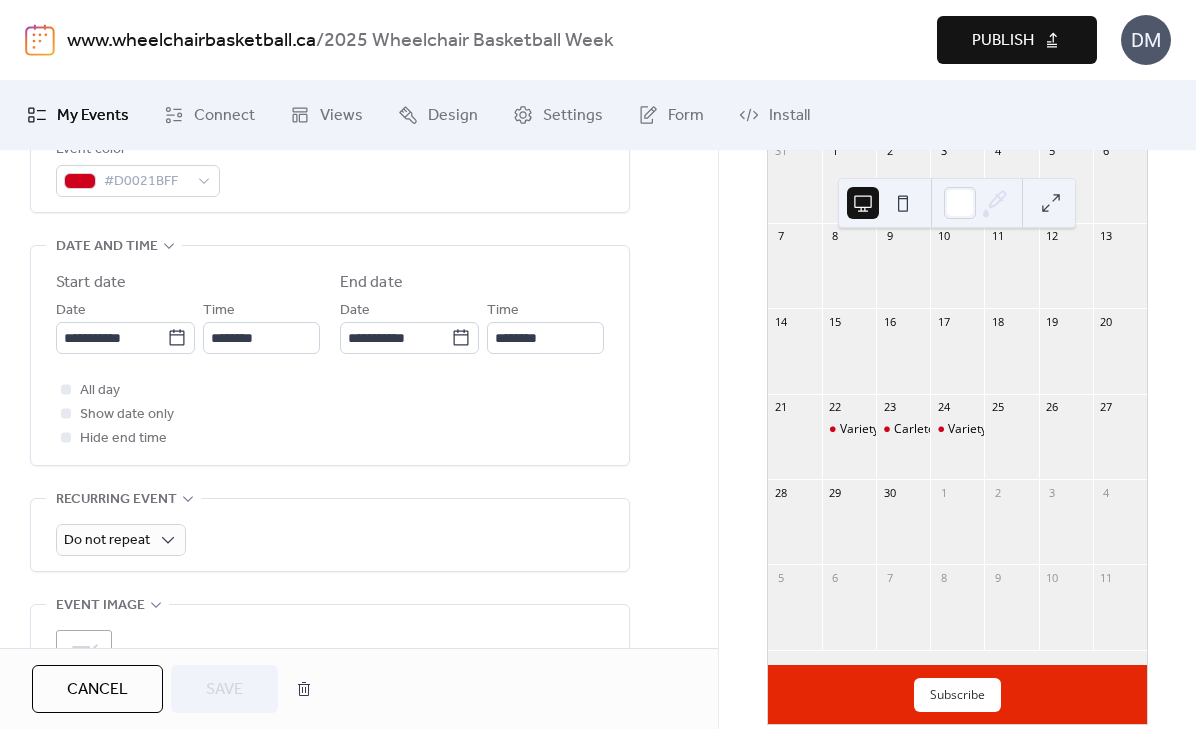 click on "**********" at bounding box center [330, 360] 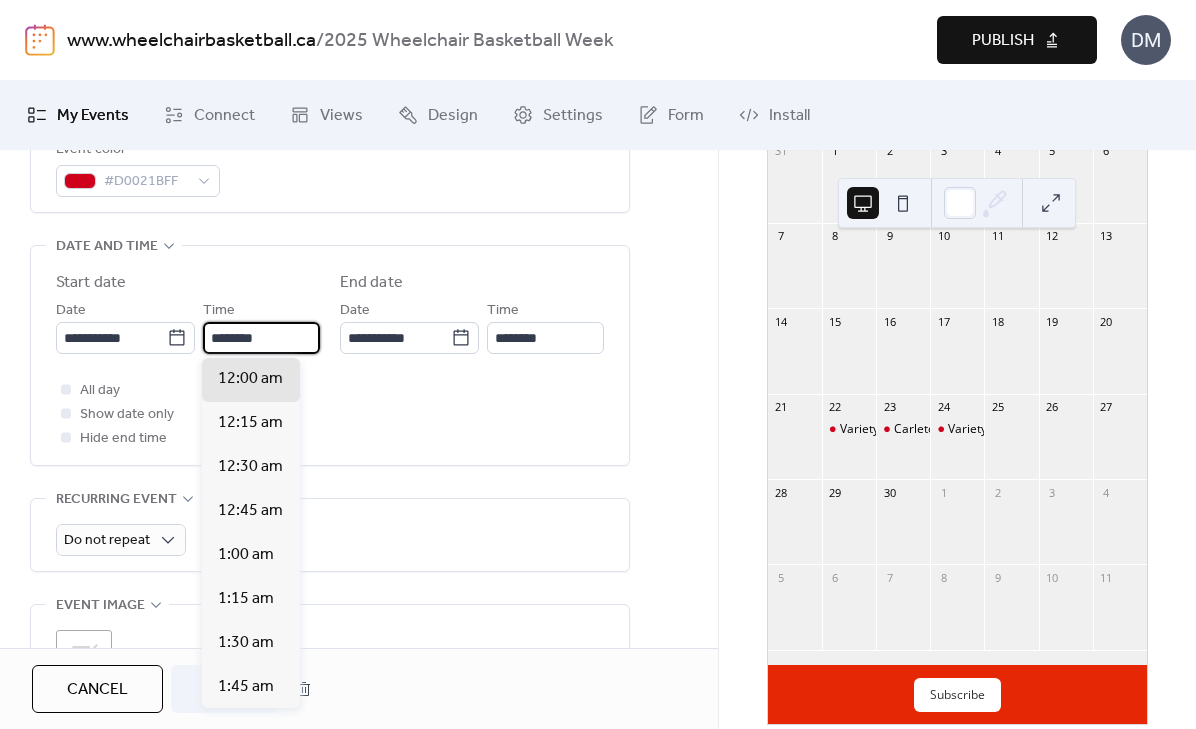 click on "********" at bounding box center [261, 338] 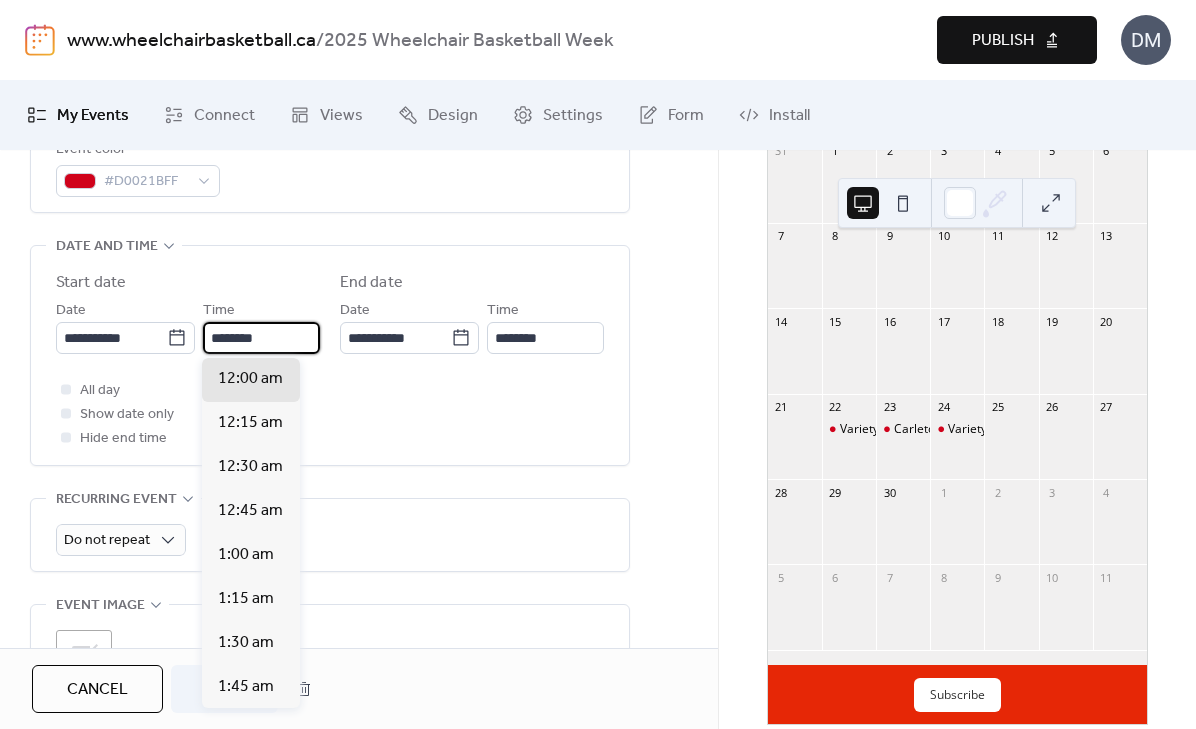 click on "********" at bounding box center (261, 338) 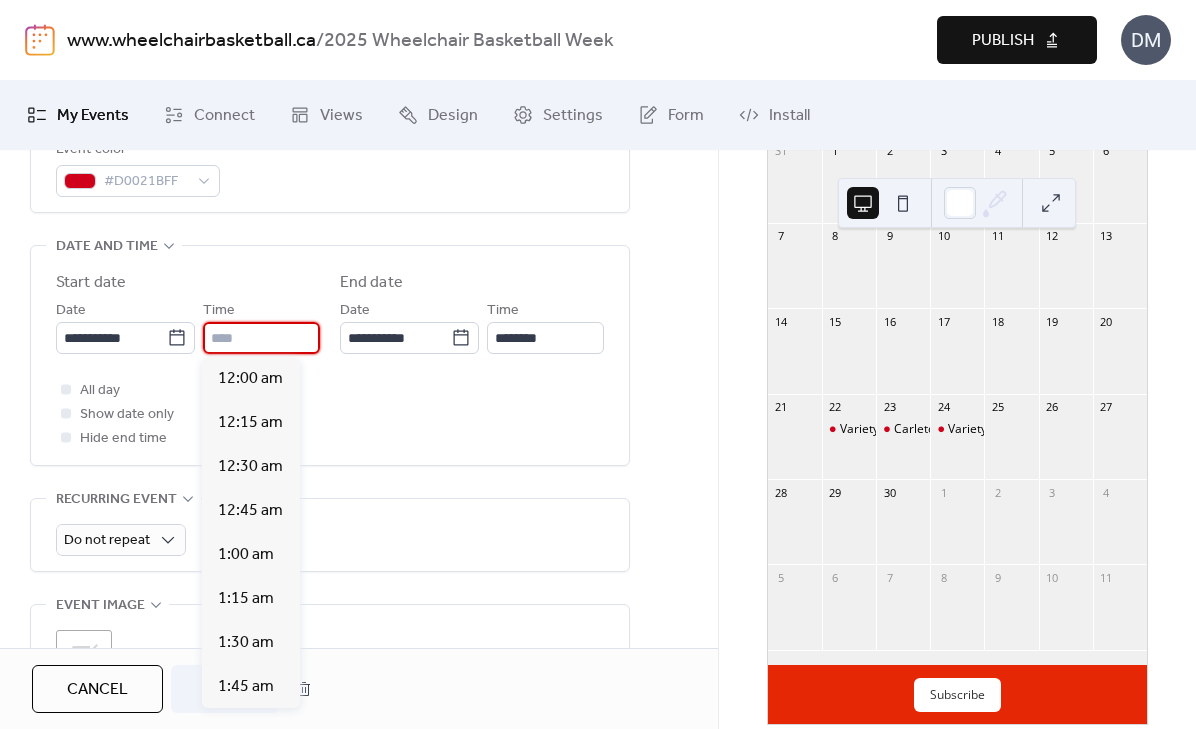 type on "********" 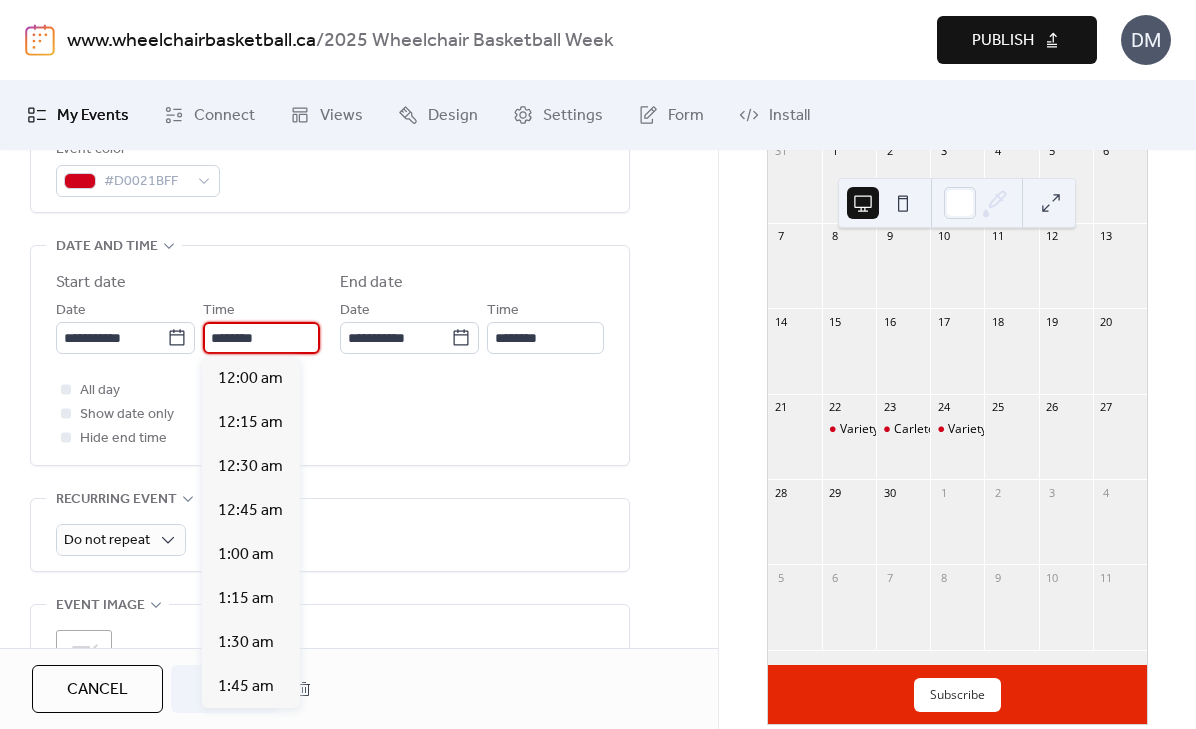 click on "**********" at bounding box center [330, 355] 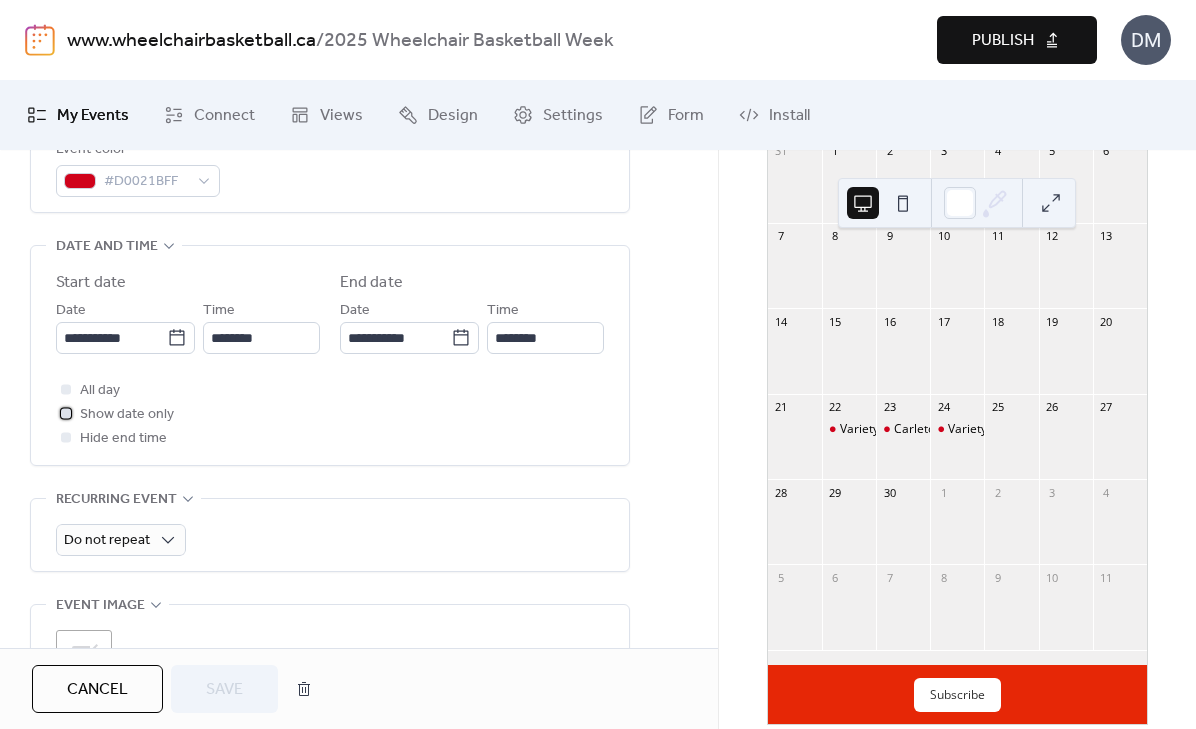 click at bounding box center (66, 413) 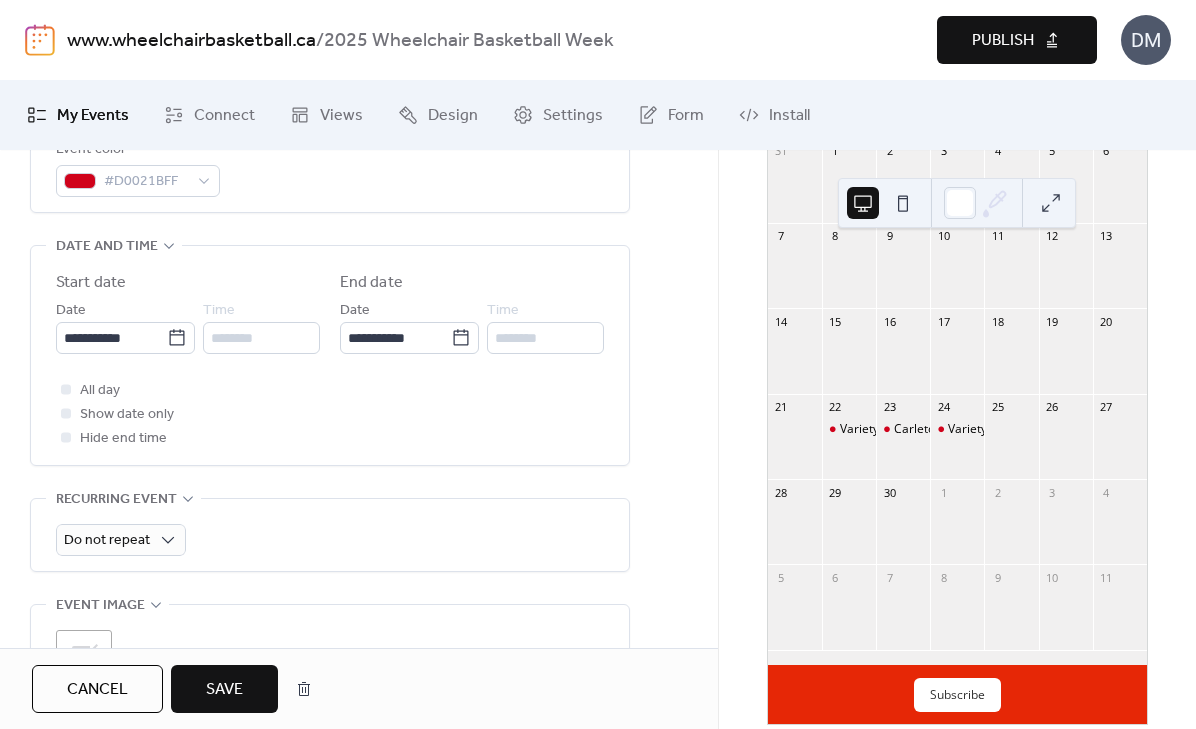 click on "Save" at bounding box center (224, 690) 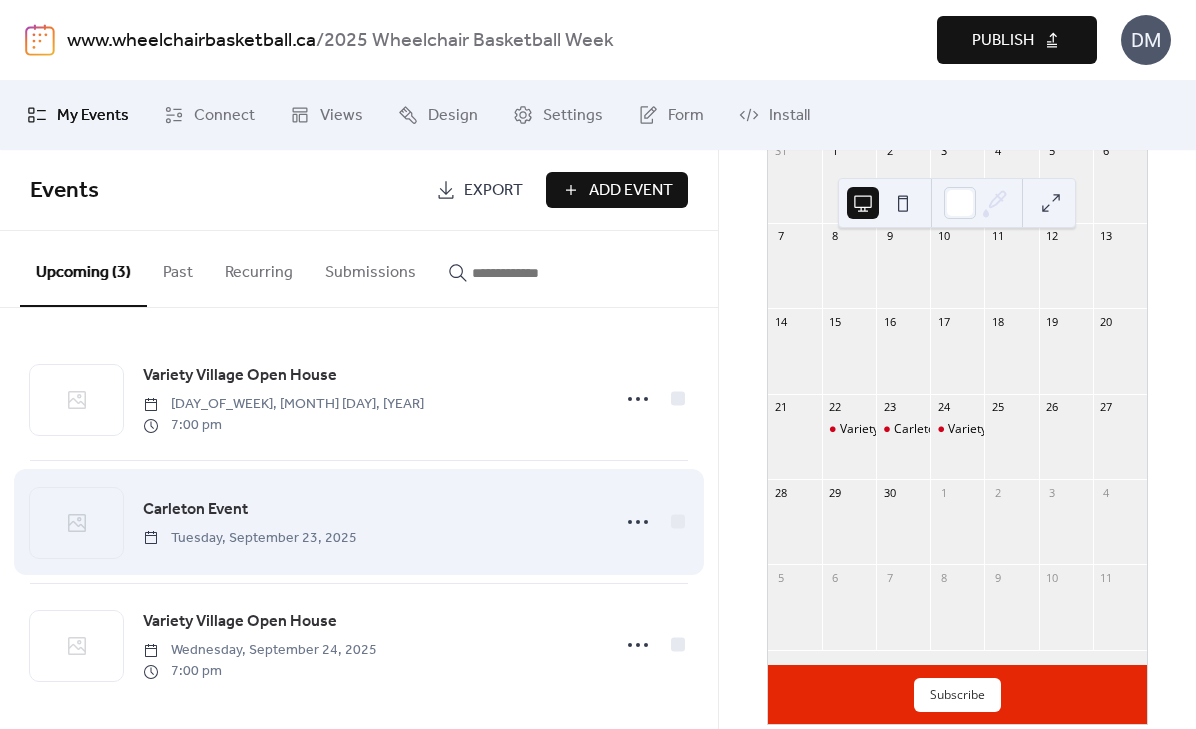 scroll, scrollTop: 8, scrollLeft: 0, axis: vertical 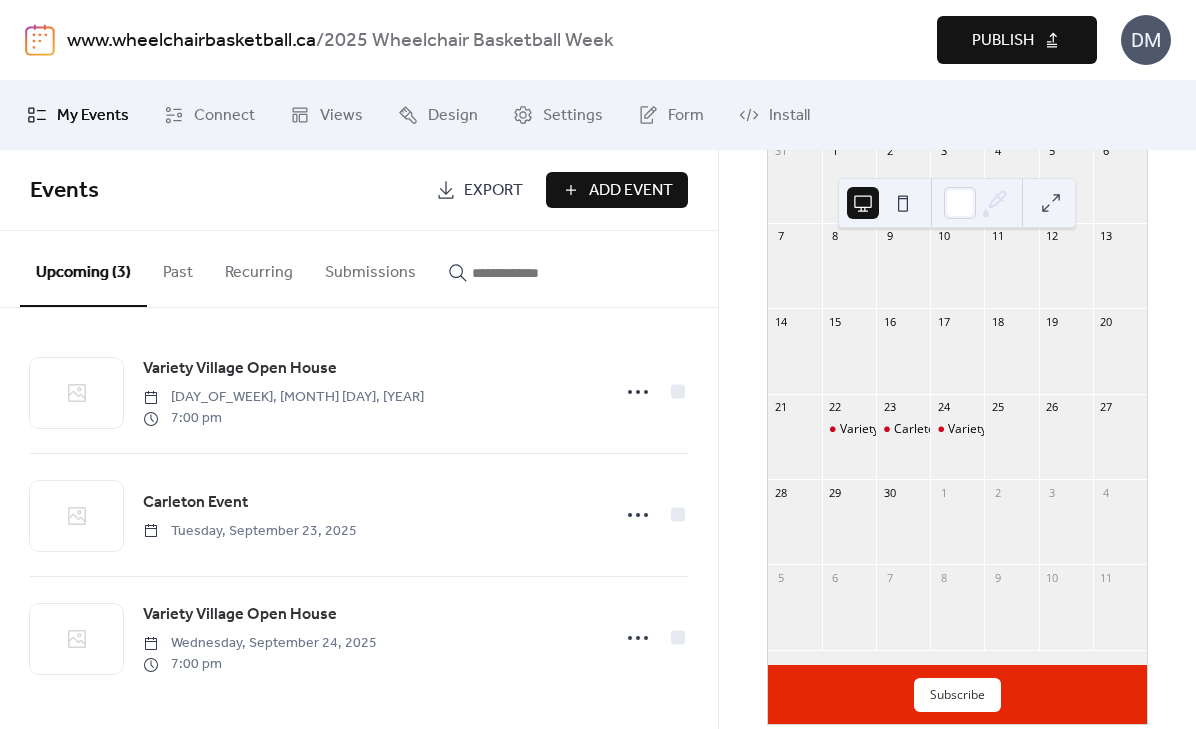 click on "Events Export Add Event" at bounding box center [359, 190] 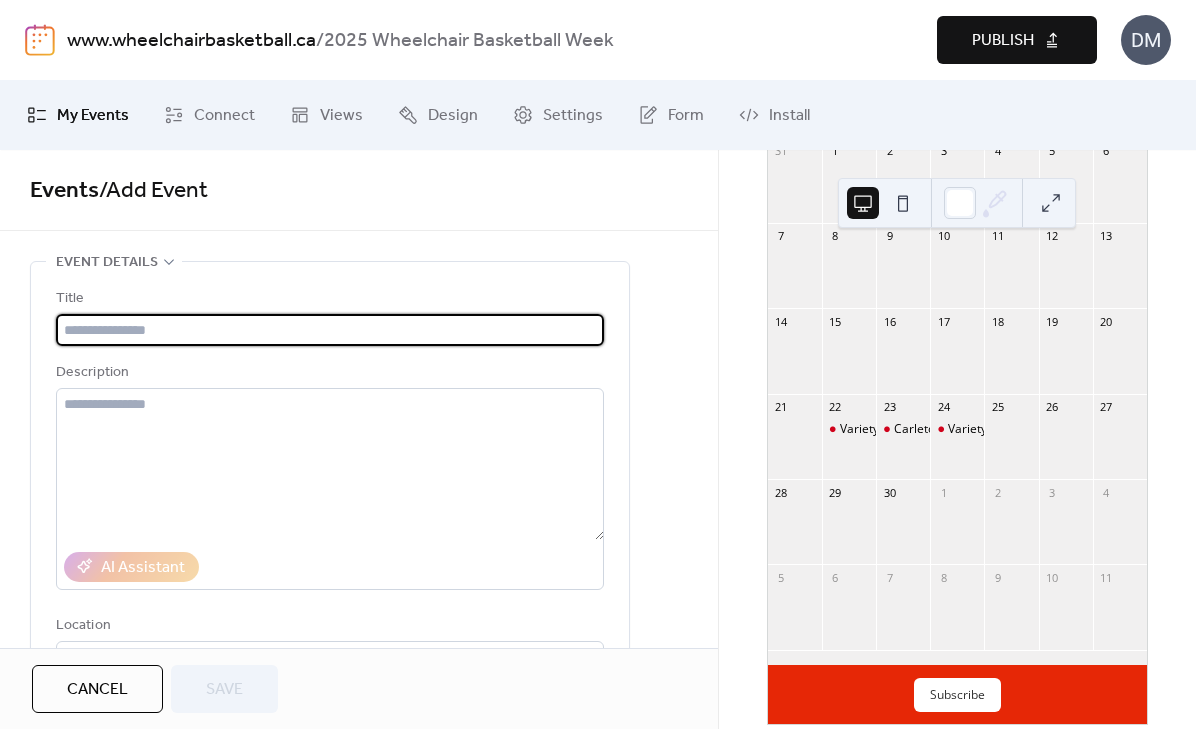 paste on "**********" 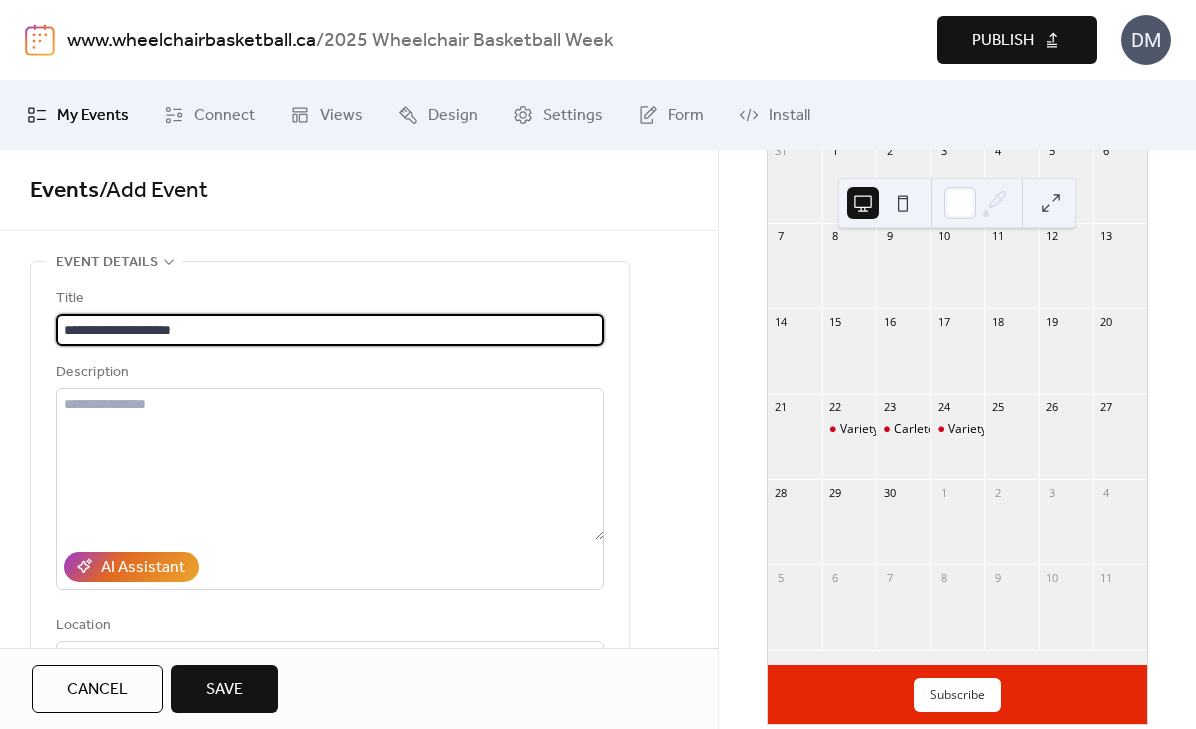 drag, startPoint x: 82, startPoint y: 328, endPoint x: 33, endPoint y: 319, distance: 49.819675 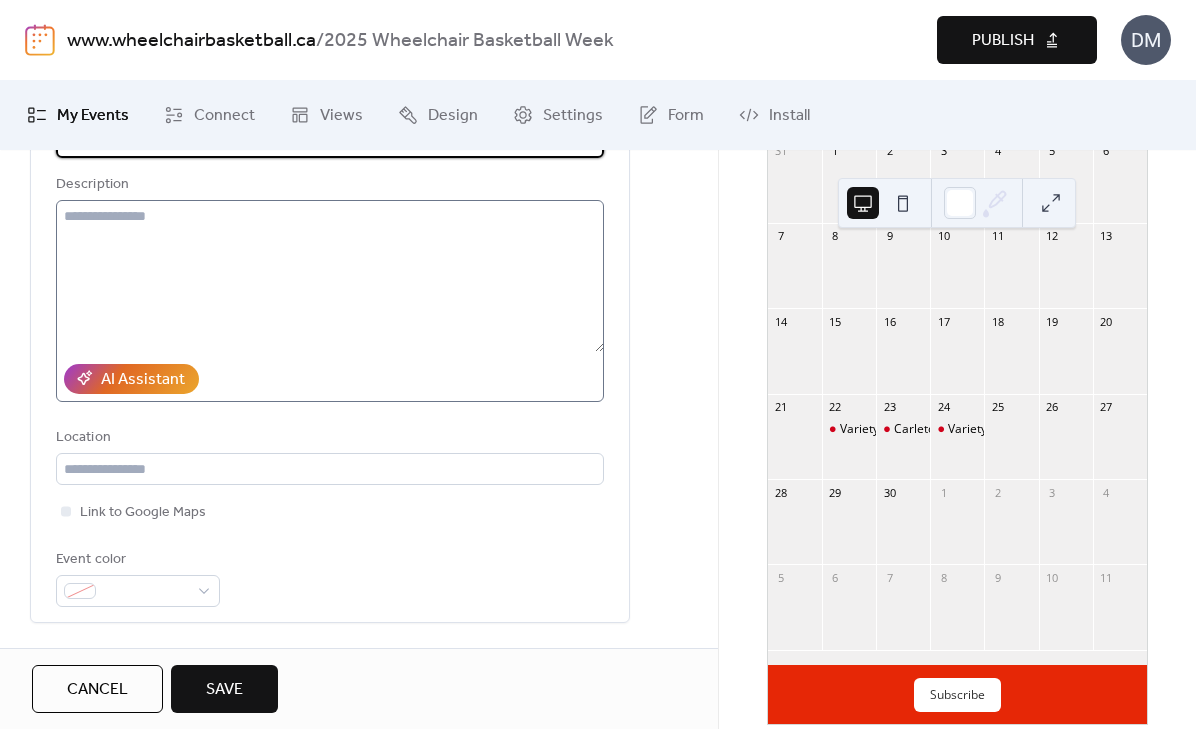 scroll, scrollTop: 234, scrollLeft: 0, axis: vertical 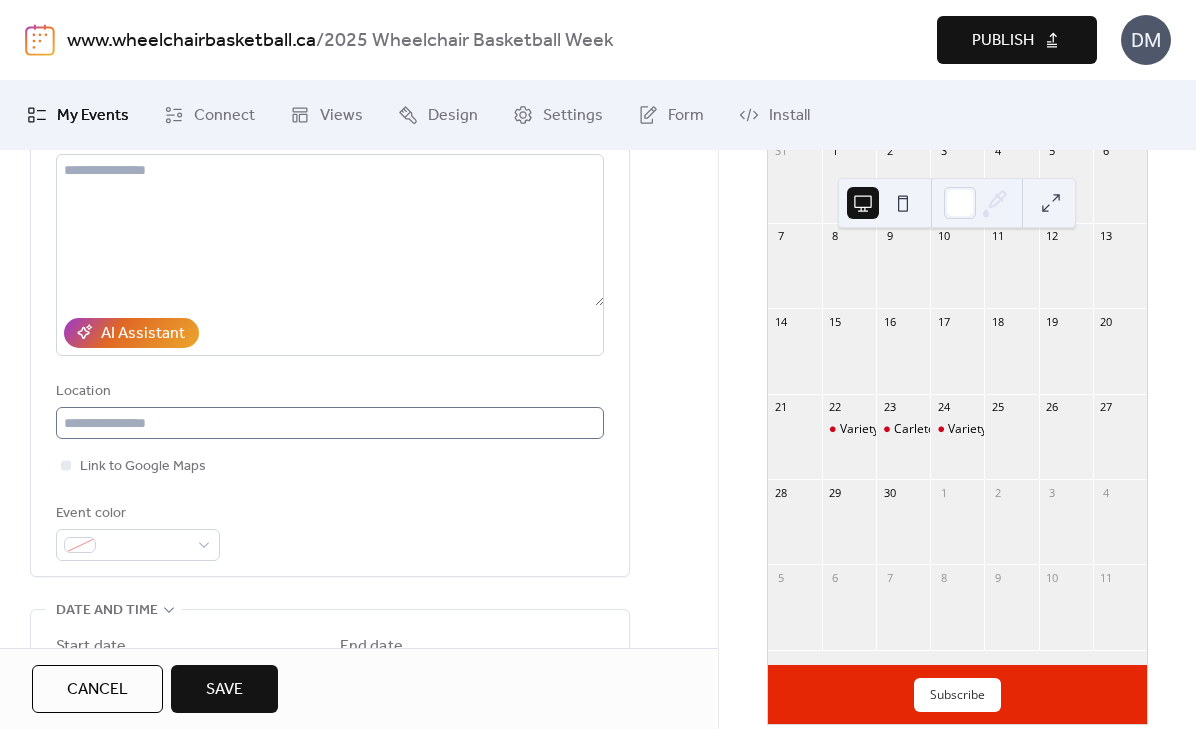 type on "**********" 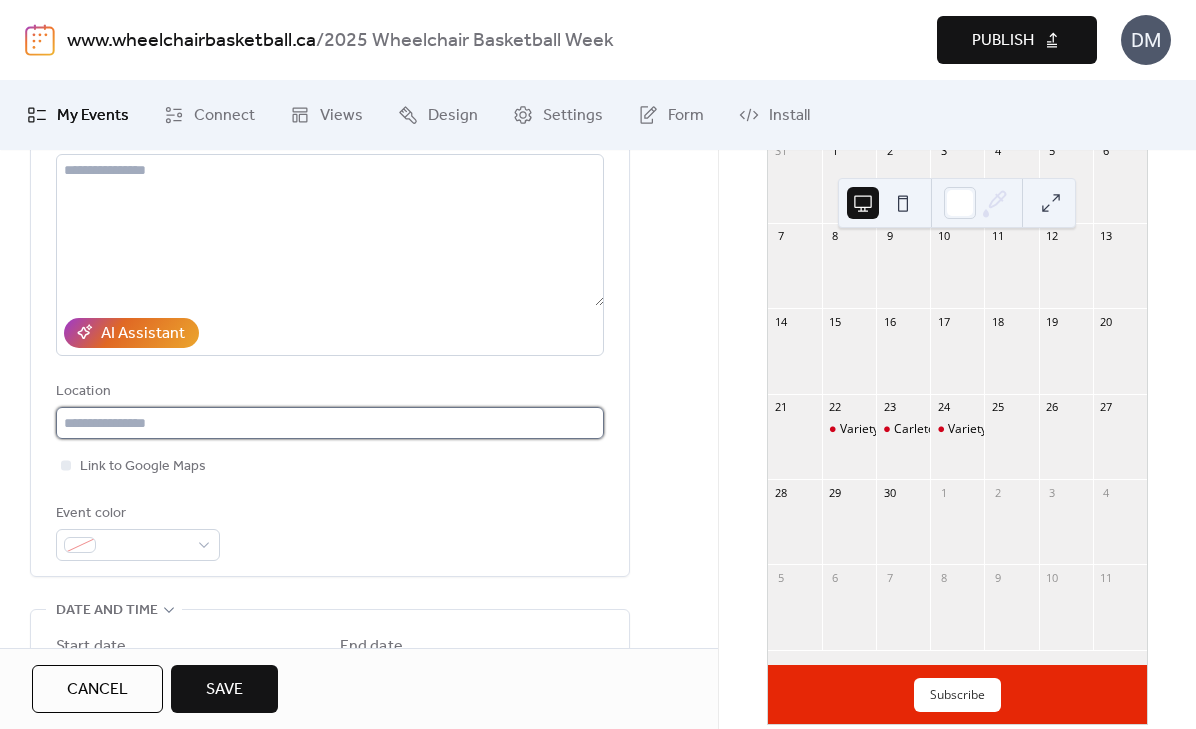click at bounding box center (330, 423) 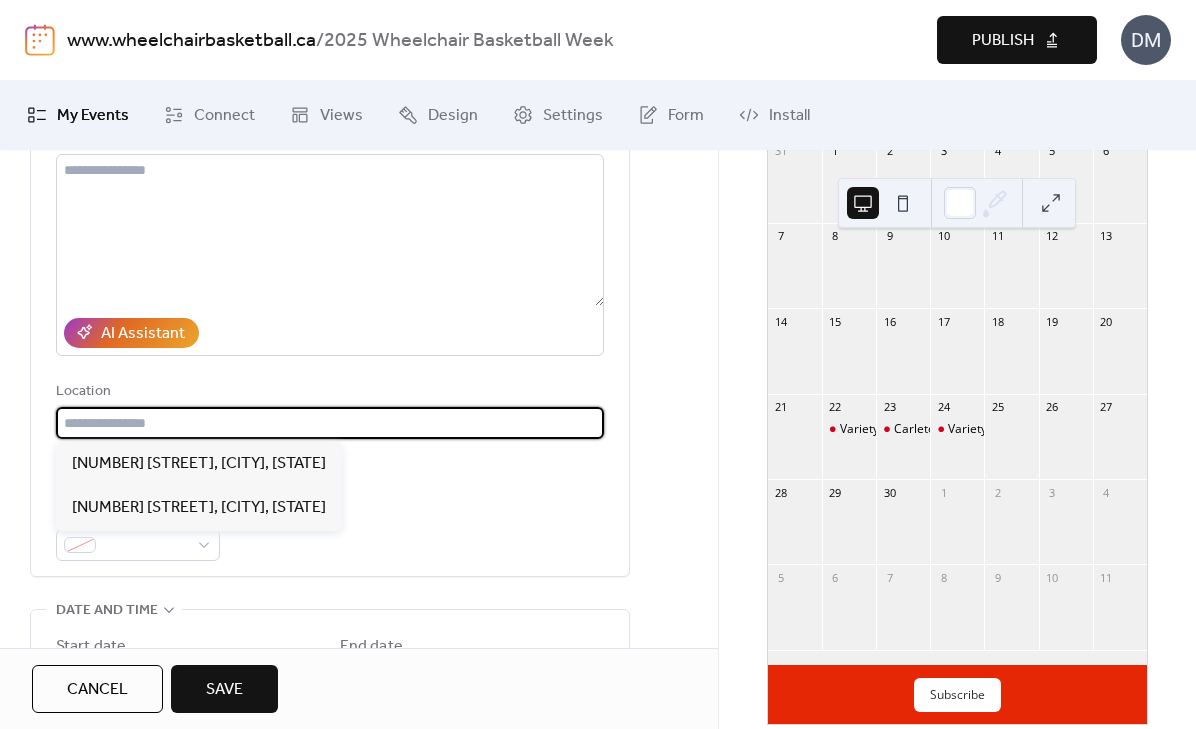 paste on "**********" 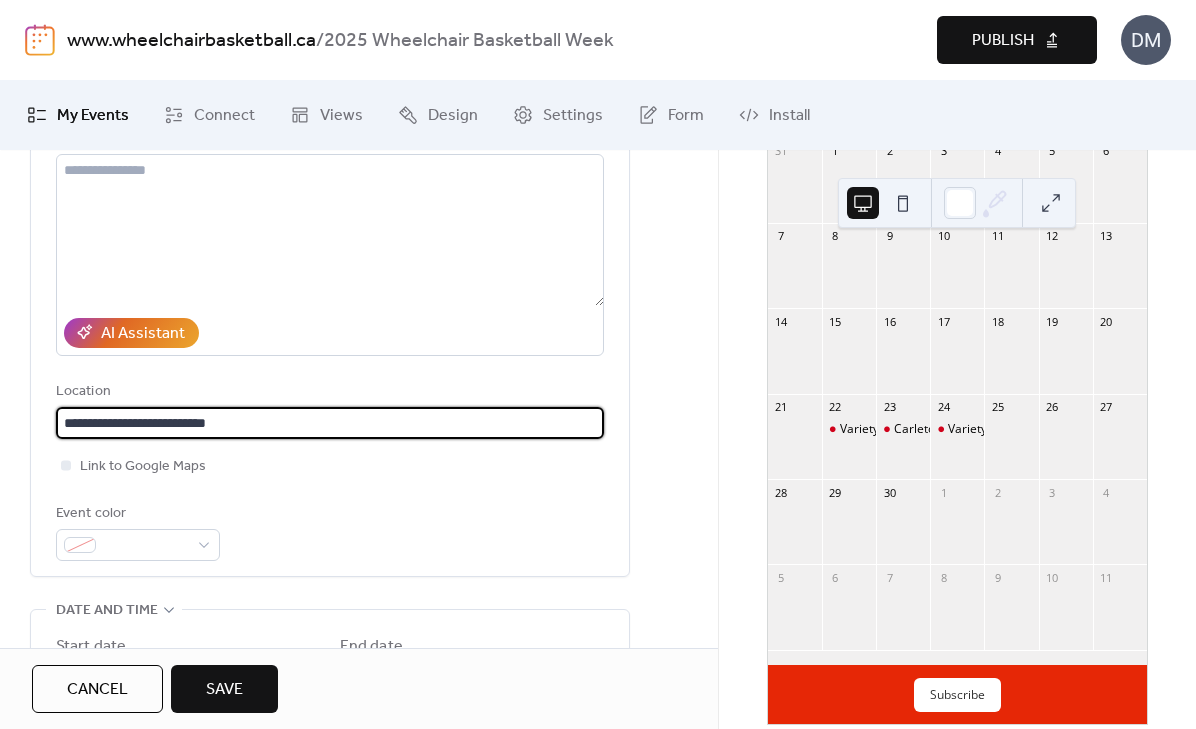 type on "**********" 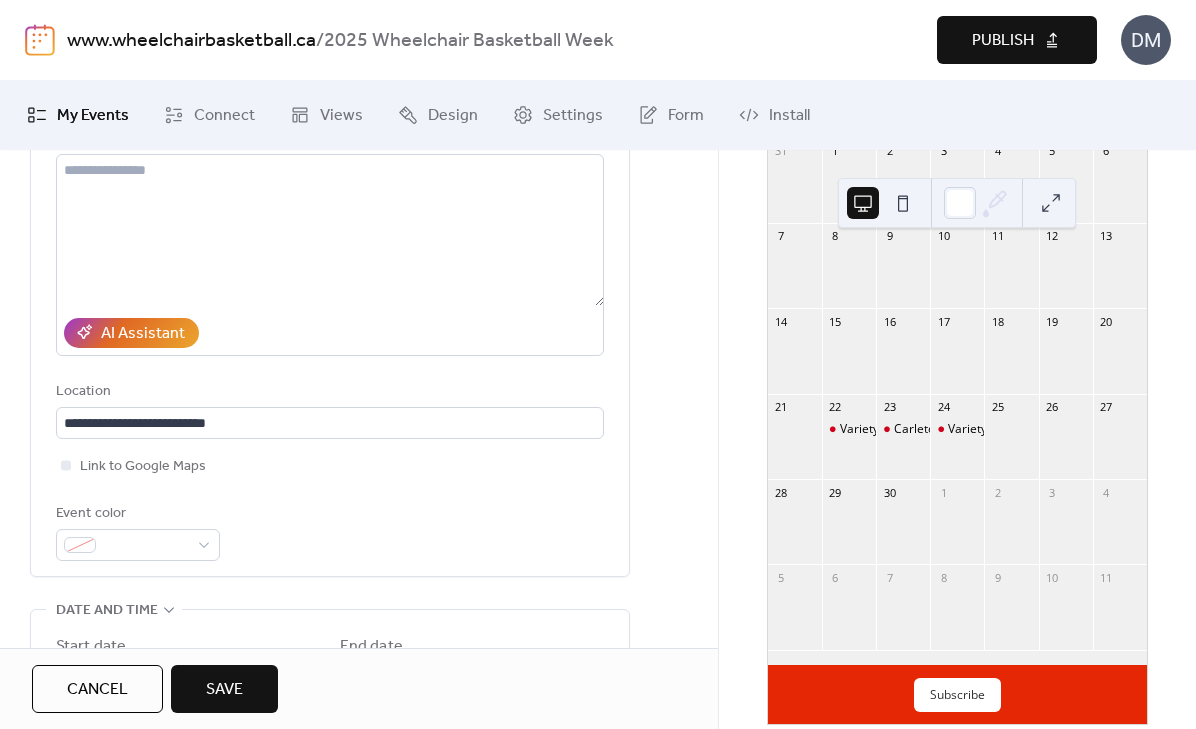 click on "**********" at bounding box center [330, 307] 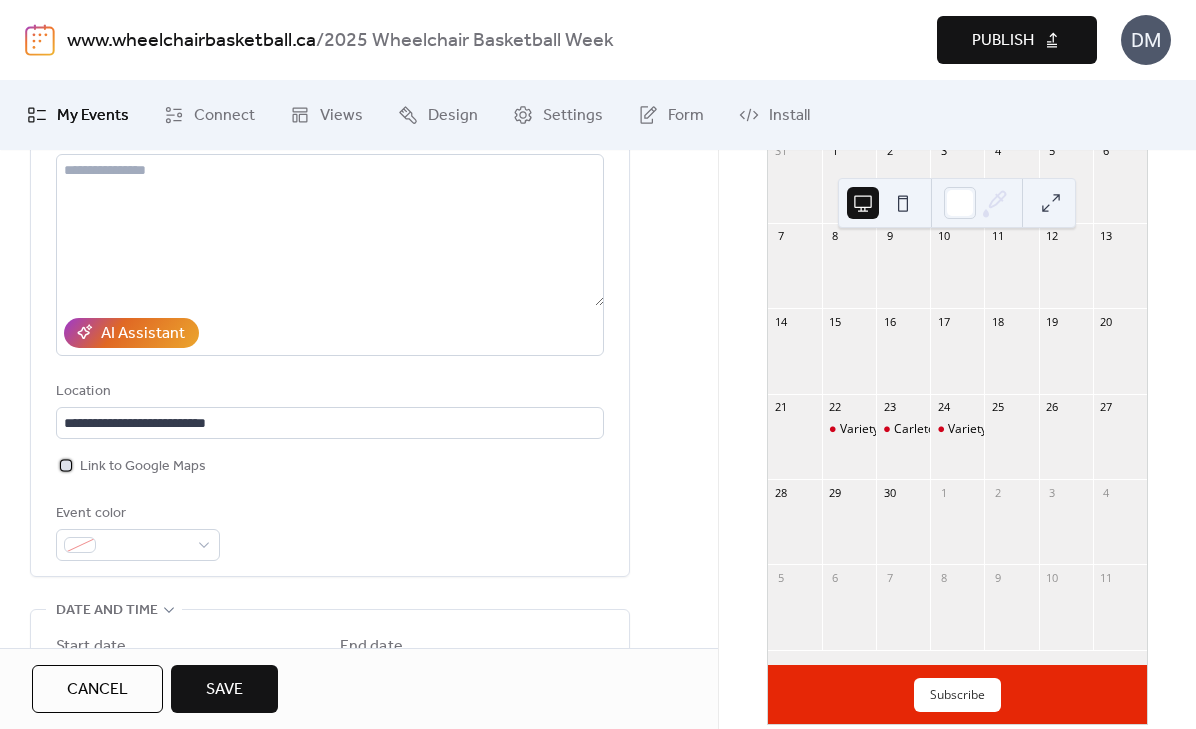 click at bounding box center [66, 465] 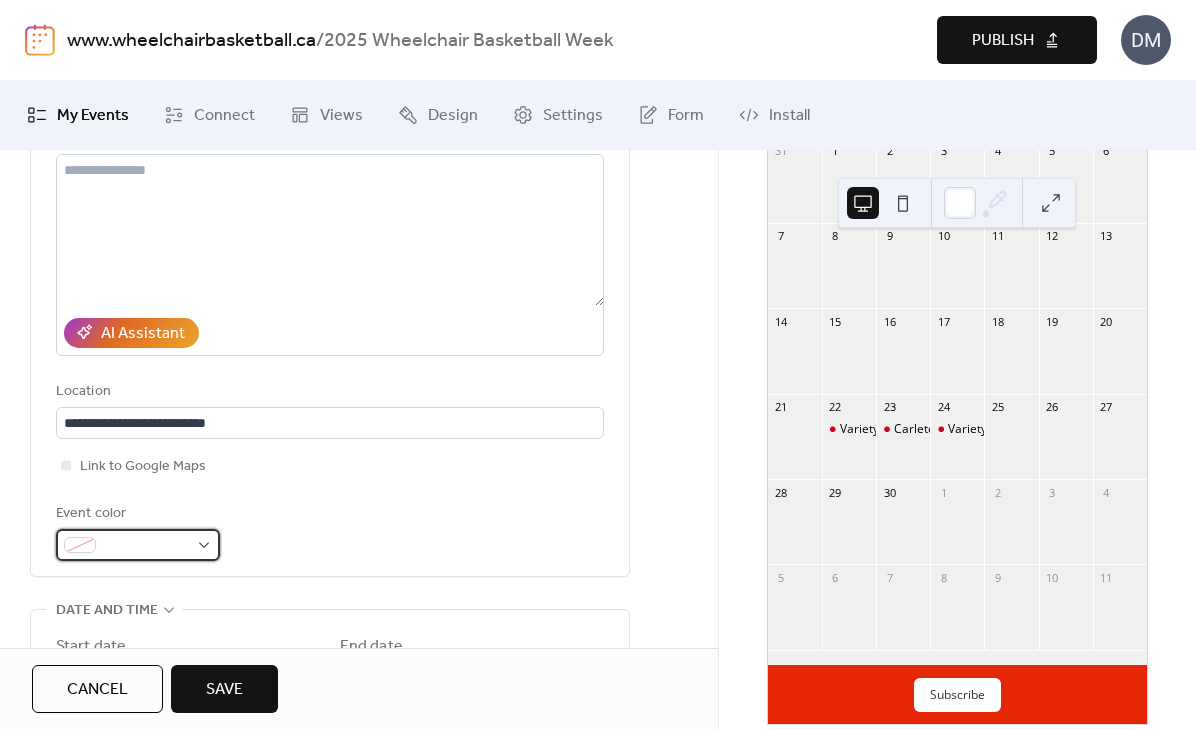 click at bounding box center (138, 545) 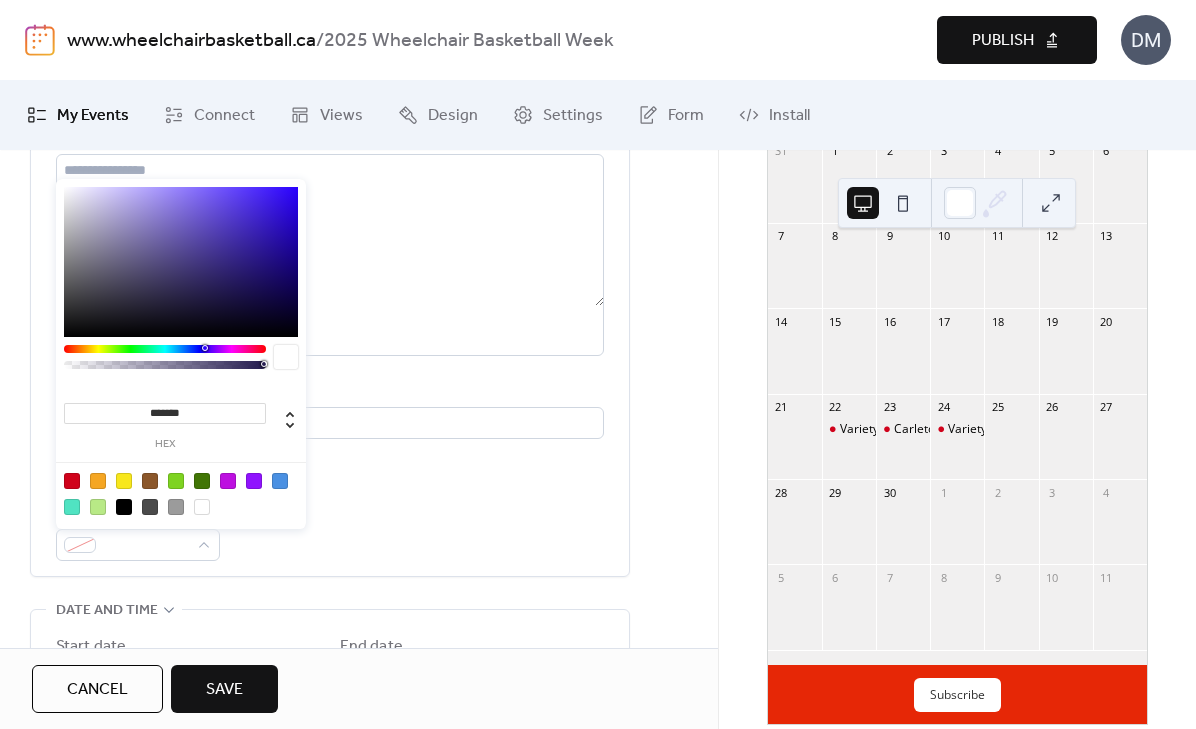 click at bounding box center [72, 481] 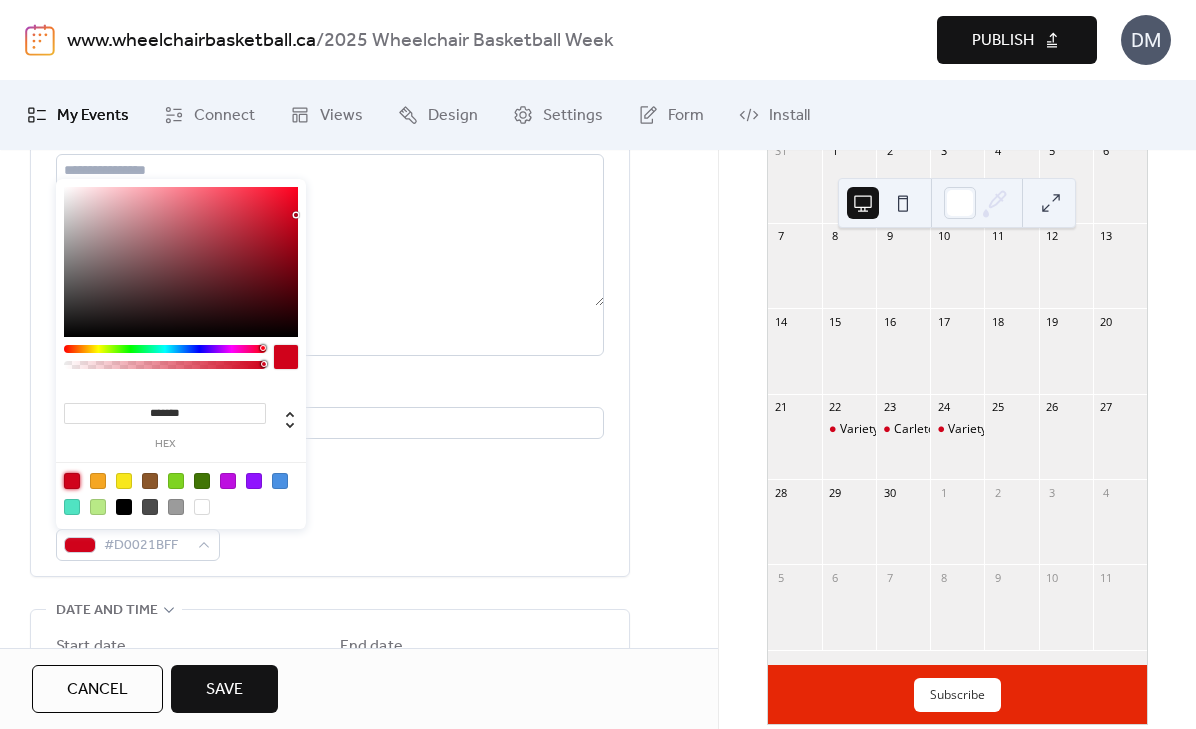 click on "Event color #D0021BFF" at bounding box center [330, 531] 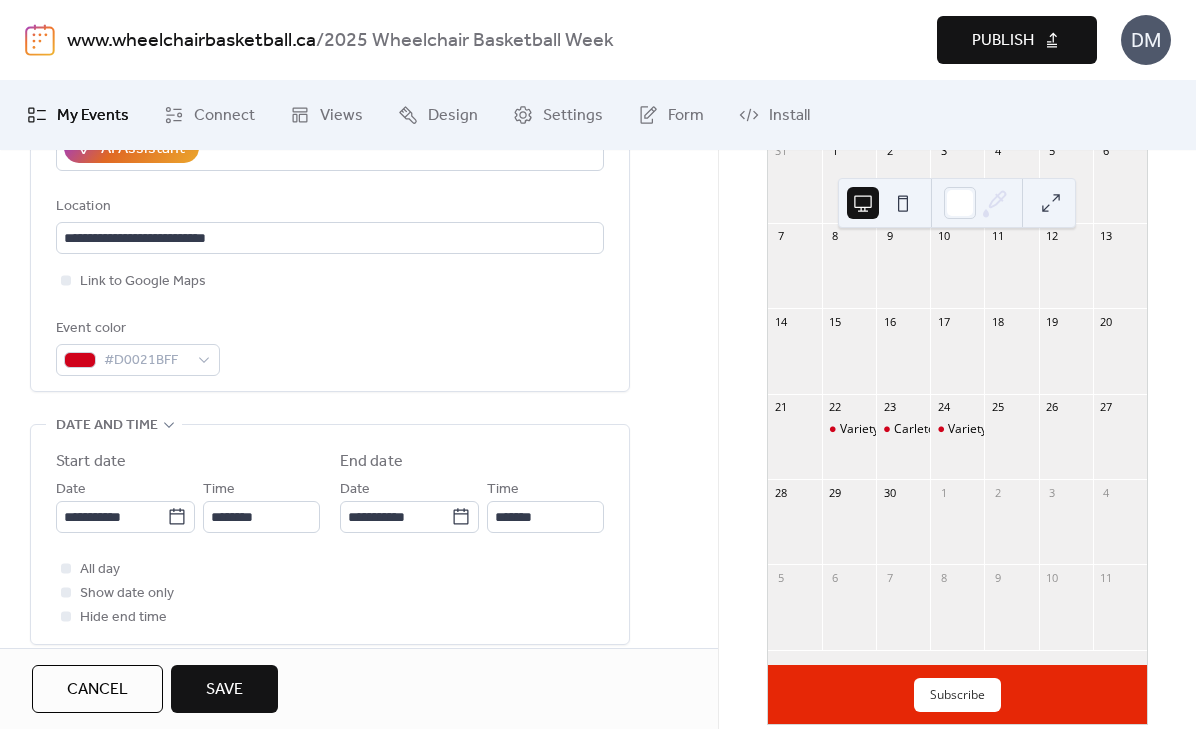 scroll, scrollTop: 564, scrollLeft: 0, axis: vertical 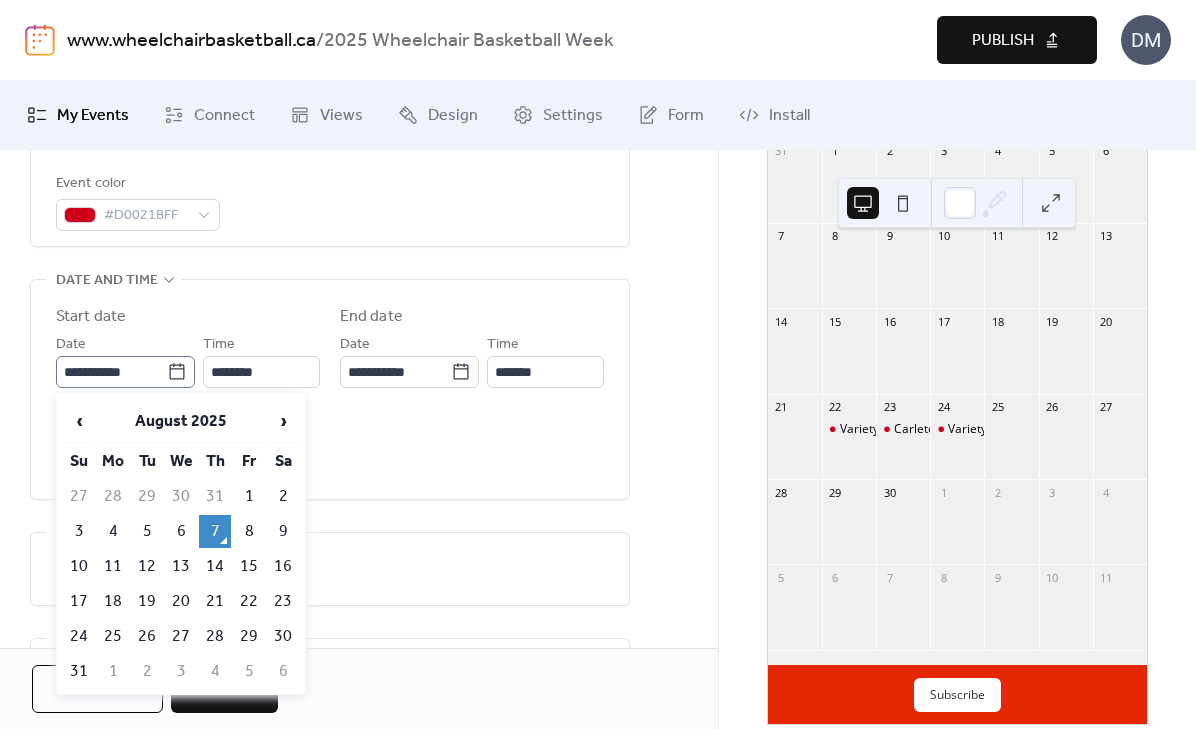 click 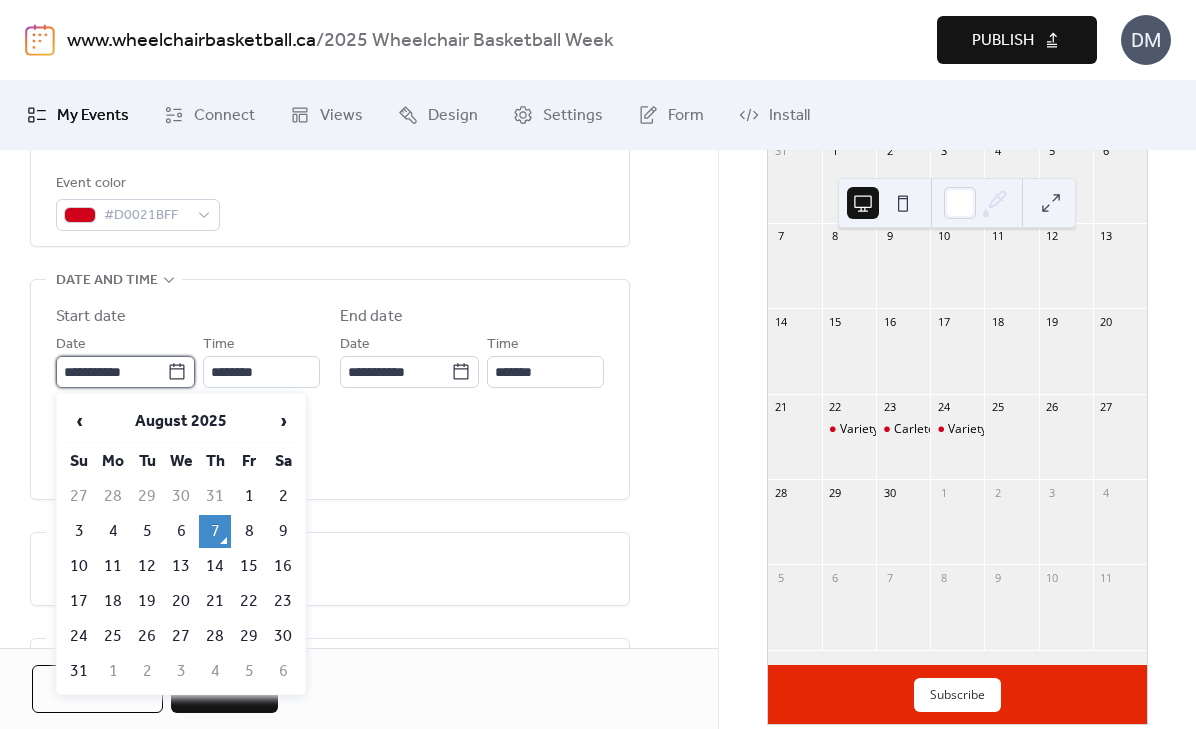 click on "**********" at bounding box center (111, 372) 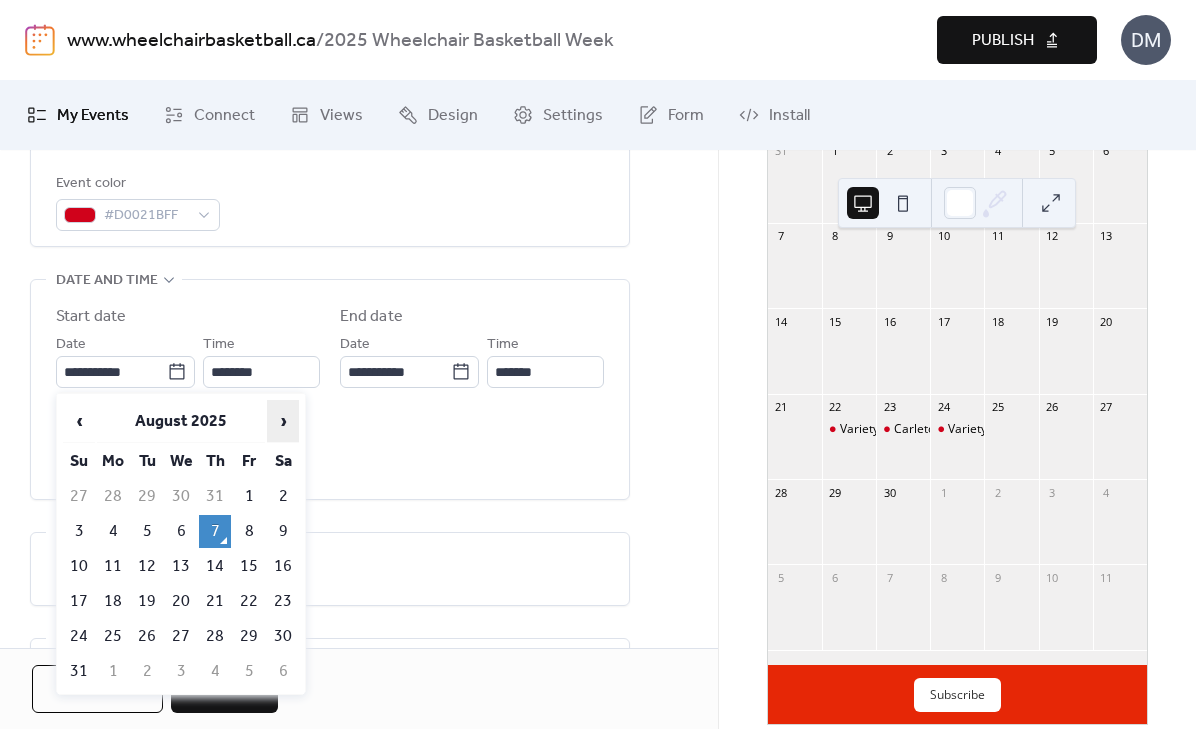 click on "›" at bounding box center (283, 421) 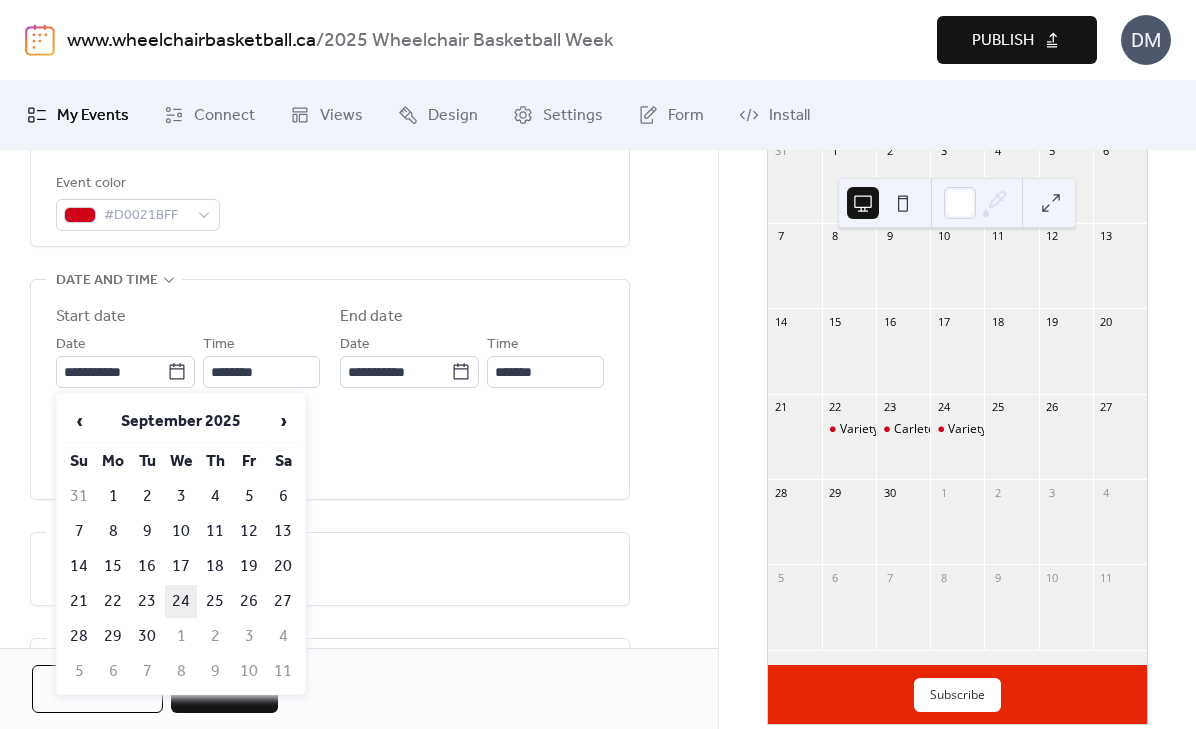 click on "24" at bounding box center (181, 601) 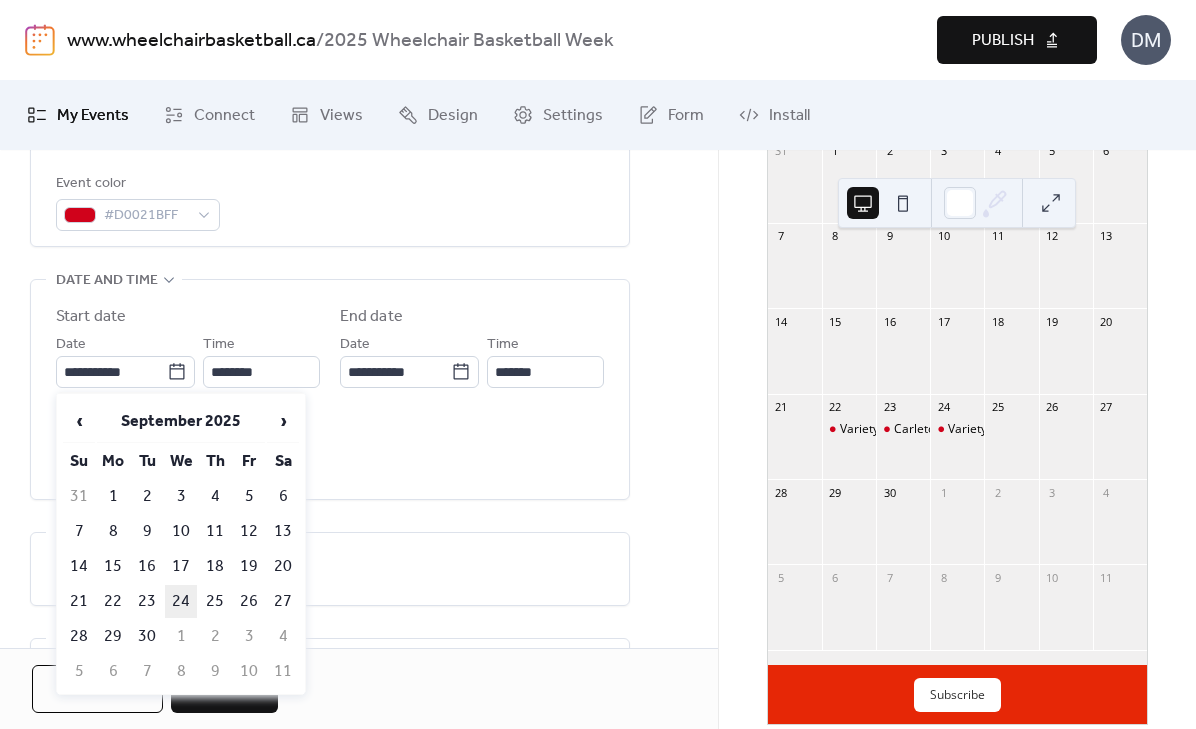 type on "**********" 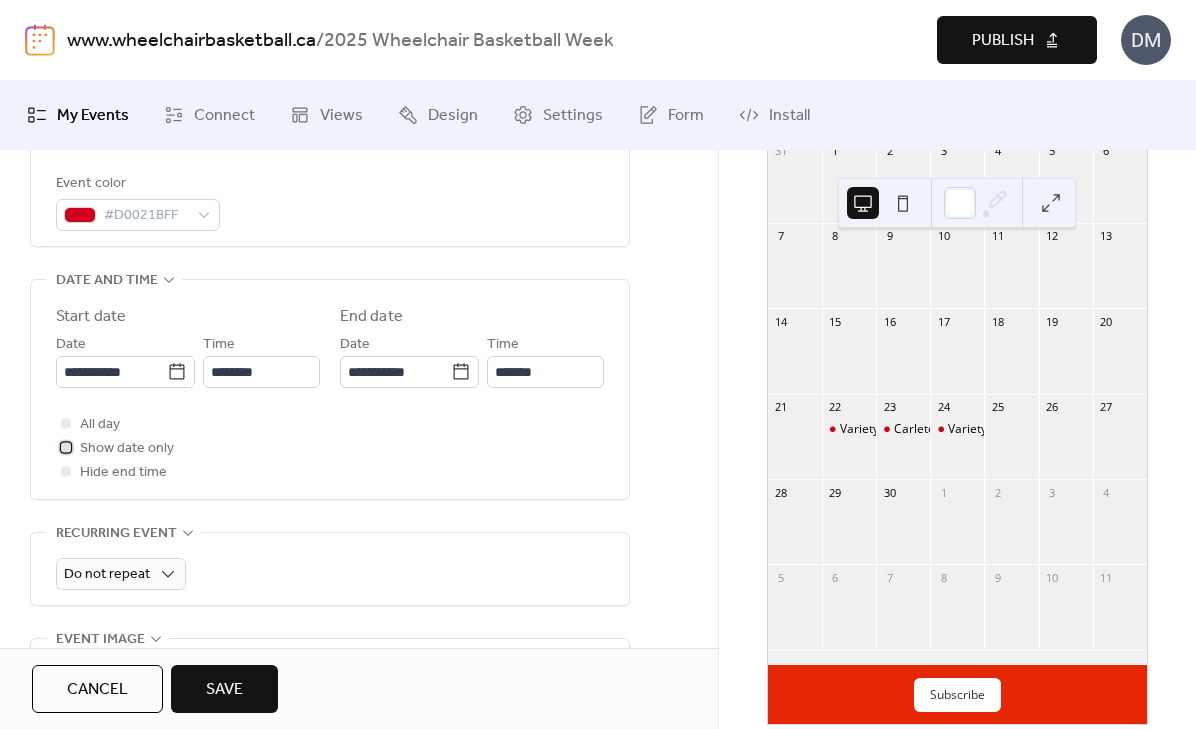 click at bounding box center [66, 447] 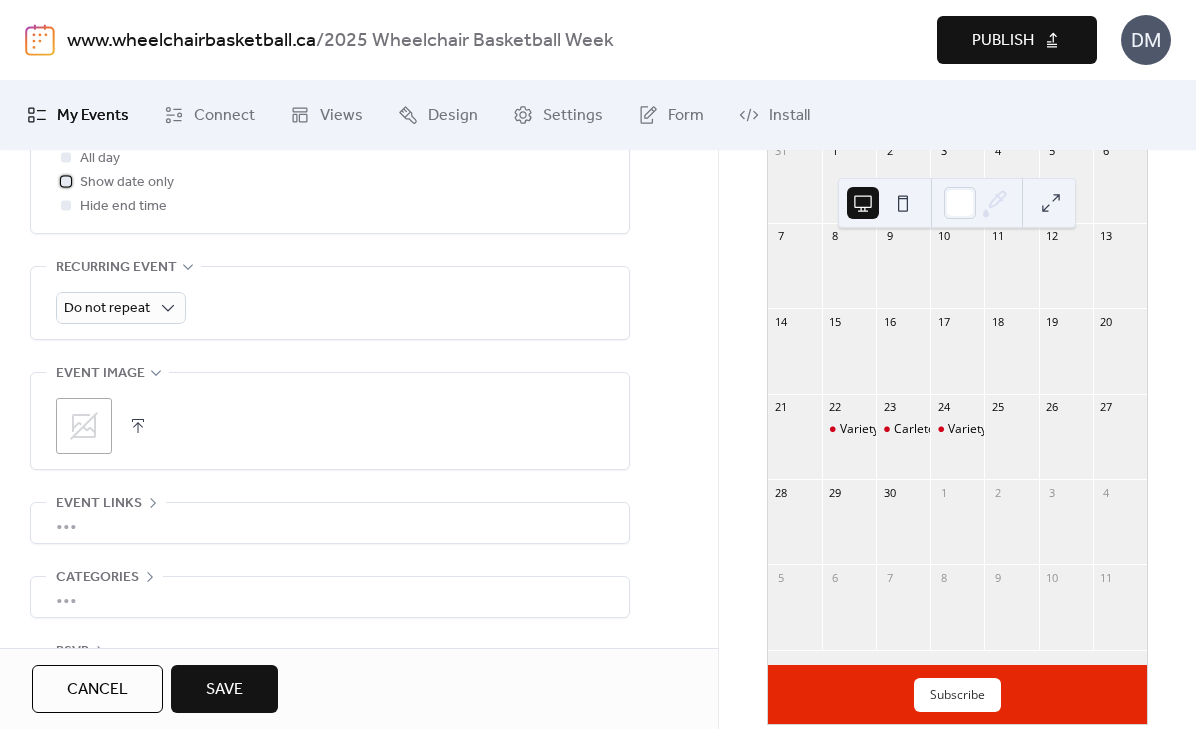 scroll, scrollTop: 898, scrollLeft: 0, axis: vertical 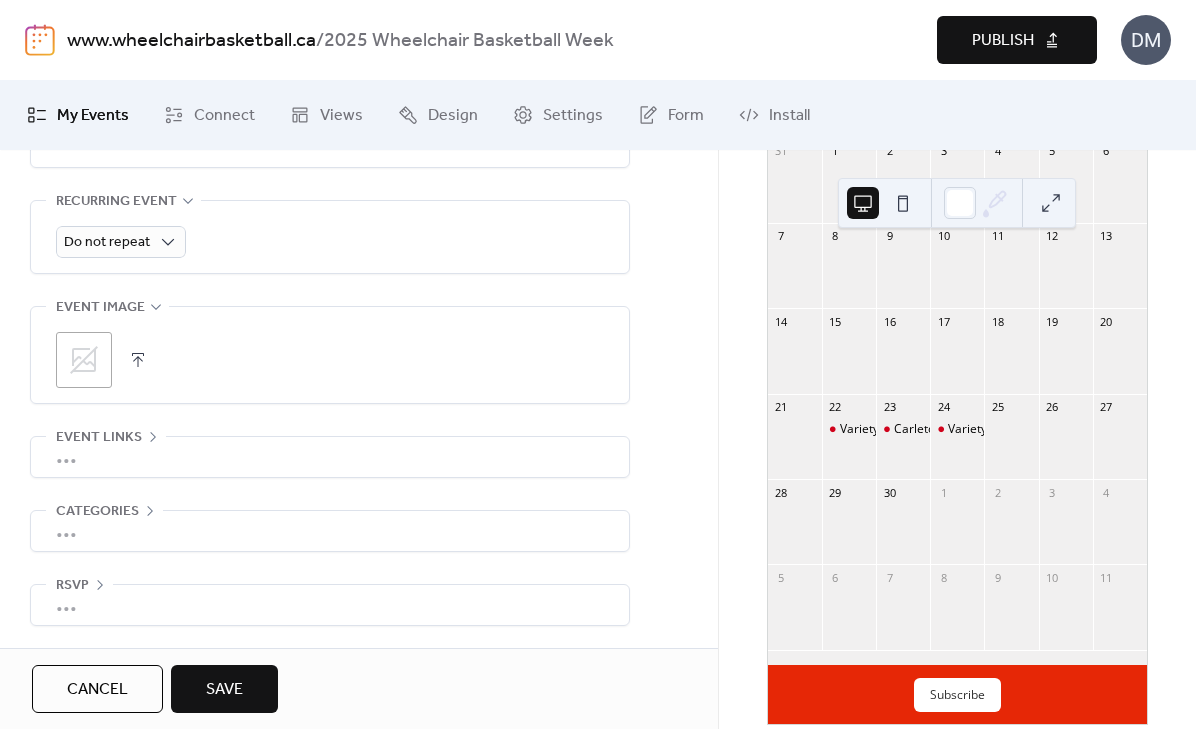 click on "Save" at bounding box center [224, 689] 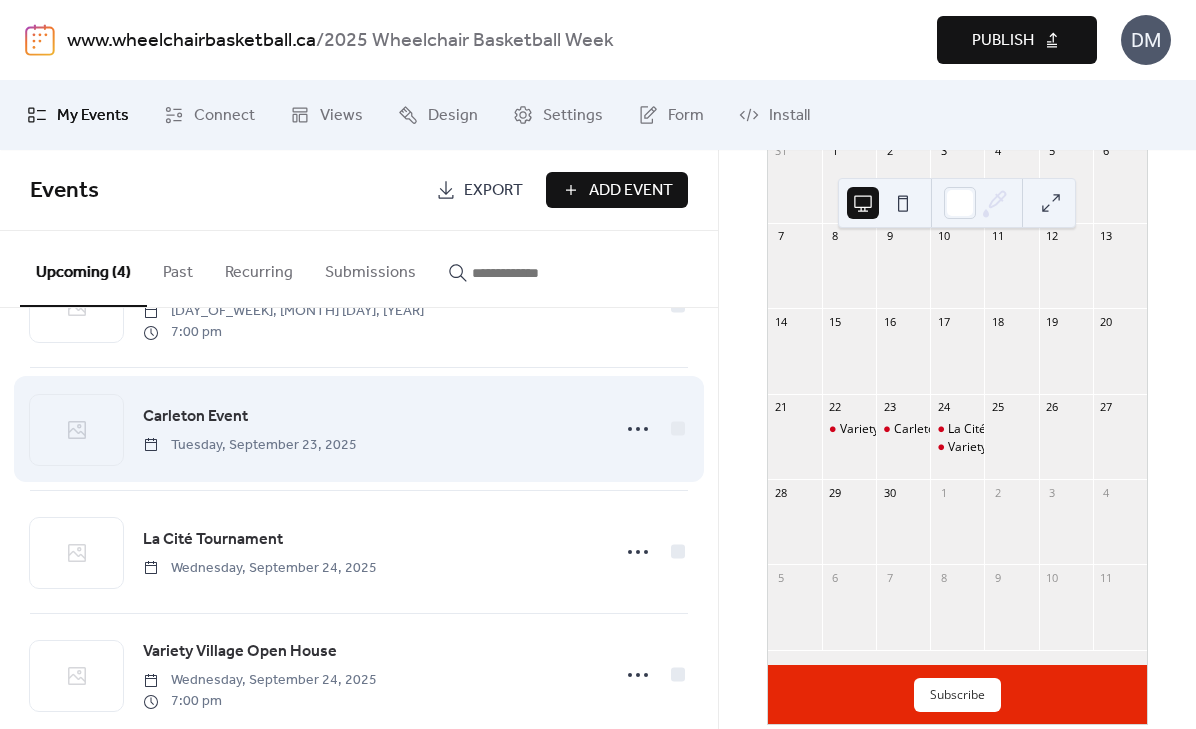 scroll, scrollTop: 0, scrollLeft: 0, axis: both 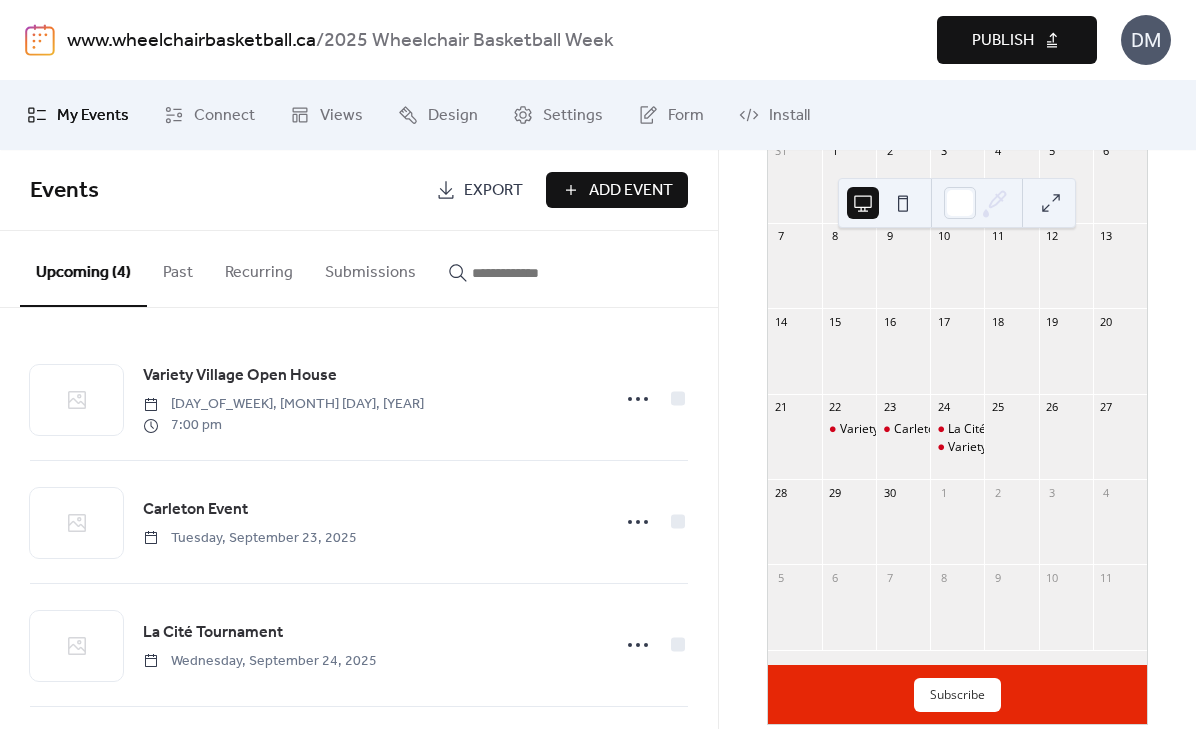 click on "Add Event" at bounding box center [631, 191] 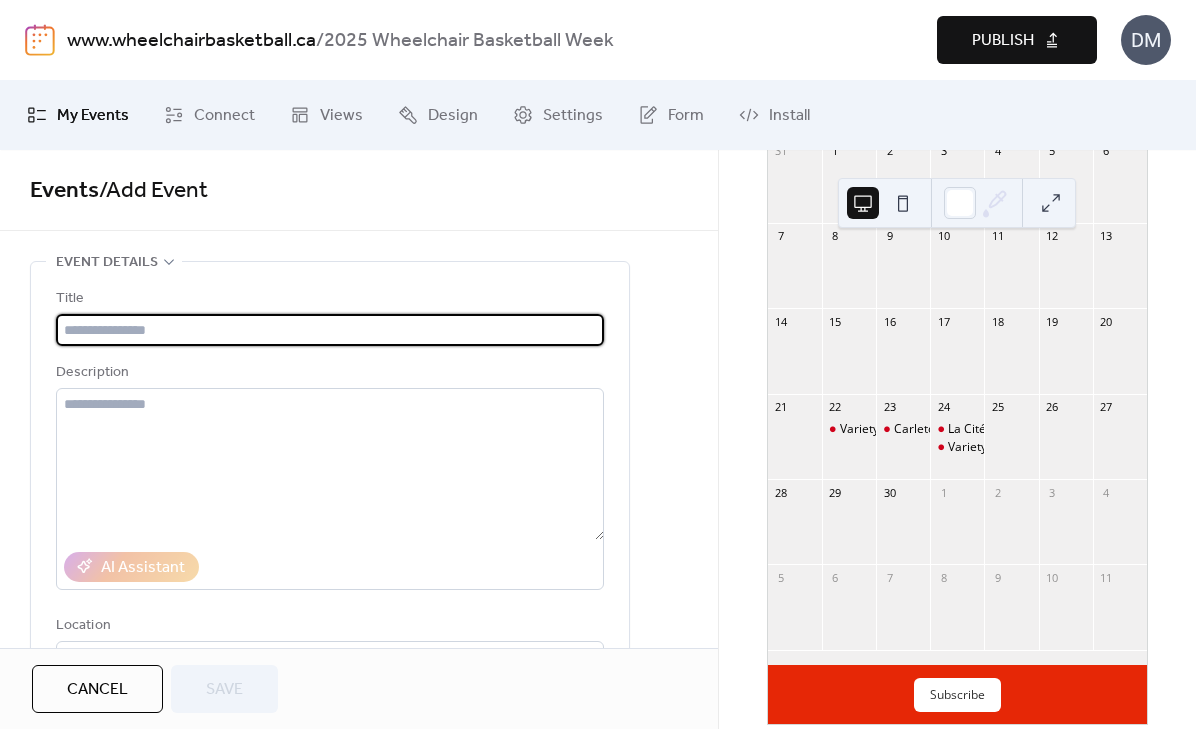 paste on "**********" 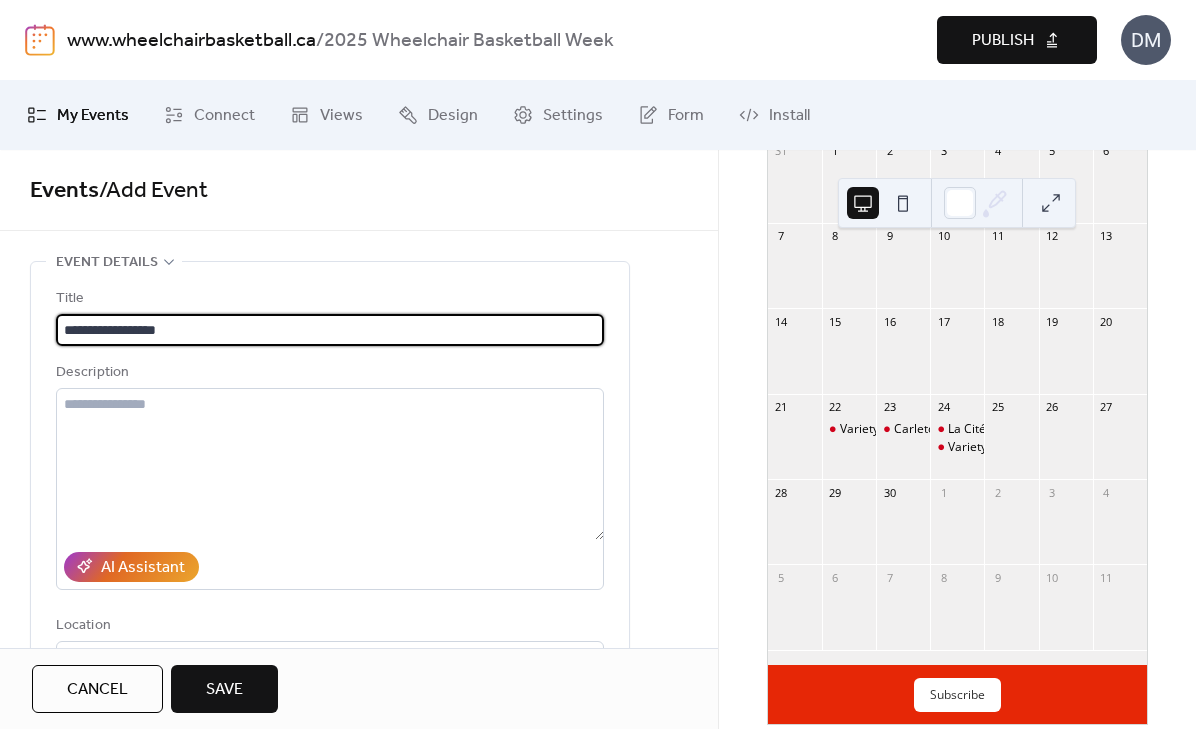 drag, startPoint x: 87, startPoint y: 327, endPoint x: 6, endPoint y: 323, distance: 81.09871 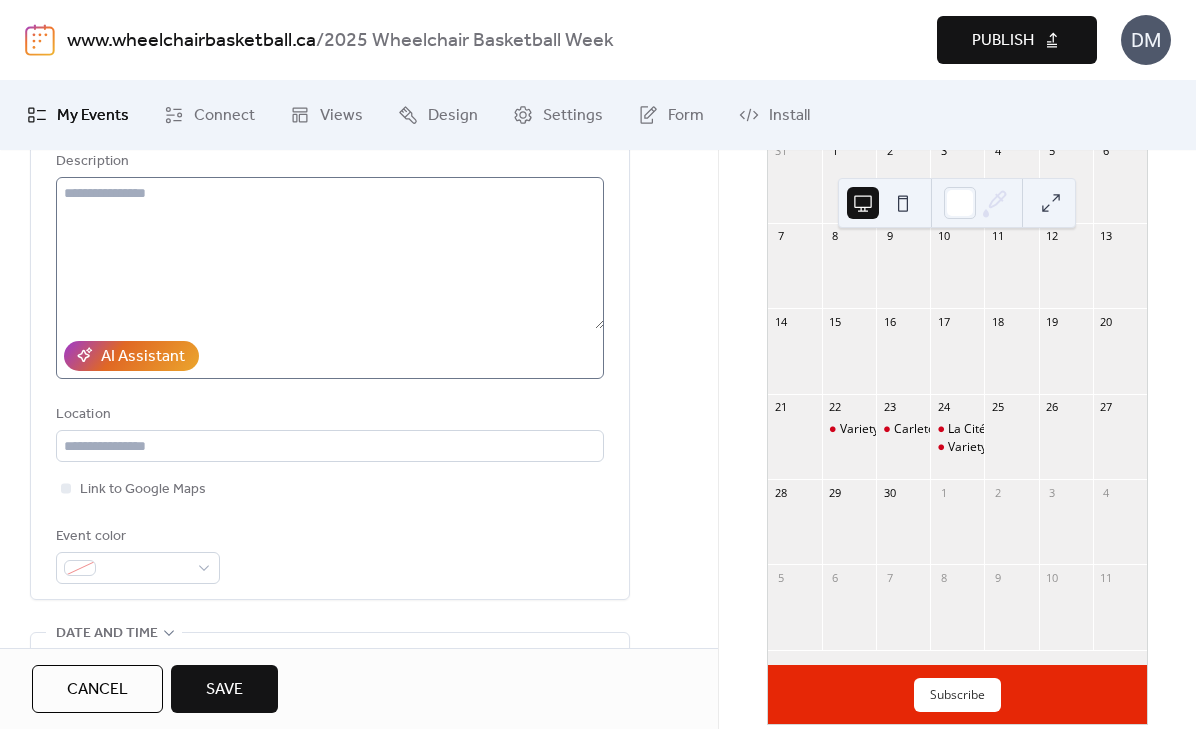 scroll, scrollTop: 285, scrollLeft: 0, axis: vertical 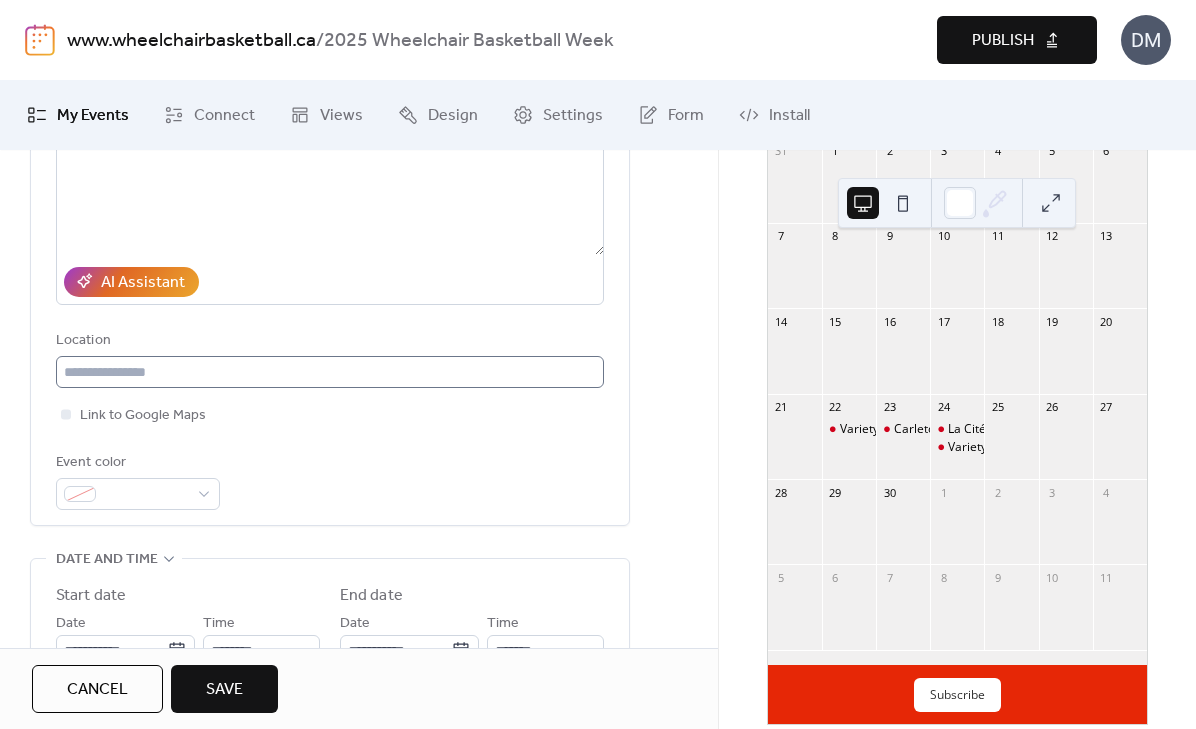 type on "**********" 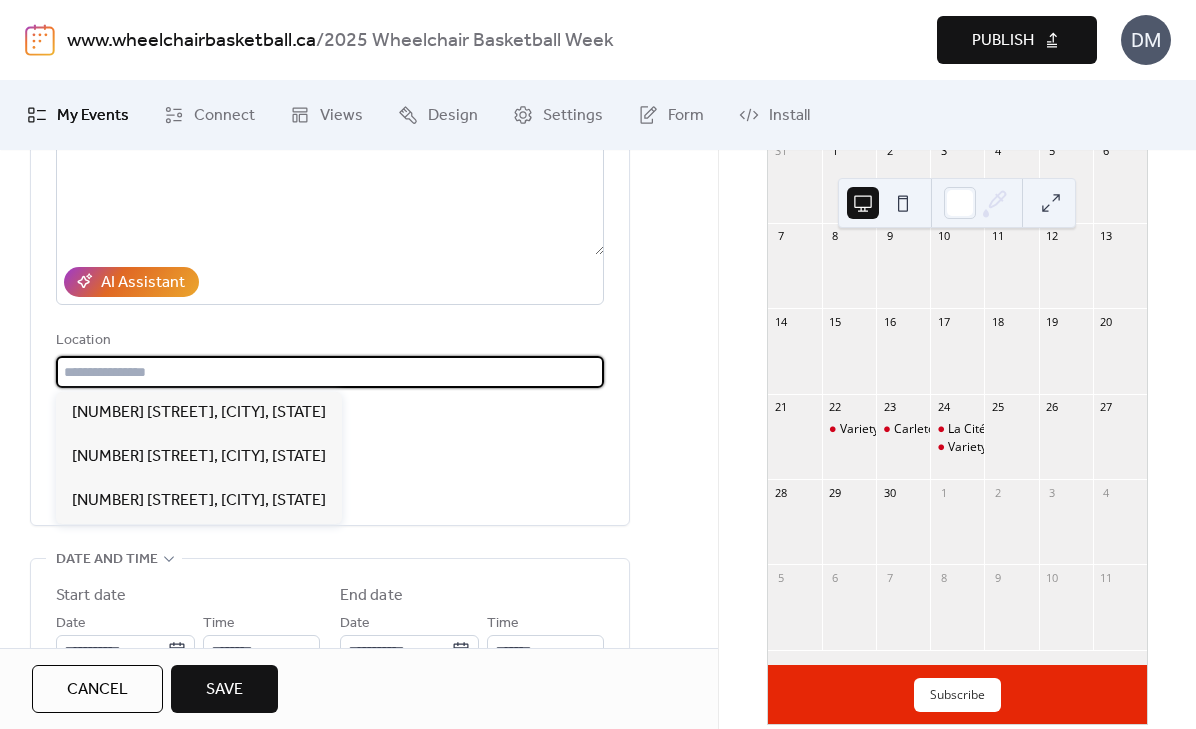 click at bounding box center [330, 372] 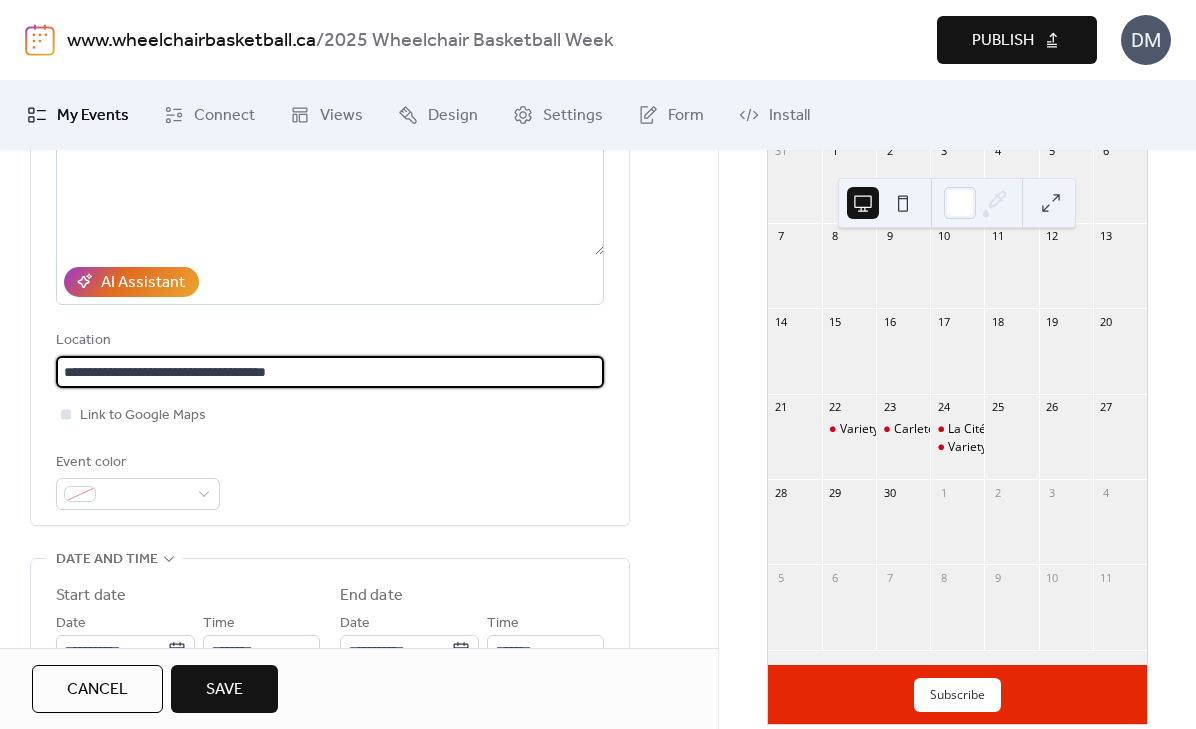 type on "**********" 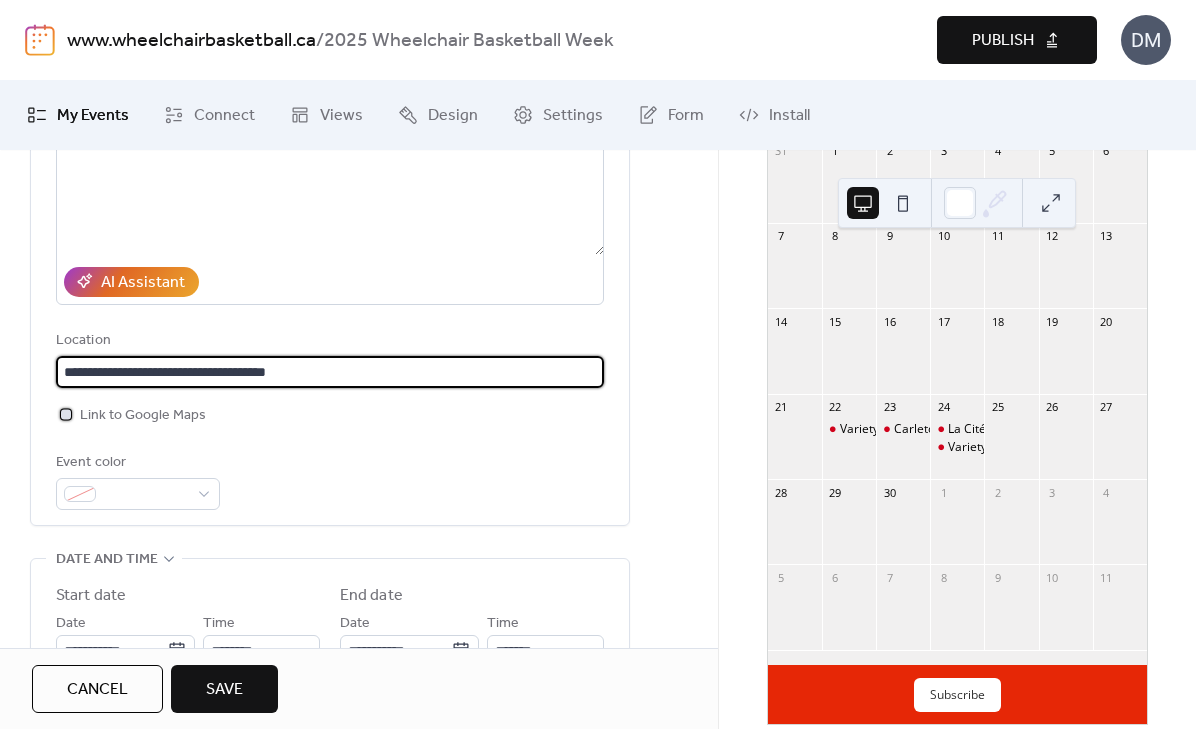click at bounding box center (66, 414) 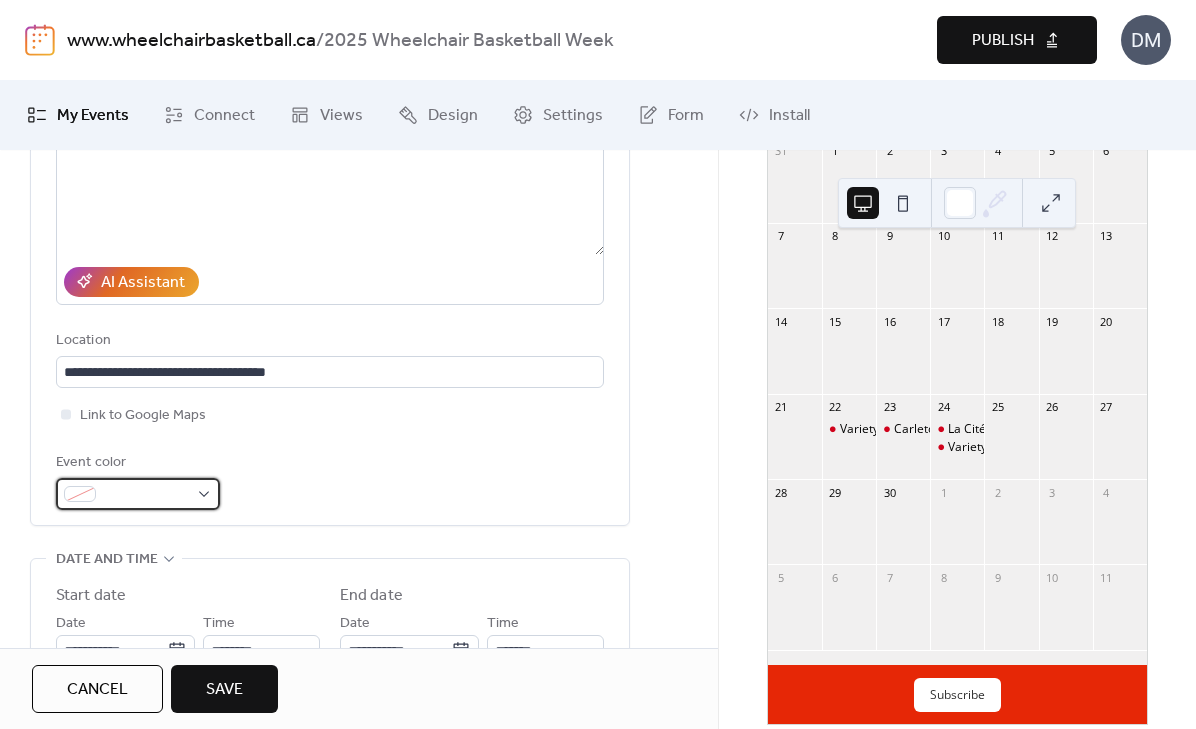 click at bounding box center (146, 495) 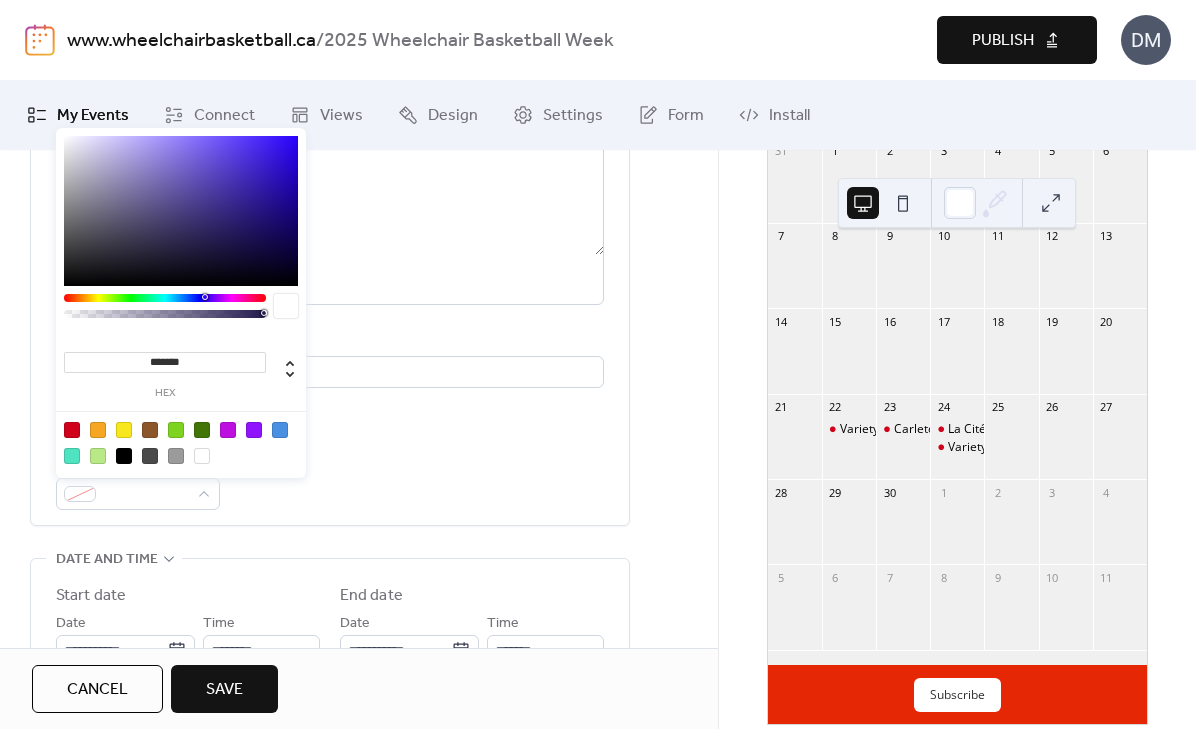 click at bounding box center (72, 430) 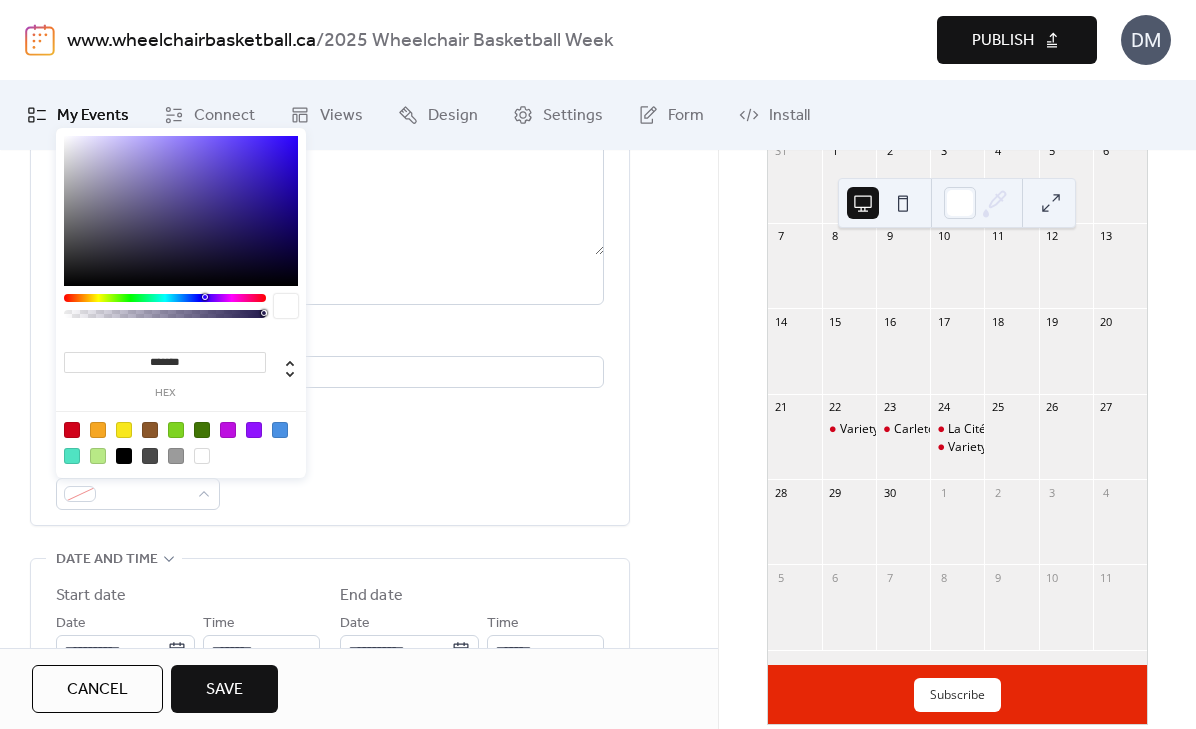 type on "*******" 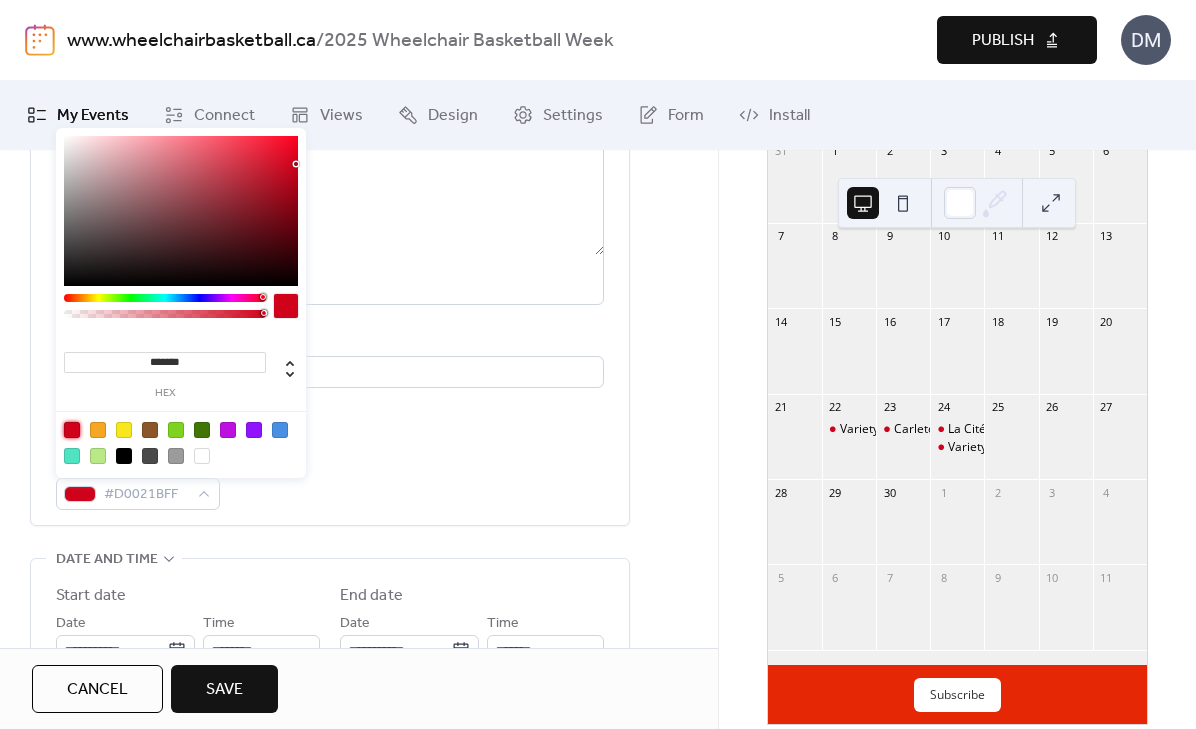 click on "**********" at bounding box center [330, 606] 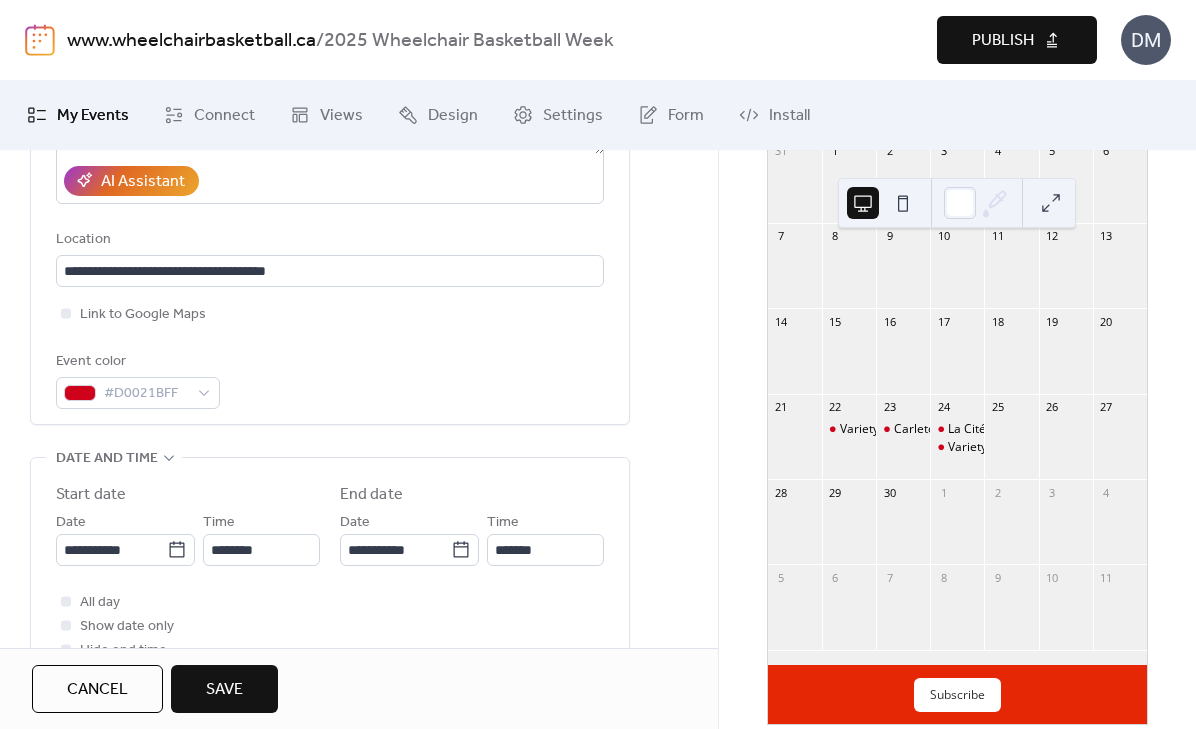 scroll, scrollTop: 388, scrollLeft: 0, axis: vertical 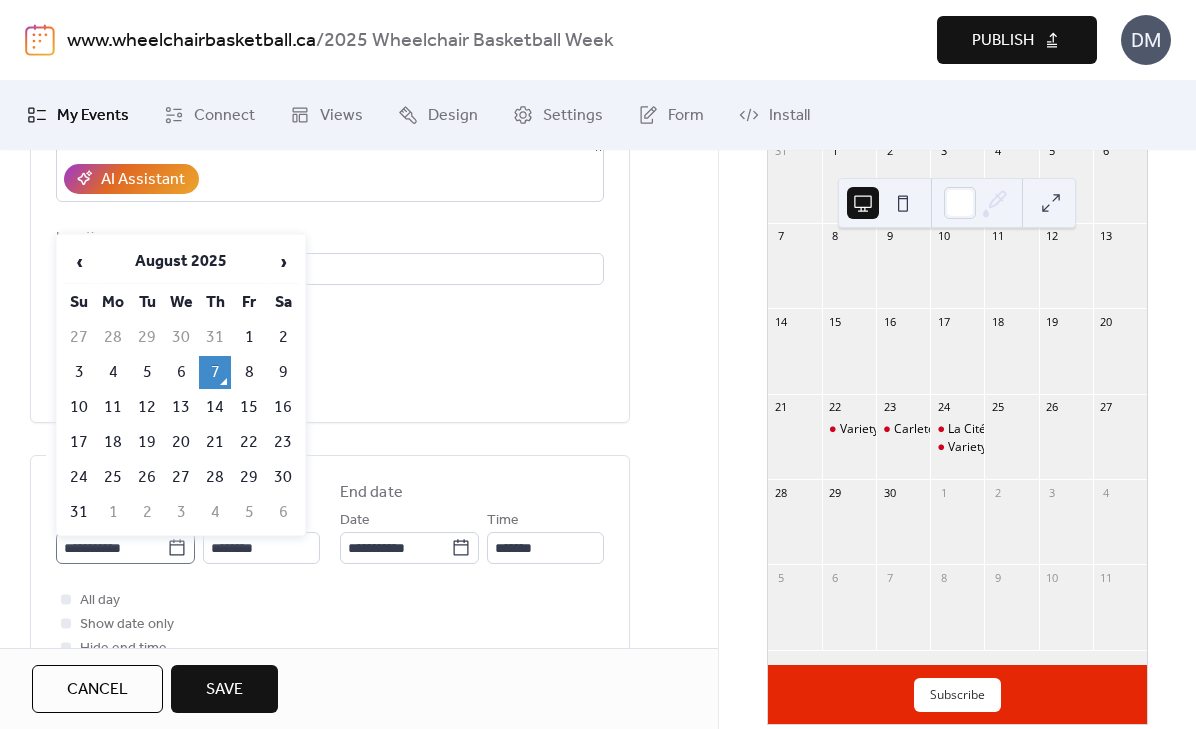 click 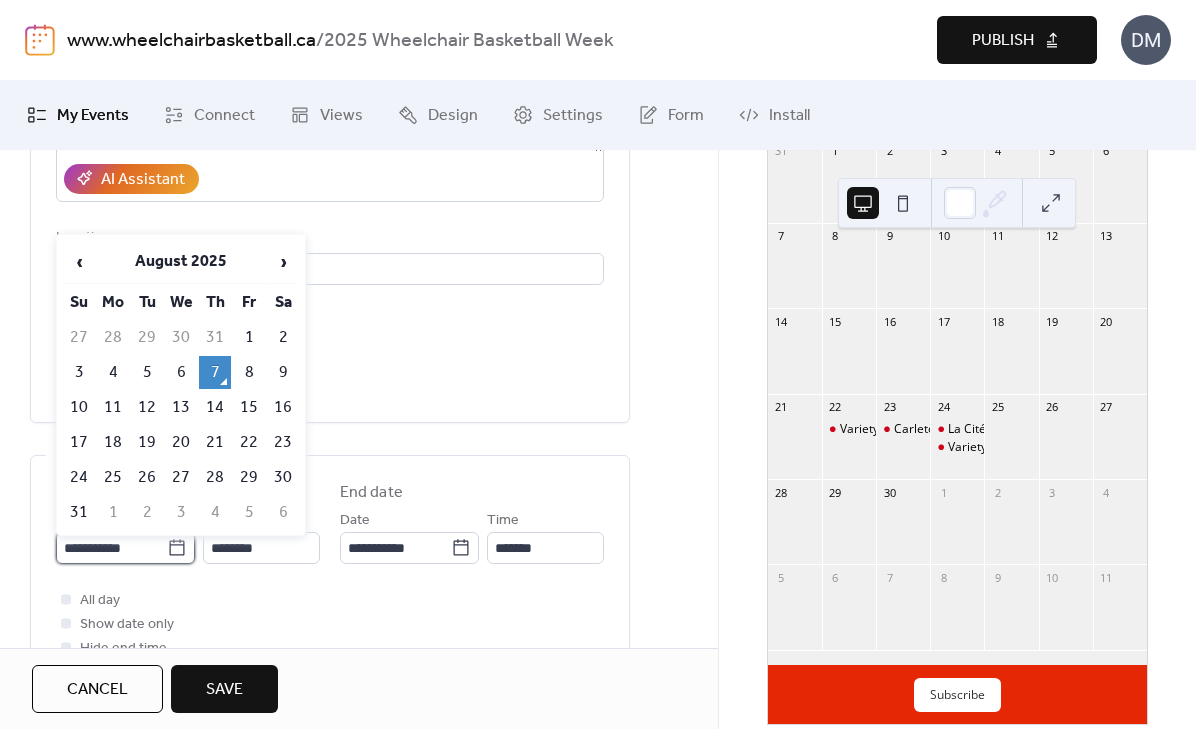 click on "**********" at bounding box center (111, 548) 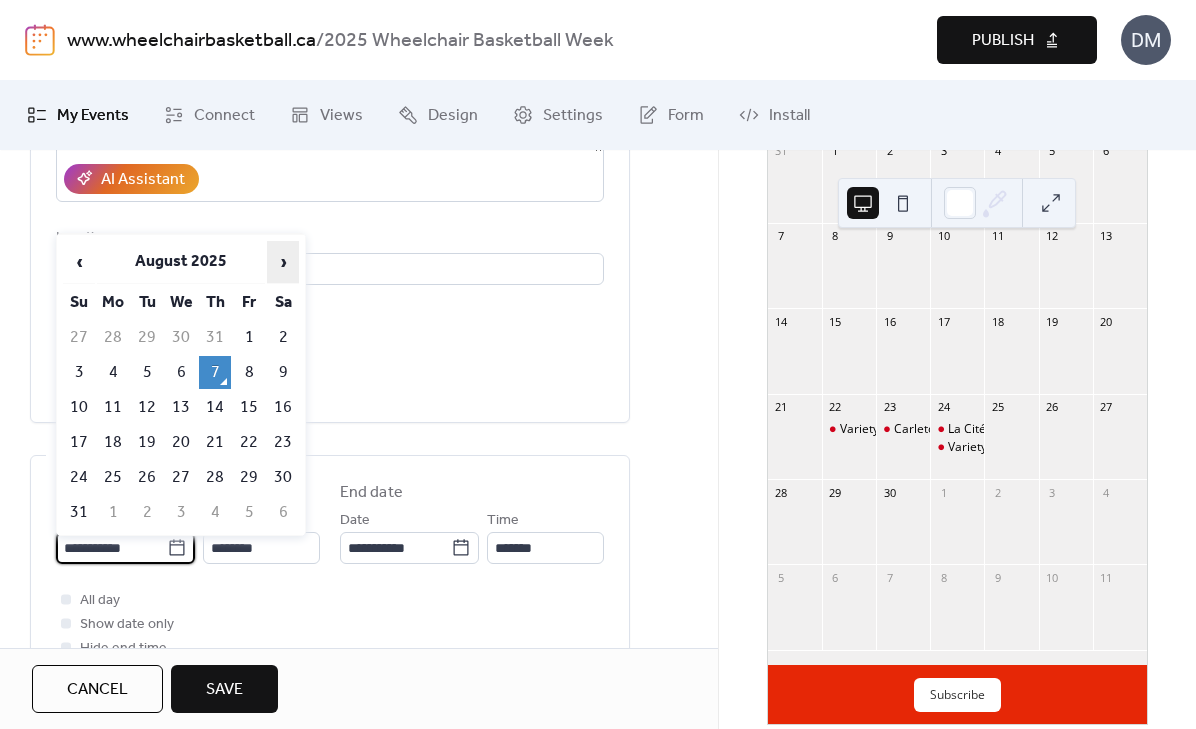 click on "›" at bounding box center [283, 262] 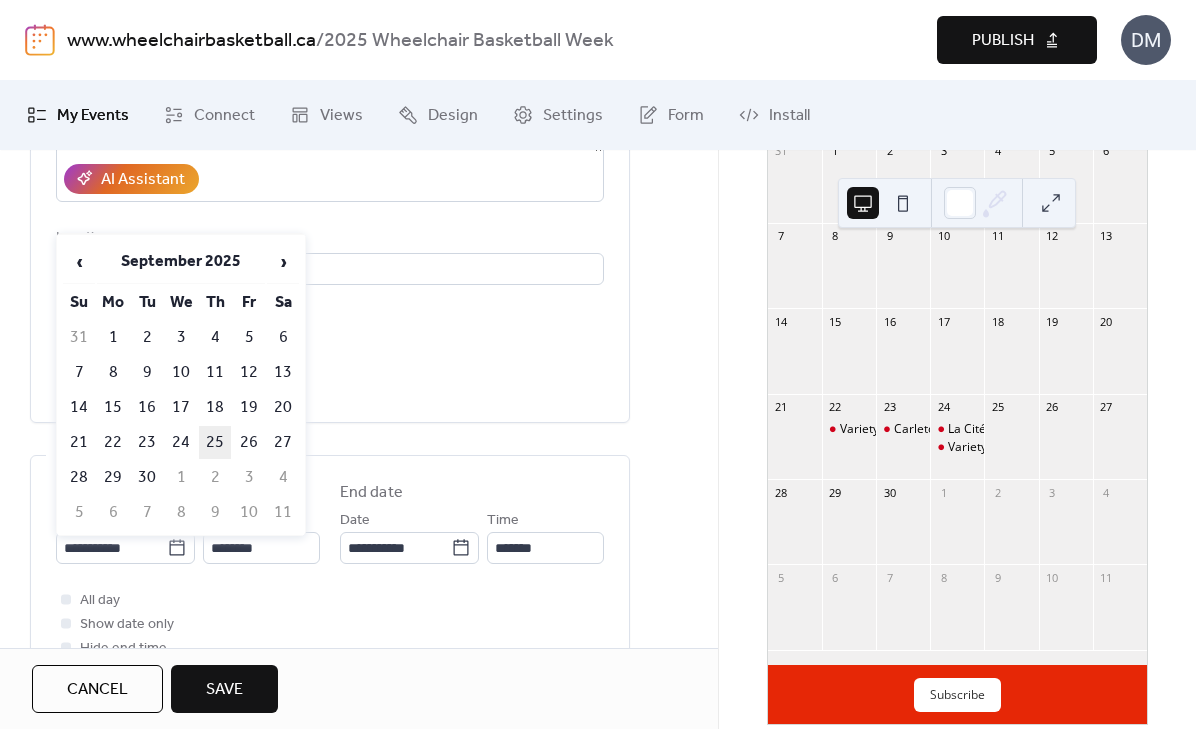 click on "25" at bounding box center (215, 442) 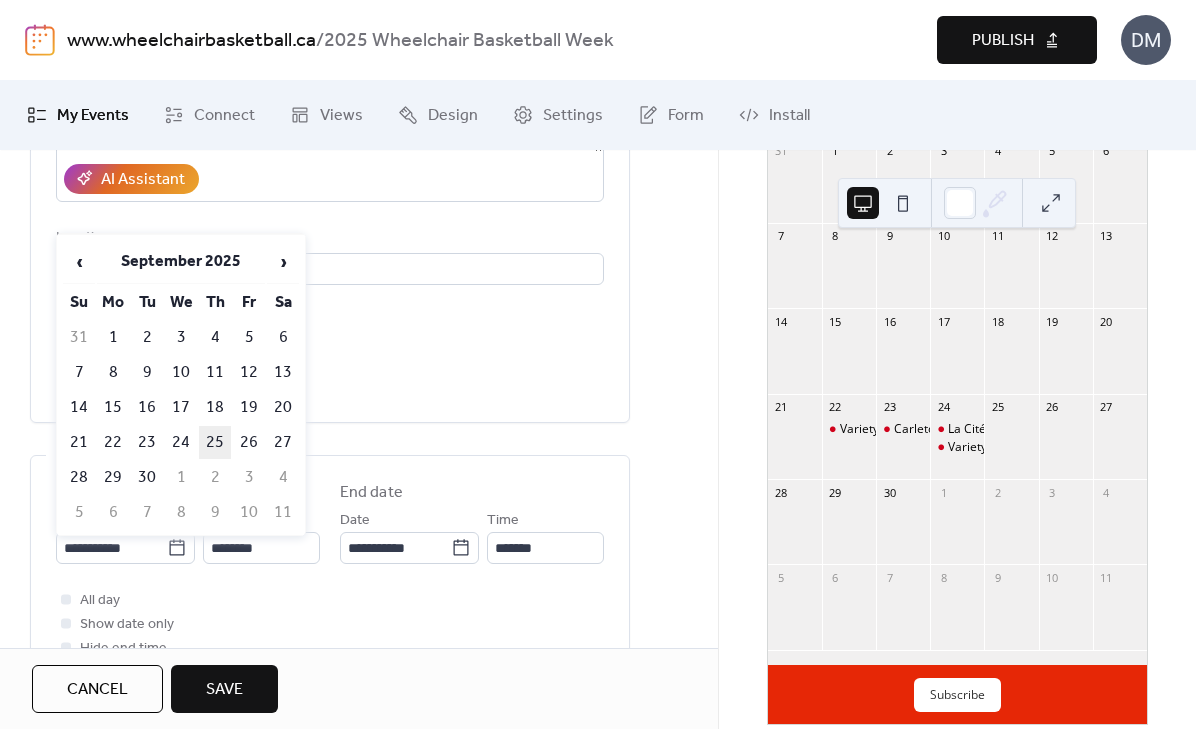 type on "**********" 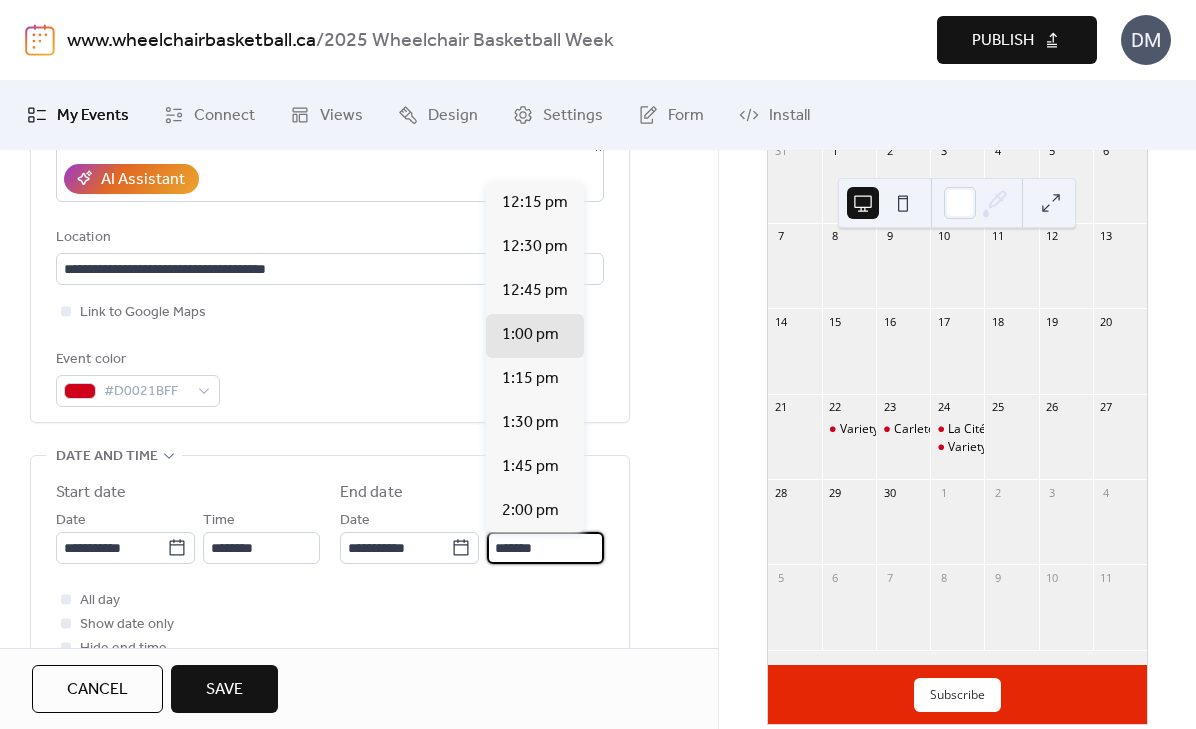 click on "*******" at bounding box center [545, 548] 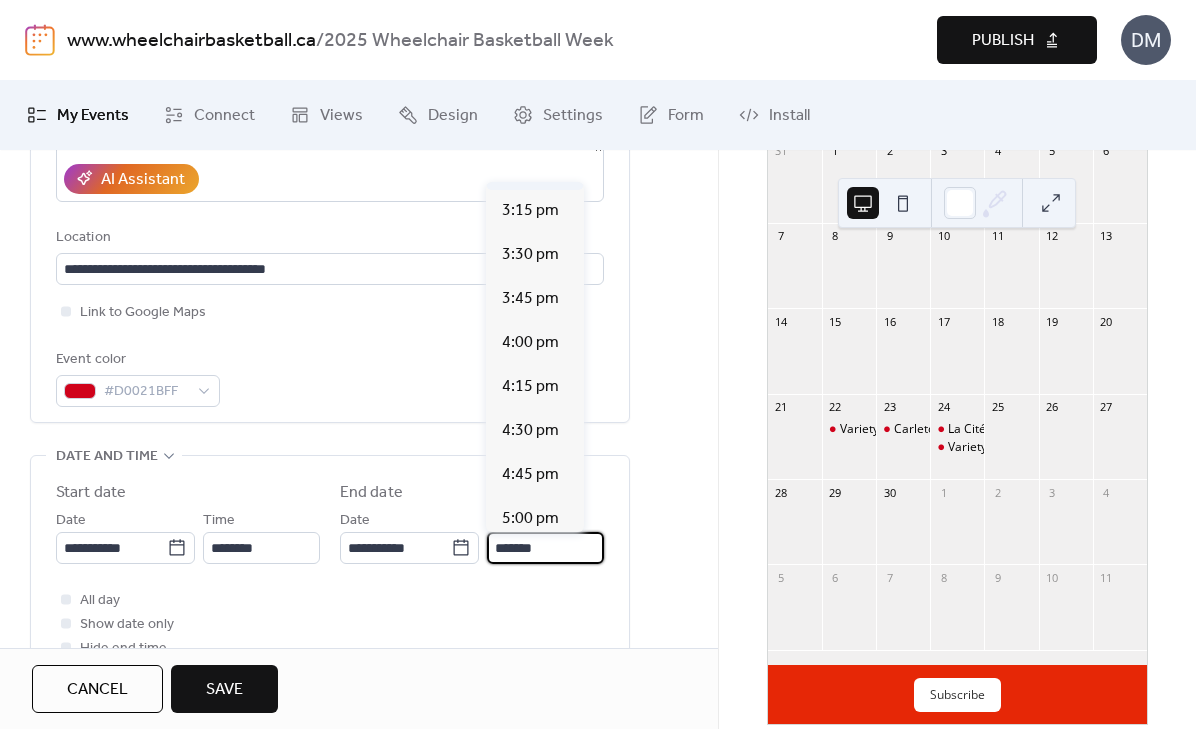 scroll, scrollTop: 530, scrollLeft: 0, axis: vertical 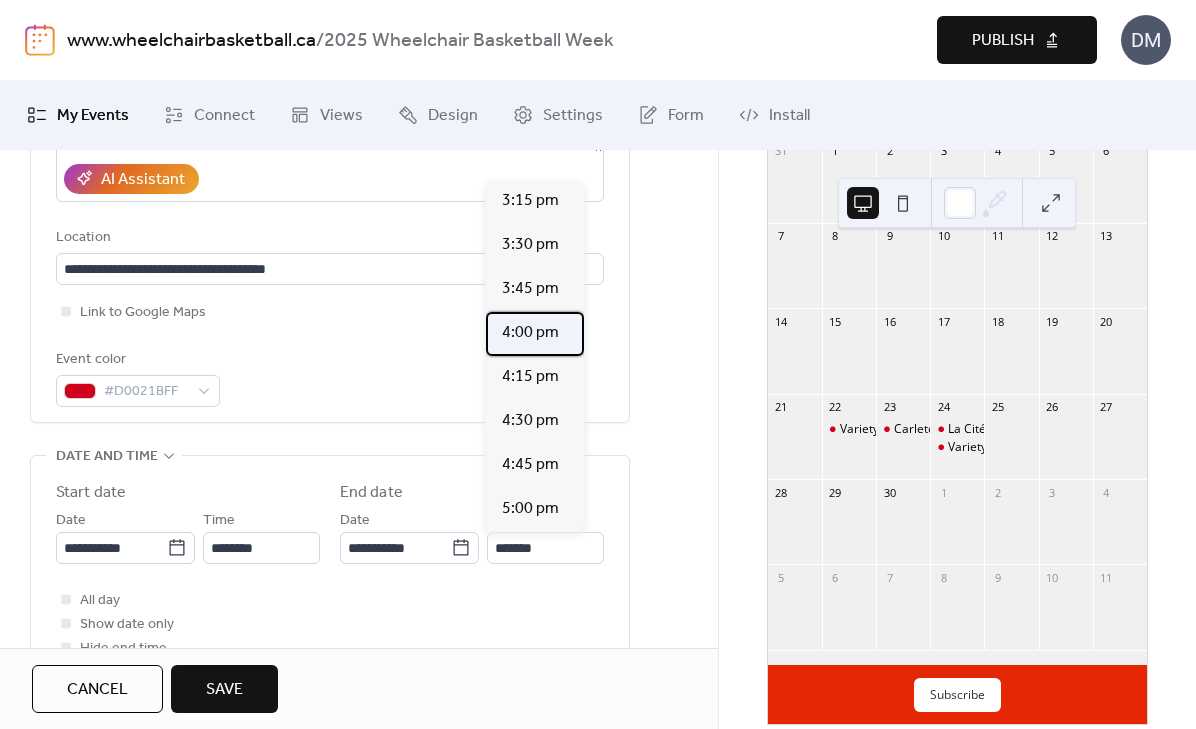 click on "4:00 pm" at bounding box center [530, 333] 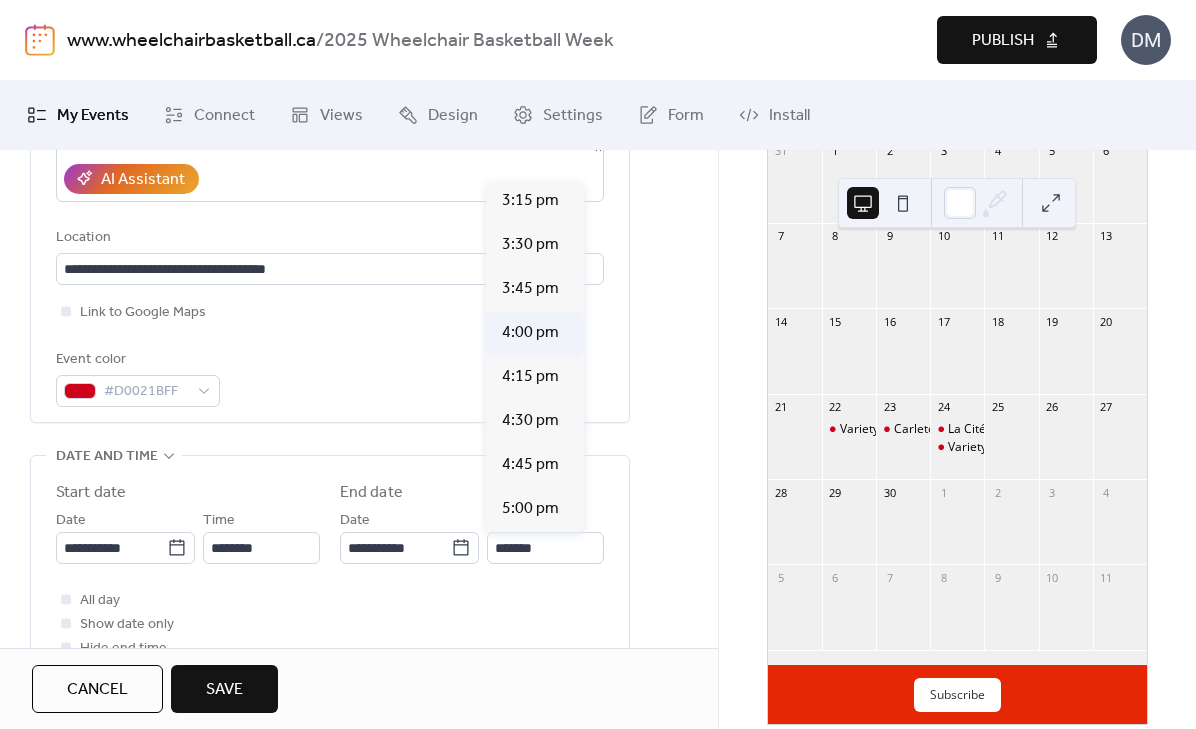 type on "*******" 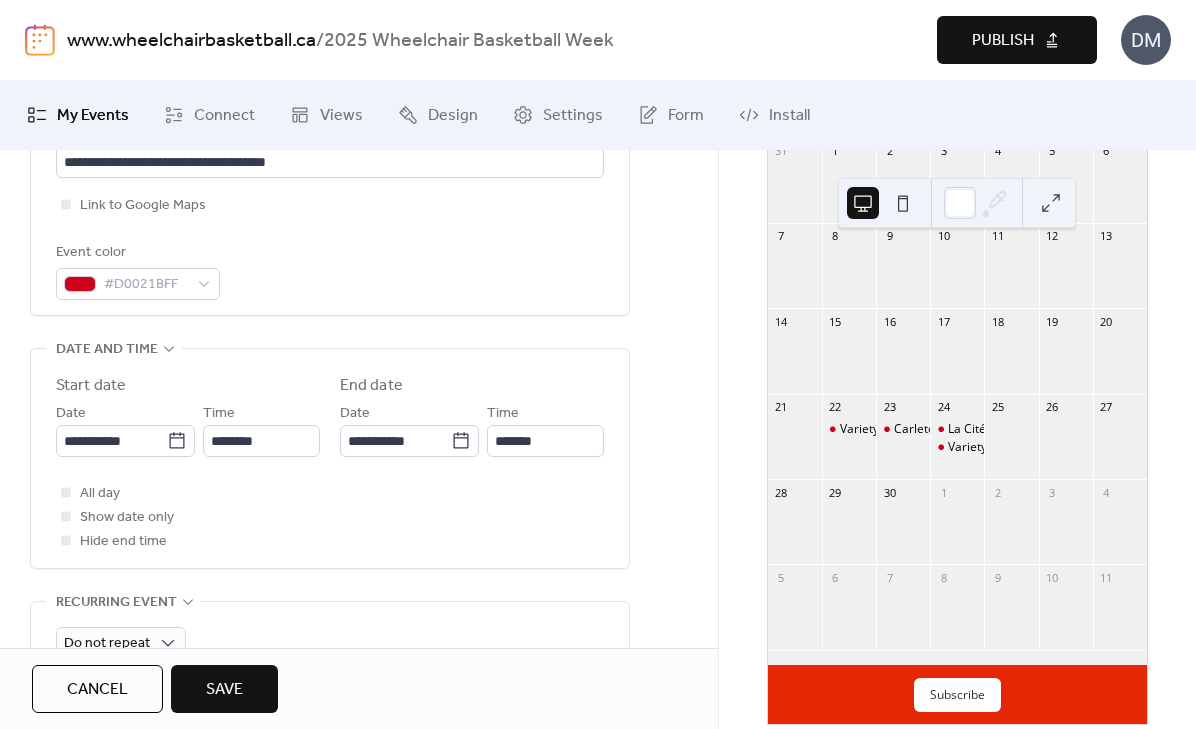 scroll, scrollTop: 682, scrollLeft: 0, axis: vertical 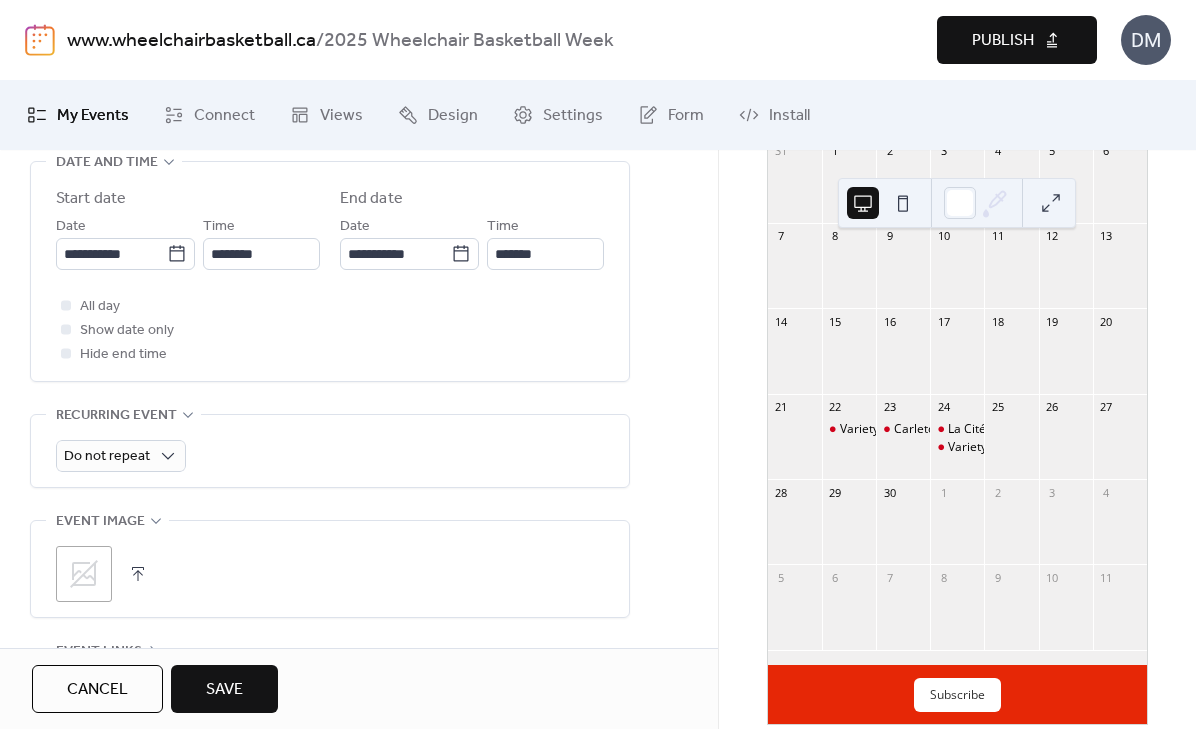 click on "Save" at bounding box center (224, 690) 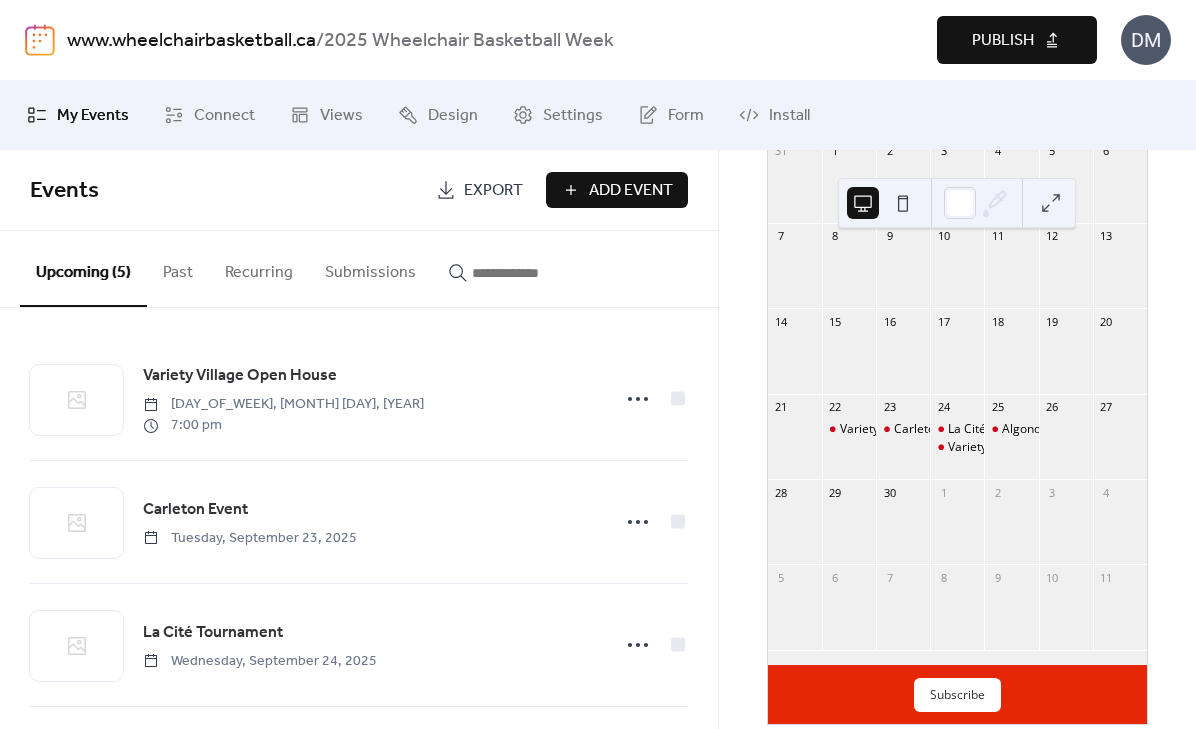 click on "Add Event" at bounding box center [617, 190] 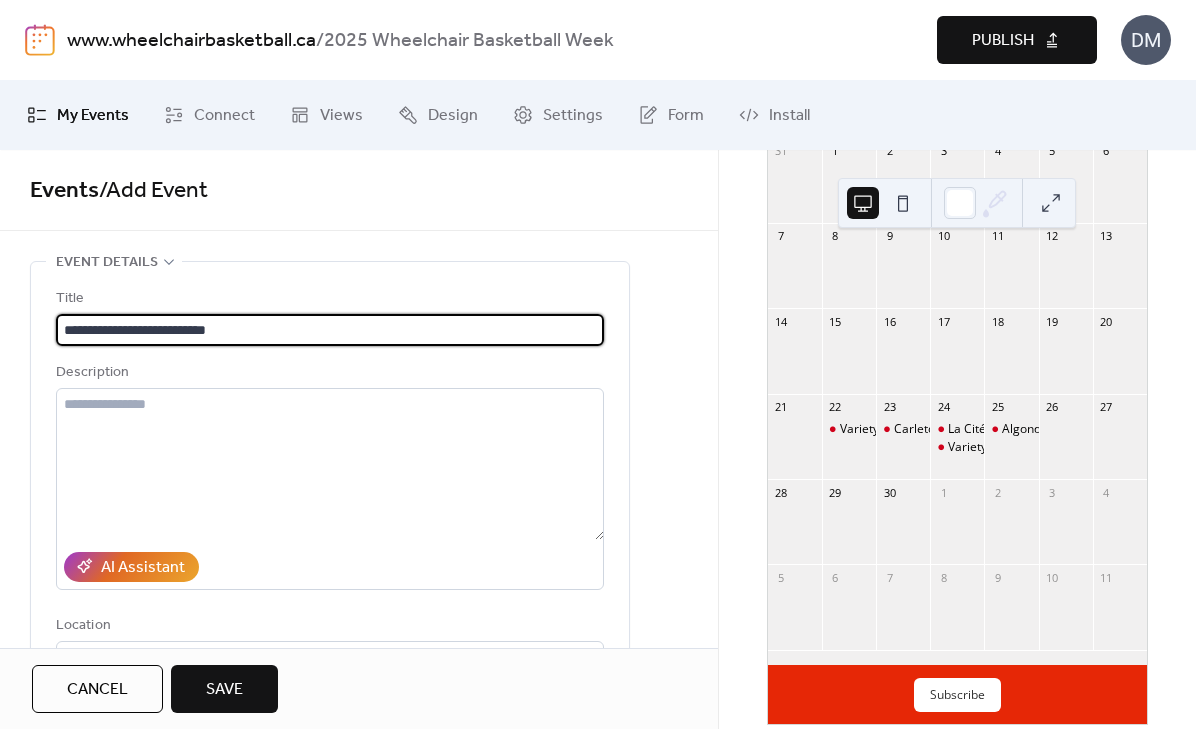 drag, startPoint x: 85, startPoint y: 329, endPoint x: 8, endPoint y: 313, distance: 78.64477 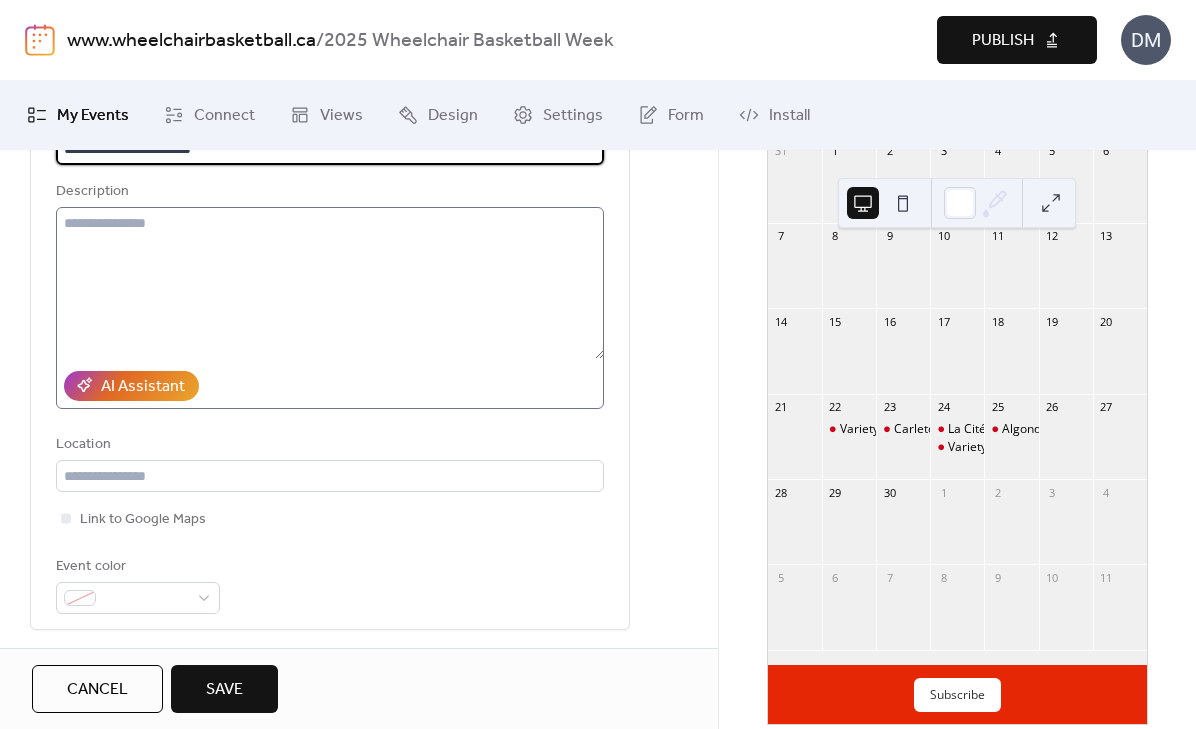 scroll, scrollTop: 309, scrollLeft: 0, axis: vertical 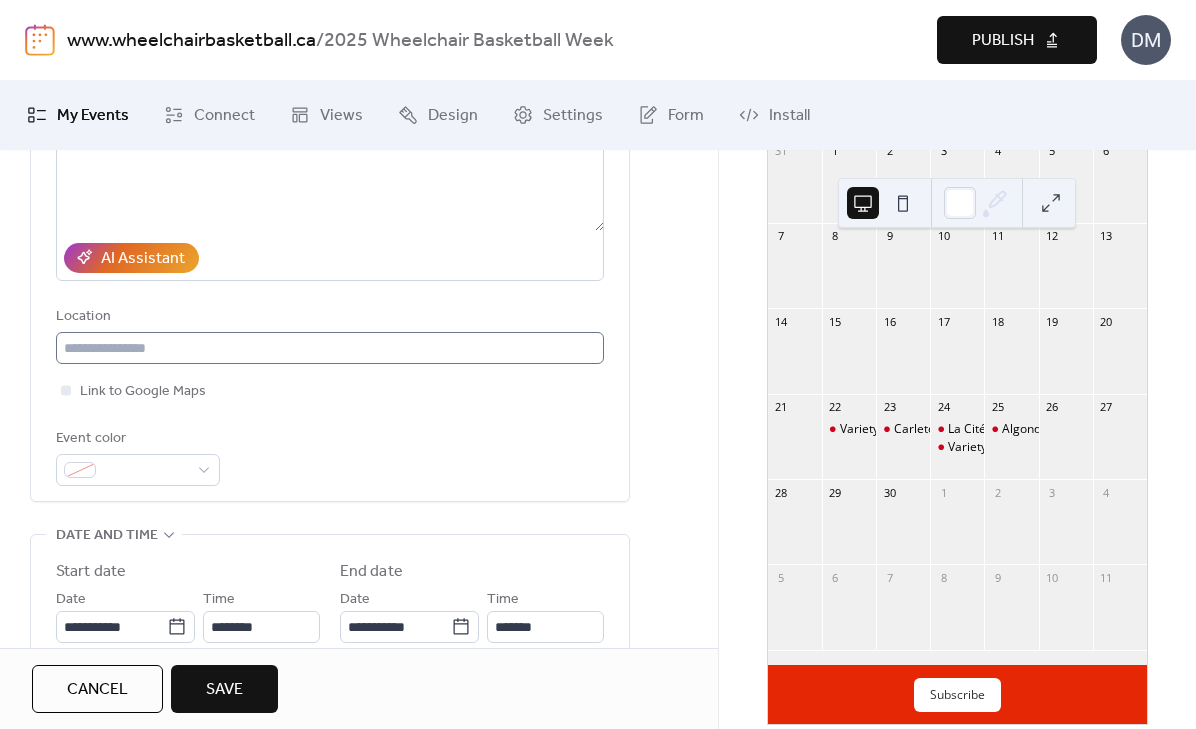 type on "**********" 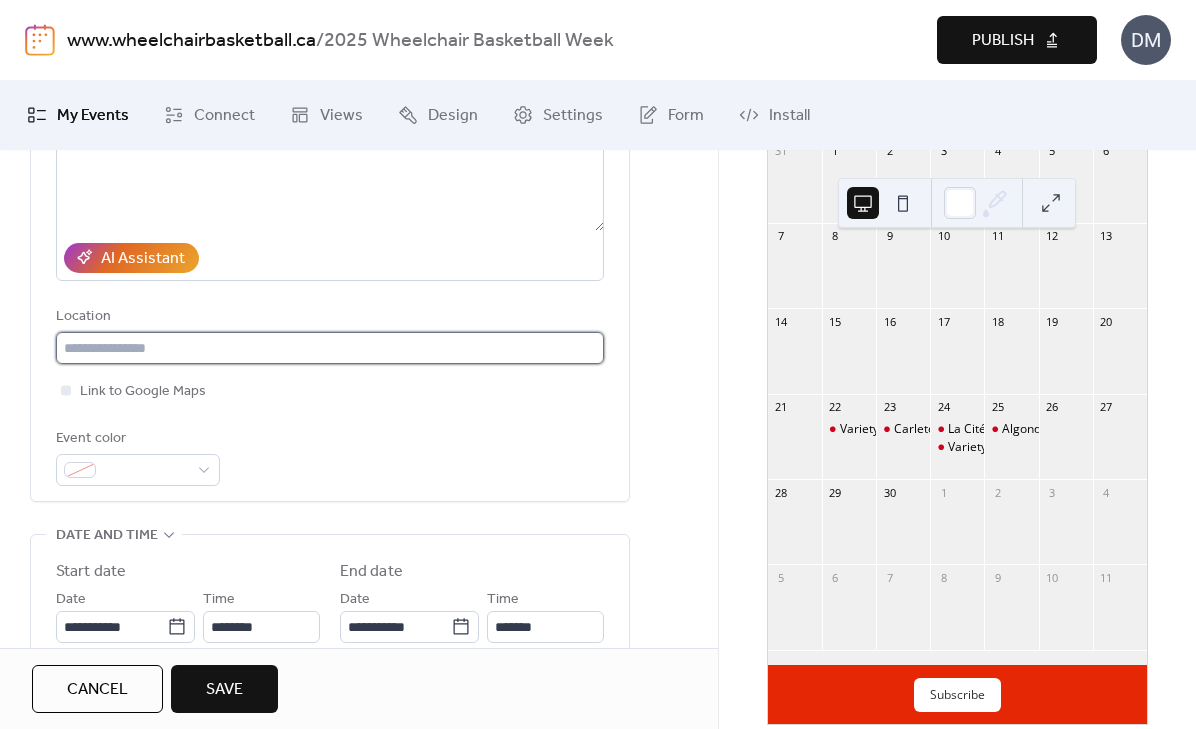 click at bounding box center [330, 348] 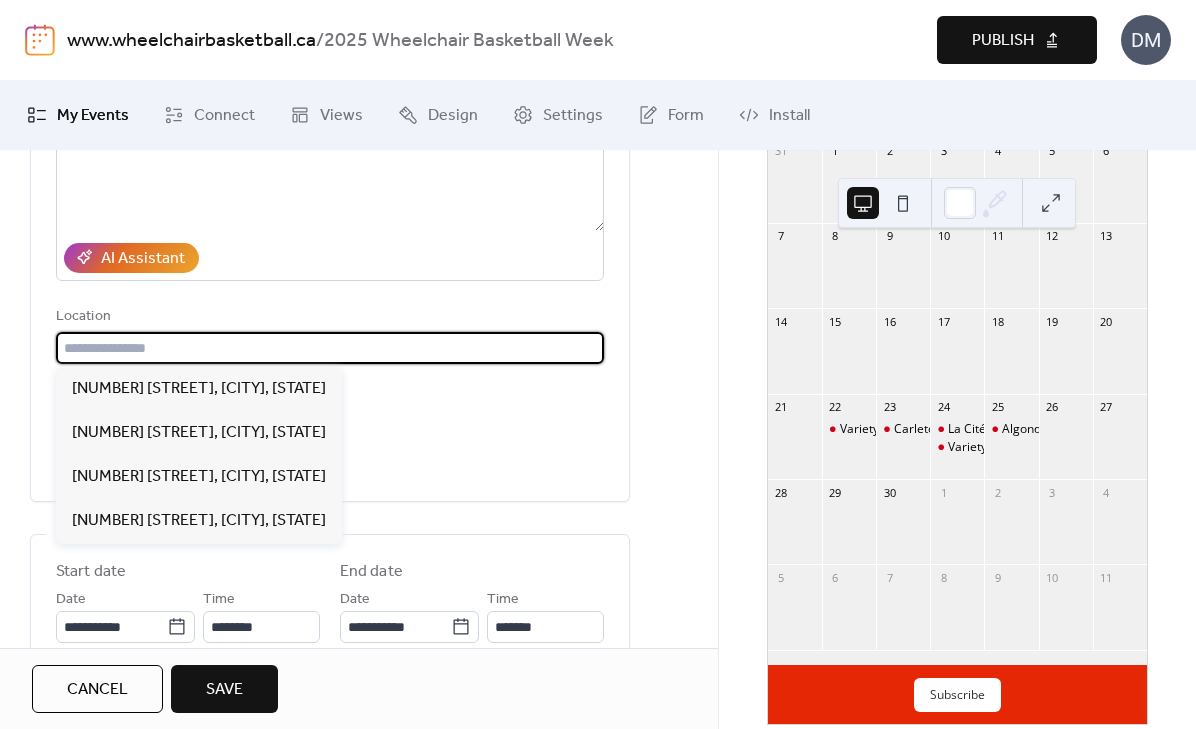 paste on "**********" 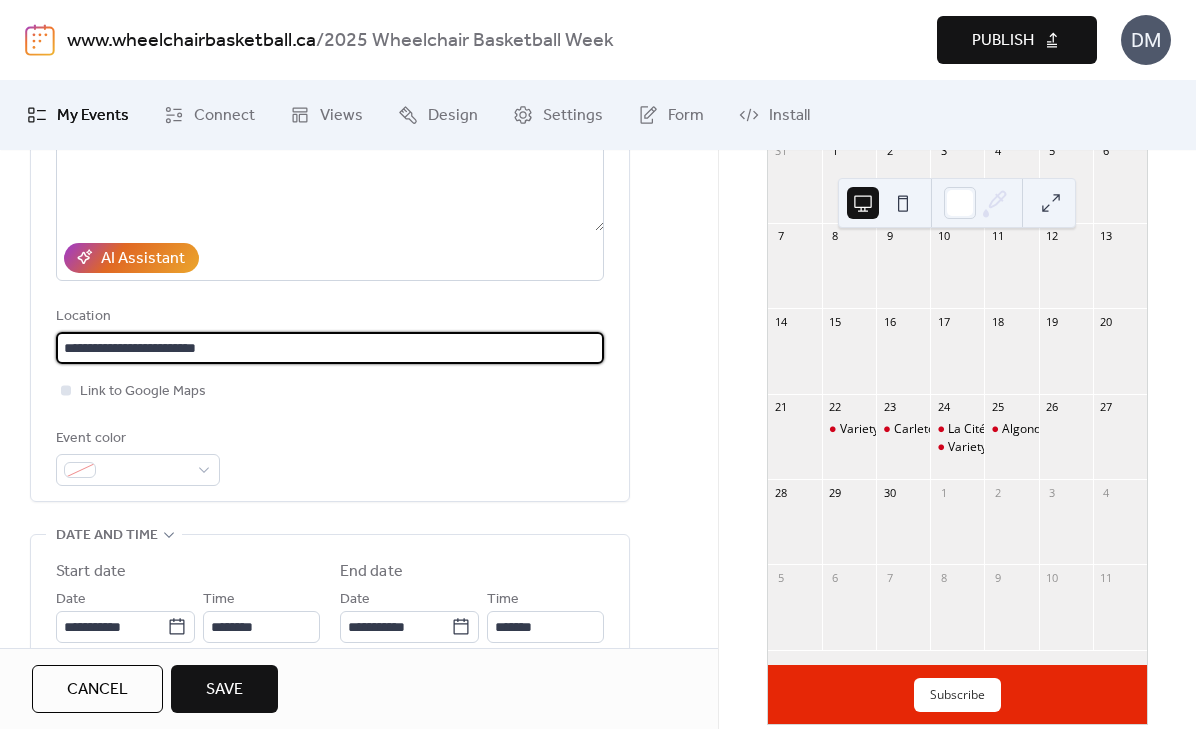 type on "**********" 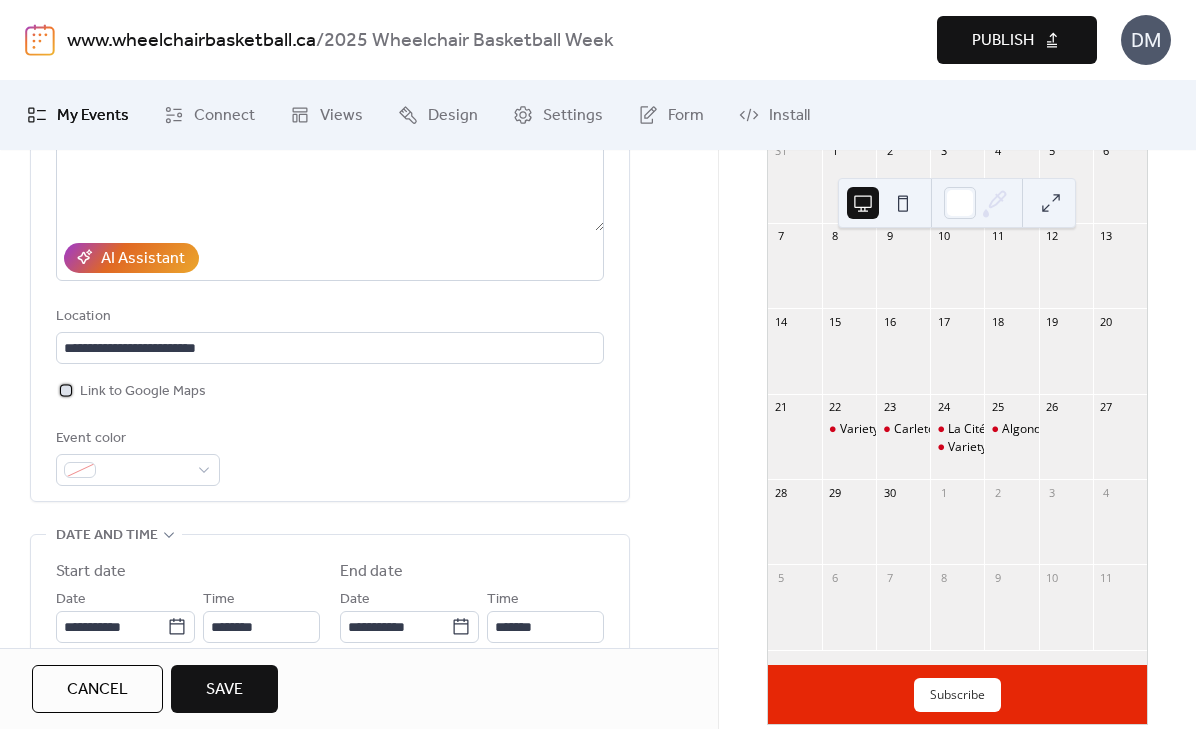click at bounding box center (66, 390) 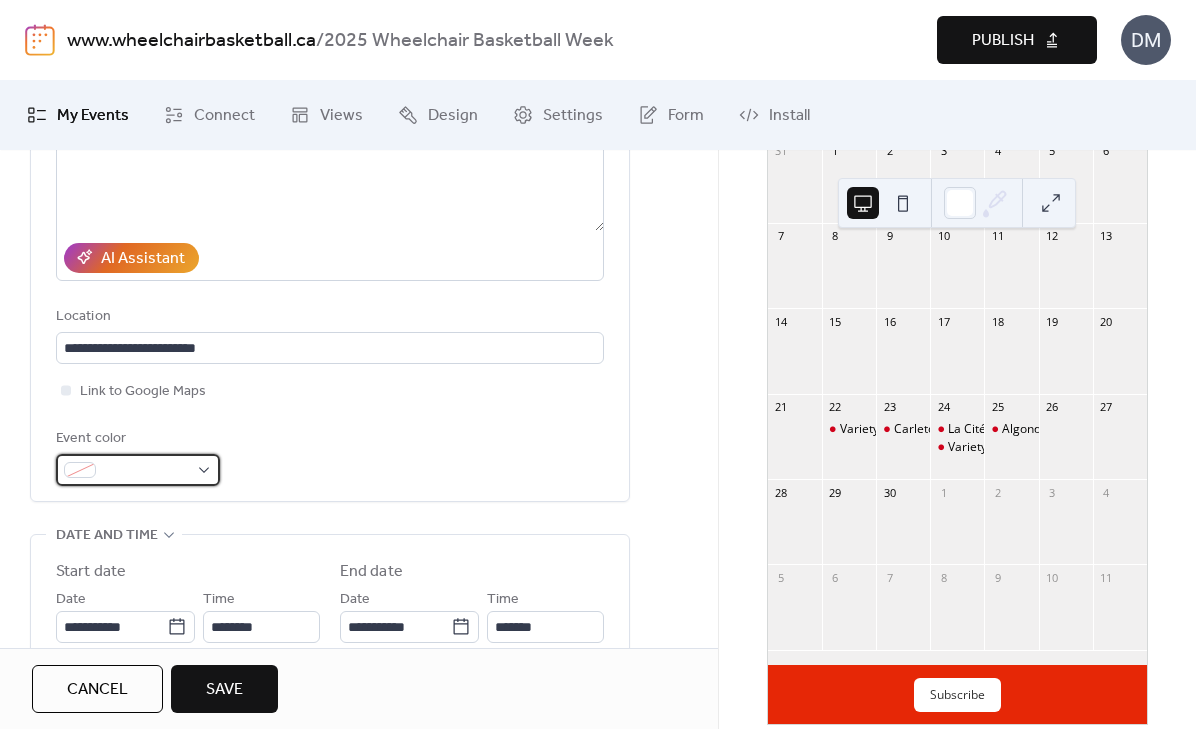 click at bounding box center (138, 470) 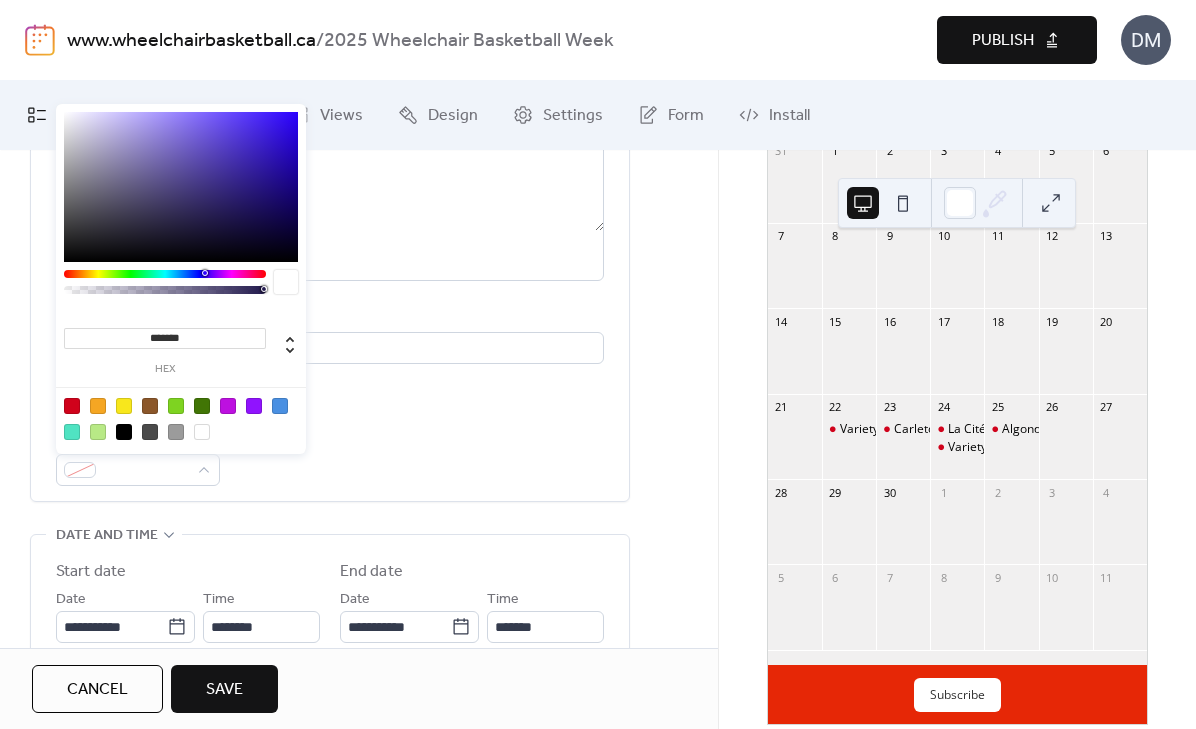 click at bounding box center [72, 406] 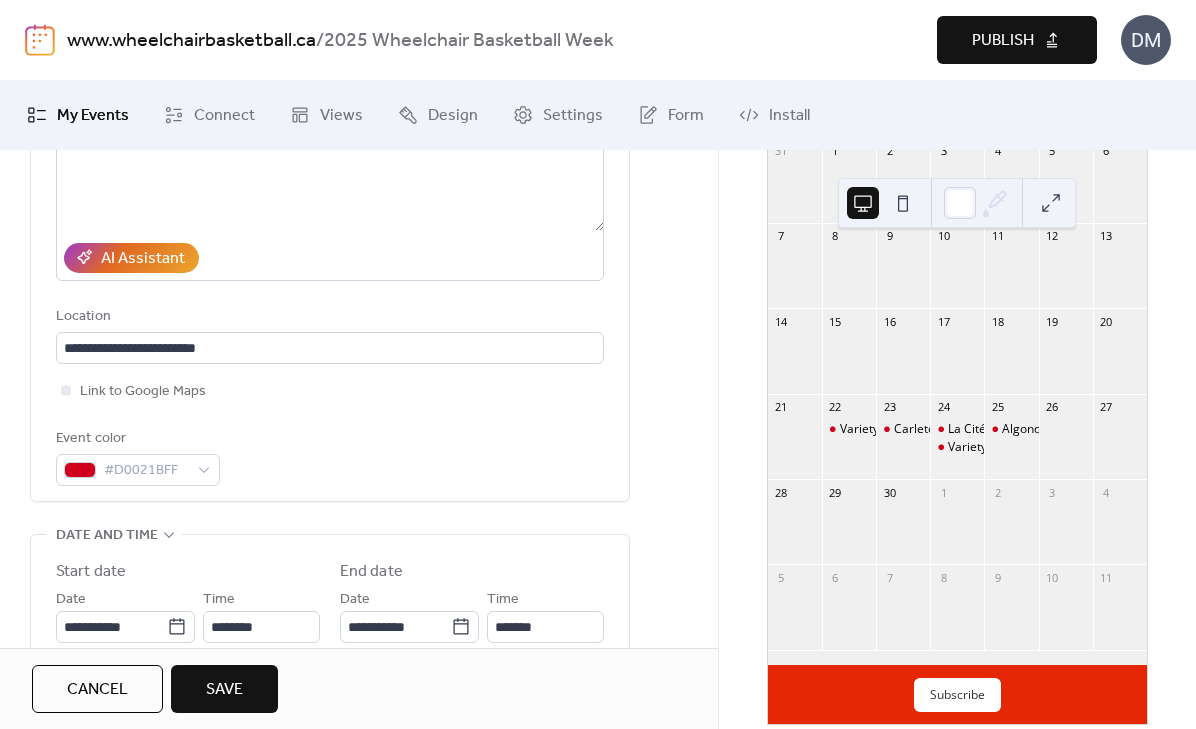 click on "Event color #D0021BFF" at bounding box center (330, 456) 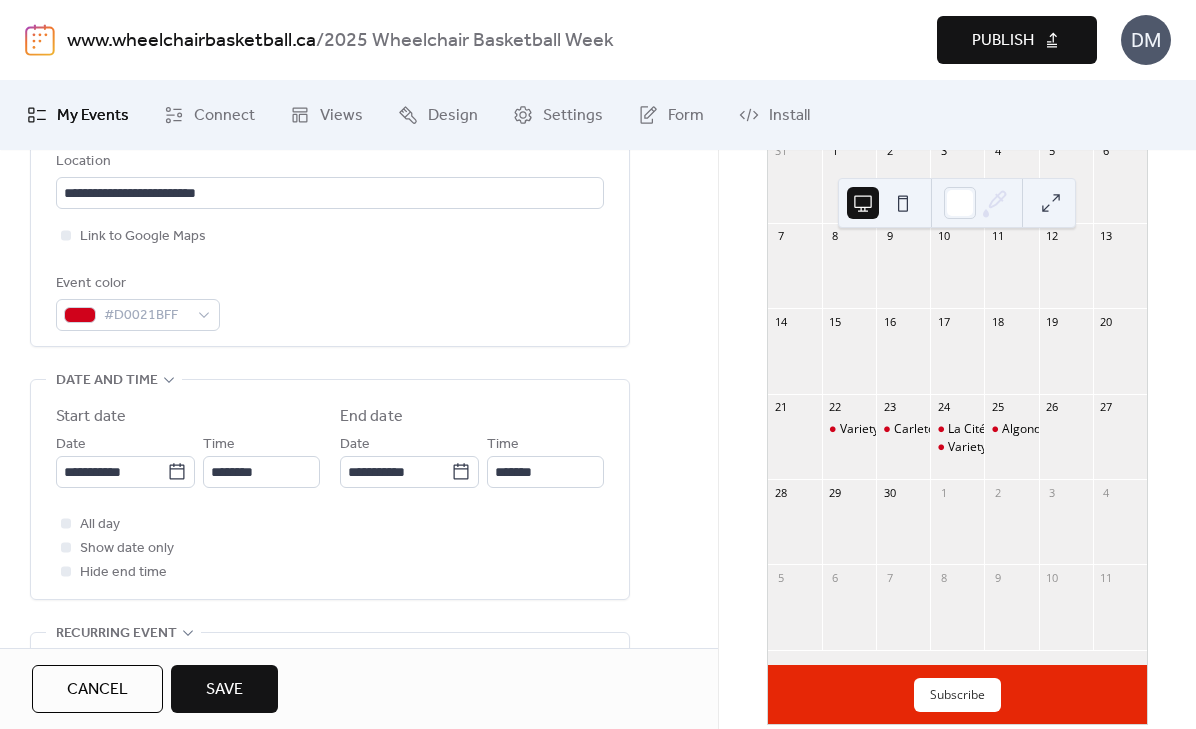 scroll, scrollTop: 478, scrollLeft: 0, axis: vertical 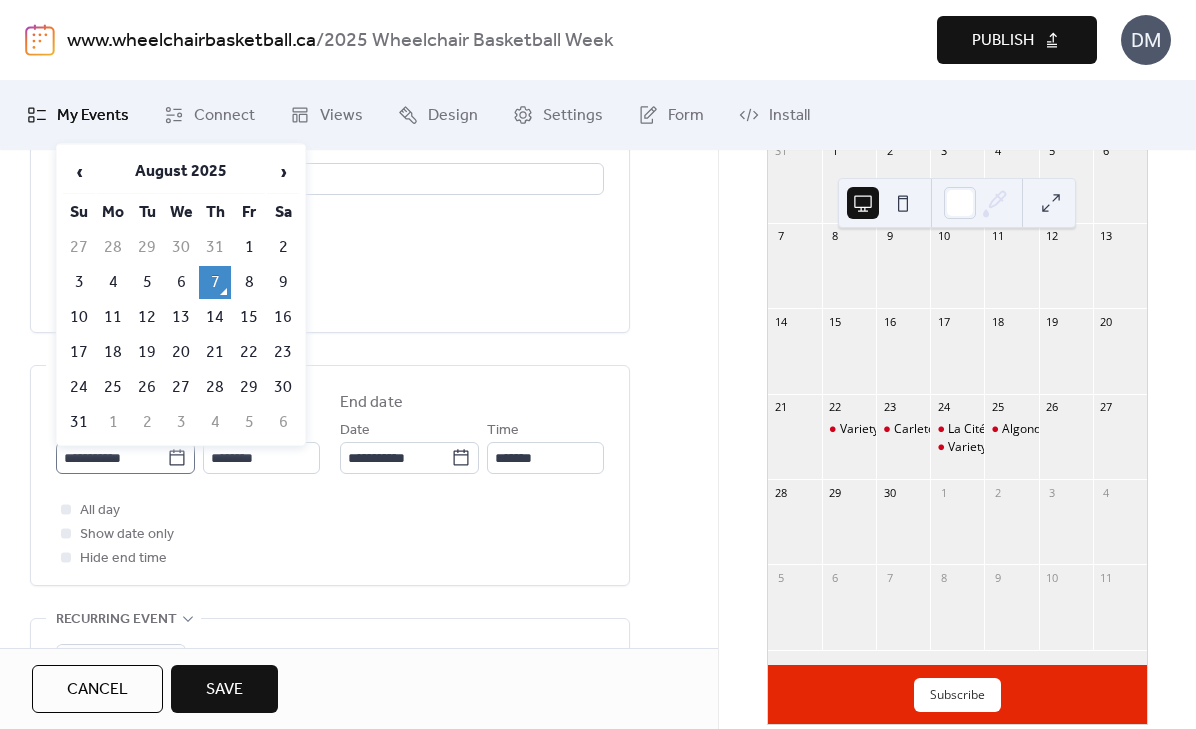 click on "**********" at bounding box center [125, 458] 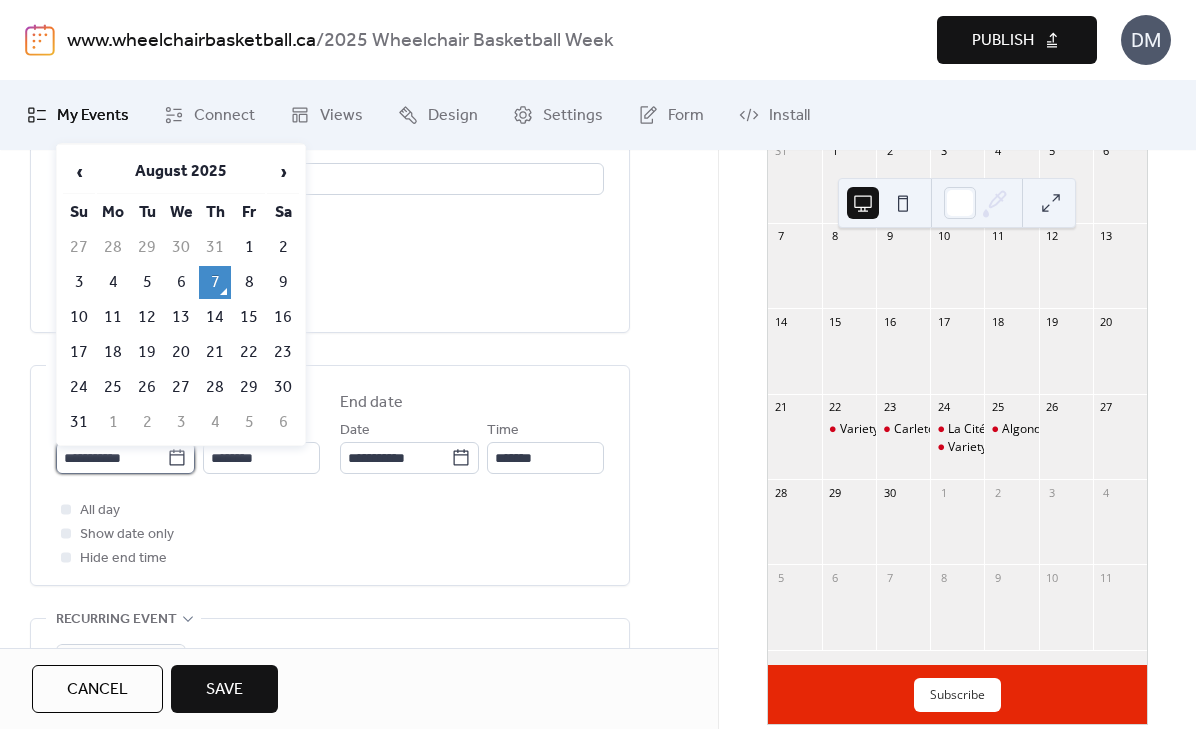 click on "**********" at bounding box center (111, 458) 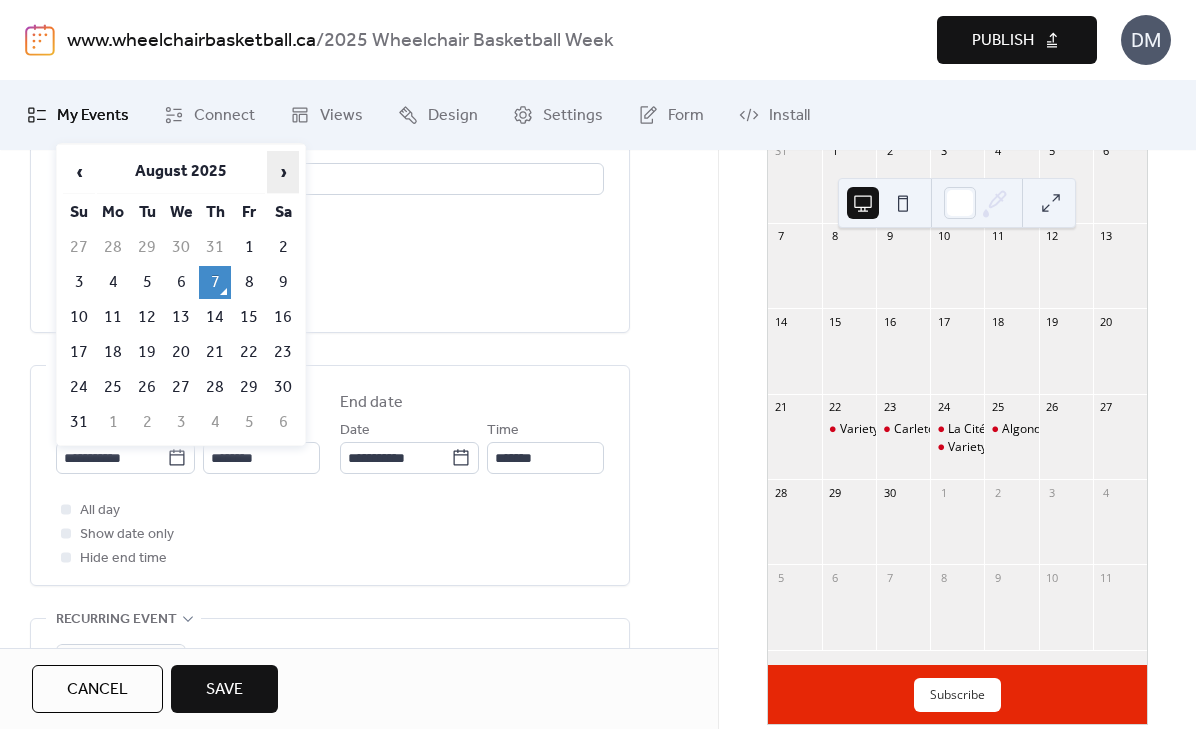 click on "›" at bounding box center [283, 172] 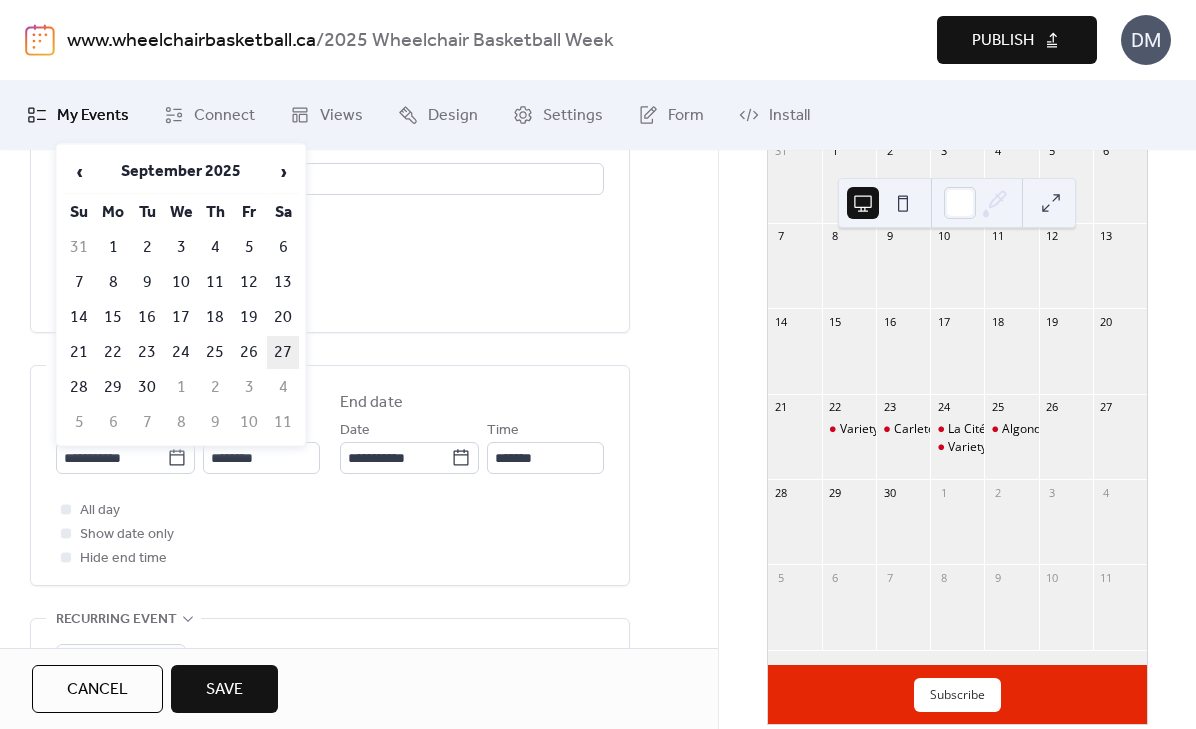 click on "27" at bounding box center [283, 352] 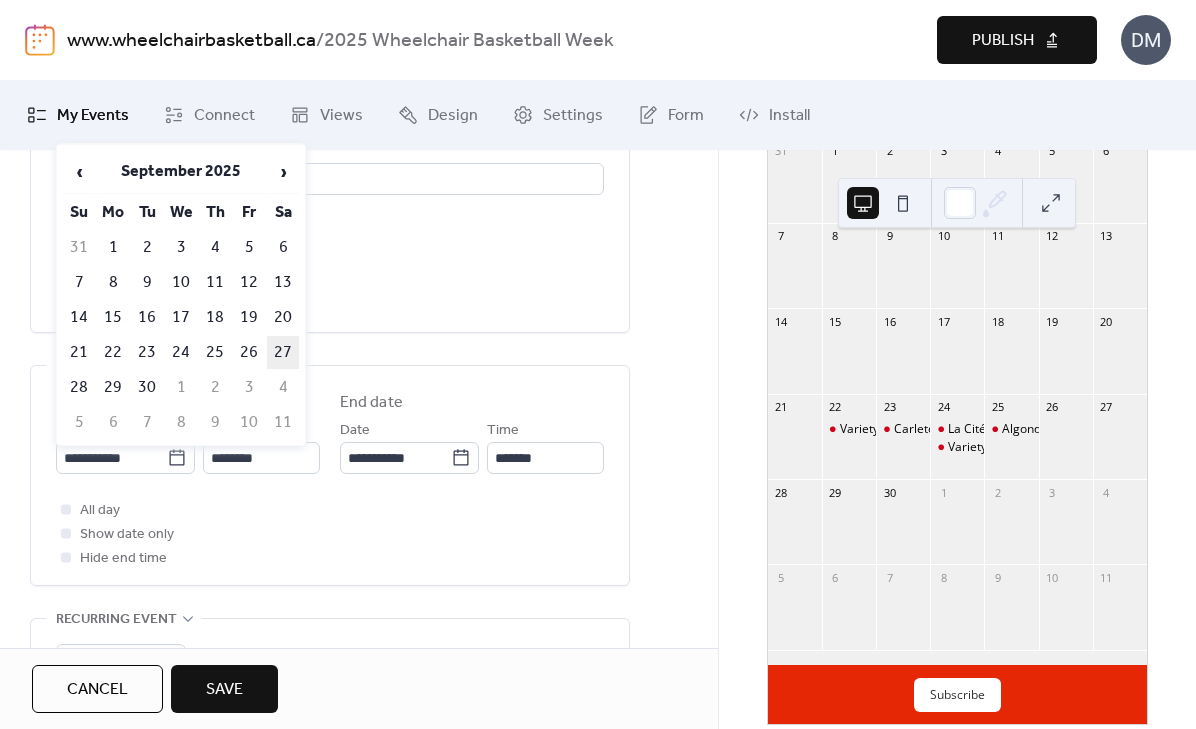 type on "**********" 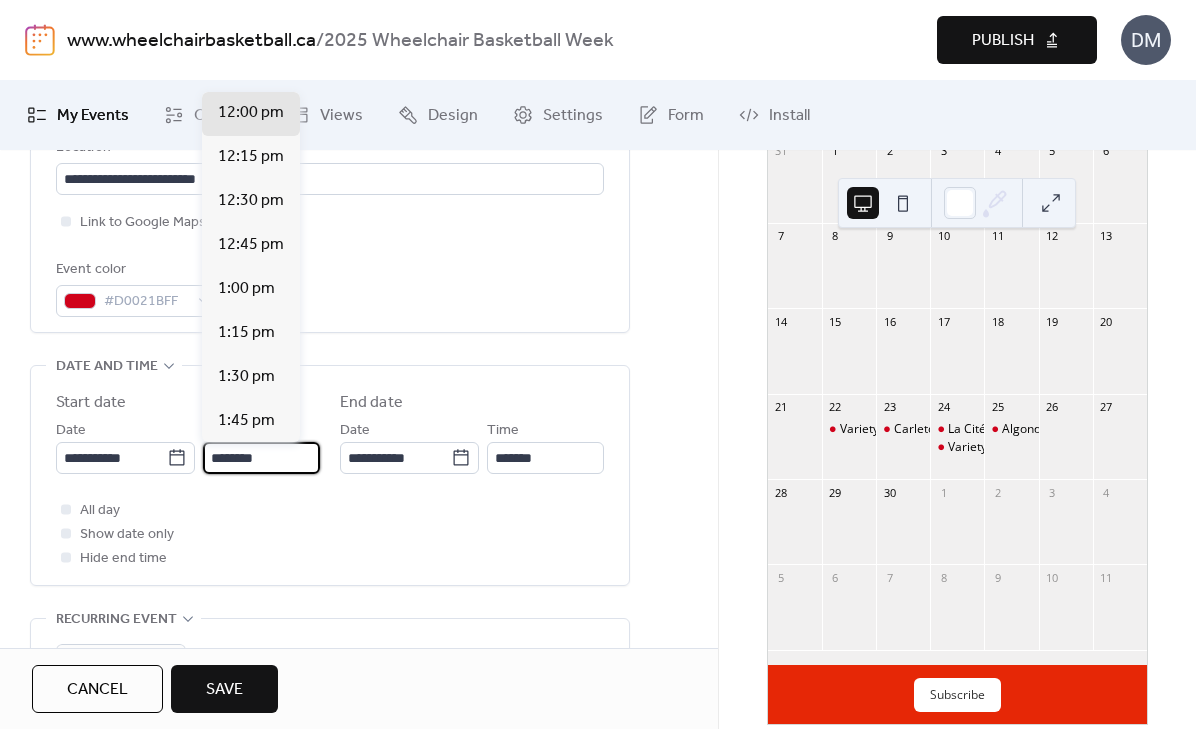click on "********" at bounding box center (261, 458) 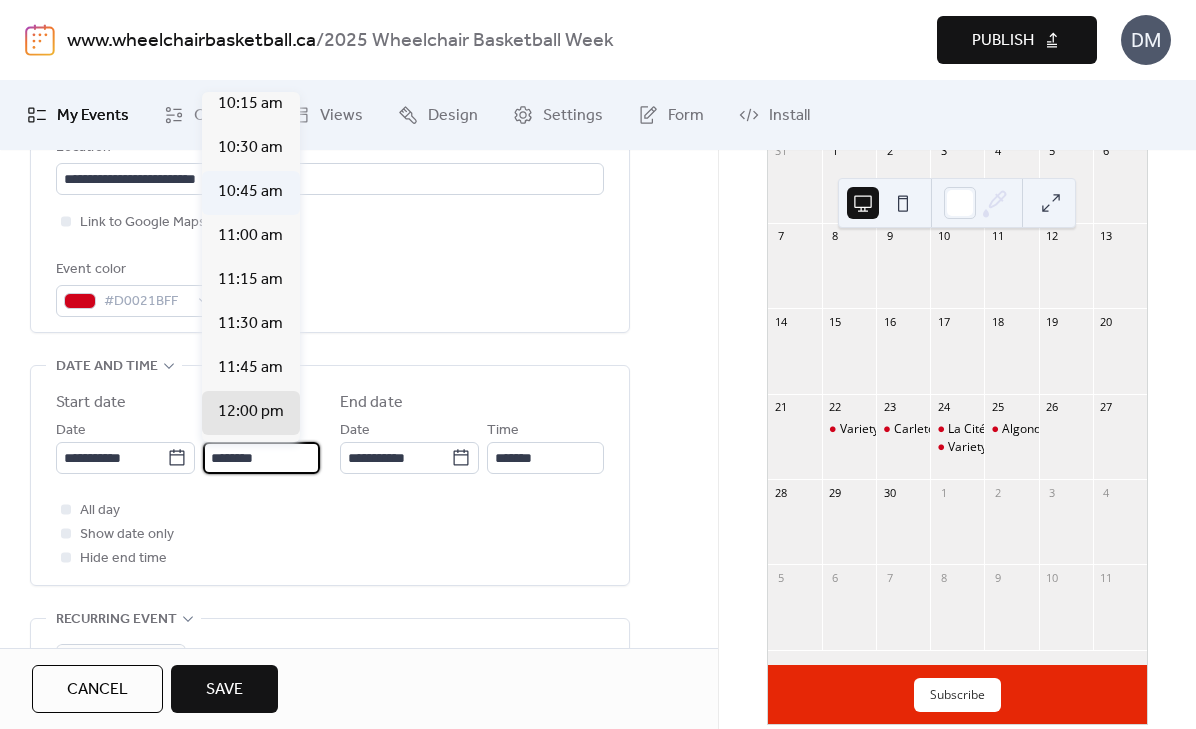 scroll, scrollTop: 1764, scrollLeft: 0, axis: vertical 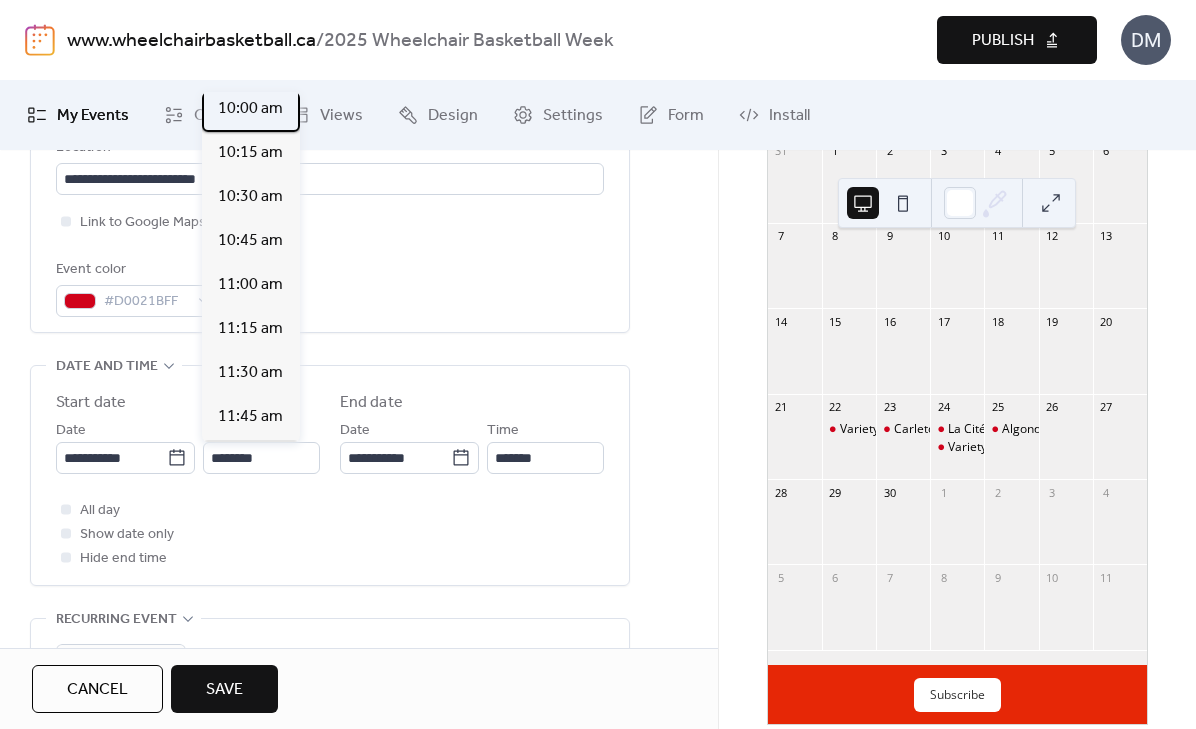 click on "10:00 am" at bounding box center [250, 109] 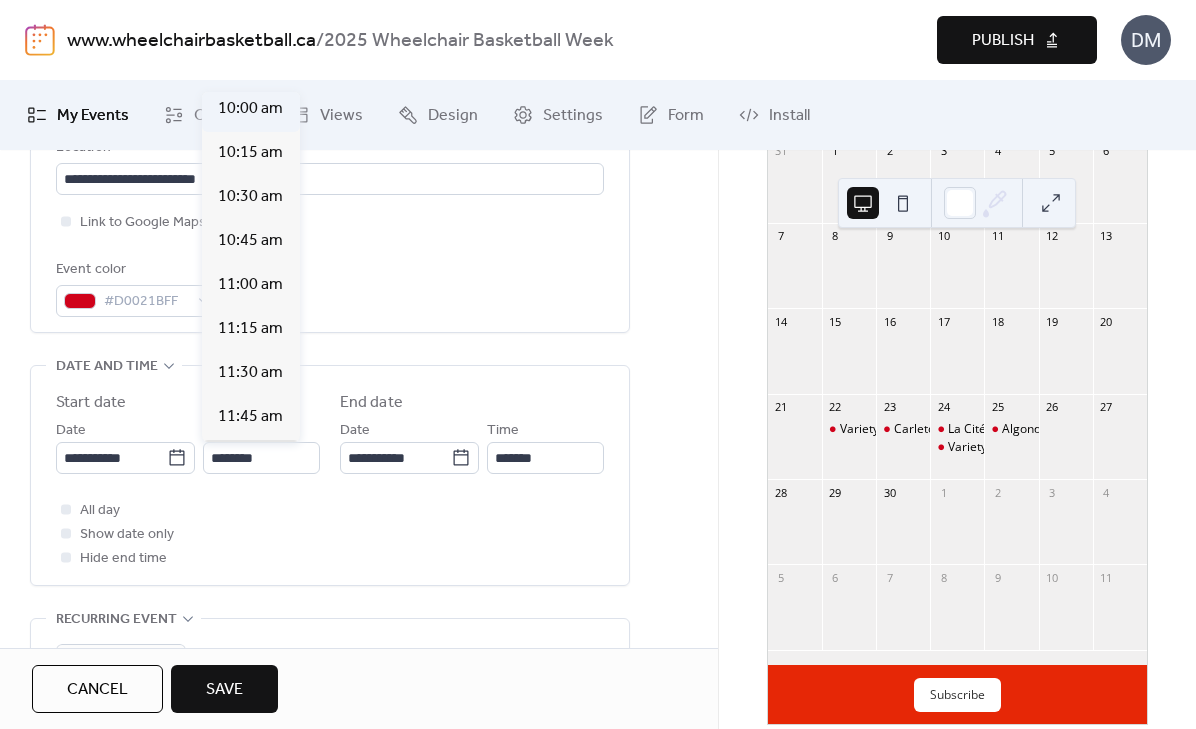 type on "********" 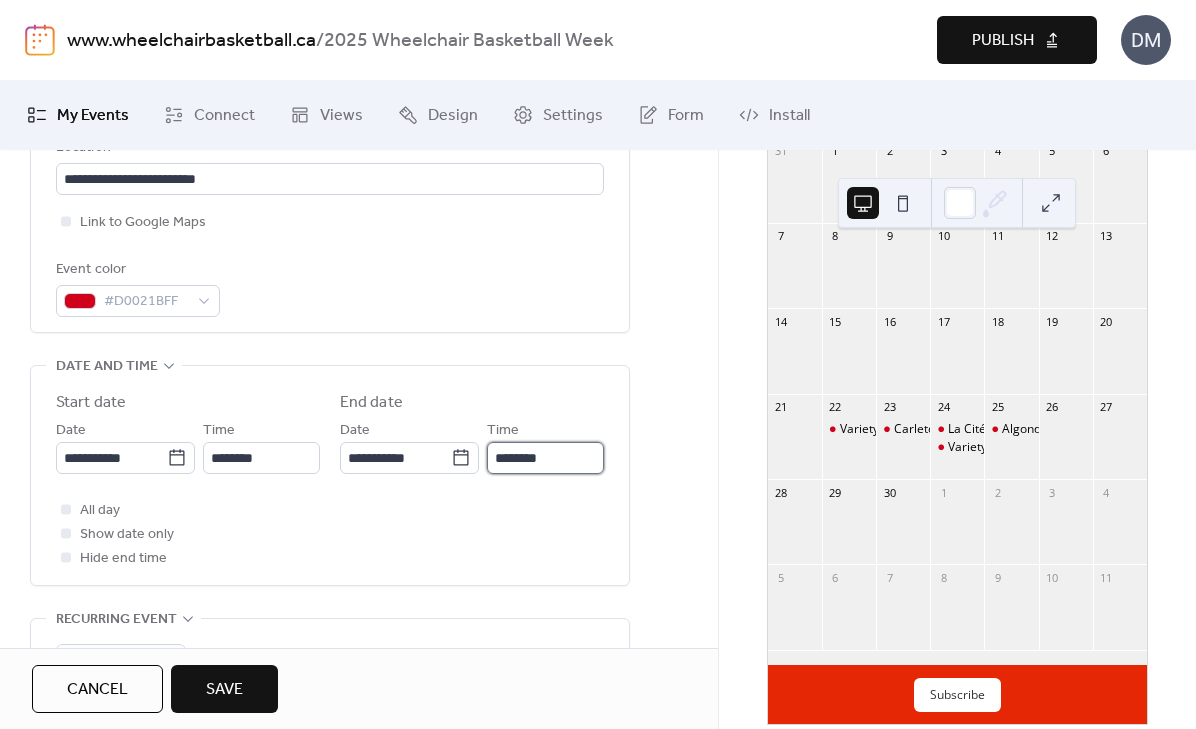 click on "********" at bounding box center [545, 458] 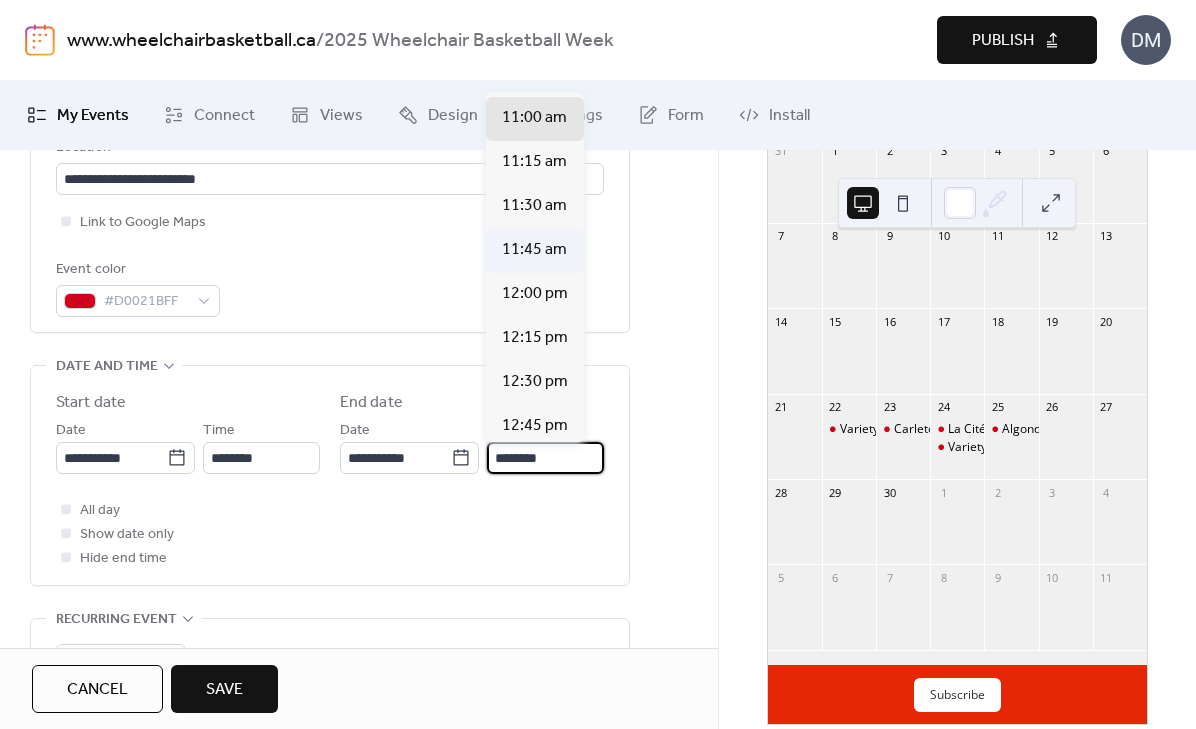 scroll, scrollTop: 140, scrollLeft: 0, axis: vertical 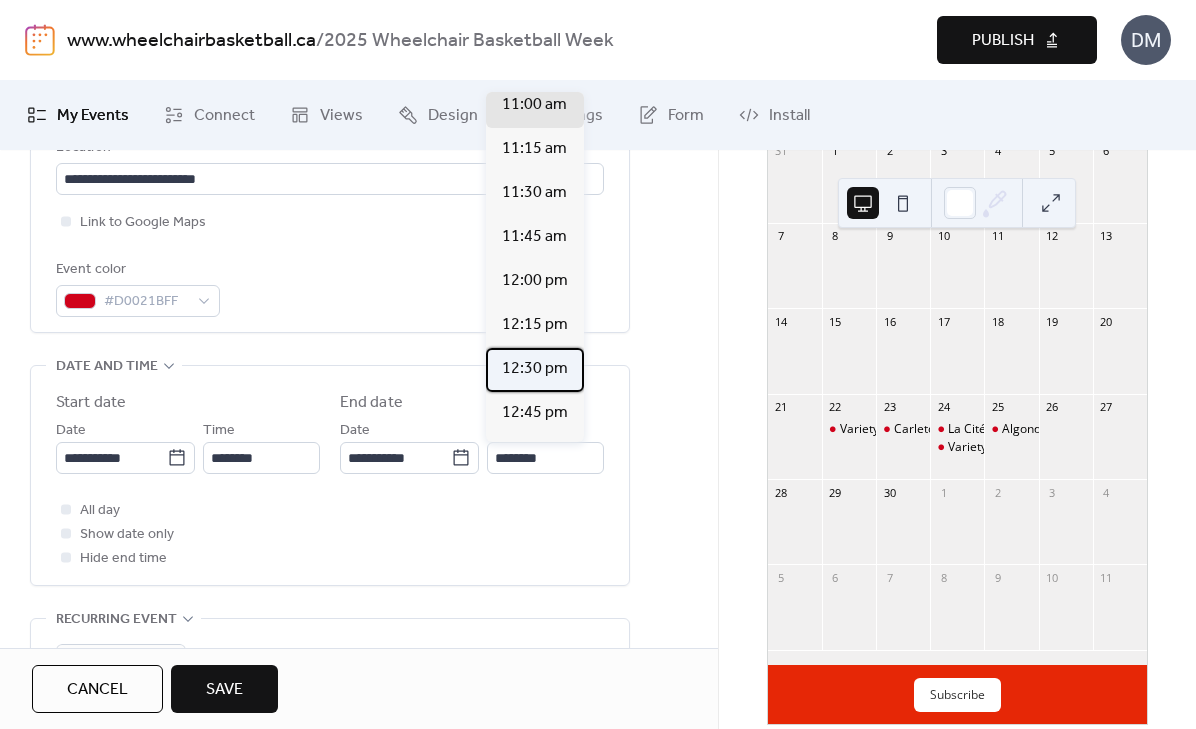 click on "12:30 pm" at bounding box center (535, 369) 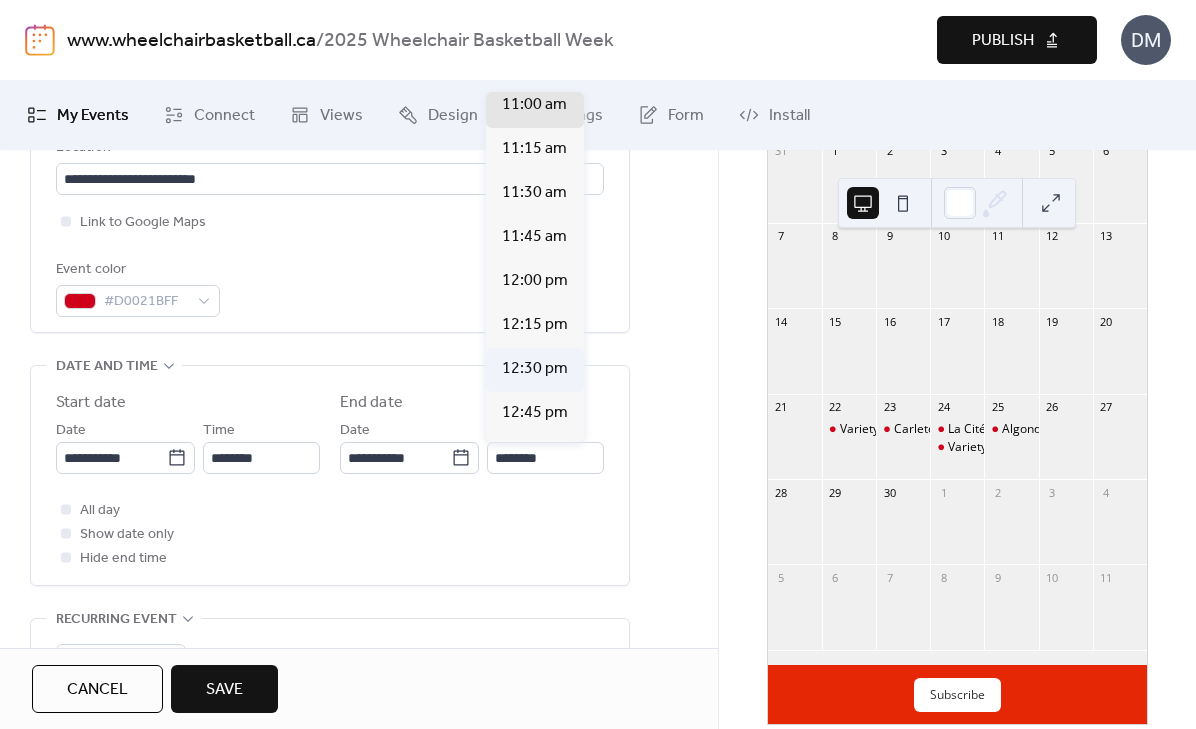 type on "********" 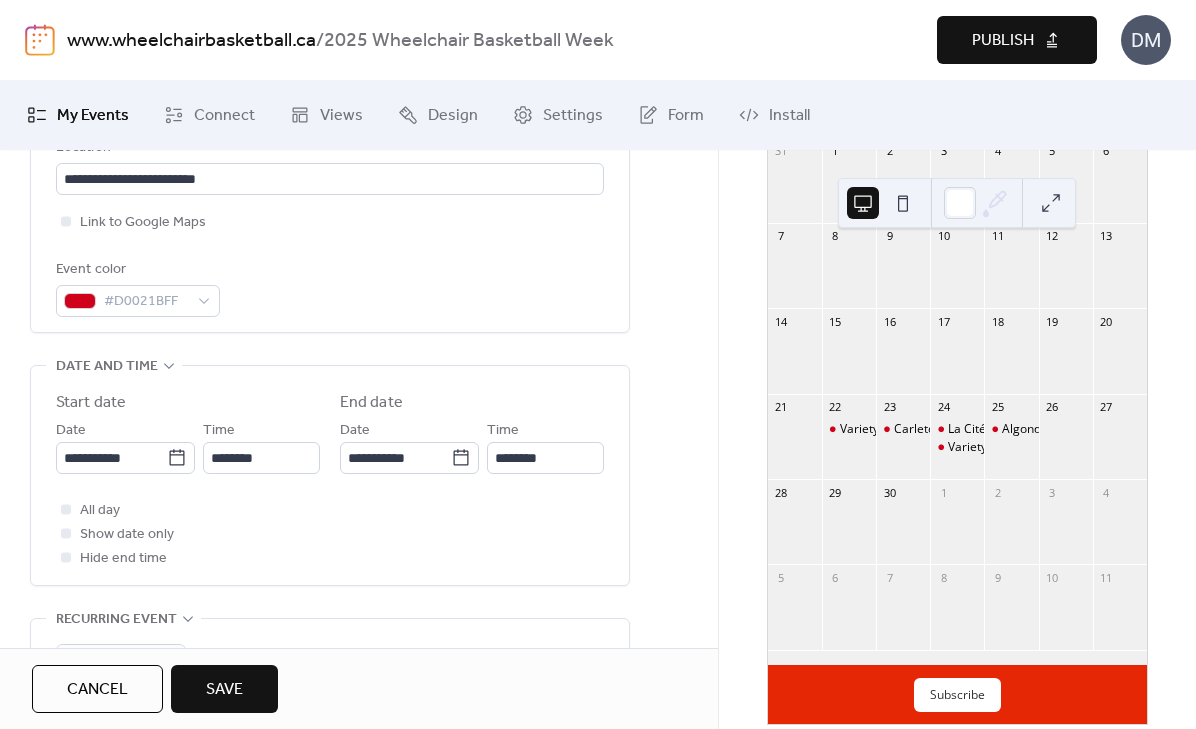 click on "All day Show date only Hide end time" at bounding box center [330, 534] 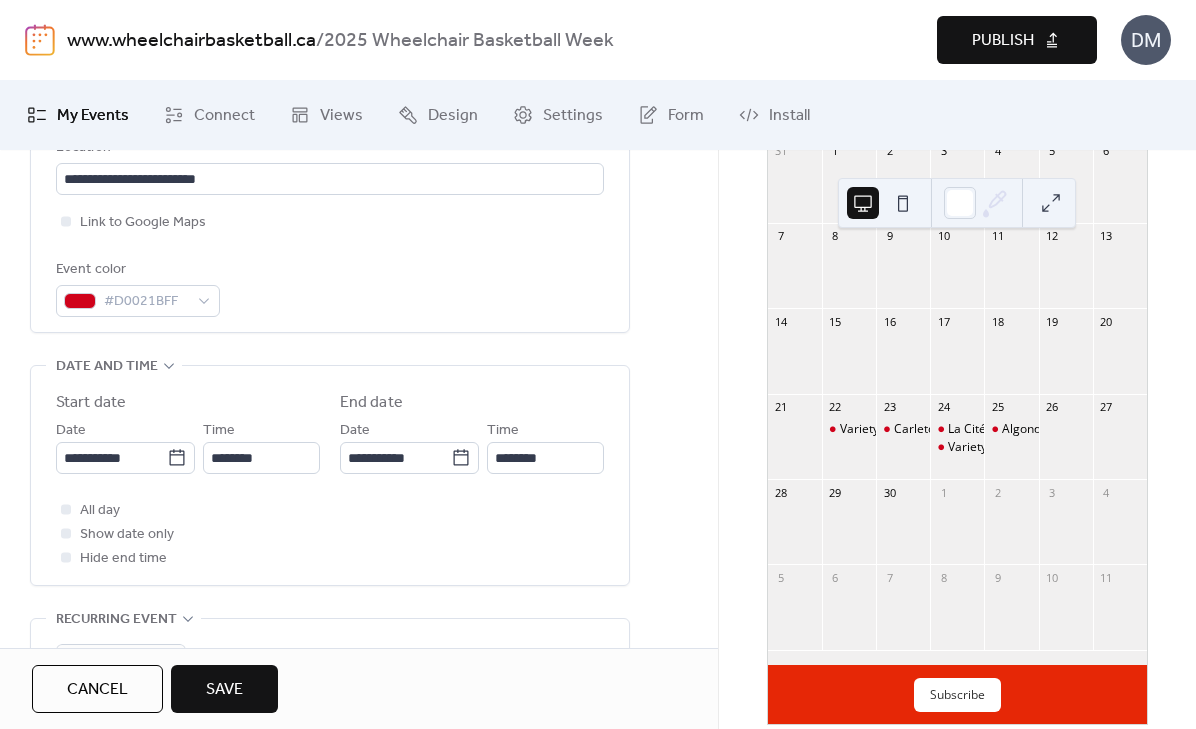 click on "Save" at bounding box center [224, 689] 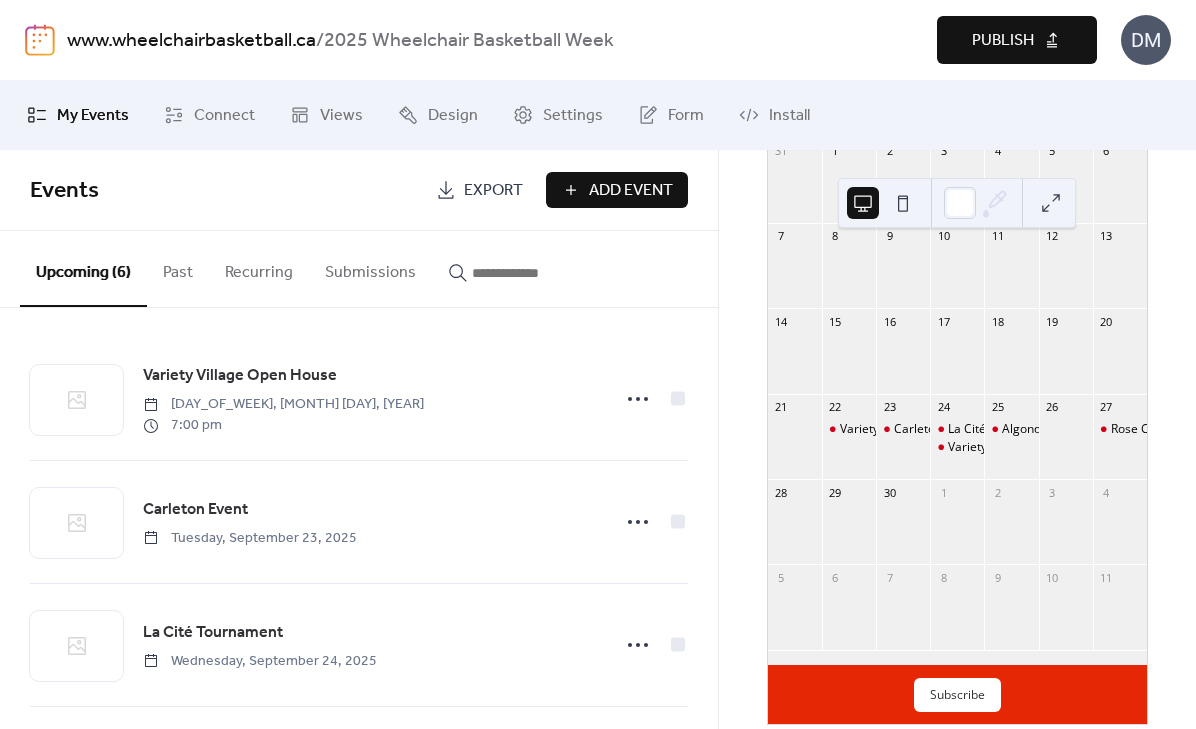 click on "Add Event" at bounding box center (631, 191) 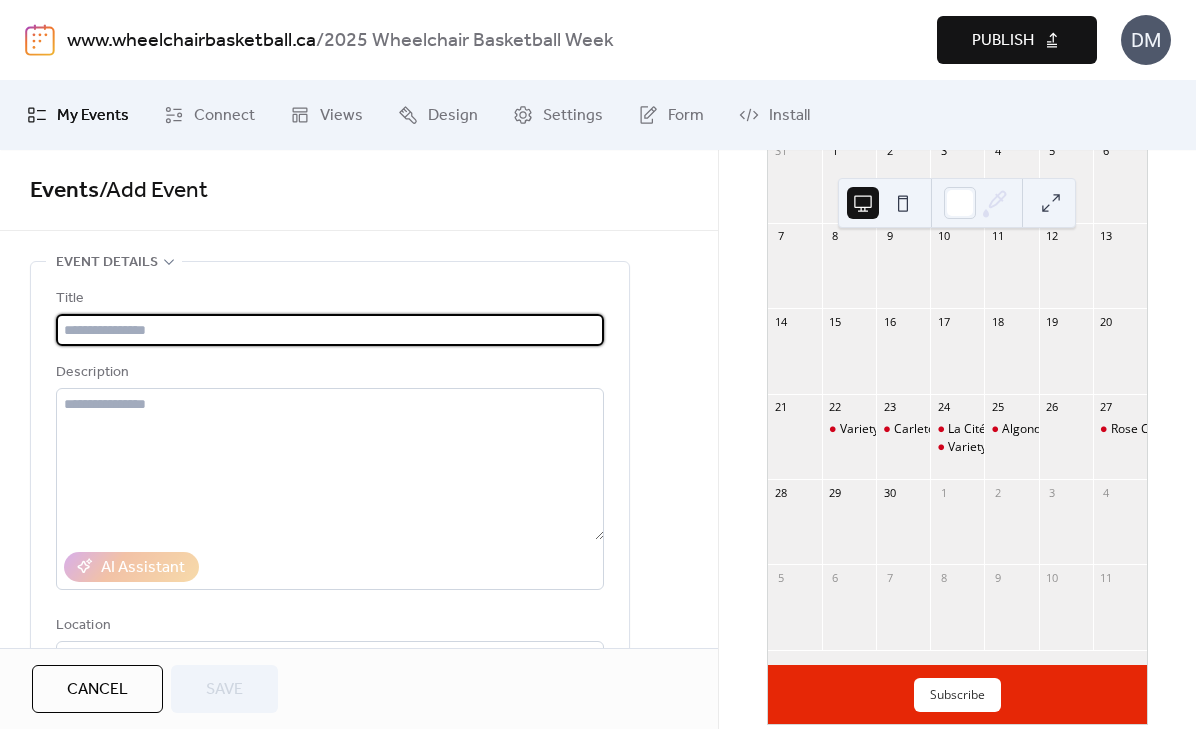 paste on "**********" 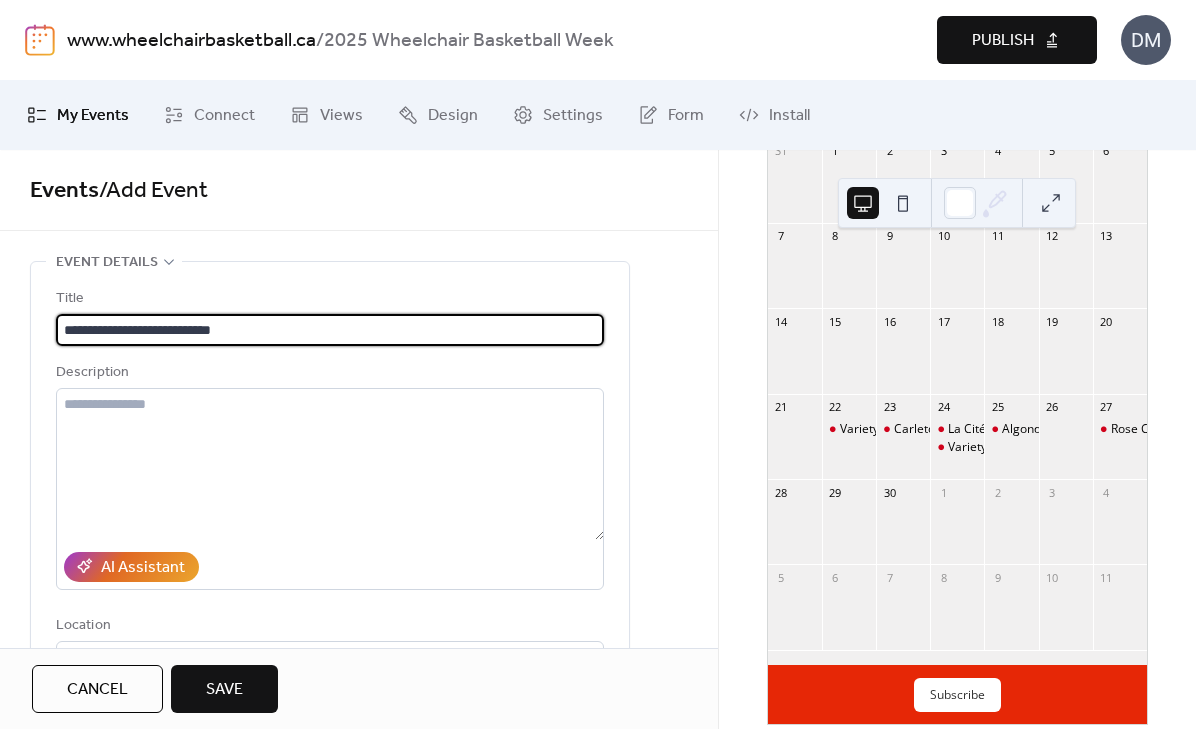 drag, startPoint x: 86, startPoint y: 330, endPoint x: 36, endPoint y: 323, distance: 50.48762 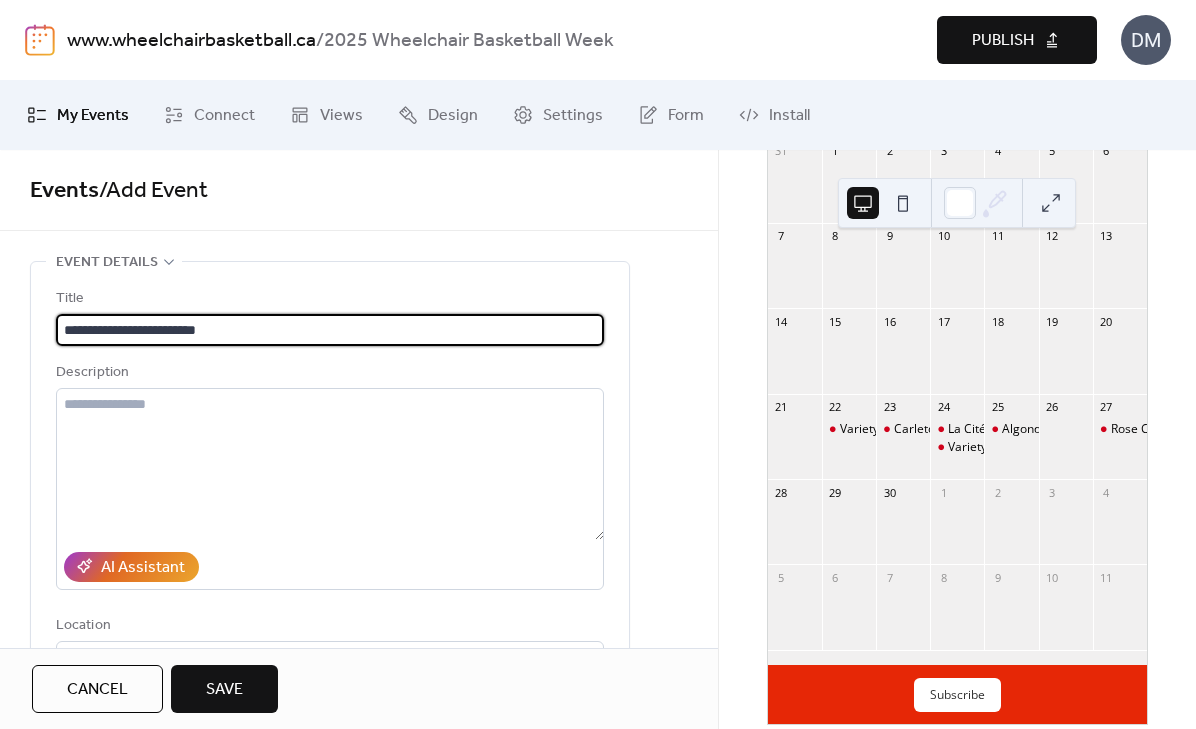 type on "**********" 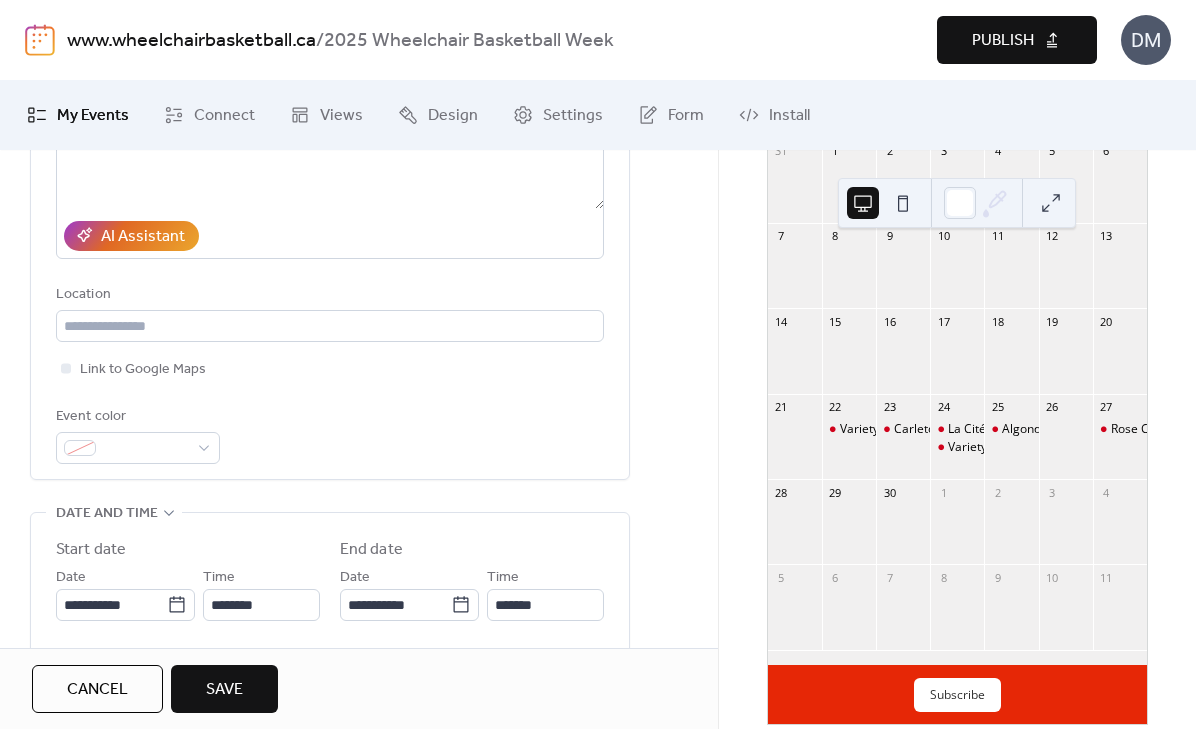 scroll, scrollTop: 341, scrollLeft: 0, axis: vertical 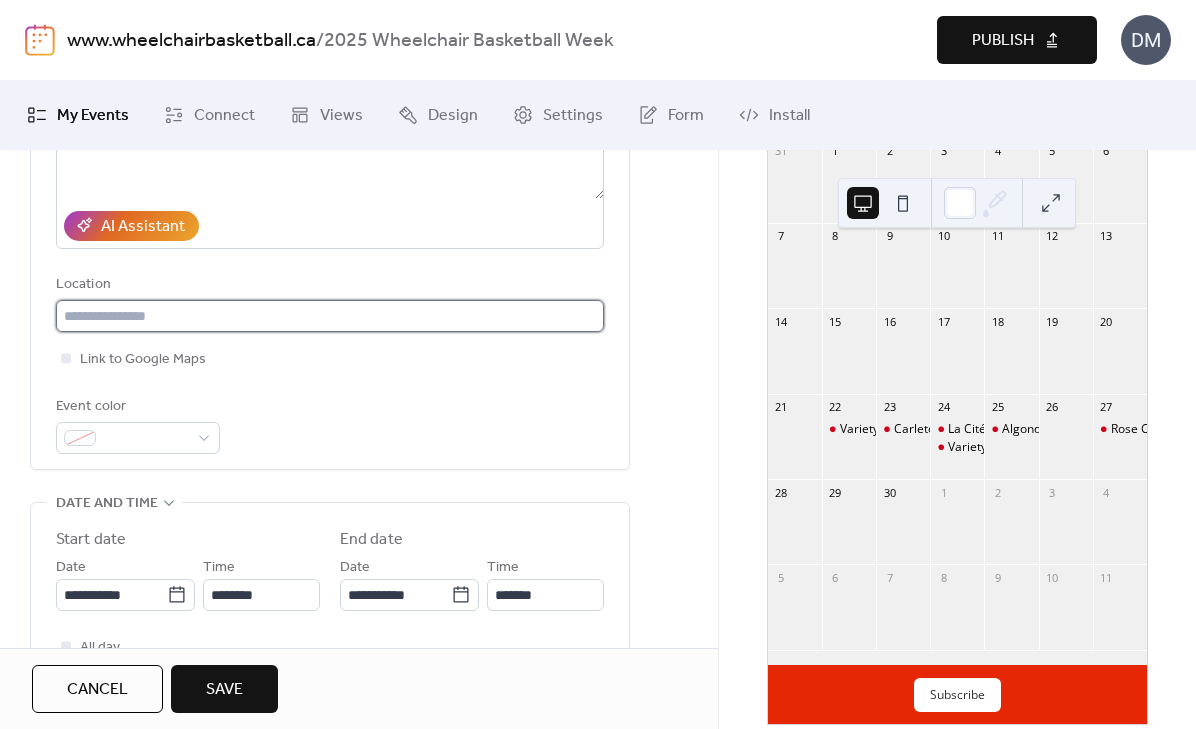 click at bounding box center [330, 316] 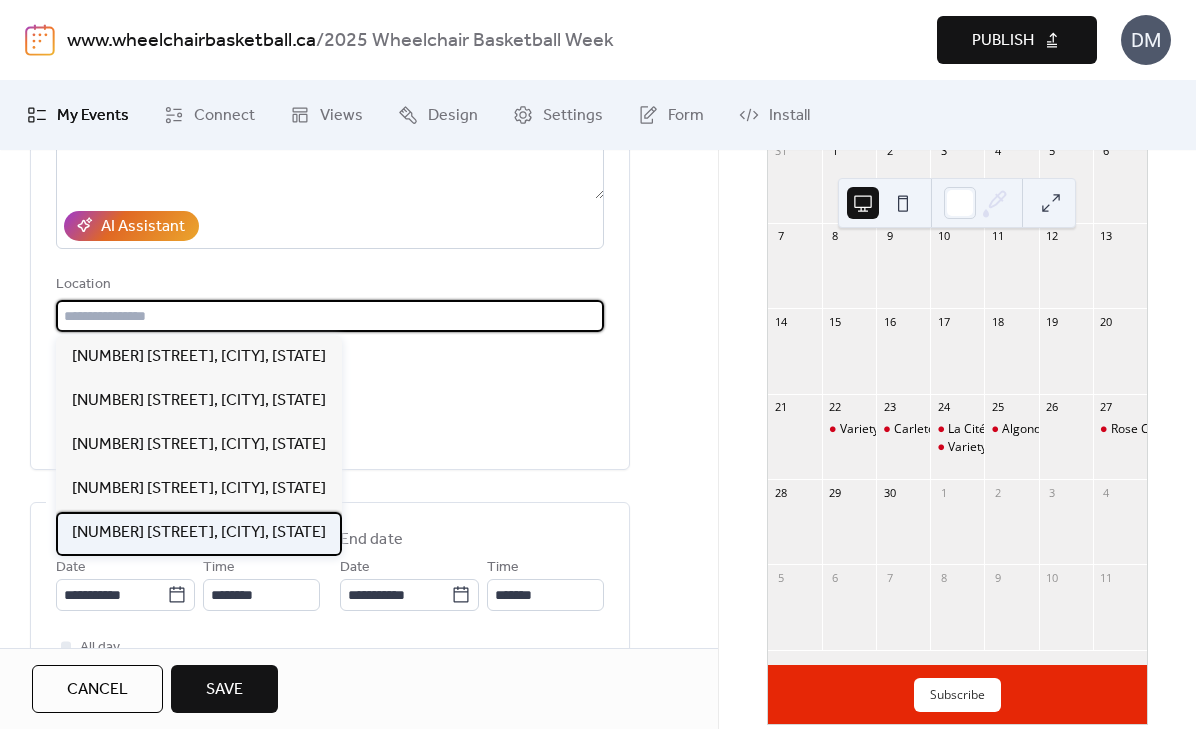 click on "[NUMBER] [STREET], [CITY], [STATE]" at bounding box center (199, 533) 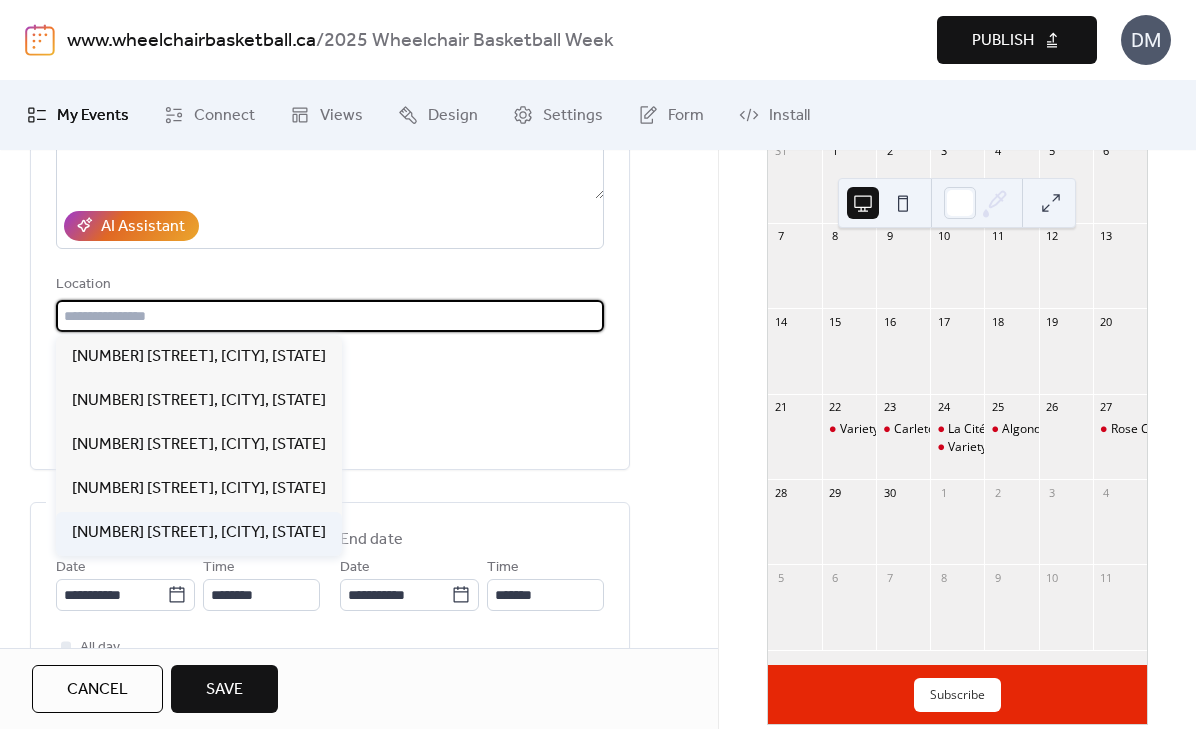 type on "**********" 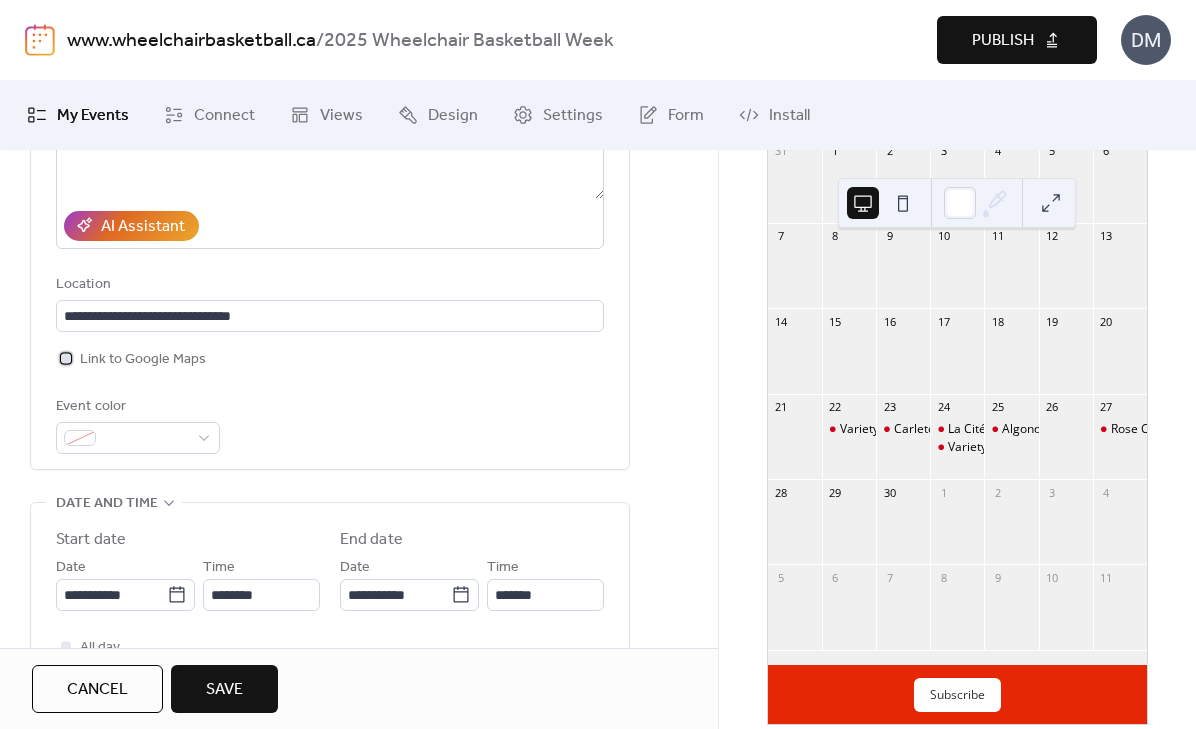 click at bounding box center [66, 358] 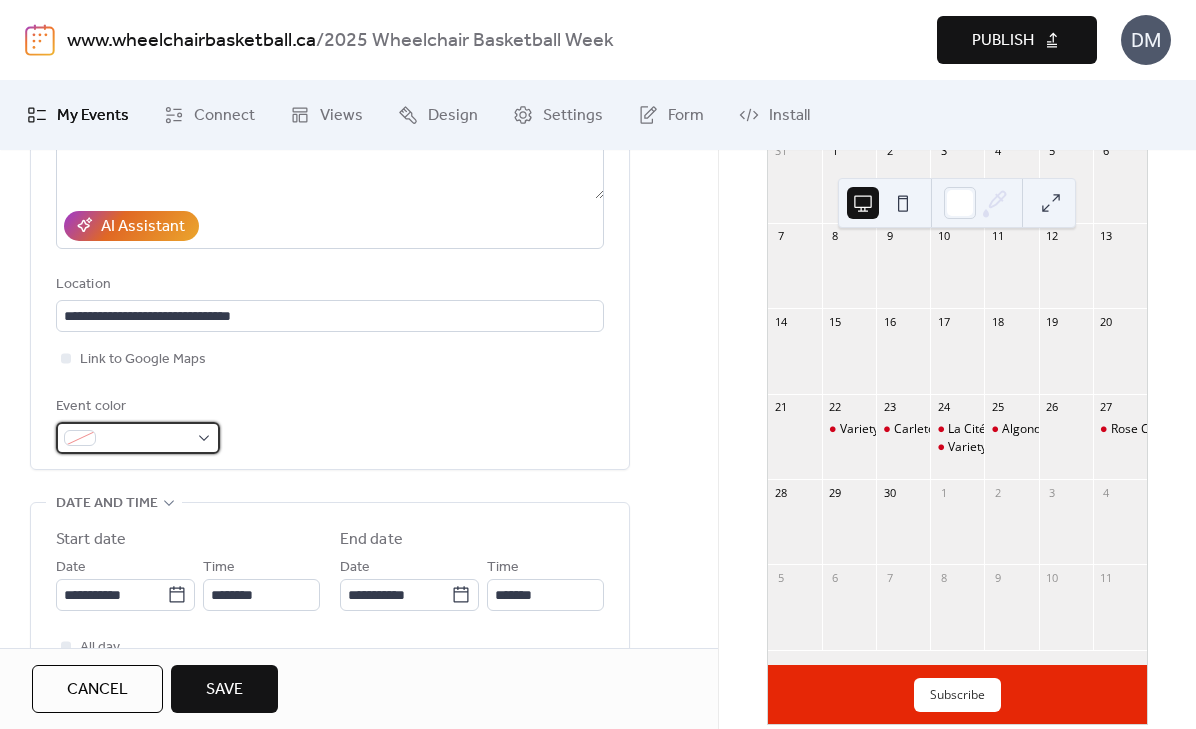 click at bounding box center [138, 438] 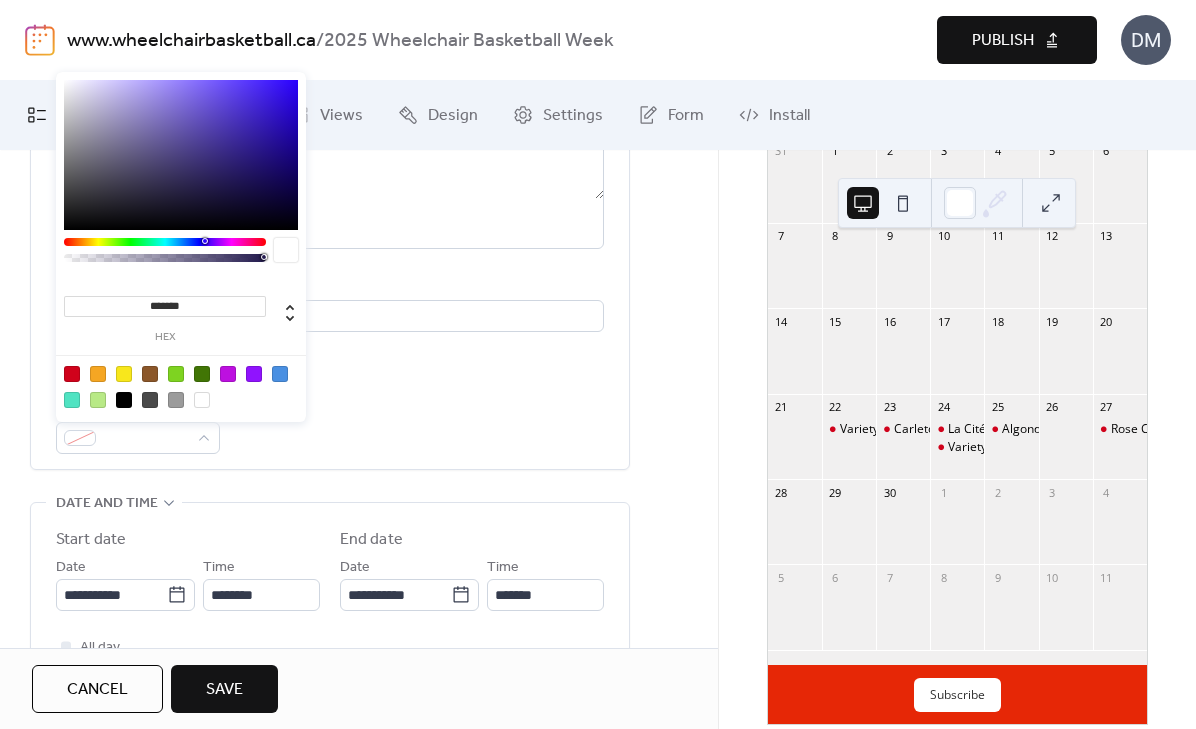 click at bounding box center (72, 374) 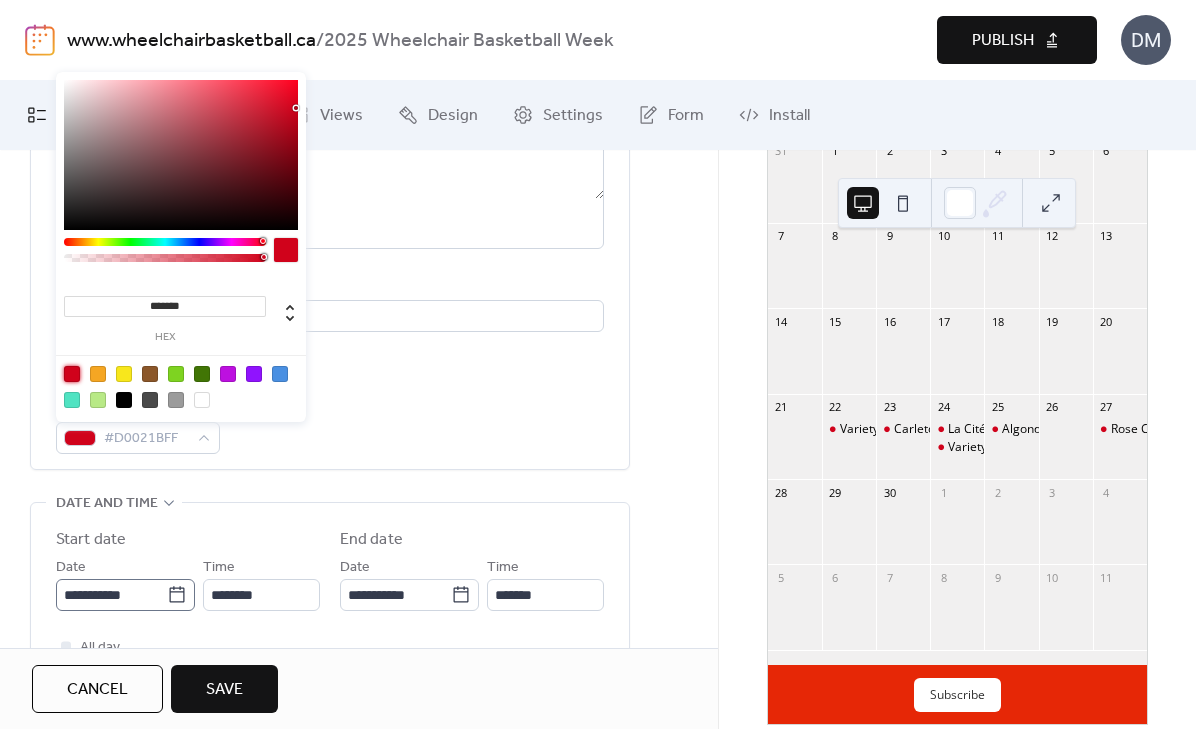 click 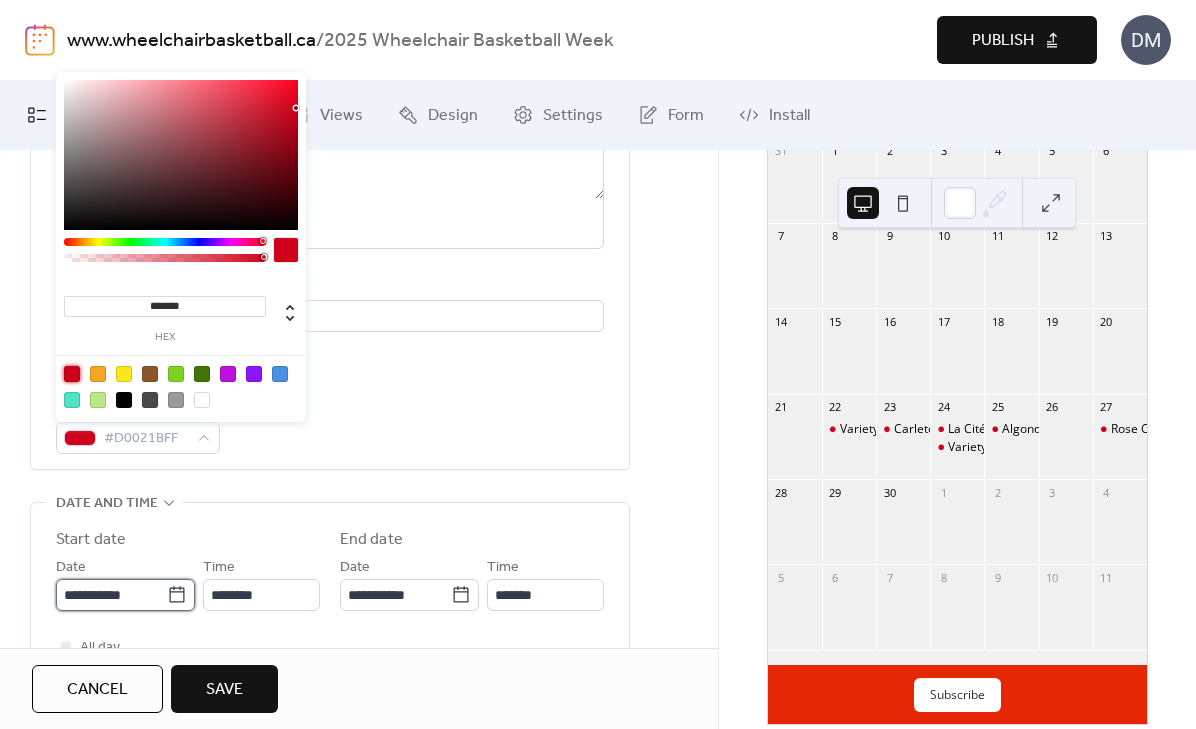 click on "**********" at bounding box center (111, 595) 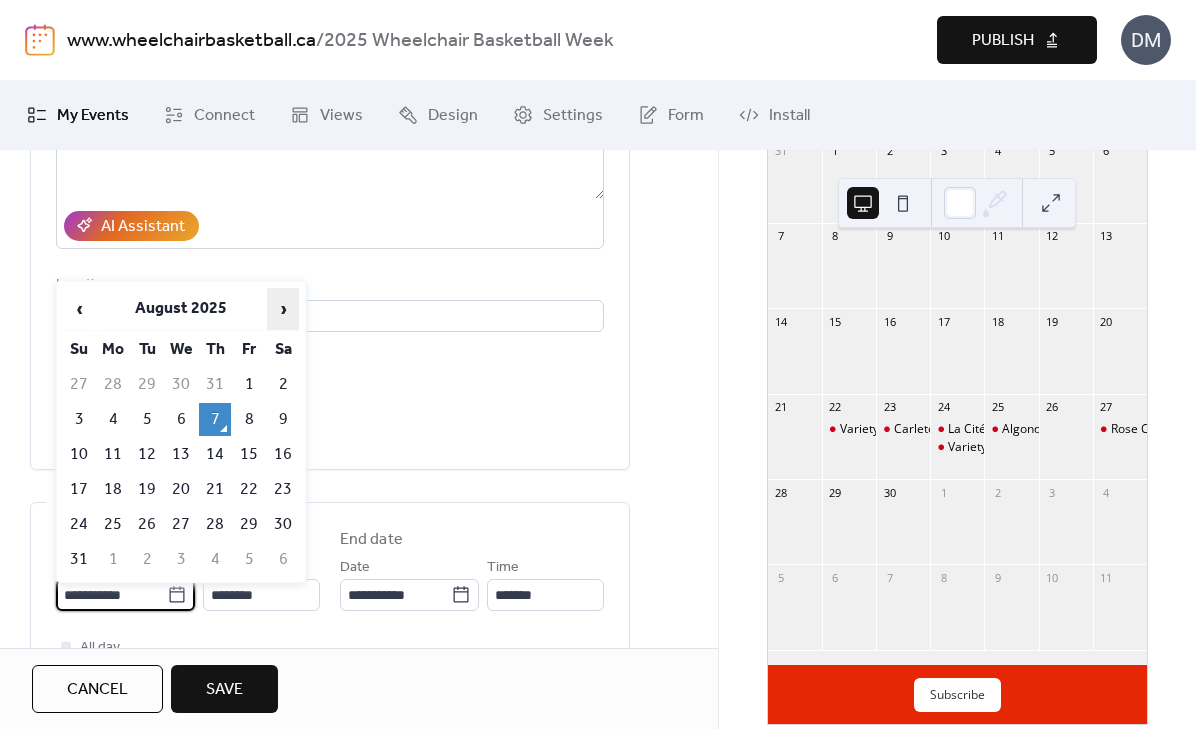 click on "›" at bounding box center (283, 309) 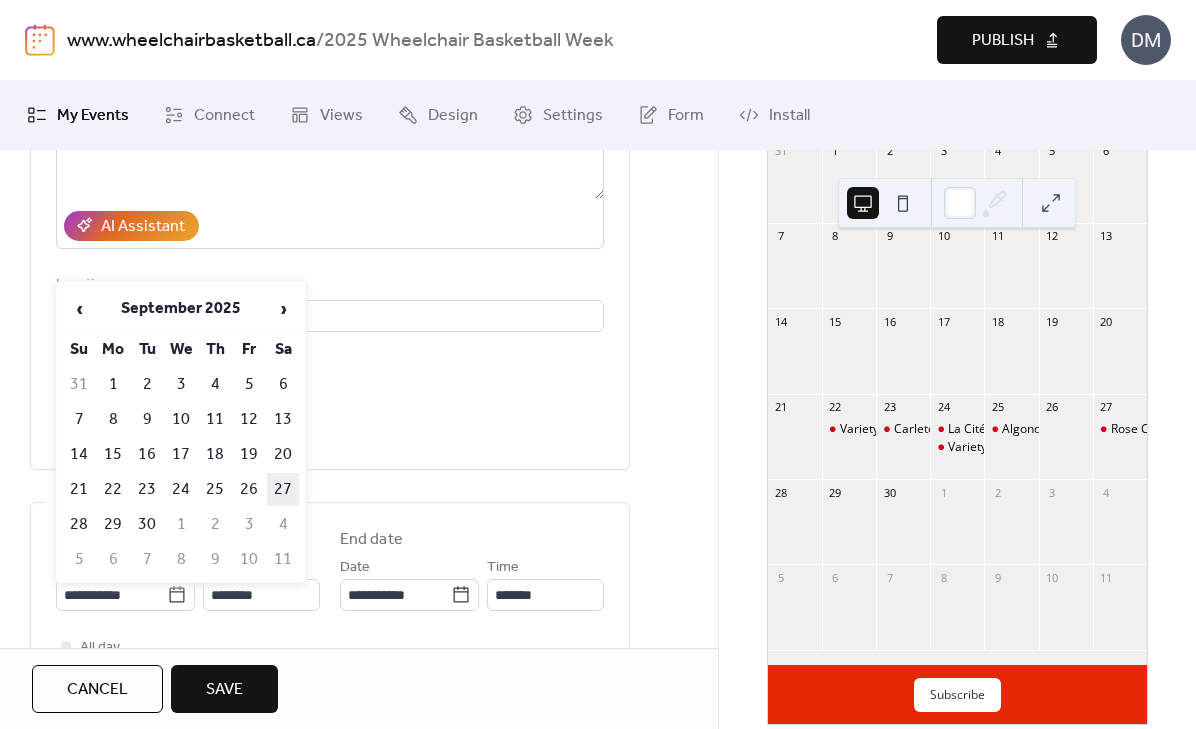 click on "27" at bounding box center [283, 489] 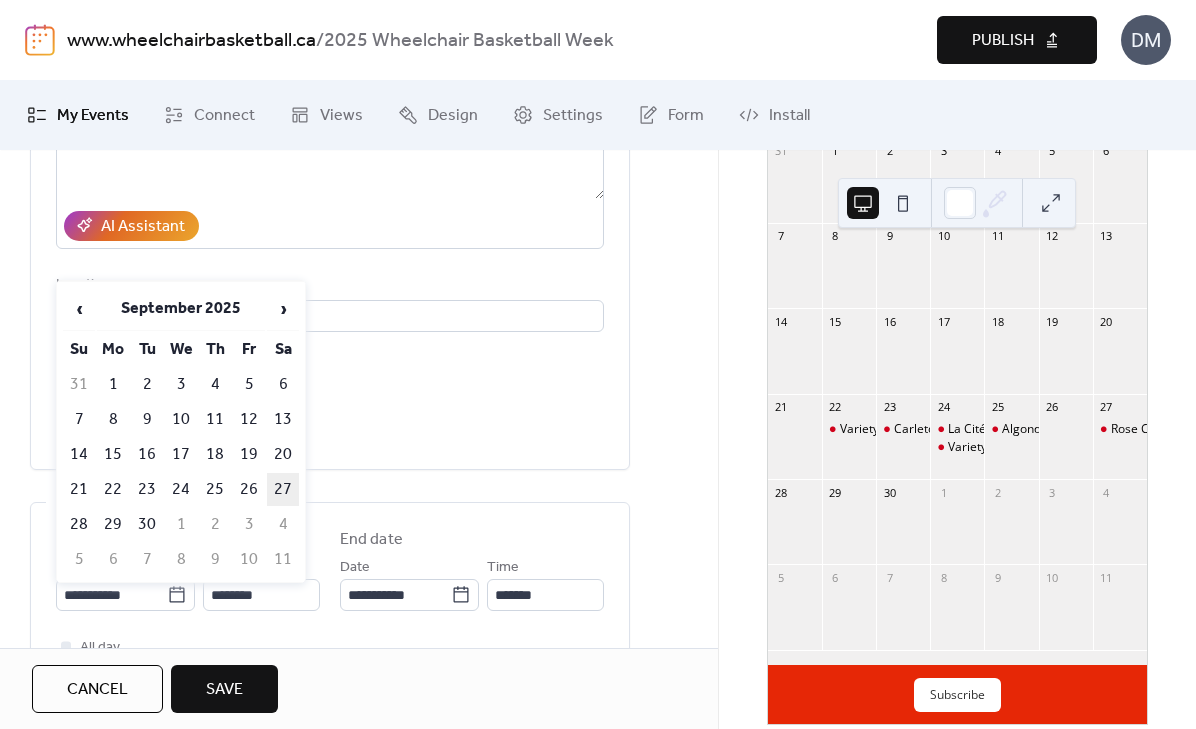 type on "**********" 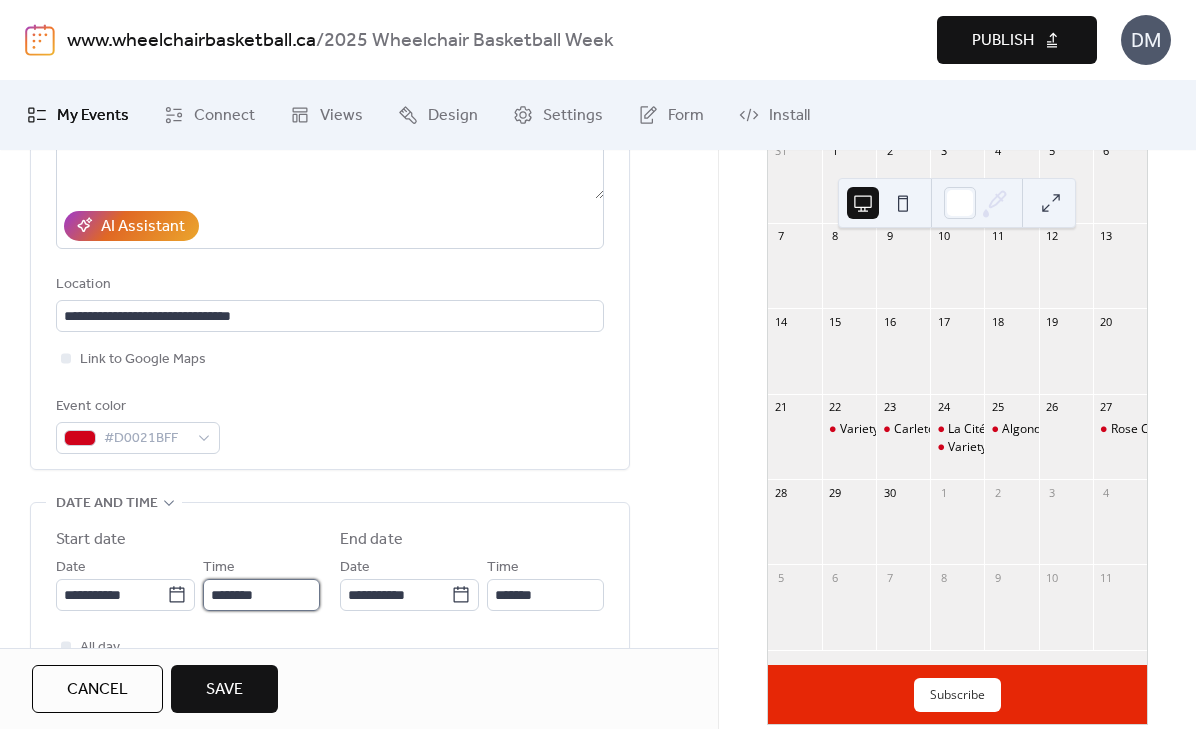 click on "********" at bounding box center [261, 595] 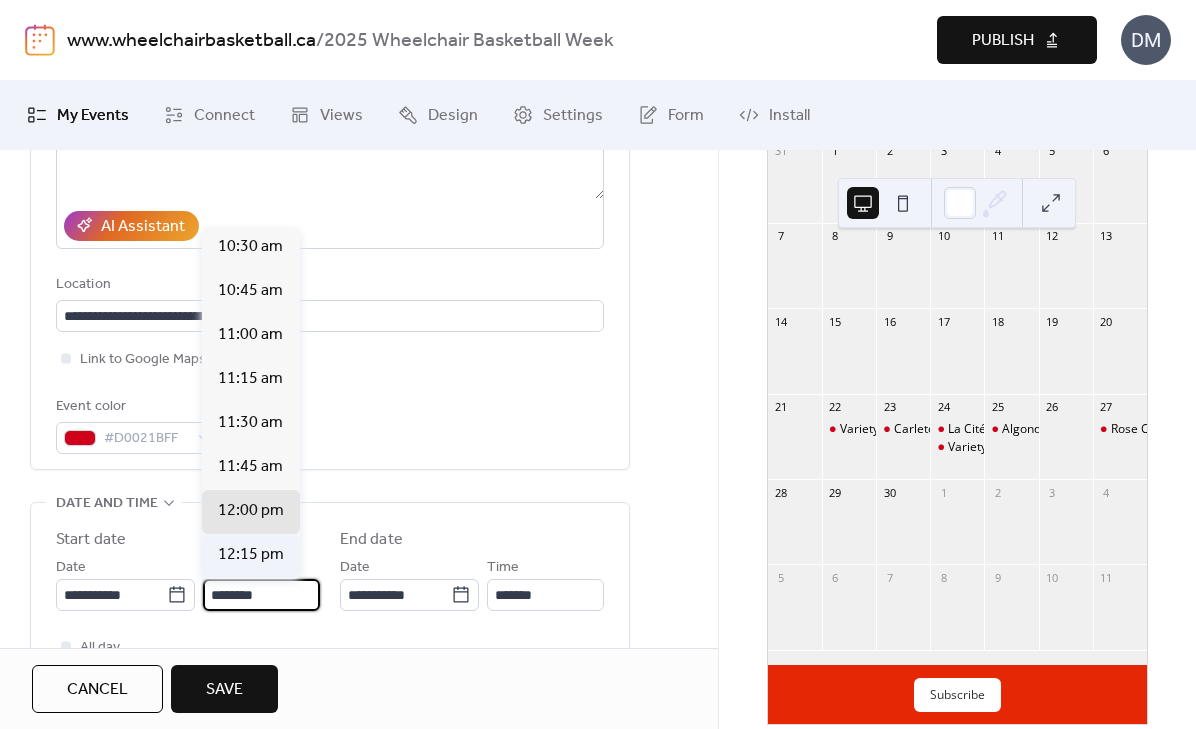 scroll, scrollTop: 1853, scrollLeft: 0, axis: vertical 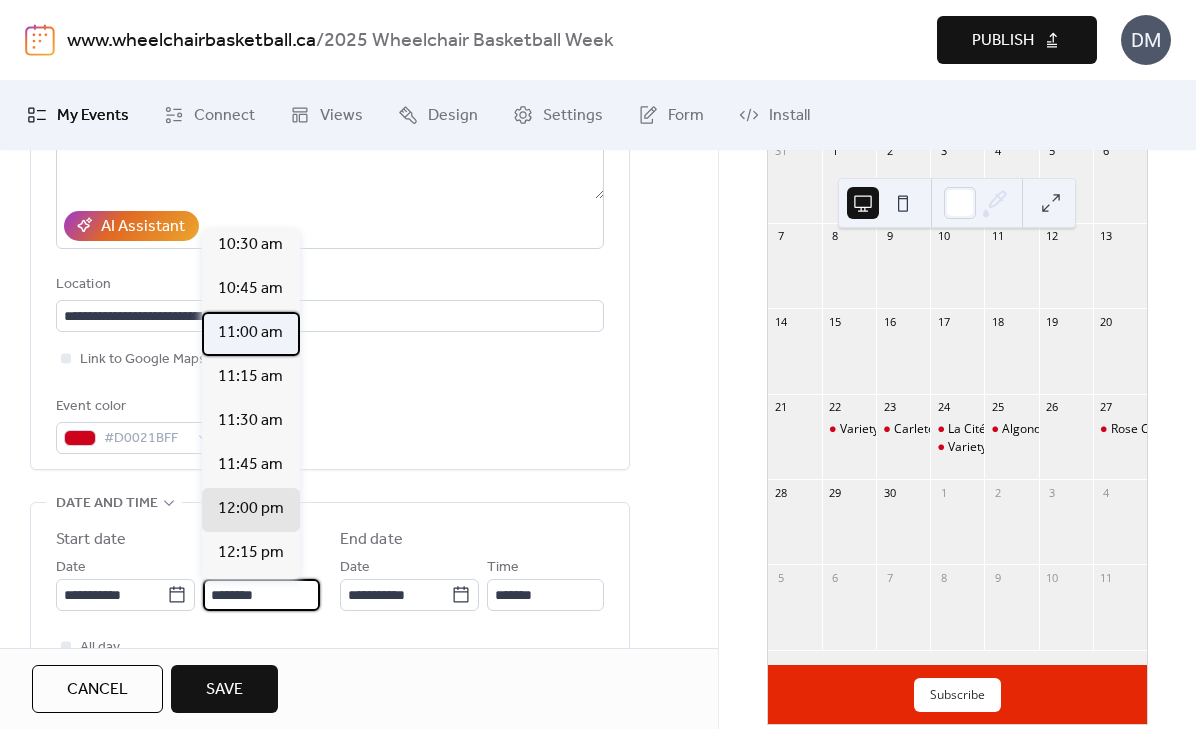 click on "11:00 am" at bounding box center [250, 333] 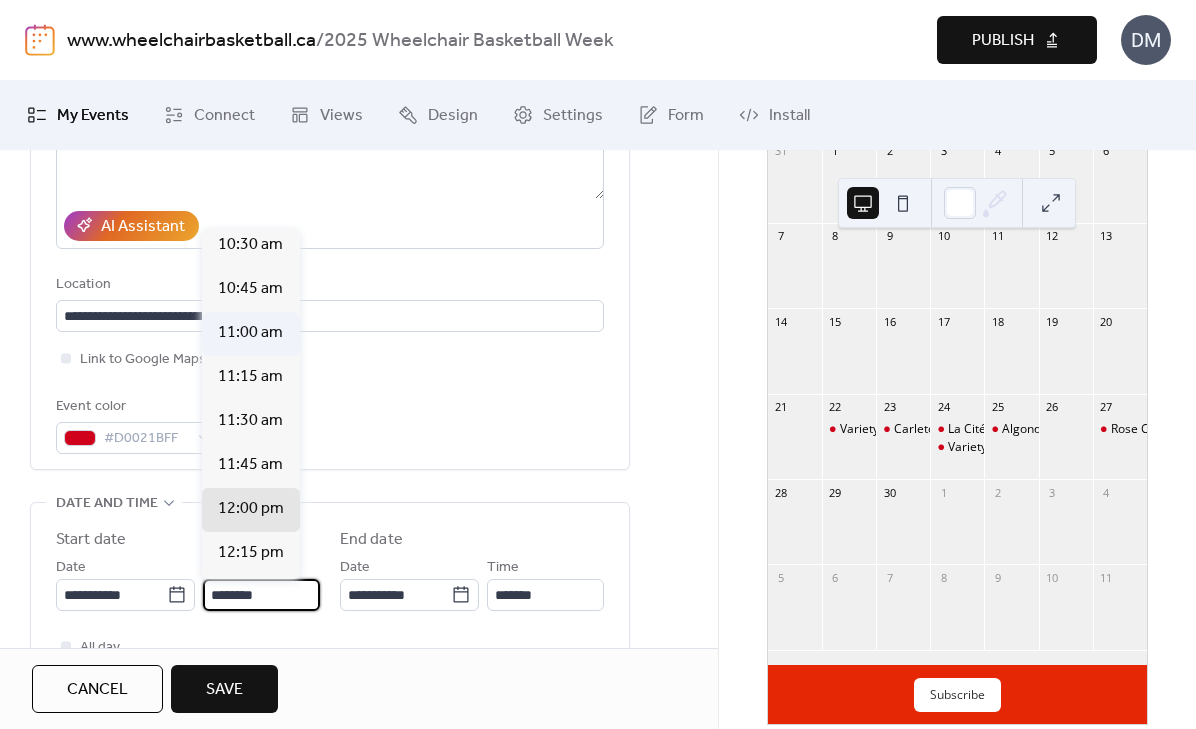 type on "********" 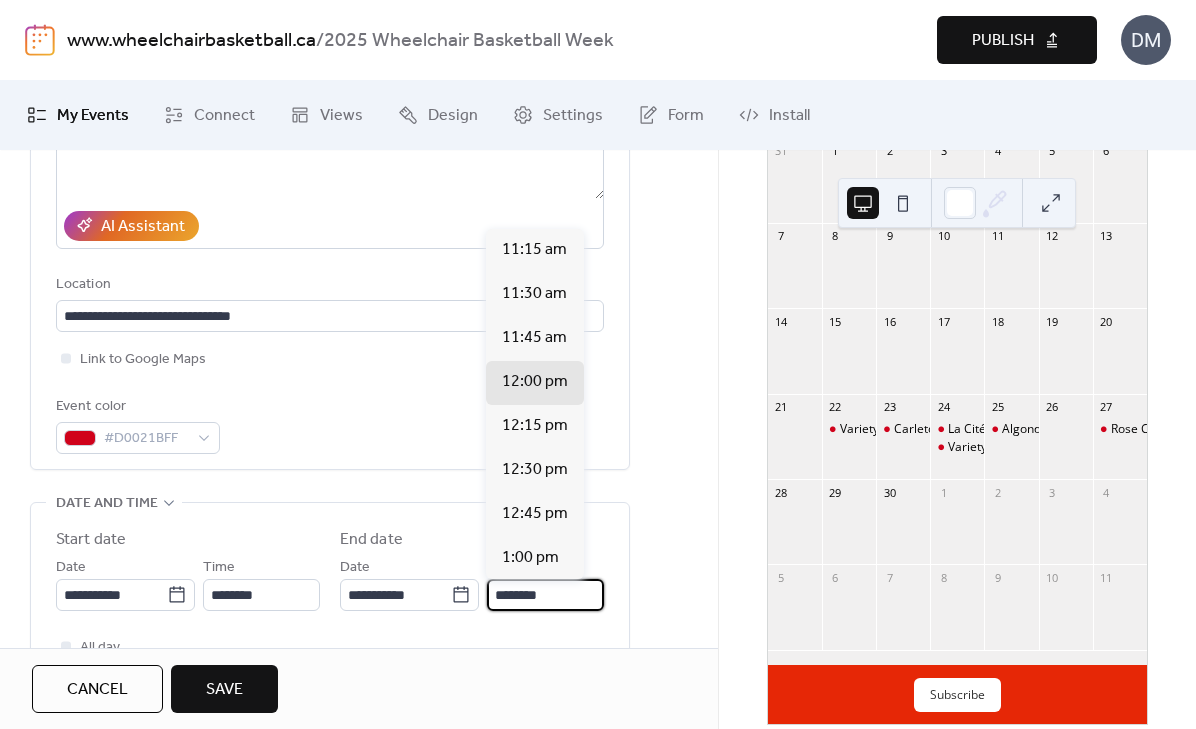 click on "********" at bounding box center [545, 595] 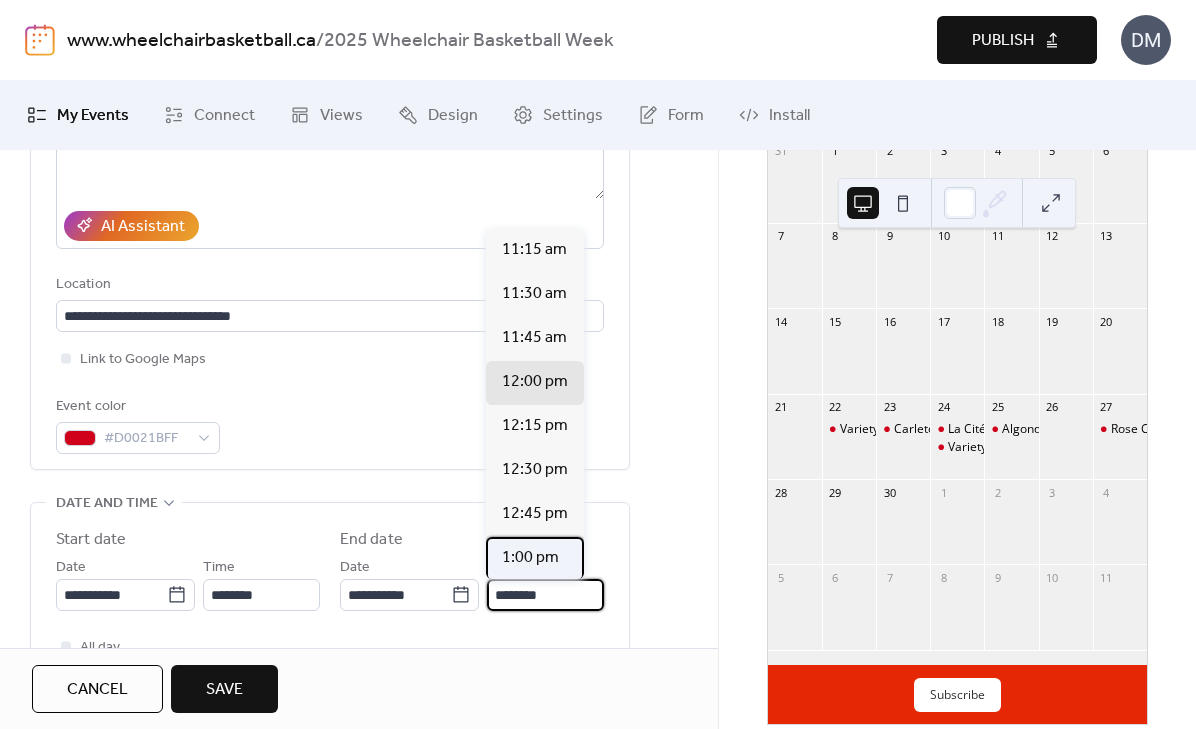 click on "1:00 pm" at bounding box center (530, 558) 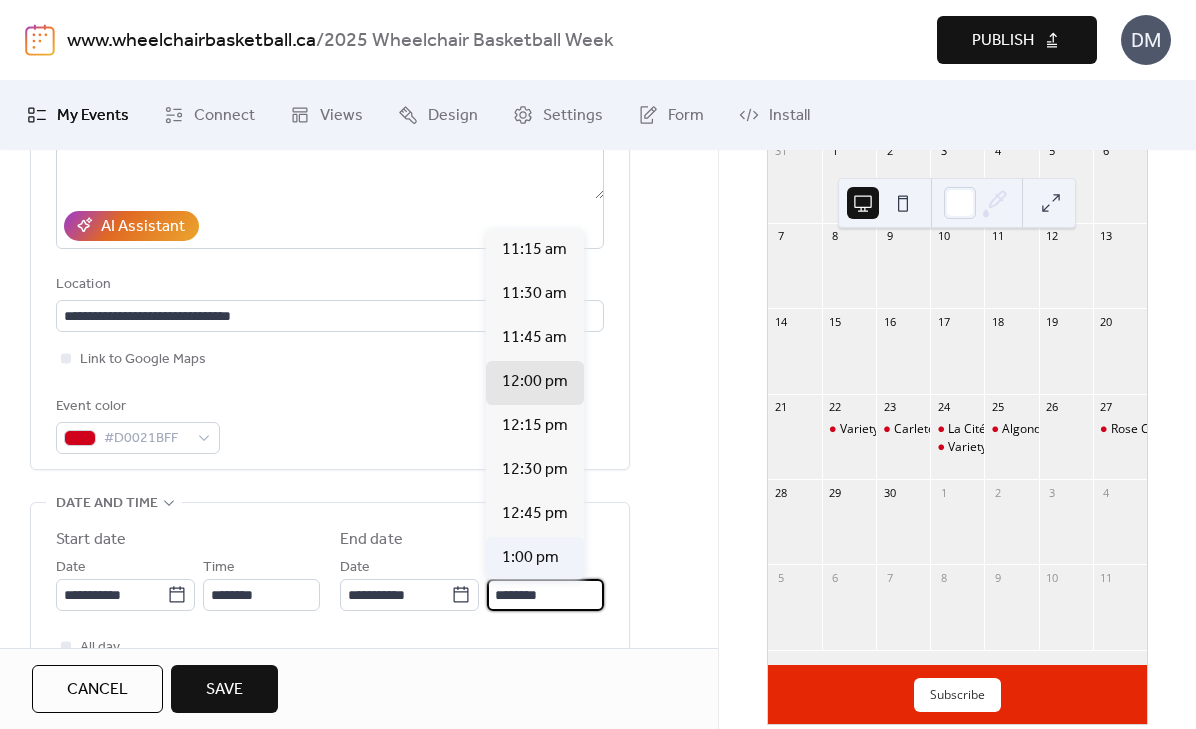 type on "*******" 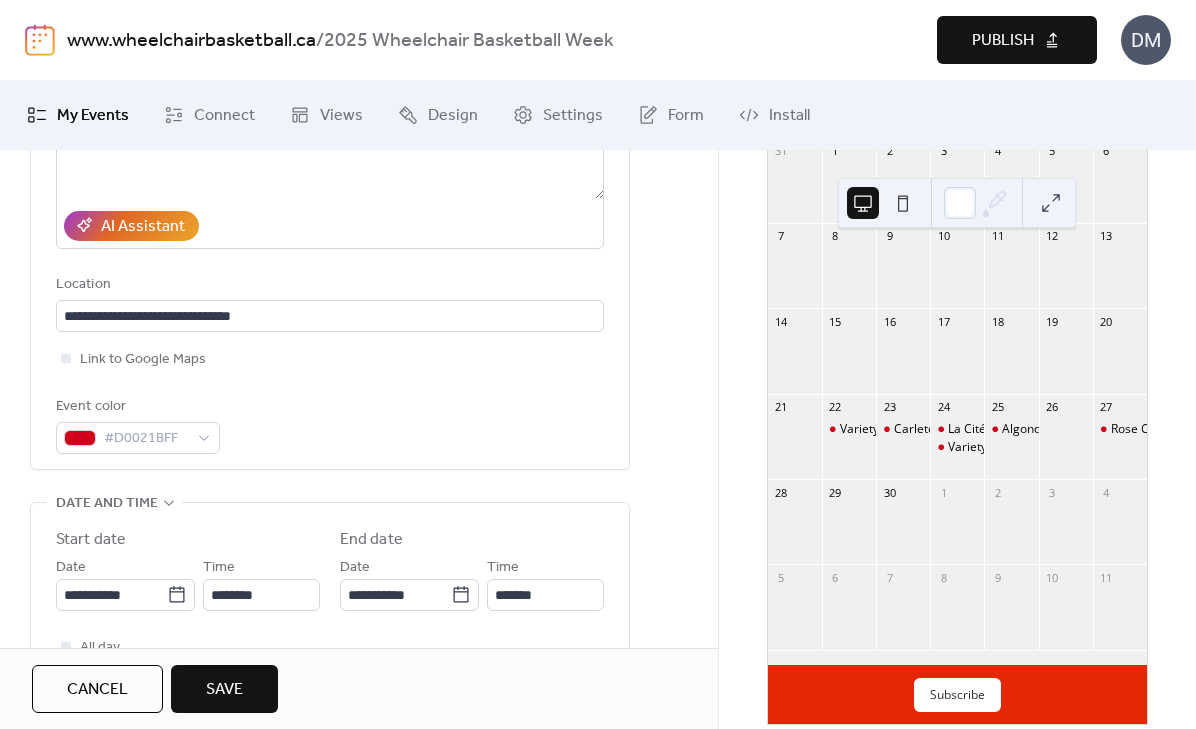 click on "Save" at bounding box center [224, 689] 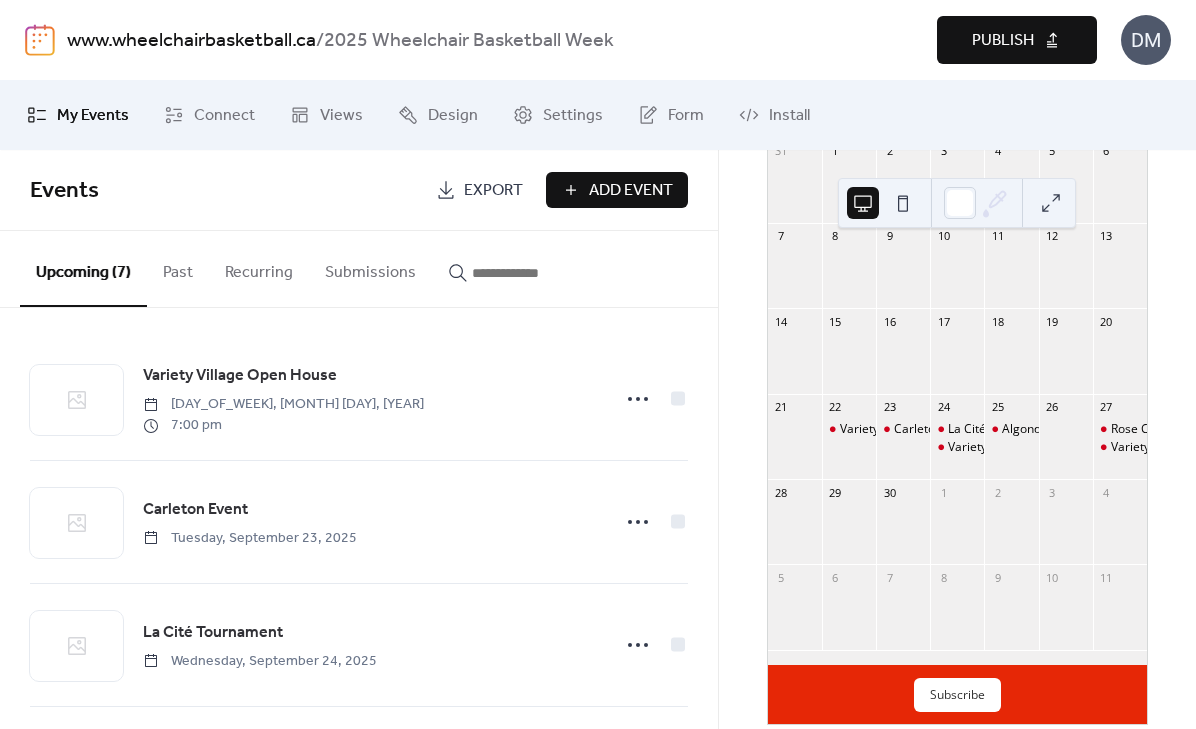 click on "Add Event" at bounding box center [617, 190] 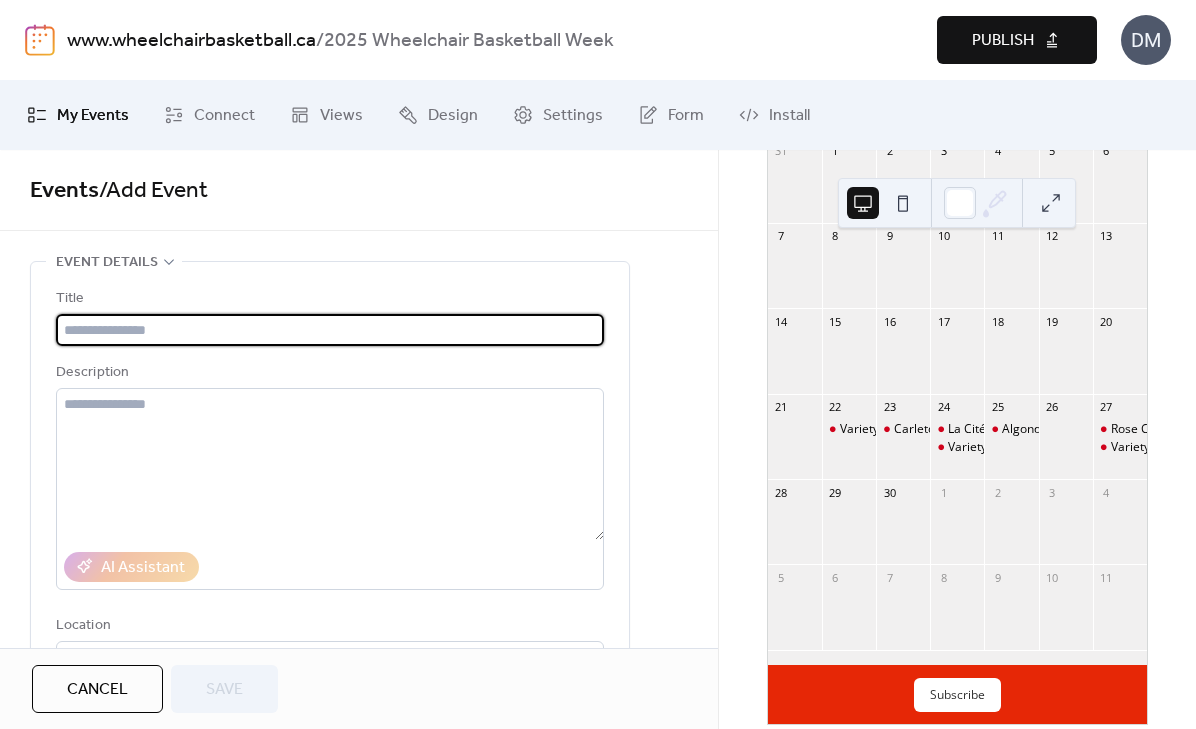 paste on "**********" 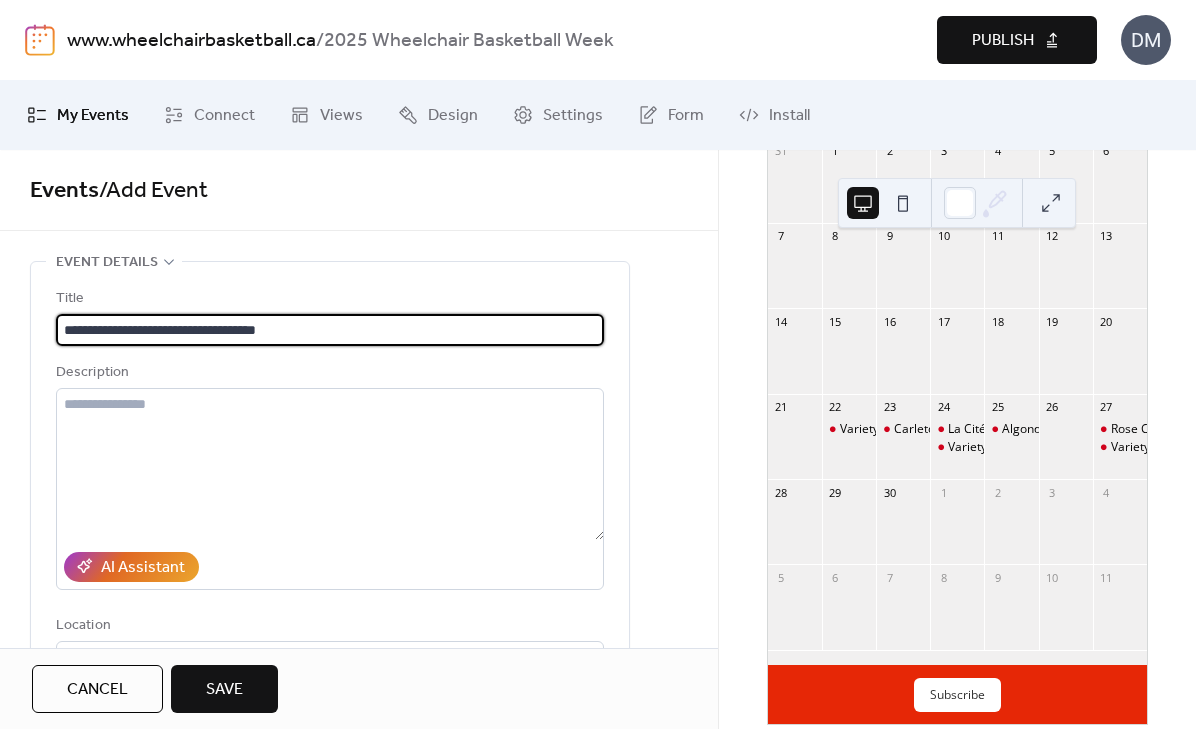 drag, startPoint x: 85, startPoint y: 328, endPoint x: 0, endPoint y: 319, distance: 85.47514 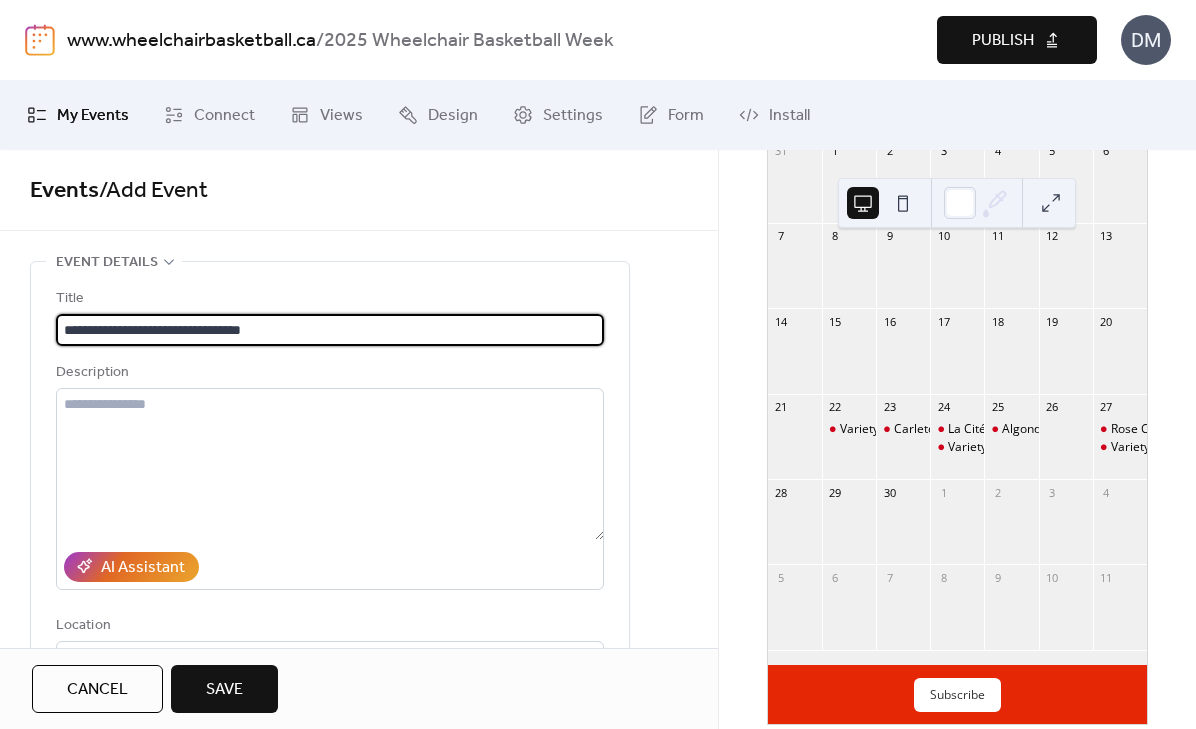 type on "**********" 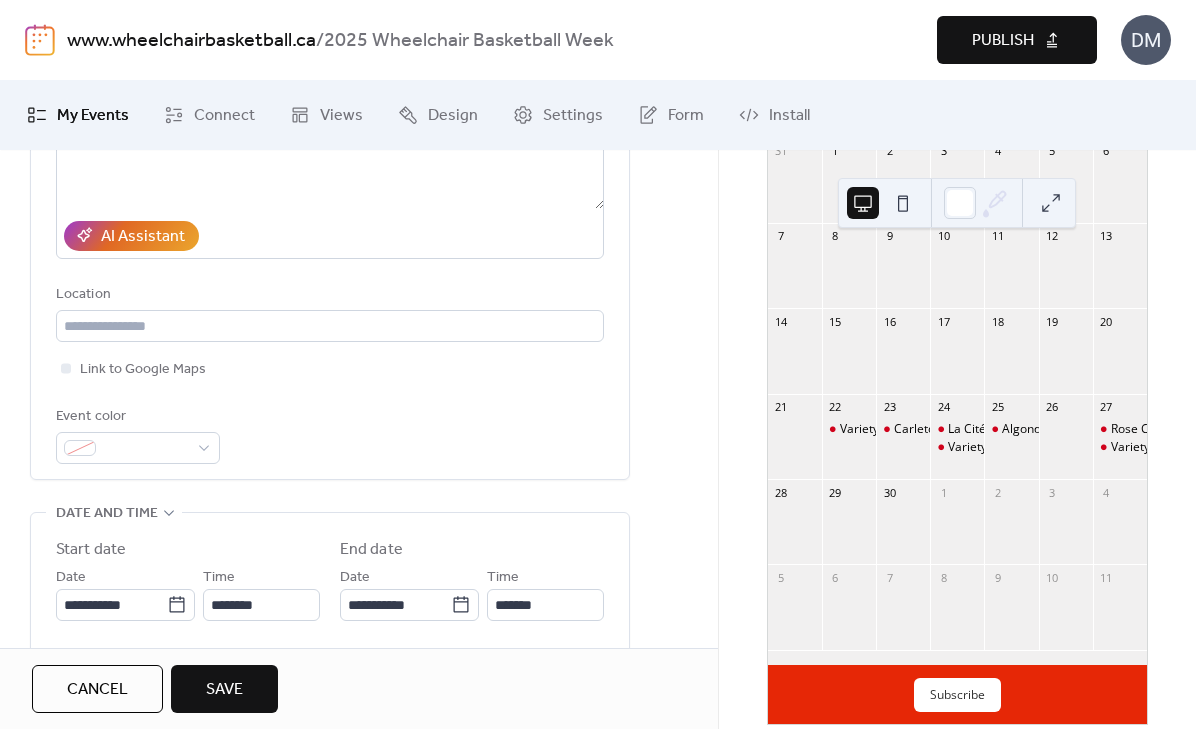 scroll, scrollTop: 440, scrollLeft: 0, axis: vertical 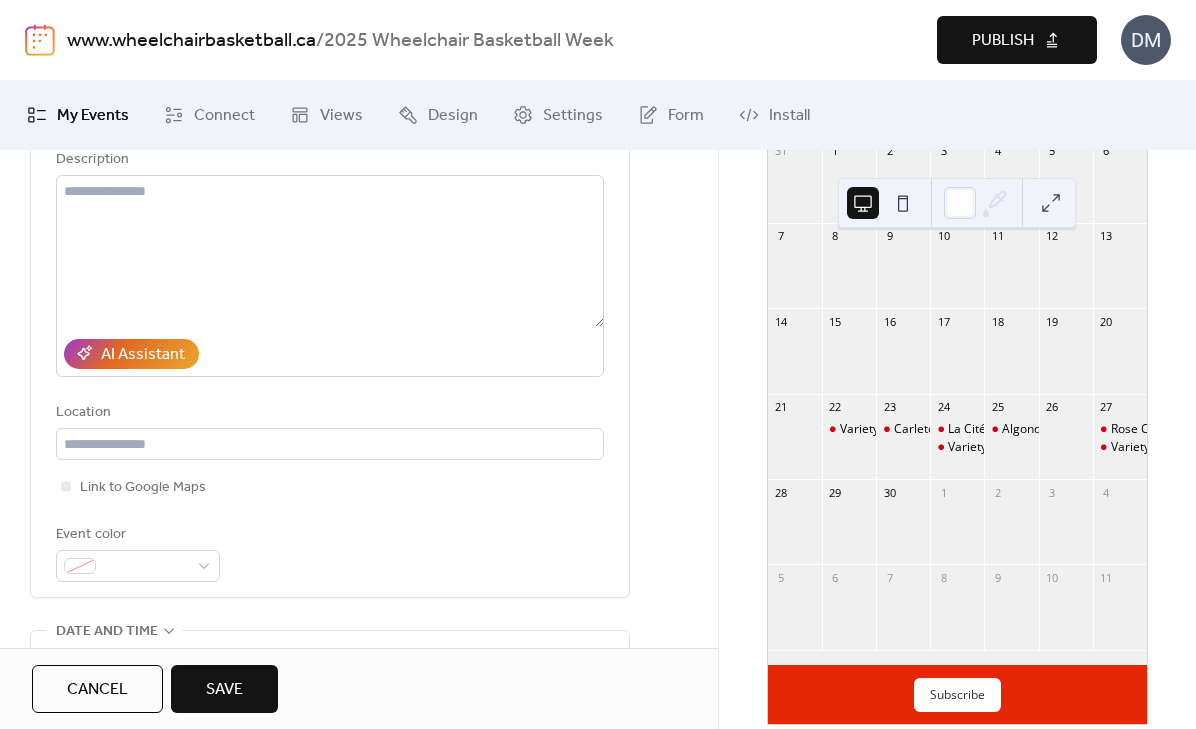 click on "**********" at bounding box center (330, 323) 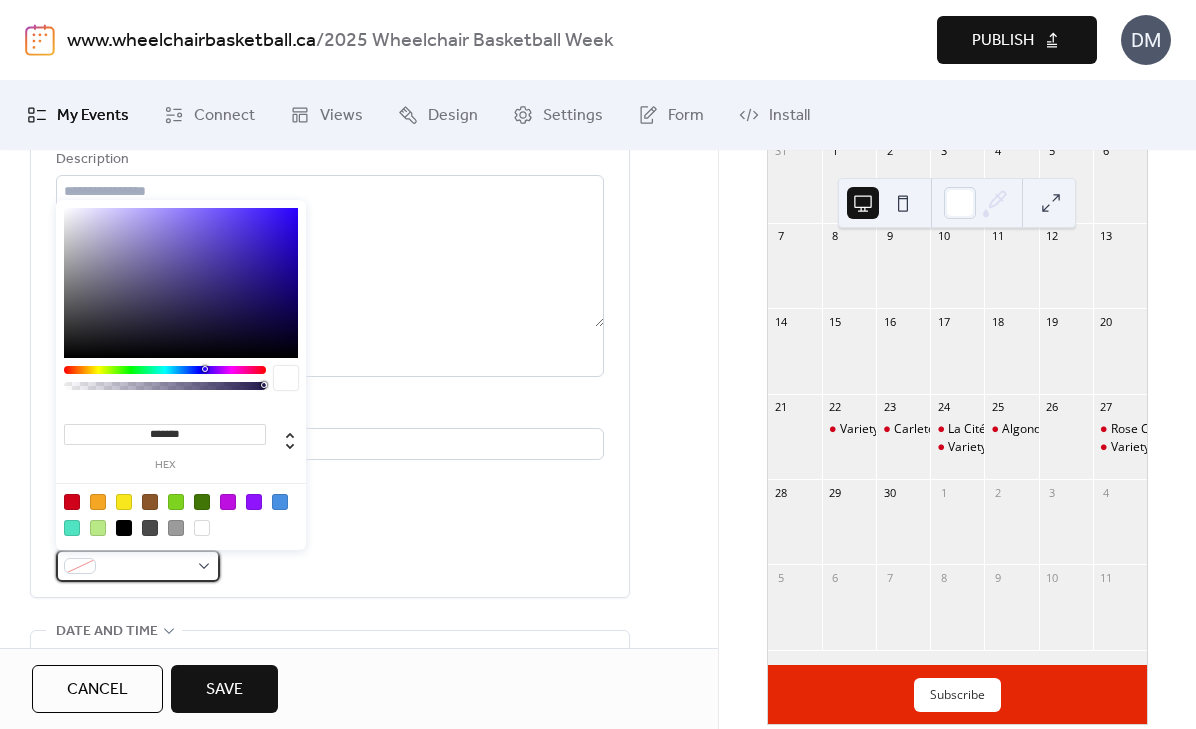 click at bounding box center (146, 567) 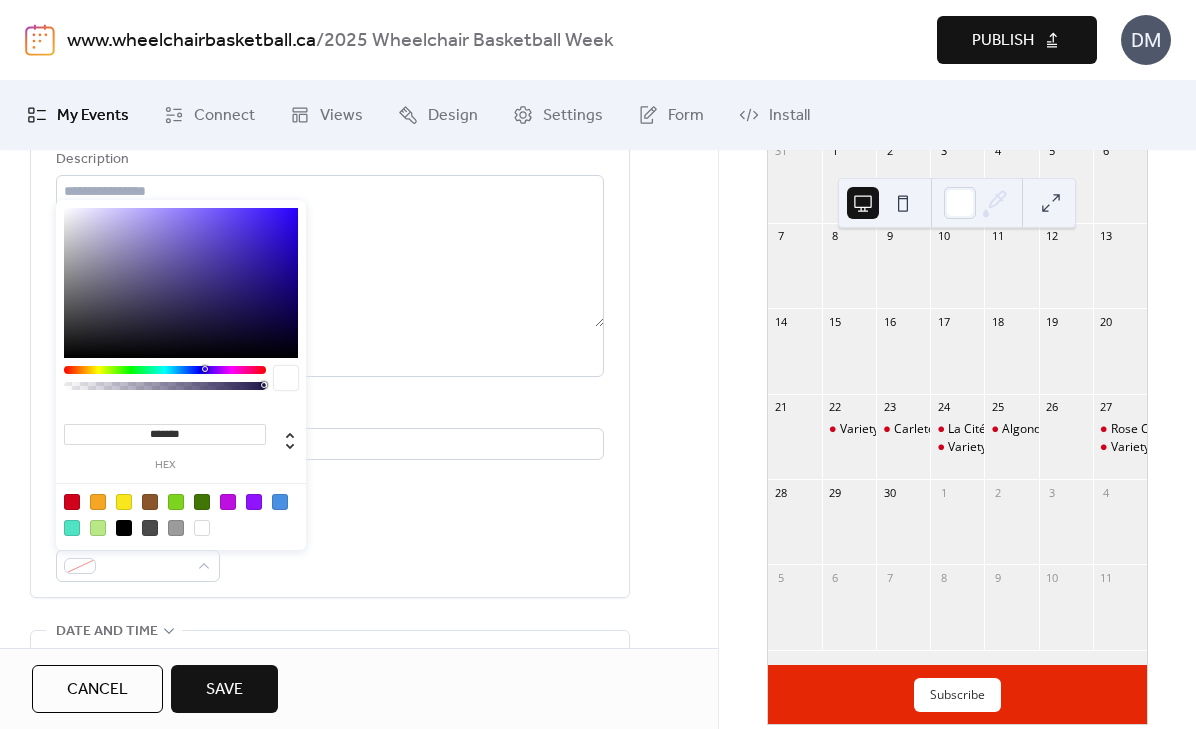 click at bounding box center (72, 502) 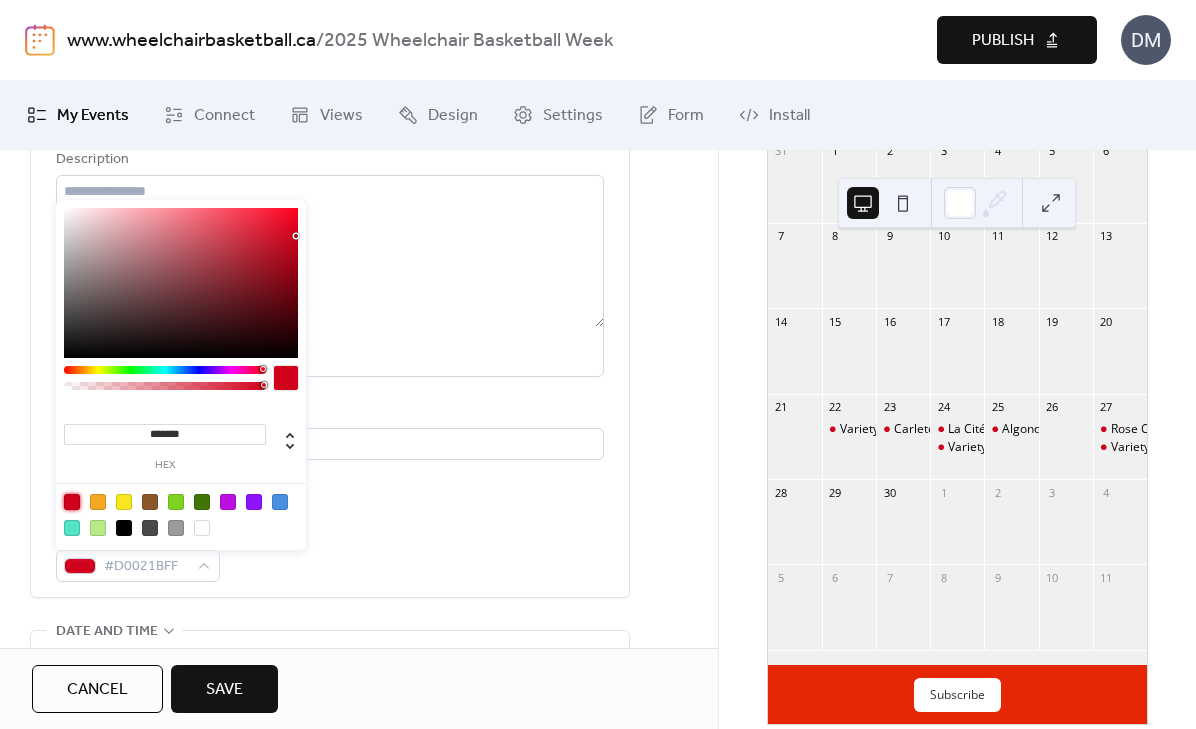 click at bounding box center [181, 514] 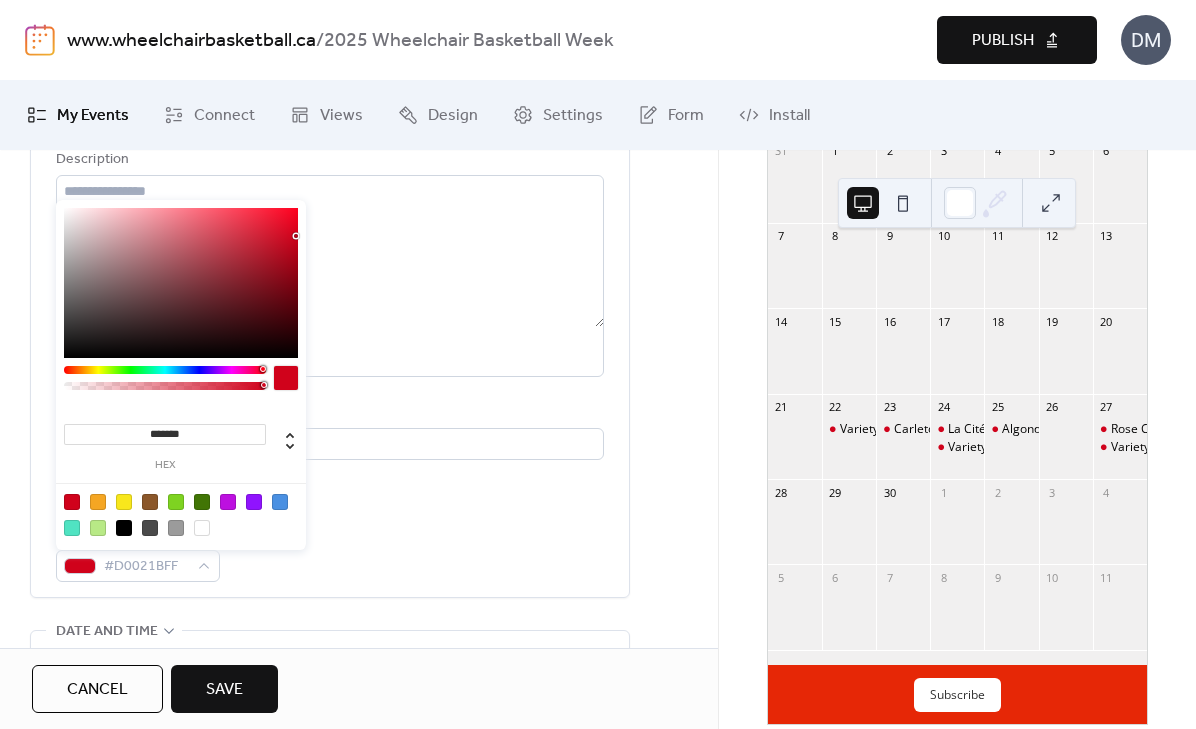 click on "**********" at bounding box center [330, 328] 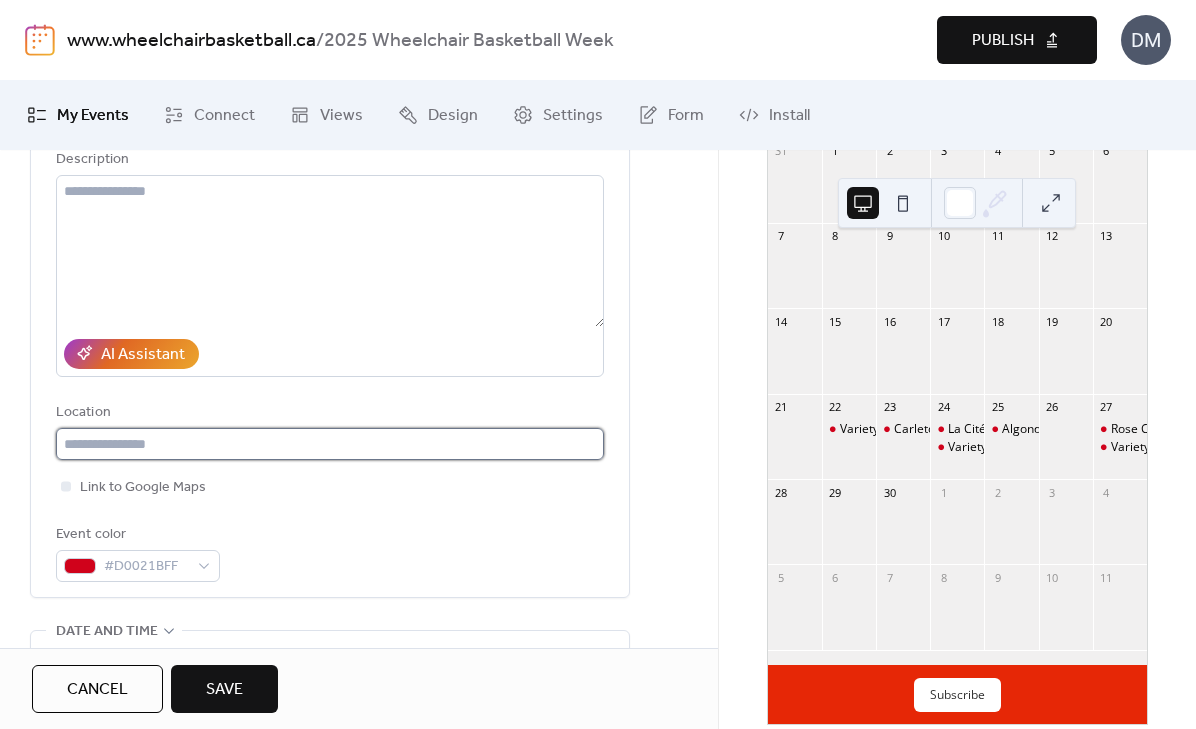 click at bounding box center (330, 444) 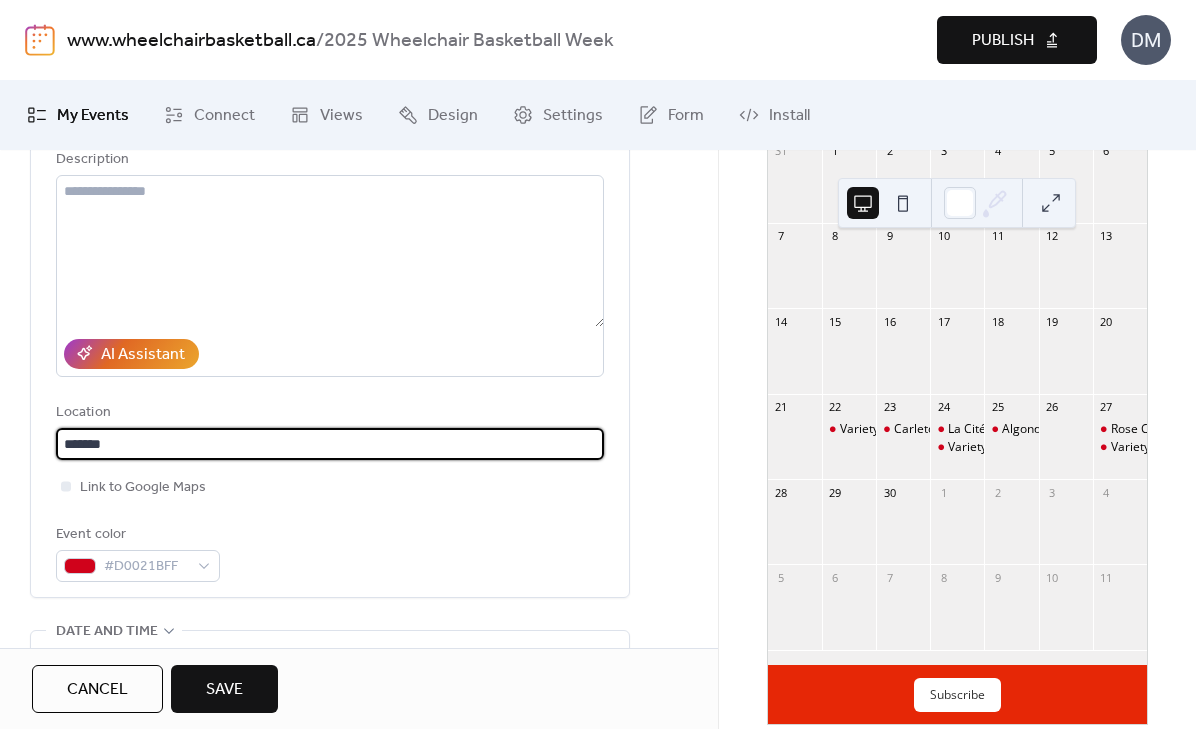 type on "*******" 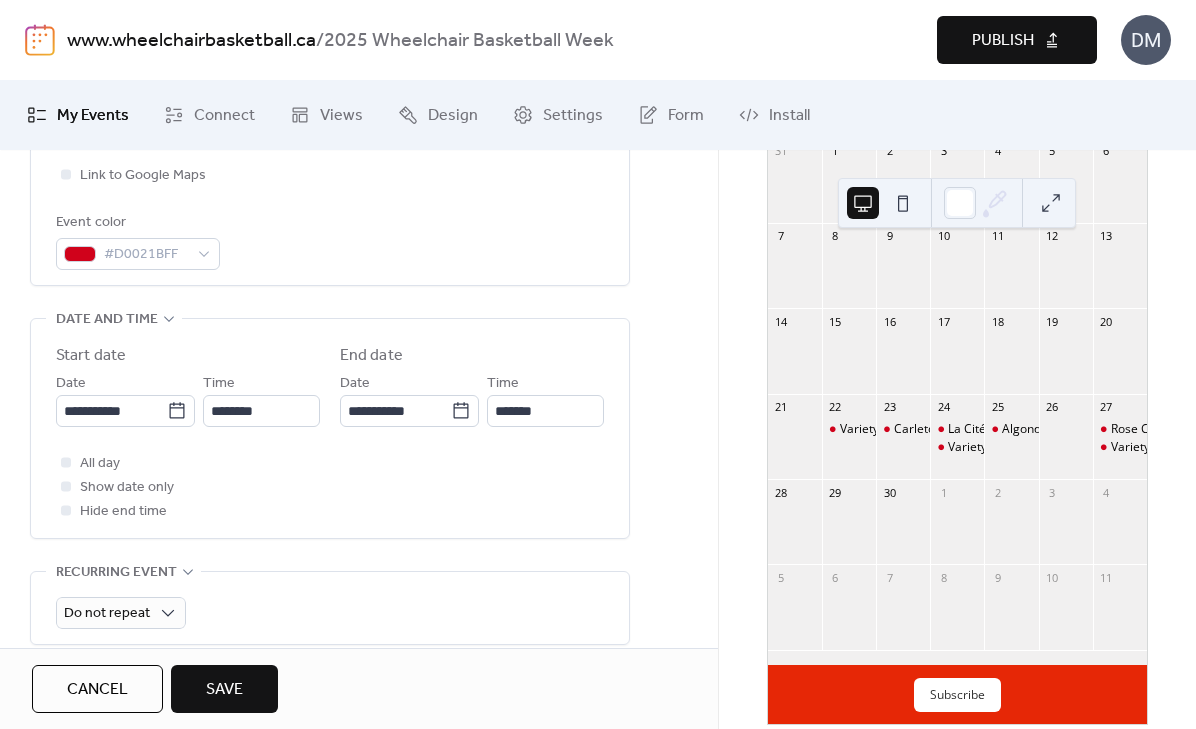 scroll, scrollTop: 635, scrollLeft: 0, axis: vertical 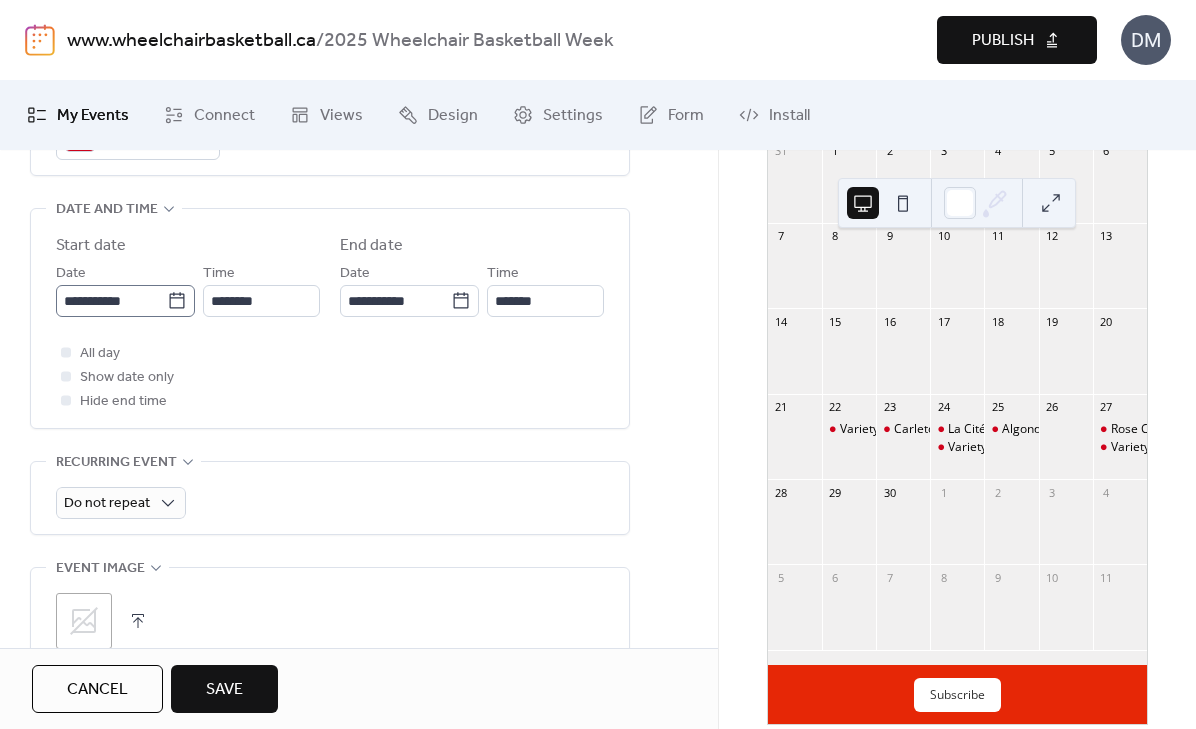 click 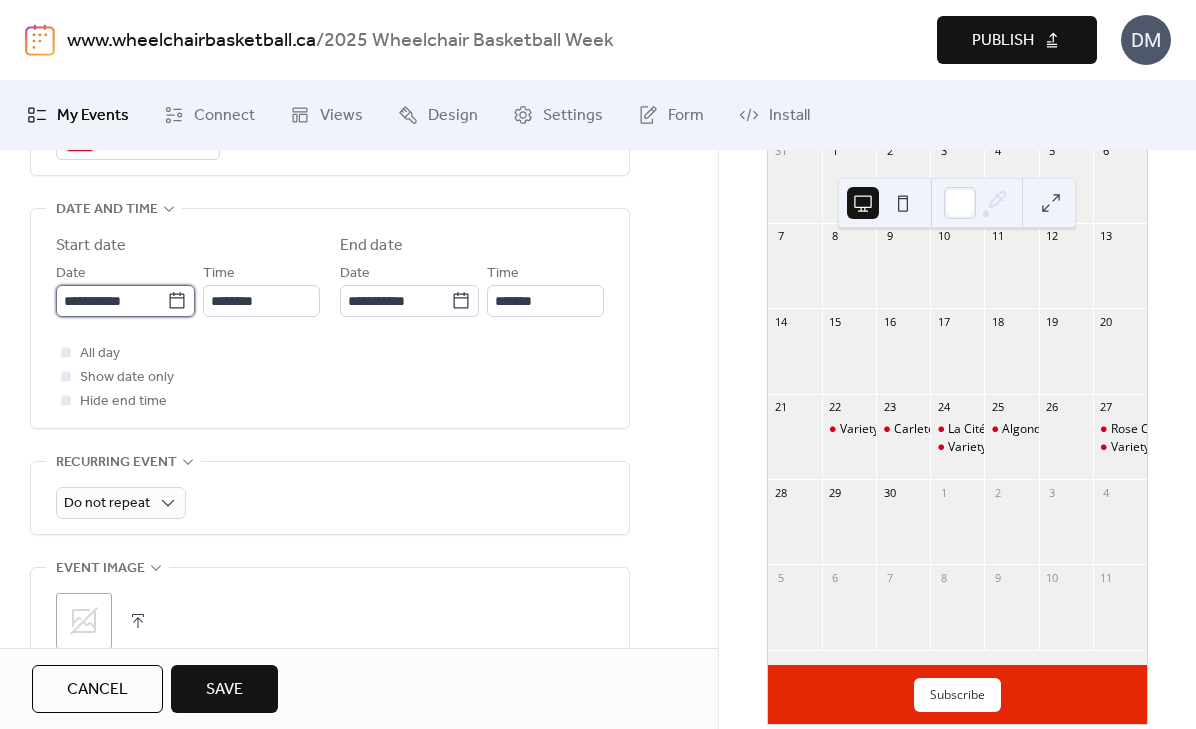click on "**********" at bounding box center (111, 301) 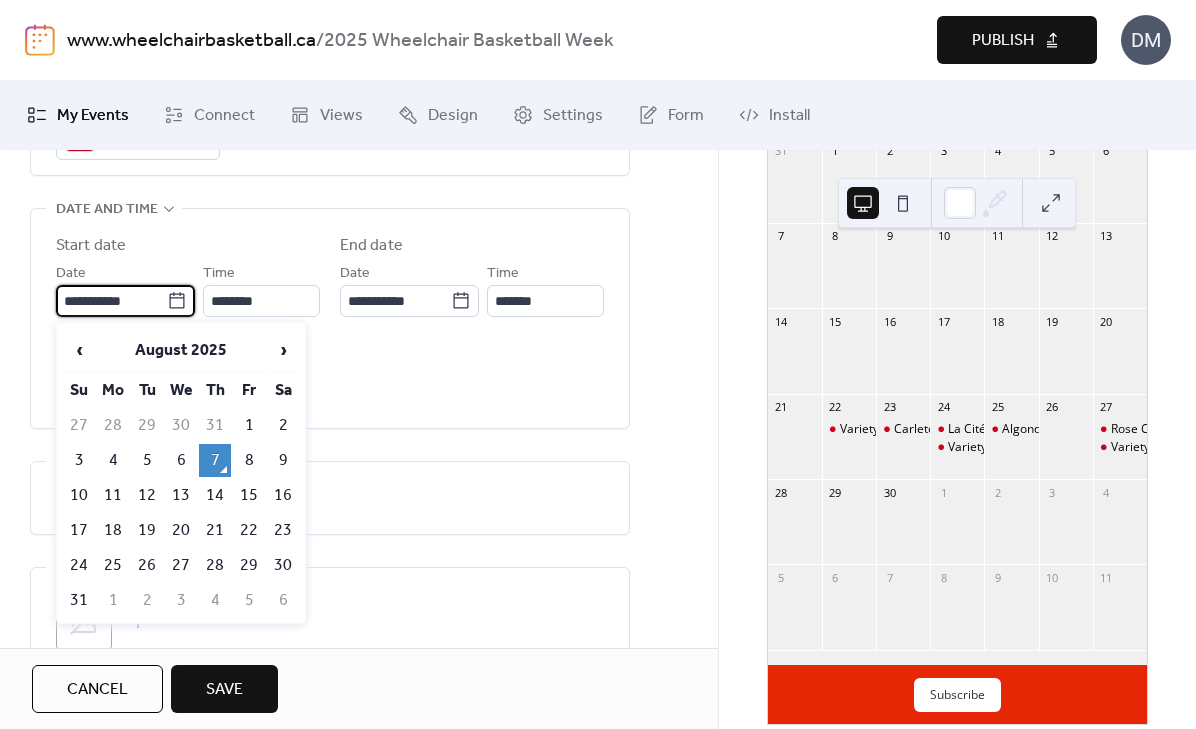 click on "All day Show date only Hide end time" at bounding box center [330, 377] 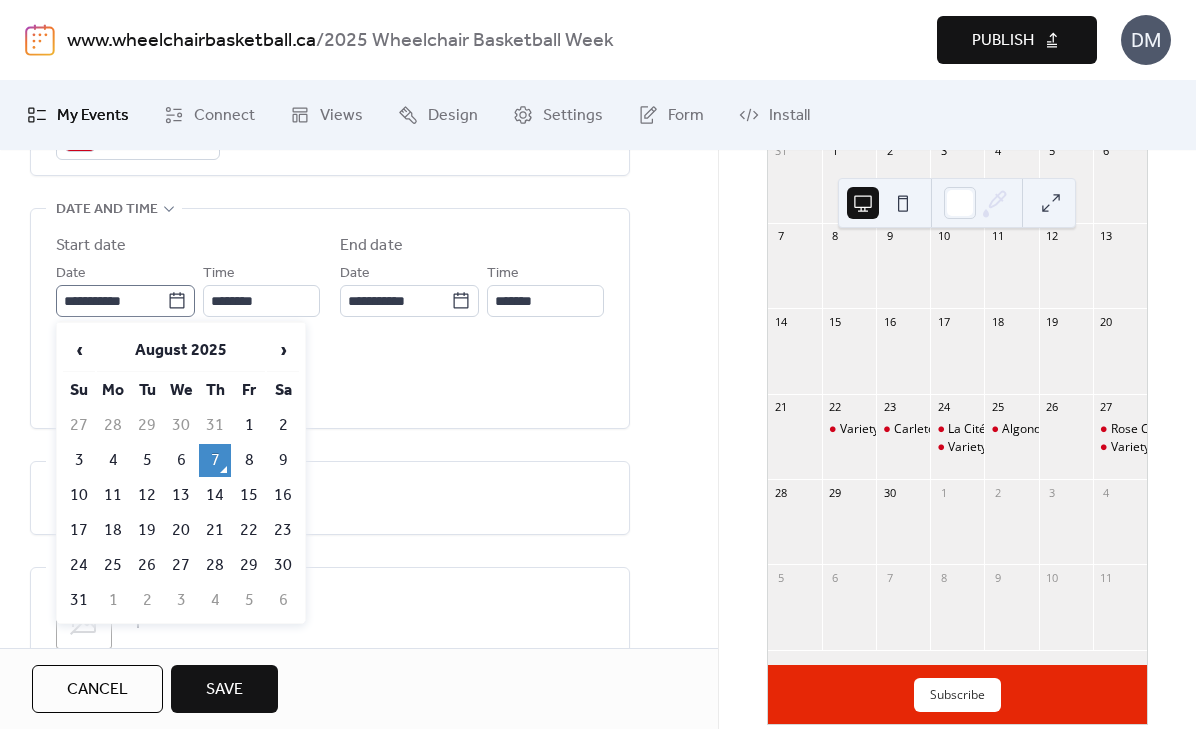 click 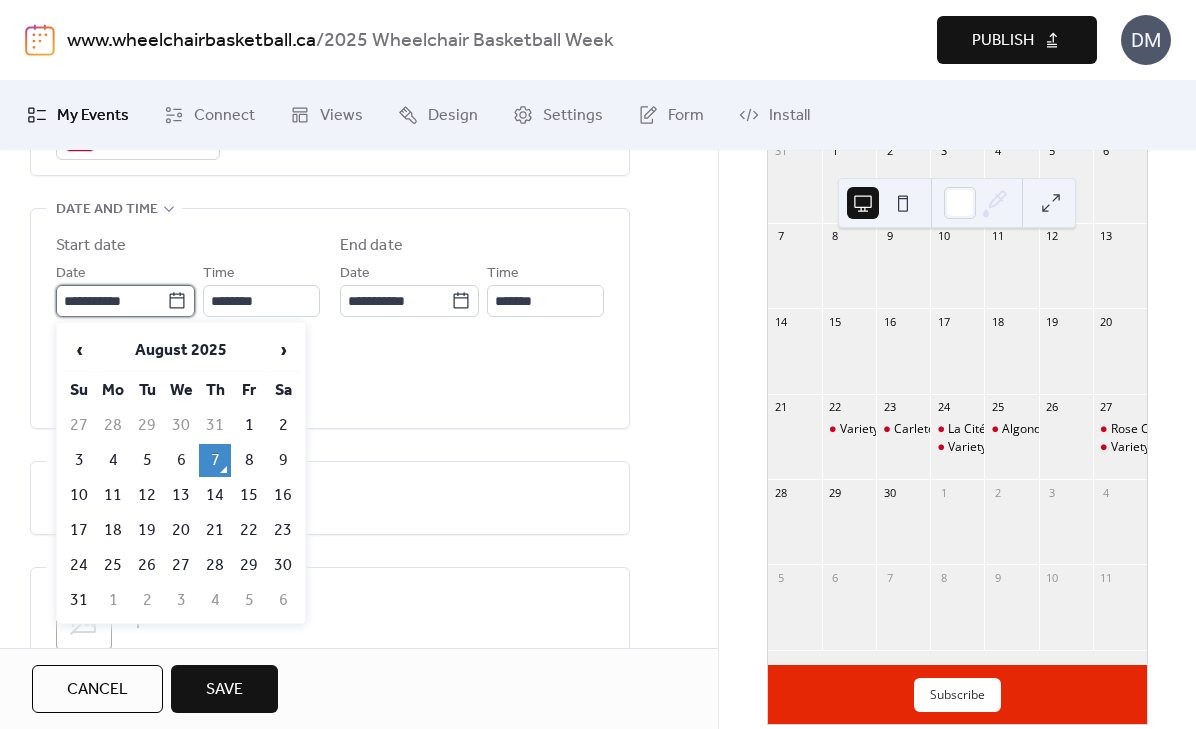click on "**********" at bounding box center [111, 301] 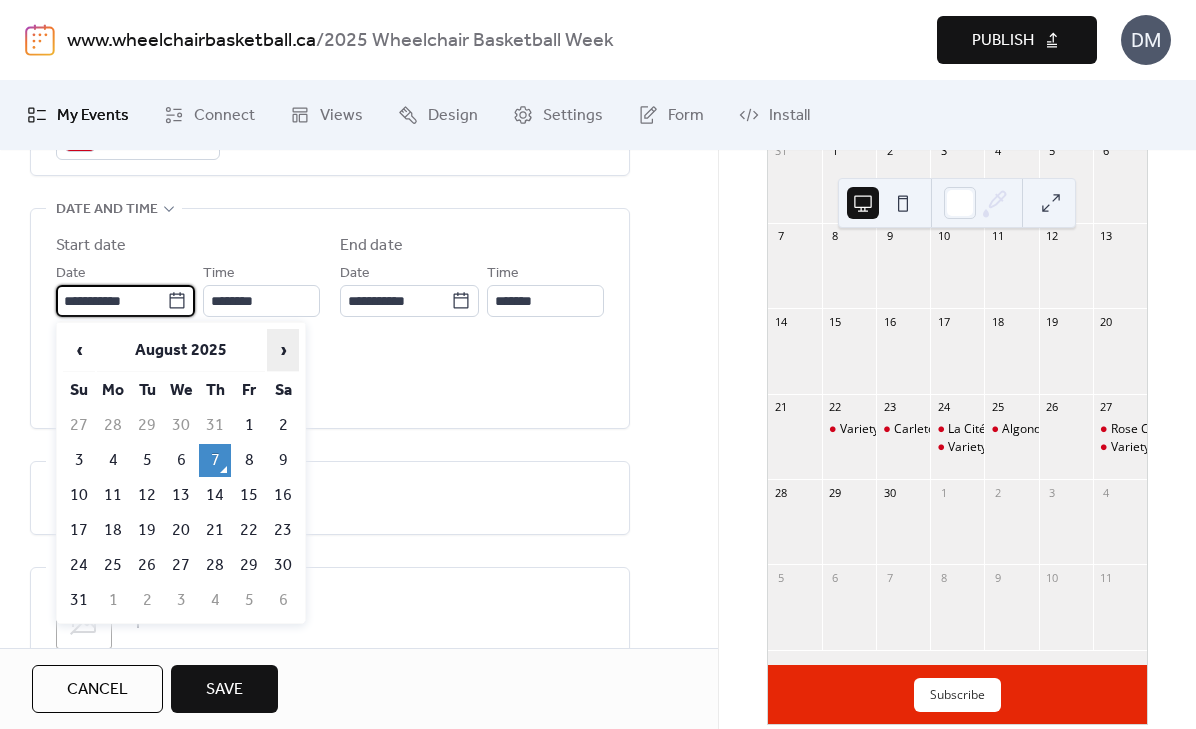 click on "›" at bounding box center [283, 350] 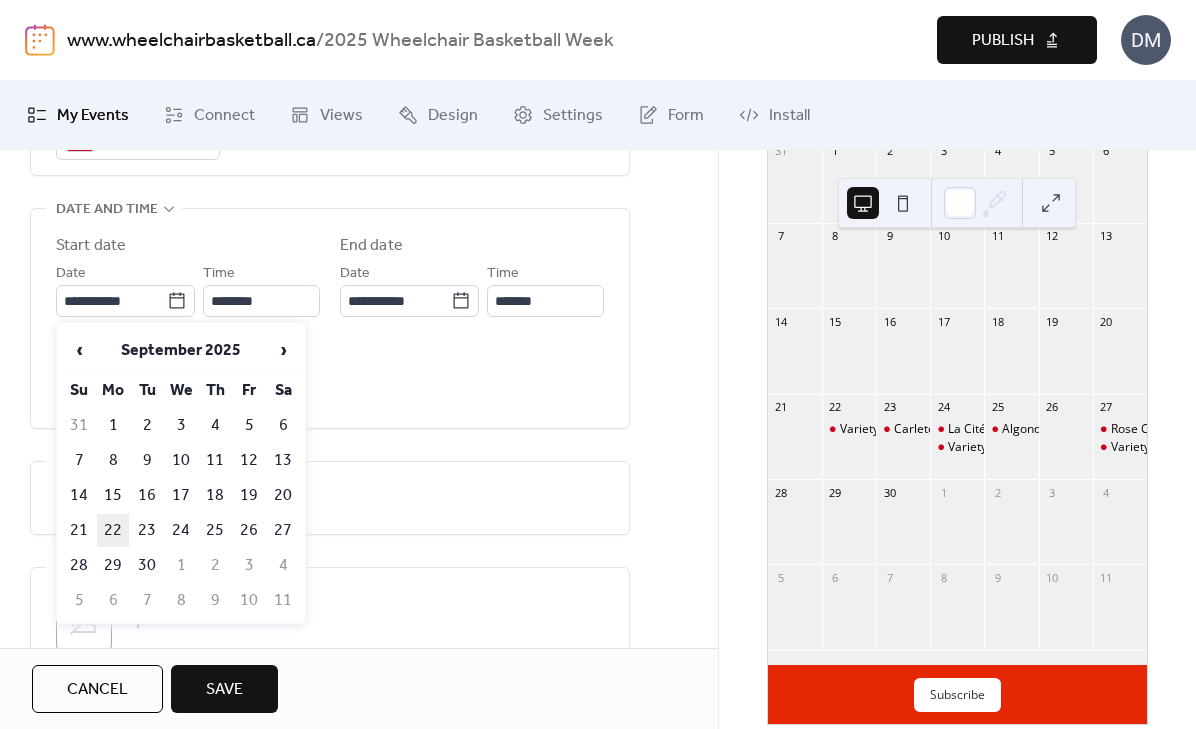 click on "22" at bounding box center (113, 530) 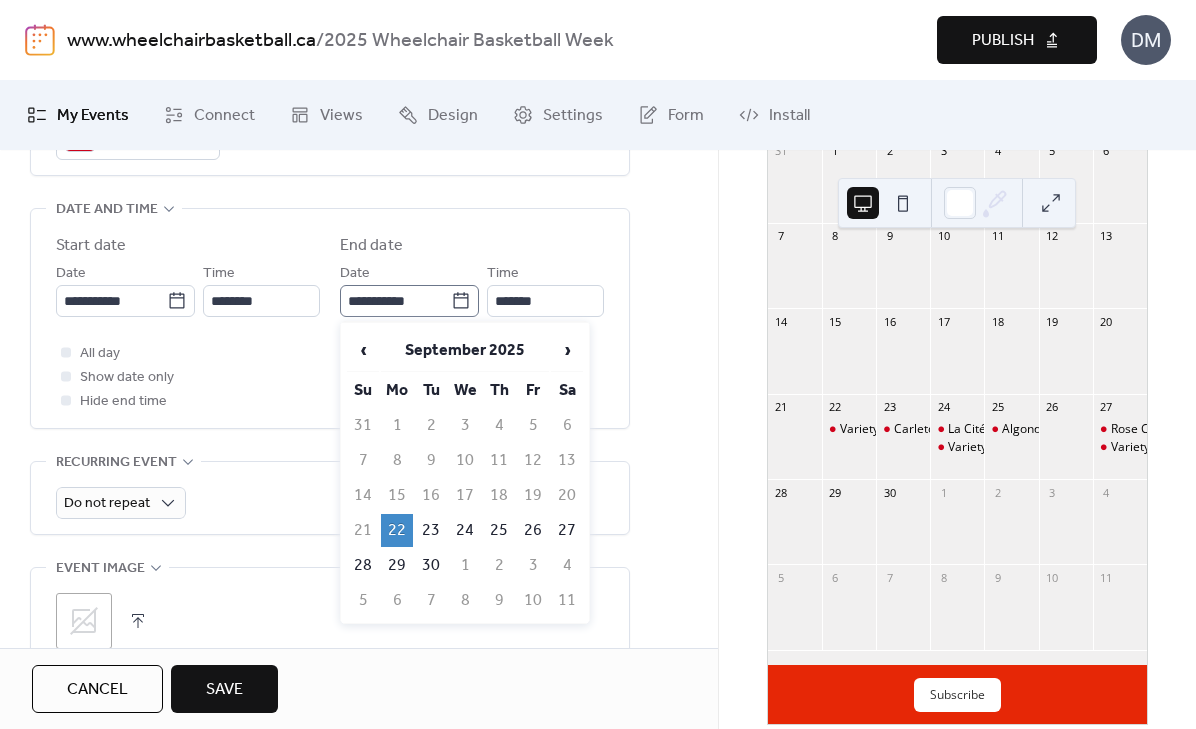 click on "**********" at bounding box center (409, 301) 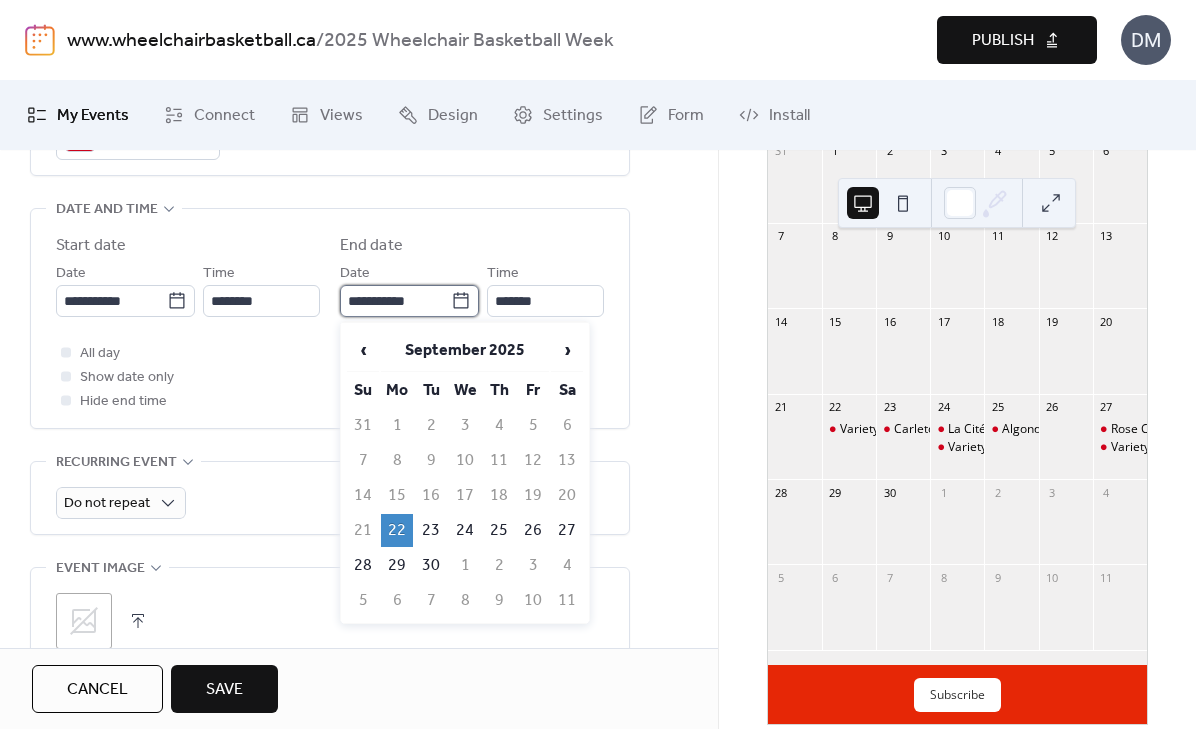 click on "**********" at bounding box center [395, 301] 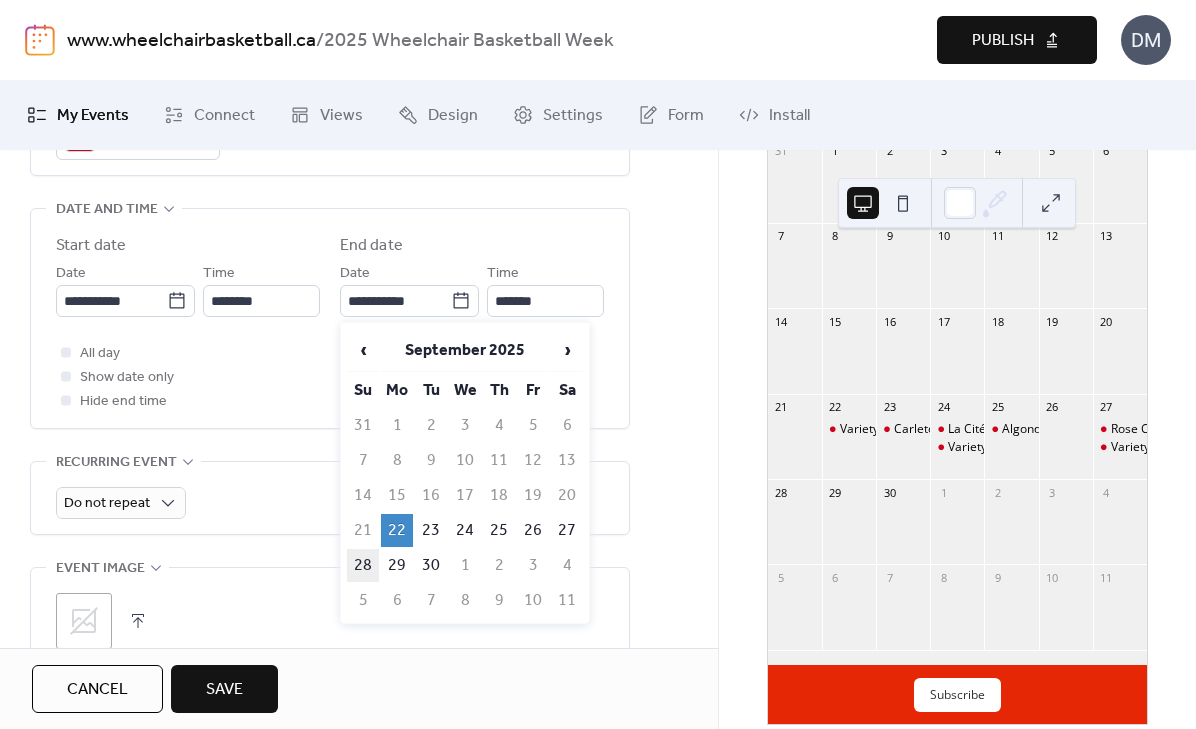 click on "28" at bounding box center (363, 565) 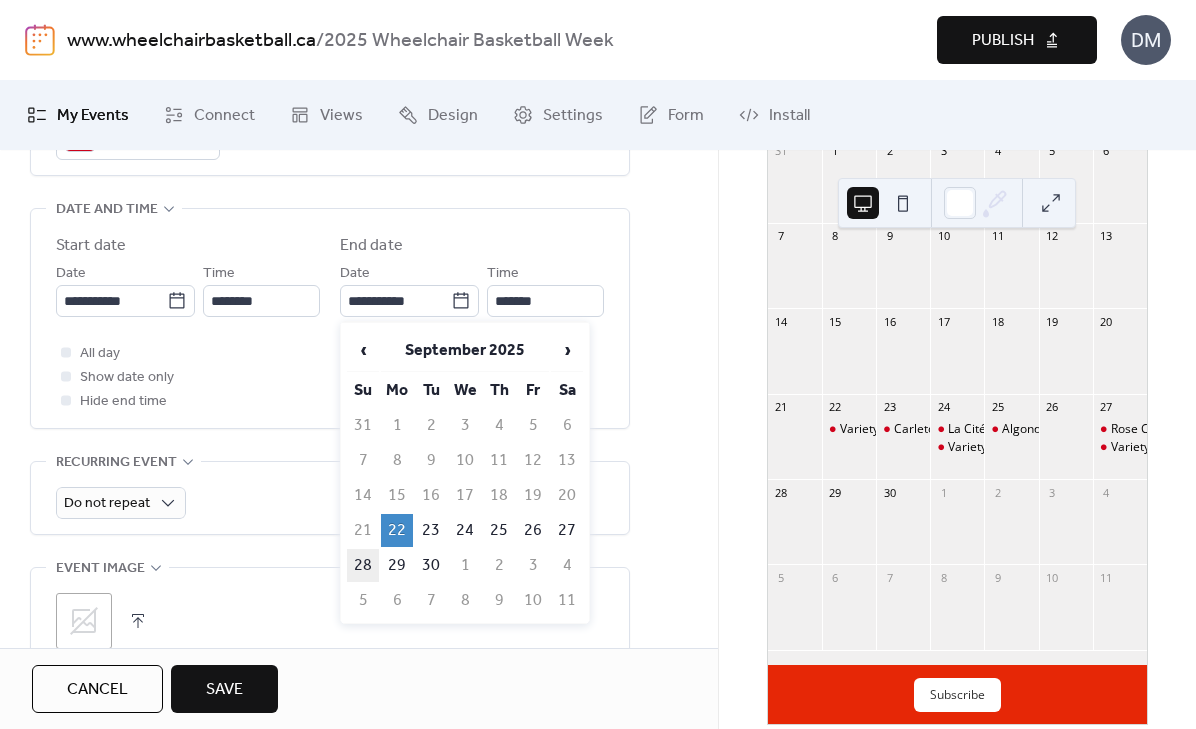 type on "**********" 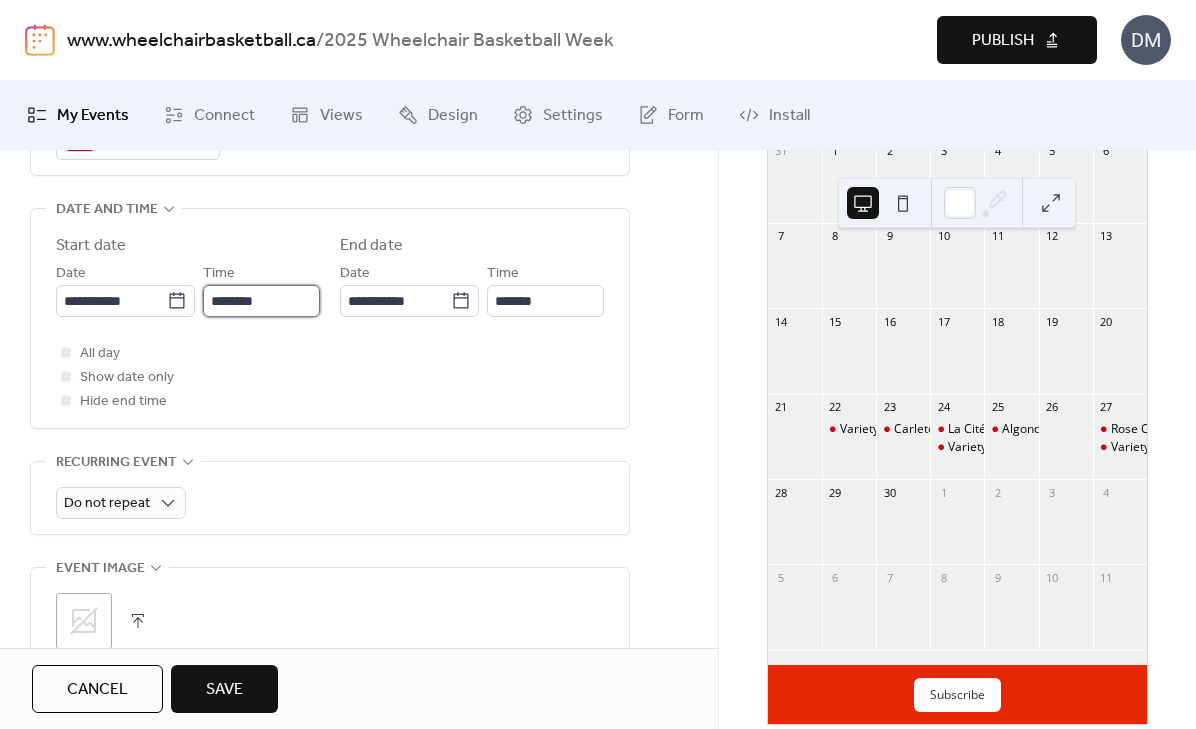 click on "********" at bounding box center [261, 301] 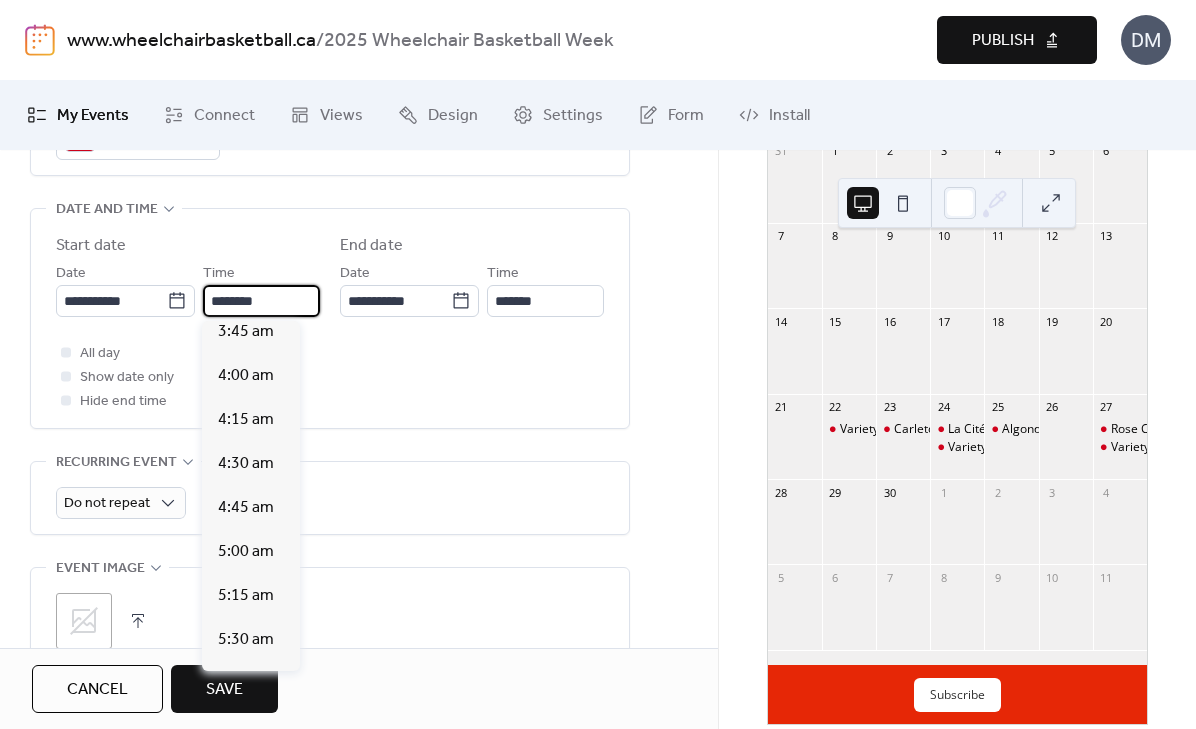 scroll, scrollTop: 0, scrollLeft: 0, axis: both 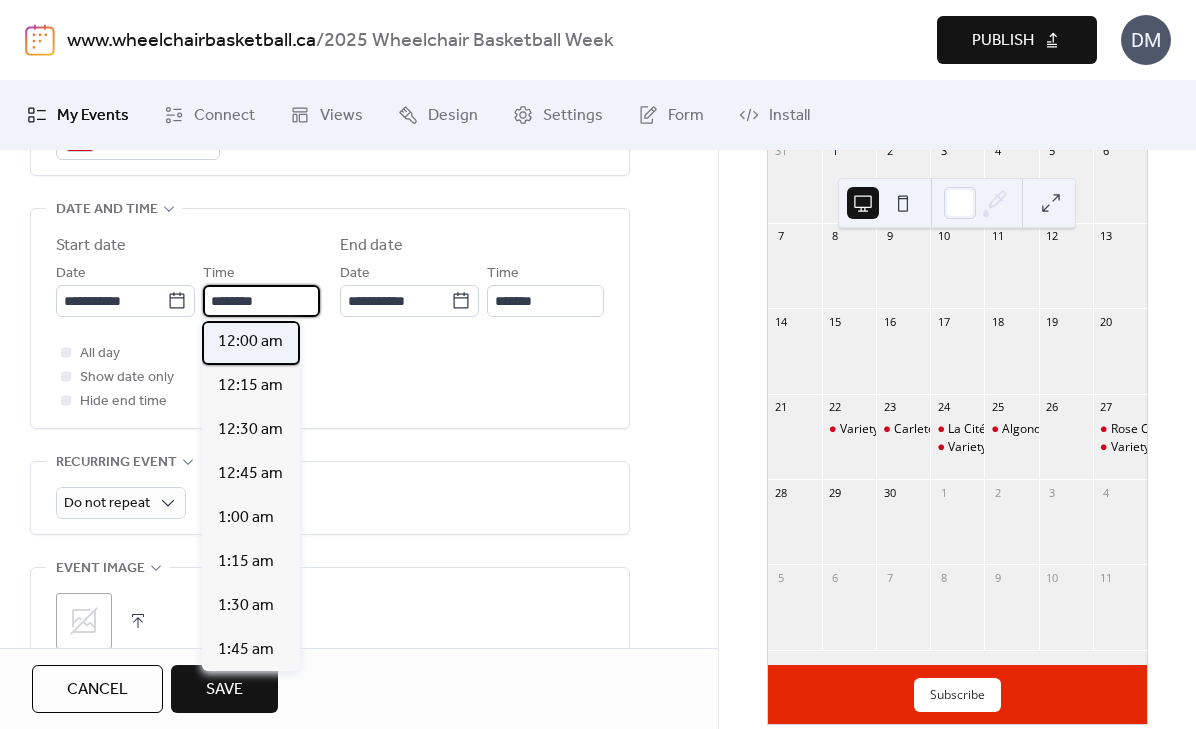 click on "12:00 am" at bounding box center [250, 342] 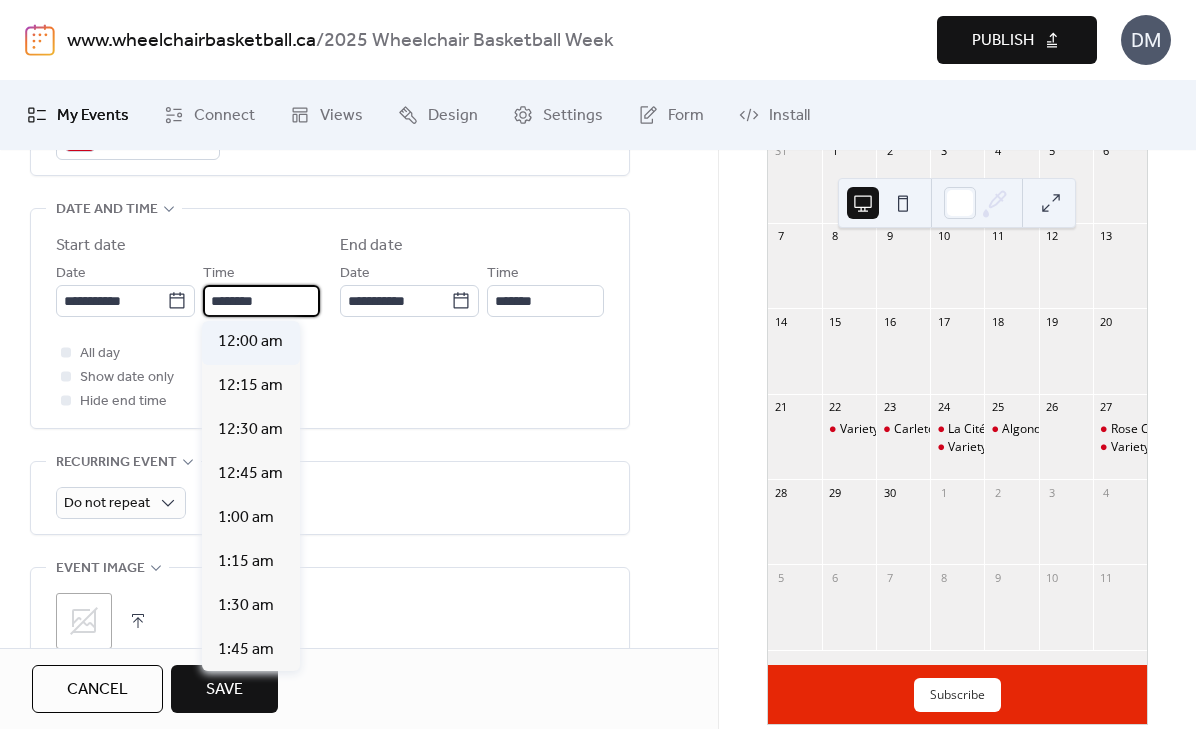 type on "********" 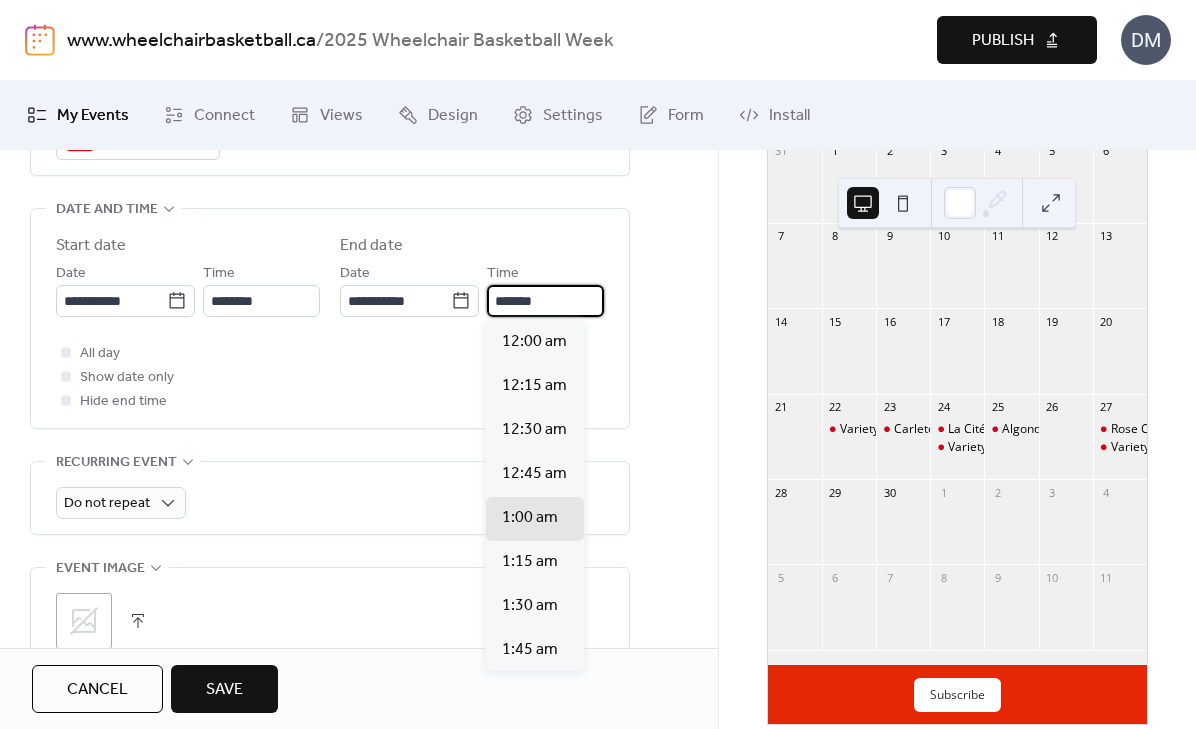 click on "*******" at bounding box center (545, 301) 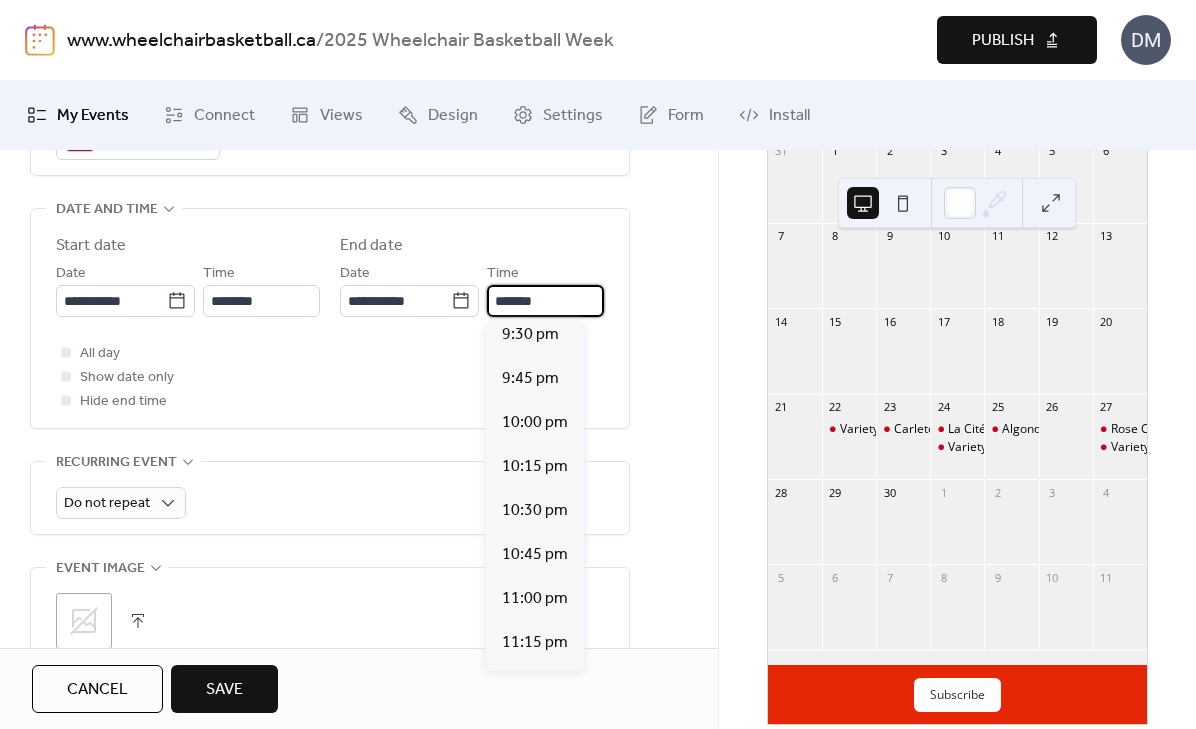 scroll, scrollTop: 3874, scrollLeft: 0, axis: vertical 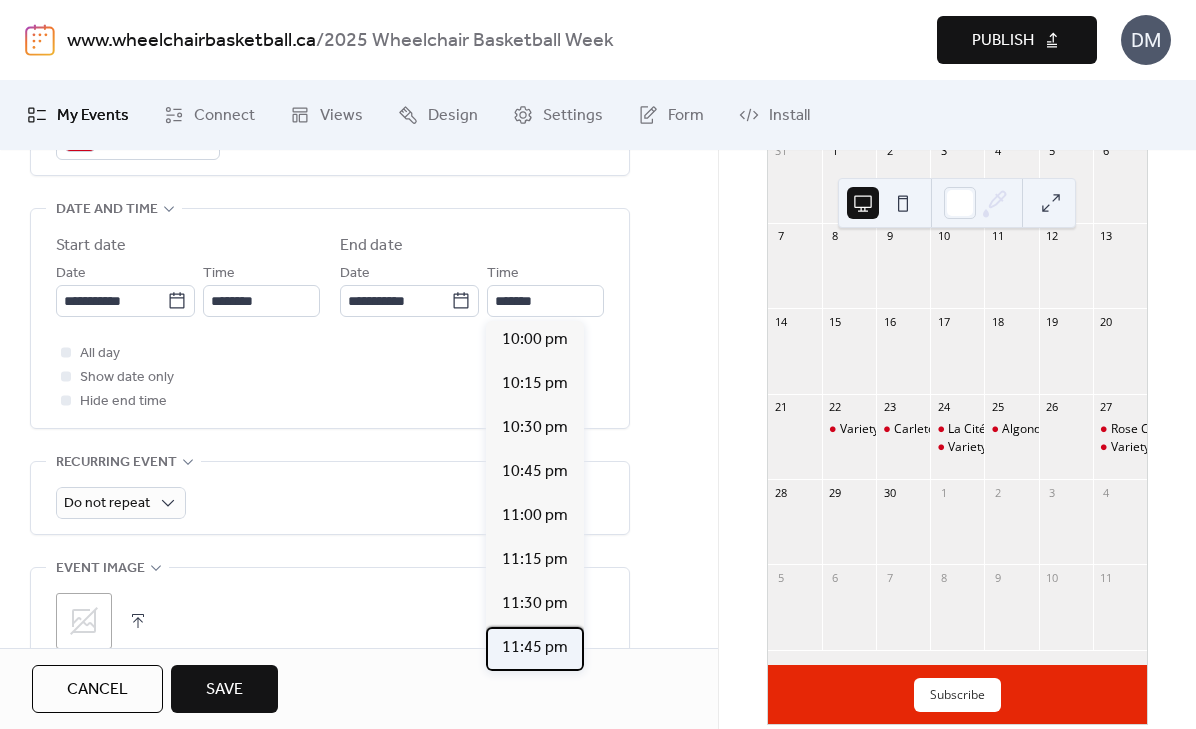 click on "11:45 pm" at bounding box center (535, 648) 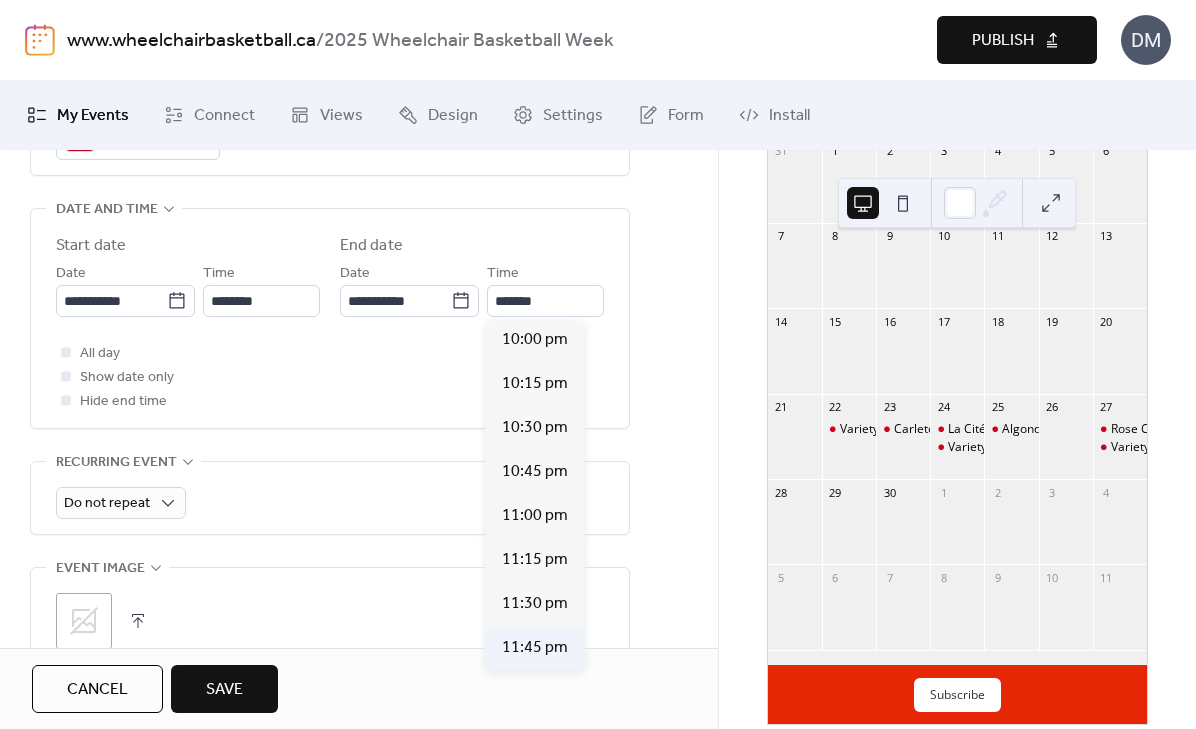 type on "********" 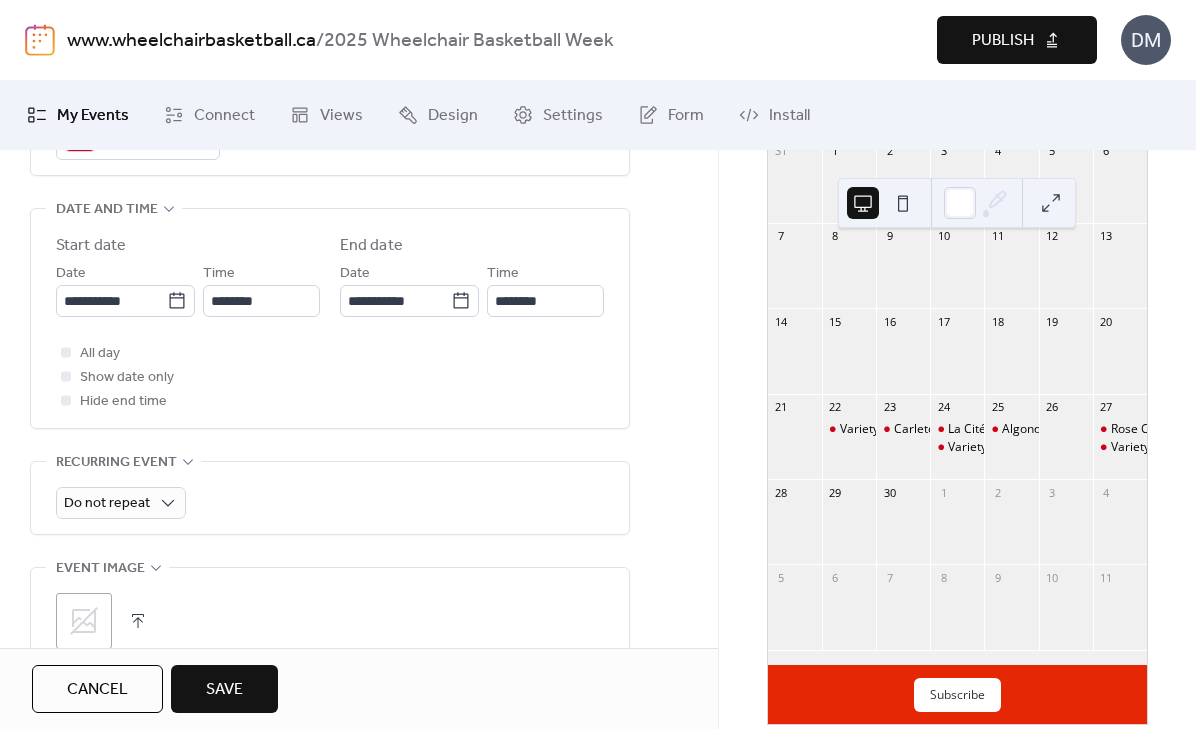 click on "**********" at bounding box center [359, 267] 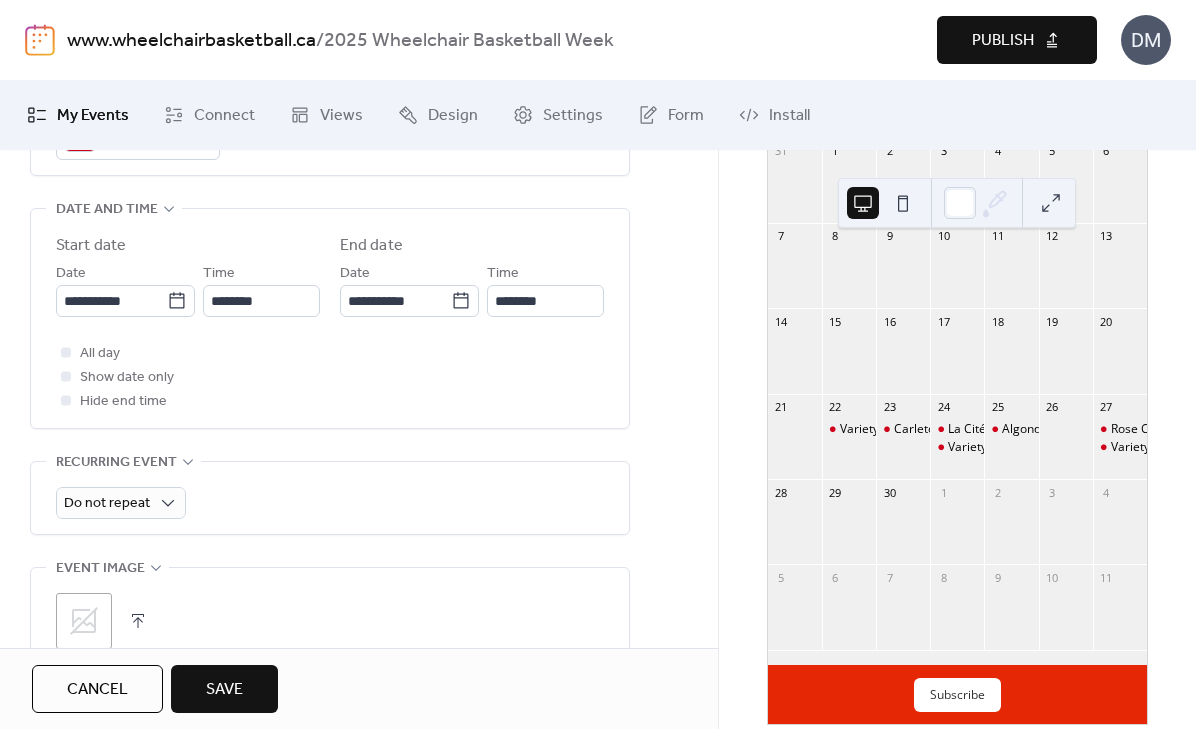 click on "Save" at bounding box center (224, 690) 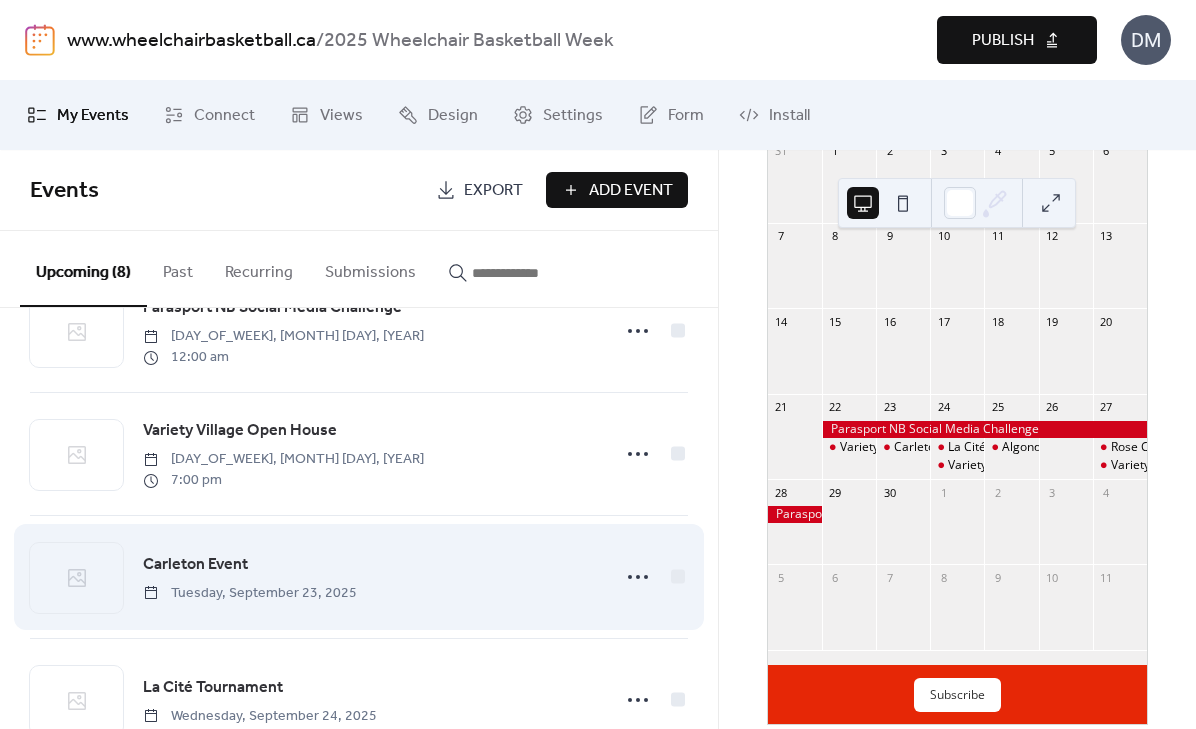 scroll, scrollTop: 0, scrollLeft: 0, axis: both 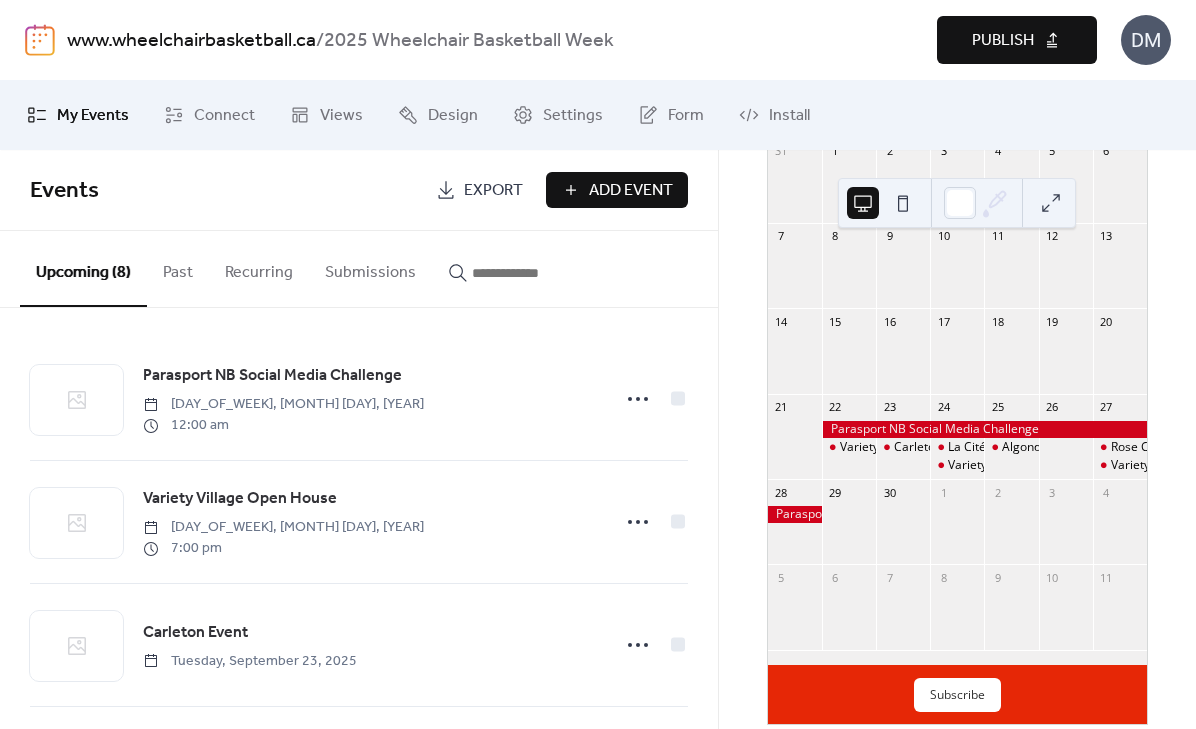 click on "Add Event" at bounding box center [631, 191] 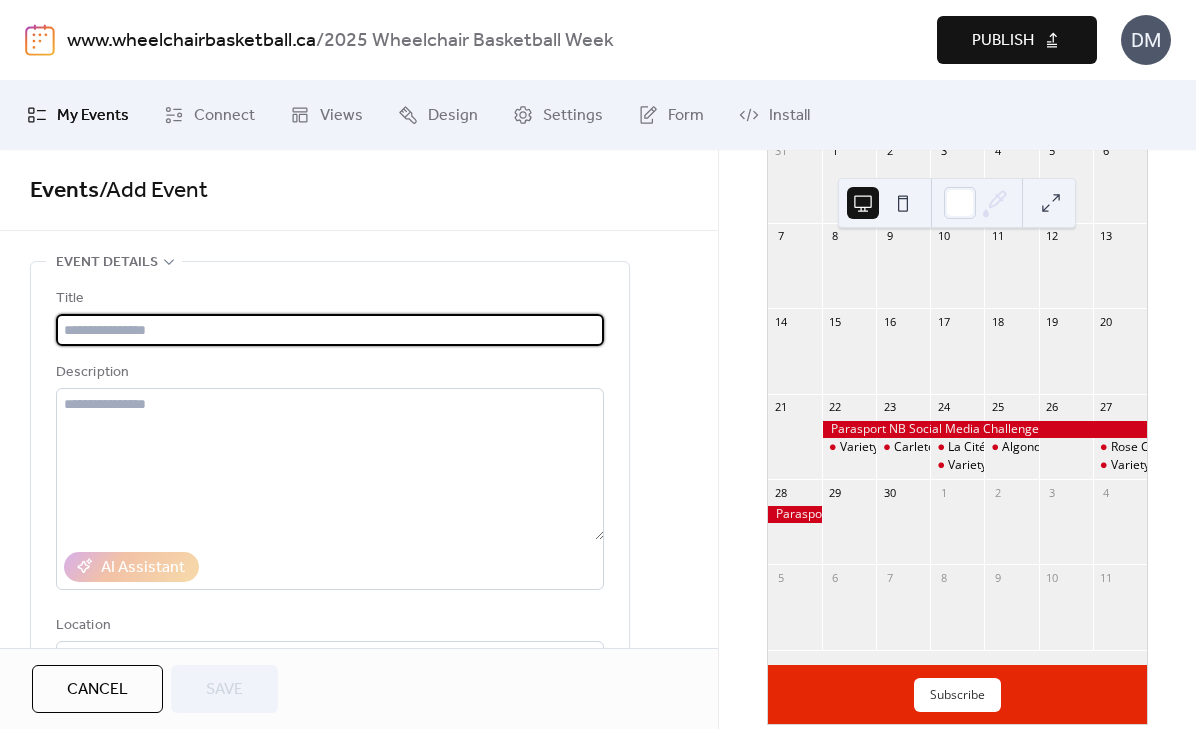 paste on "**********" 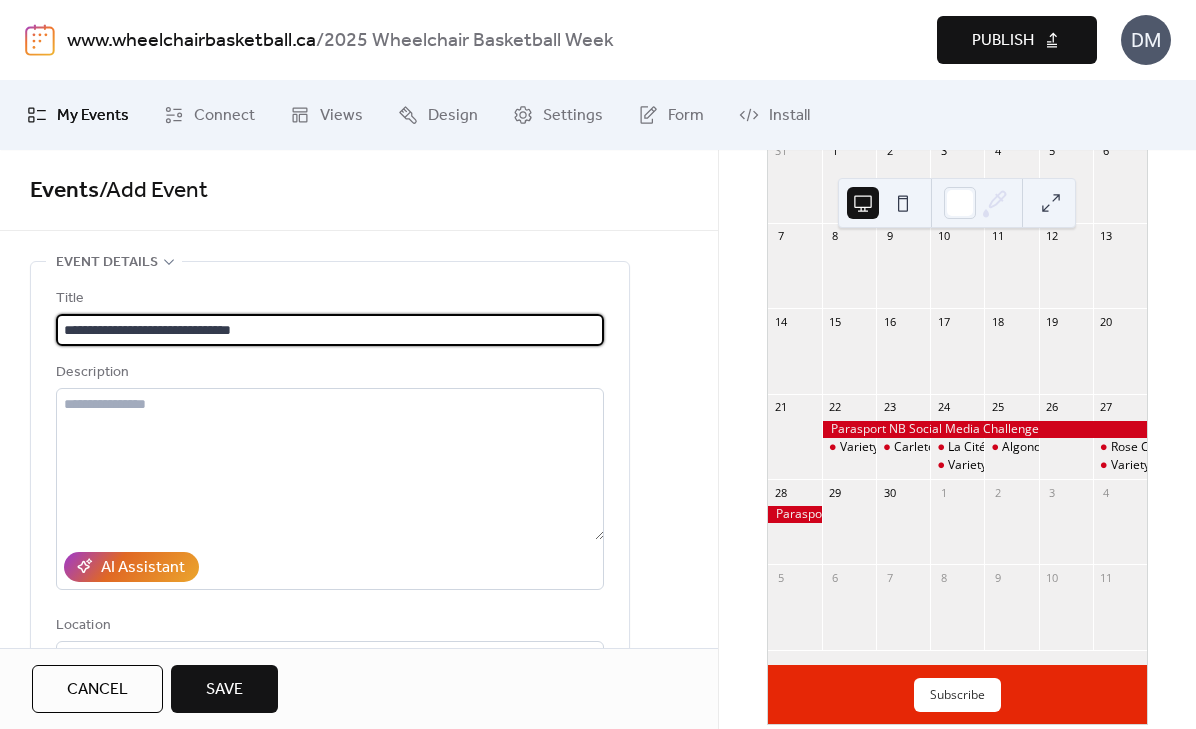 scroll, scrollTop: 0, scrollLeft: 0, axis: both 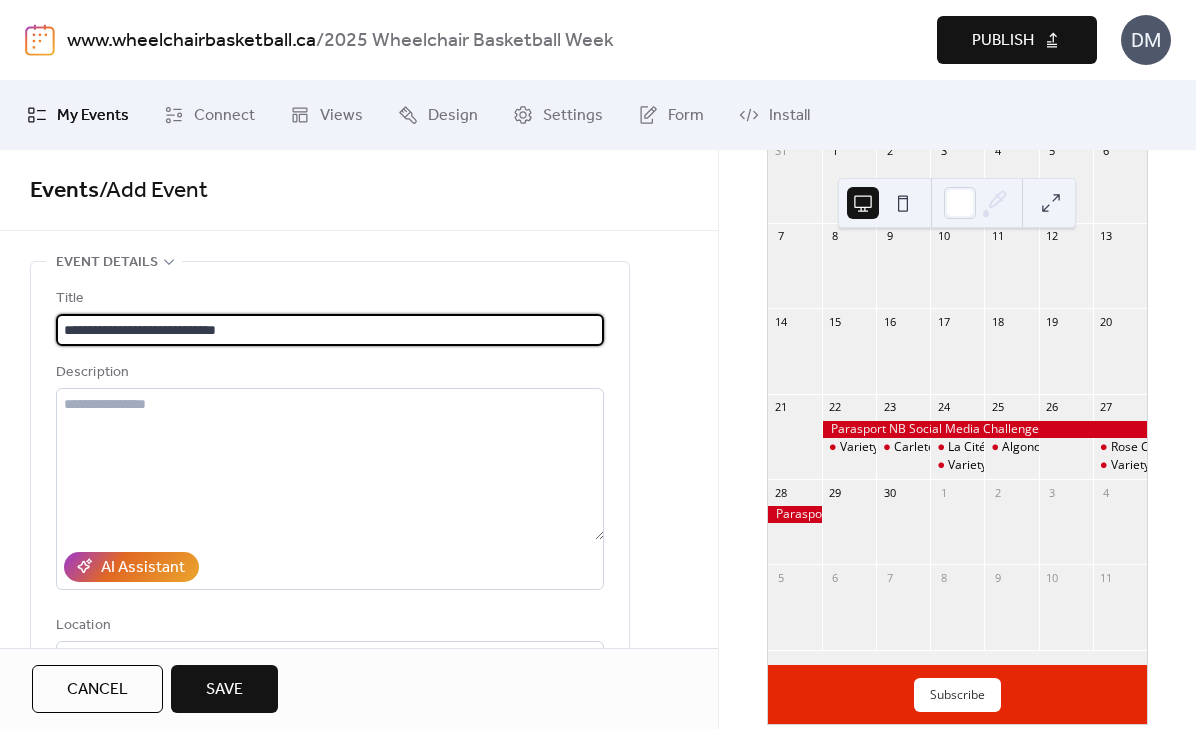 type on "**********" 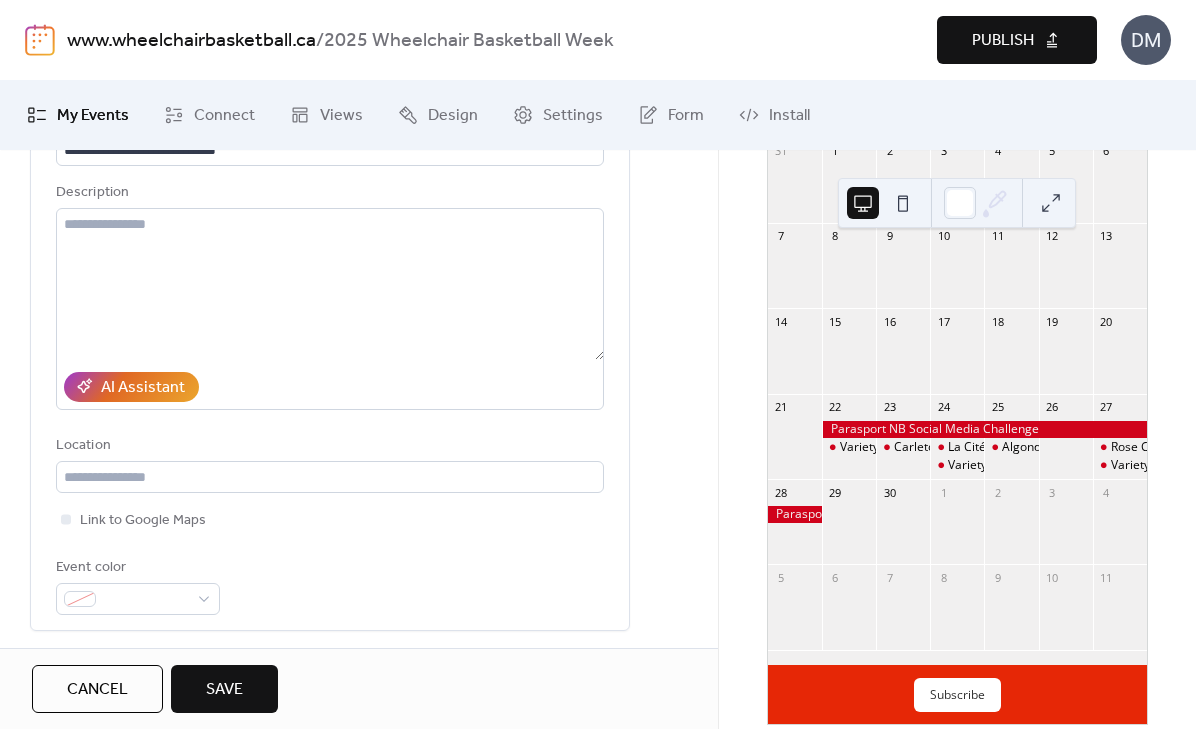 scroll, scrollTop: 216, scrollLeft: 0, axis: vertical 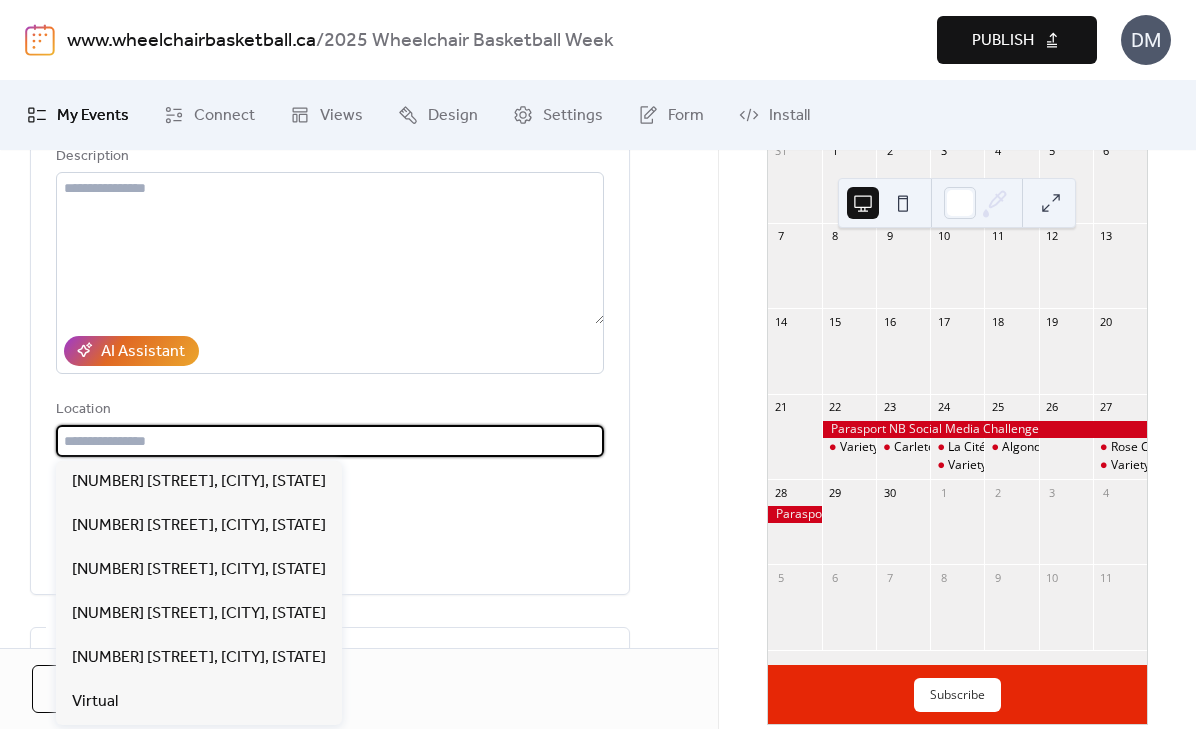 click at bounding box center (330, 441) 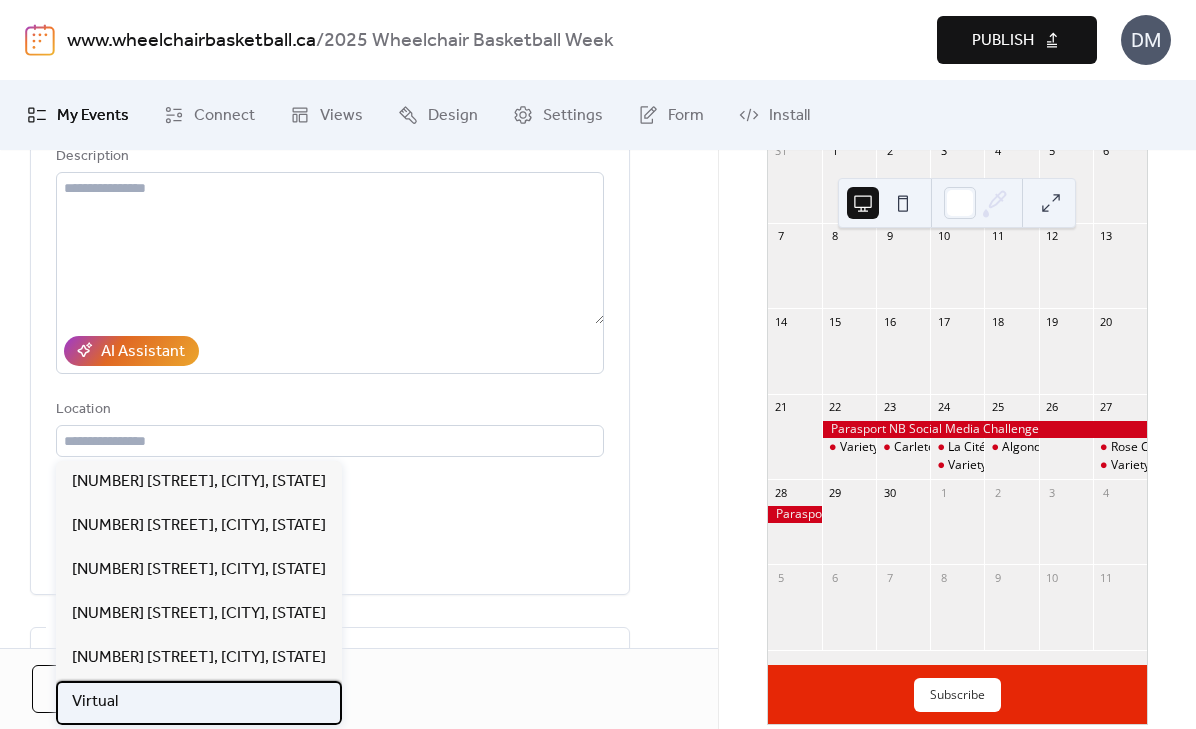 click on "Virtual" at bounding box center [199, 703] 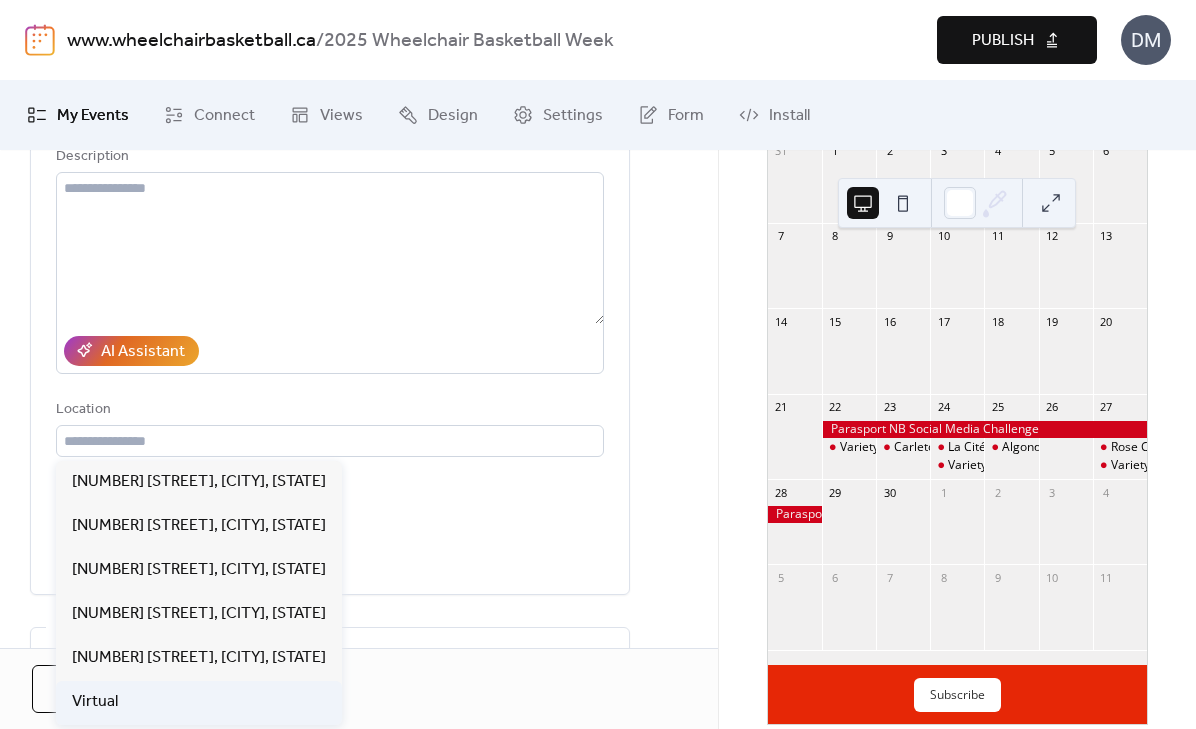 type on "*******" 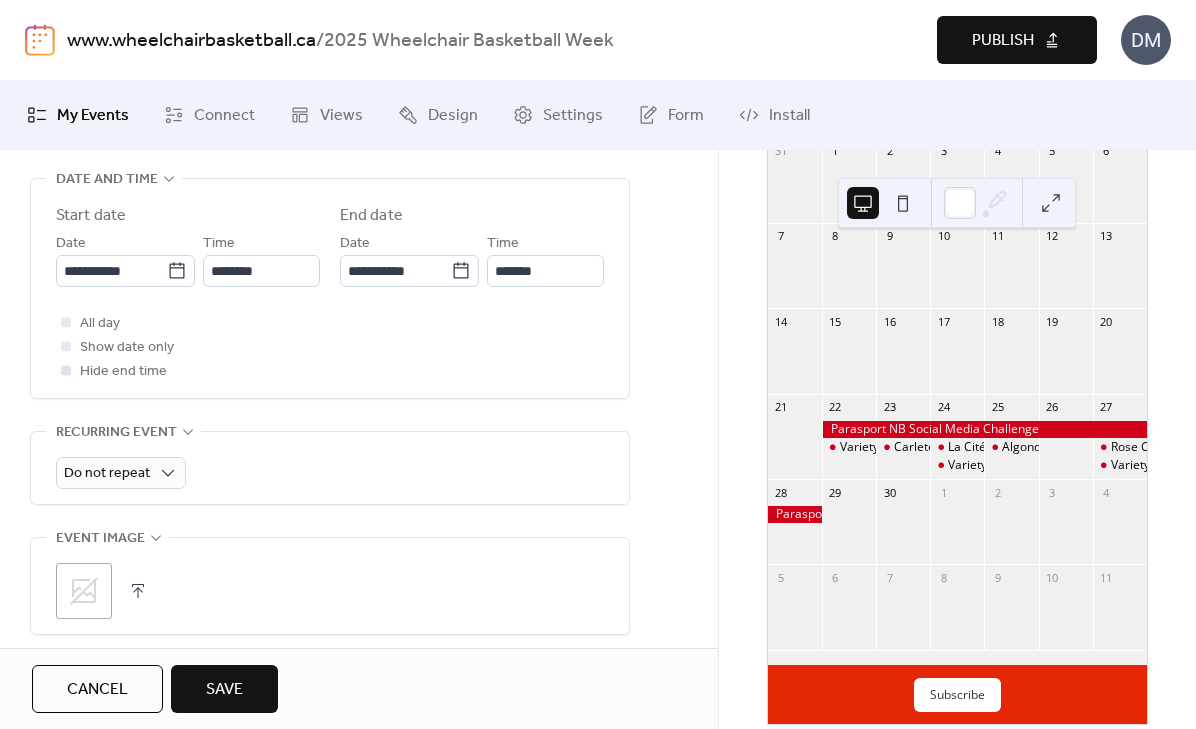 scroll, scrollTop: 666, scrollLeft: 0, axis: vertical 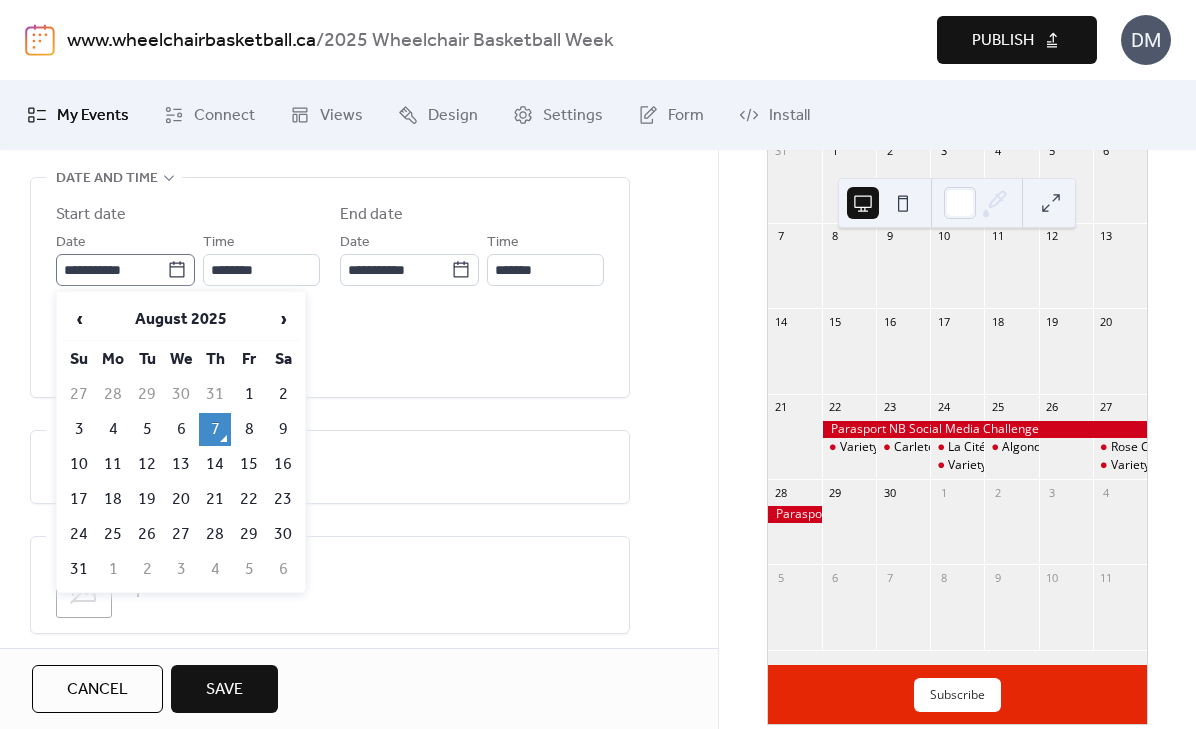 click 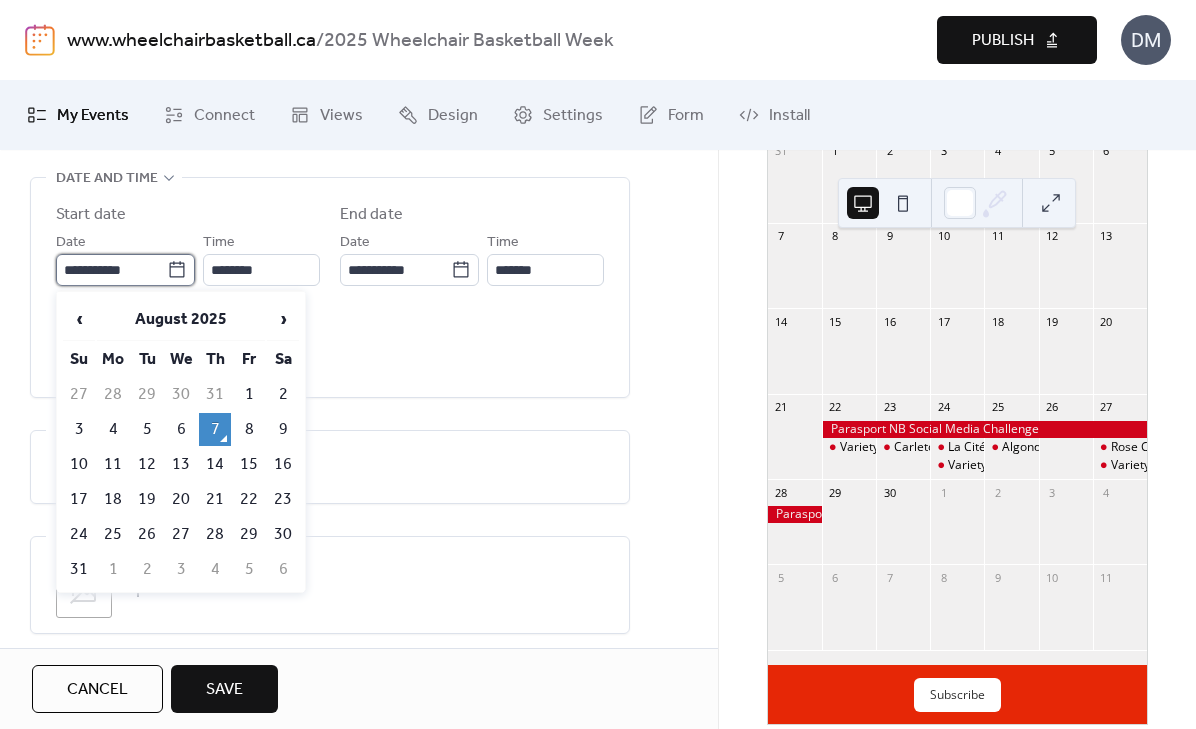 click on "**********" at bounding box center [111, 270] 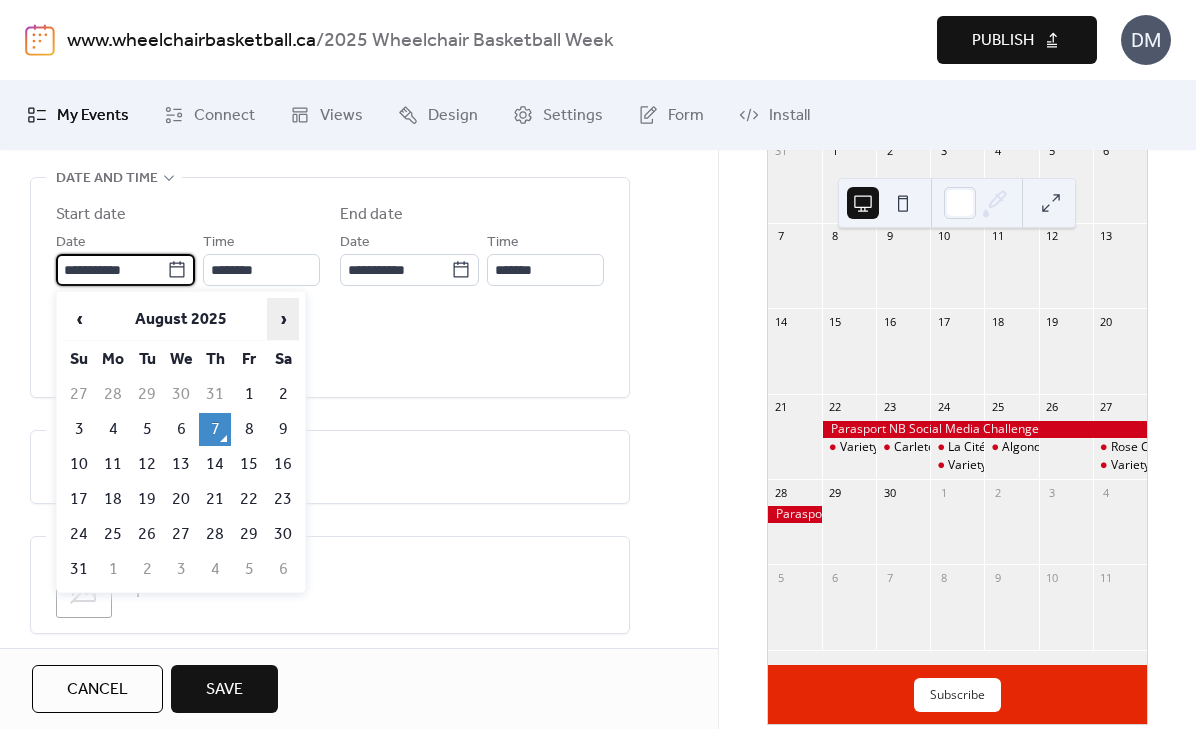 click on "›" at bounding box center (283, 319) 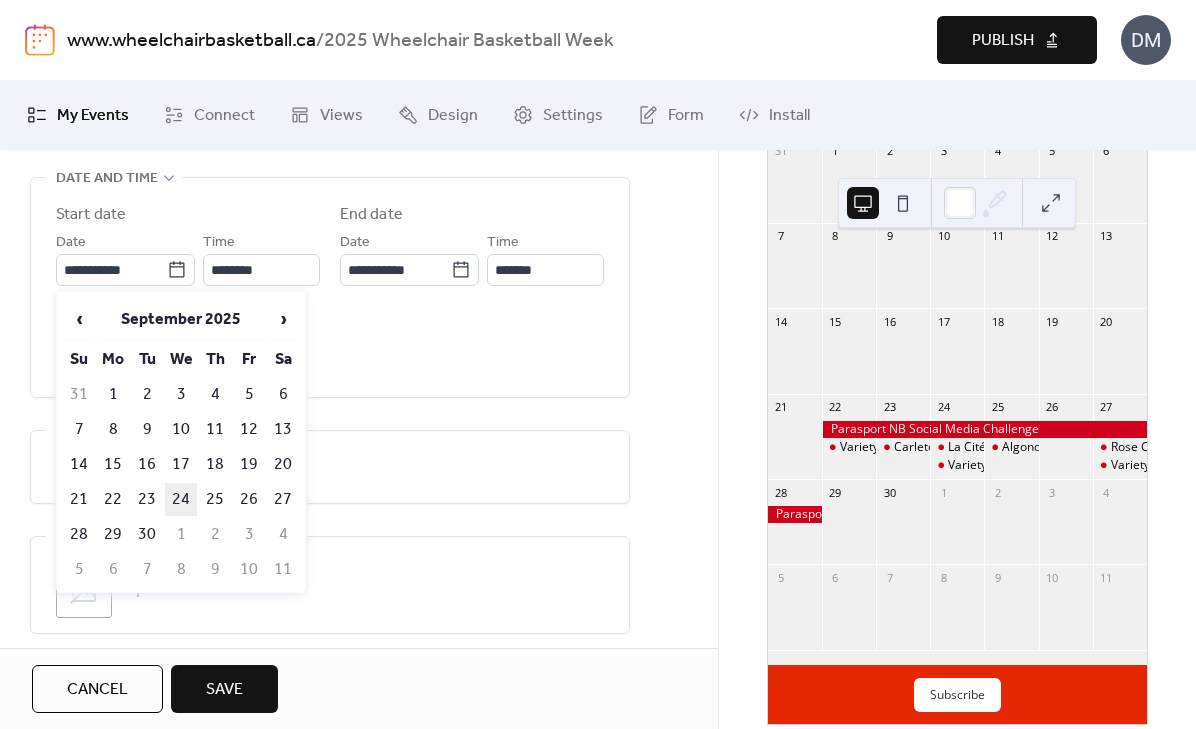 click on "24" at bounding box center [181, 499] 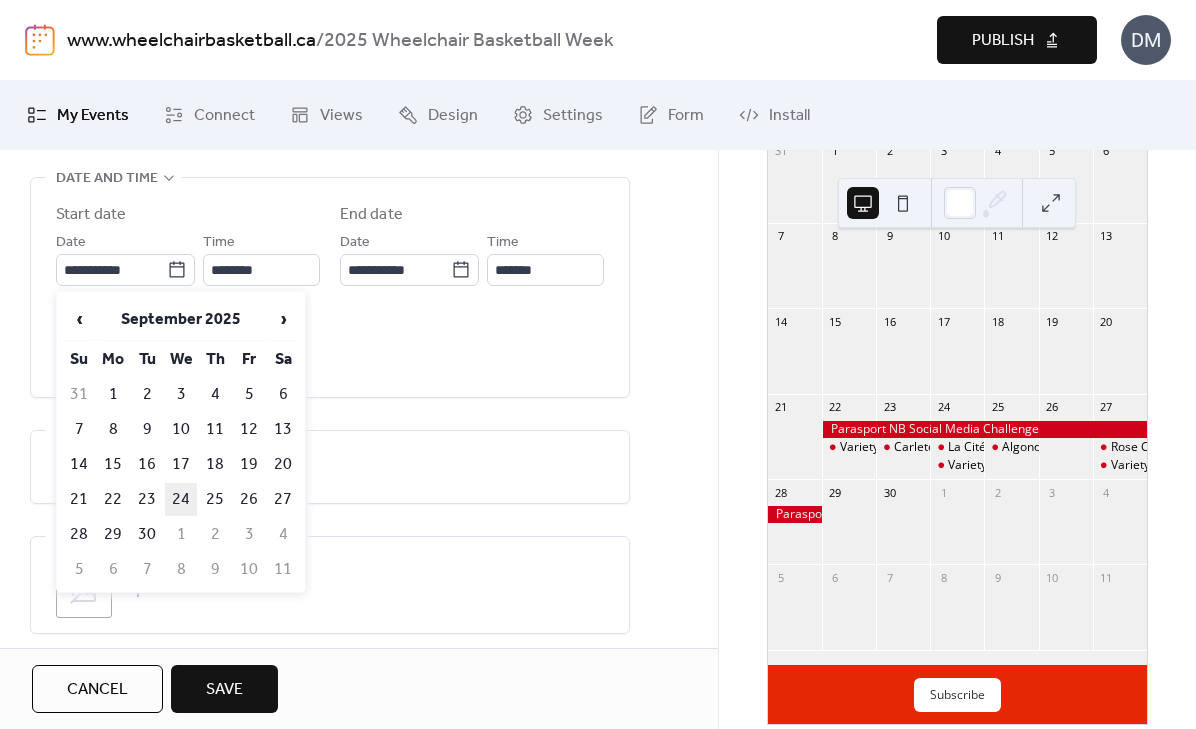 type on "**********" 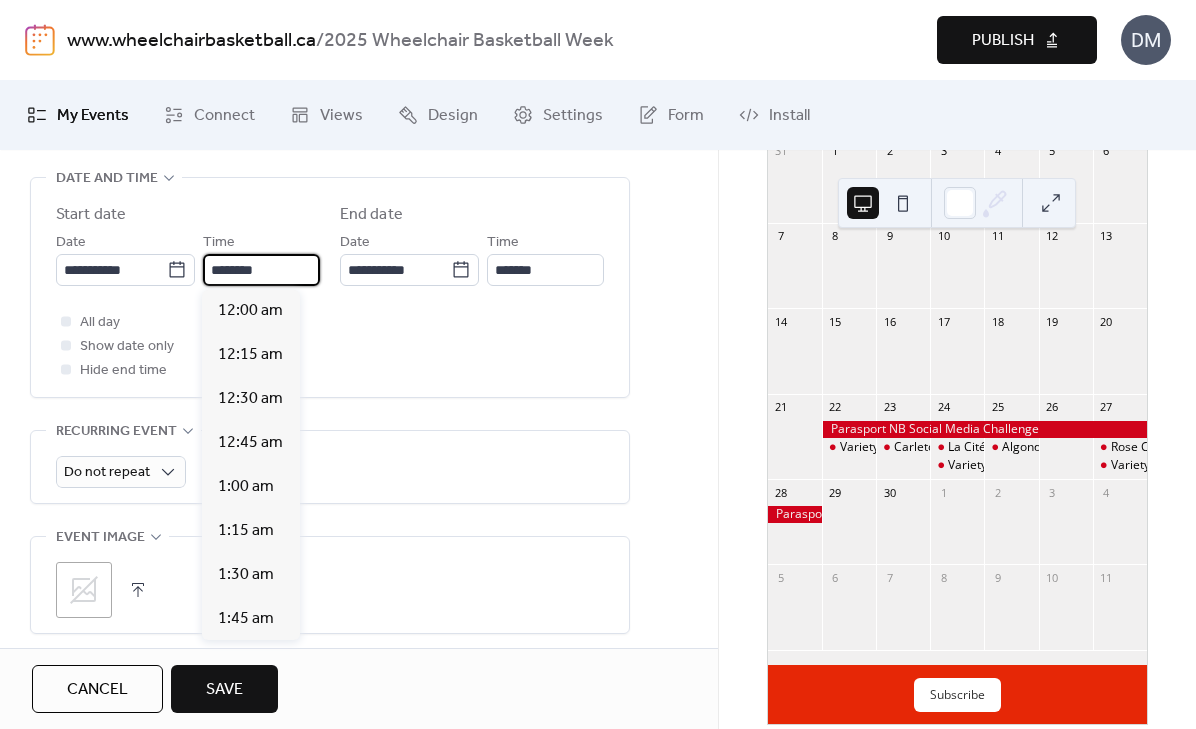 click on "********" at bounding box center (261, 270) 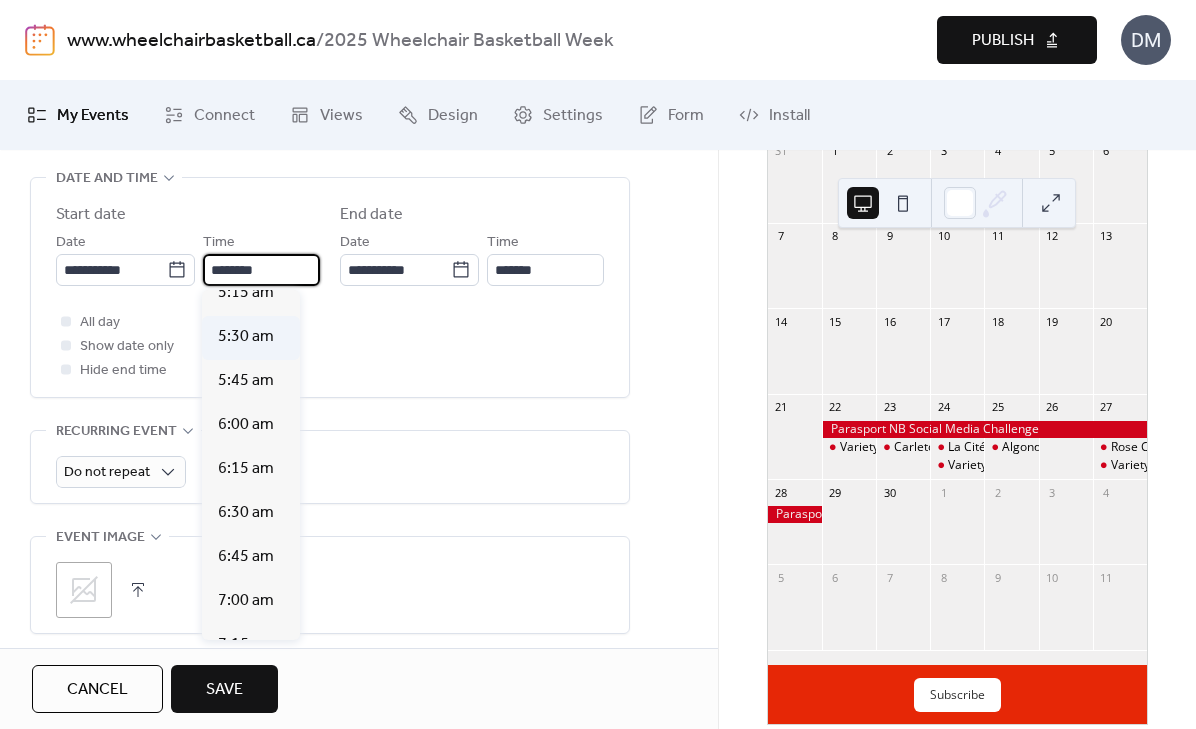 scroll, scrollTop: 940, scrollLeft: 0, axis: vertical 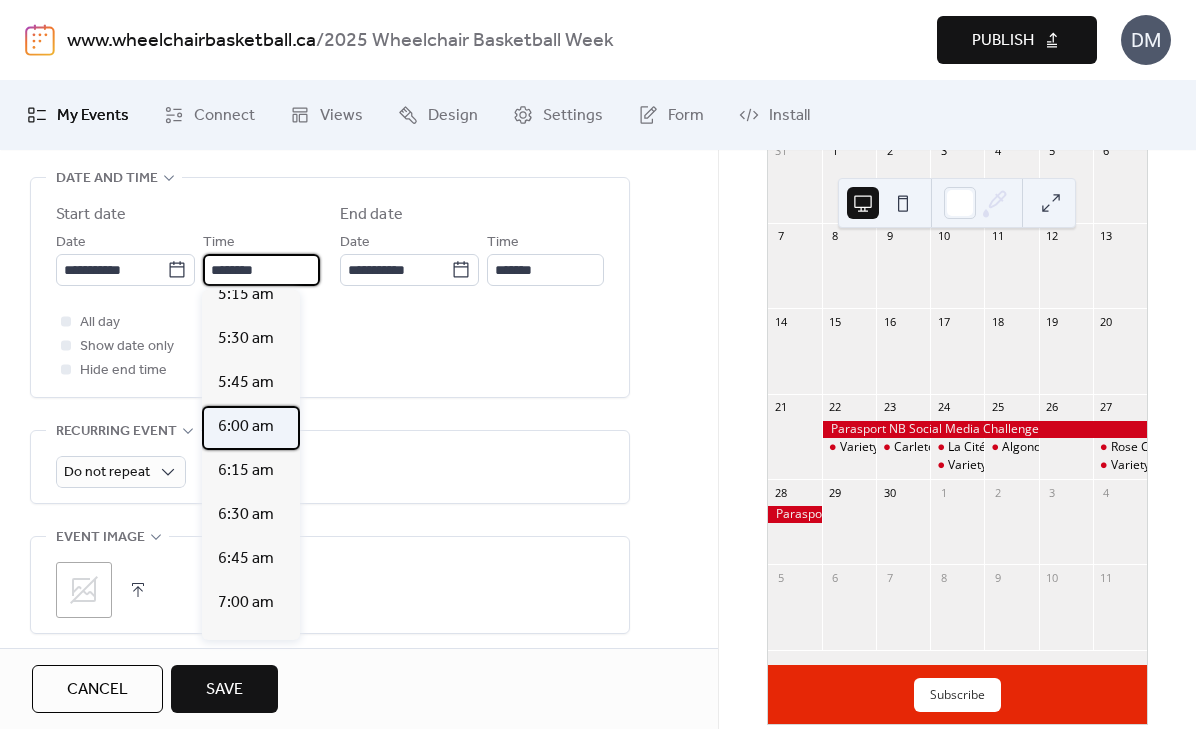 click on "6:00 am" at bounding box center [246, 427] 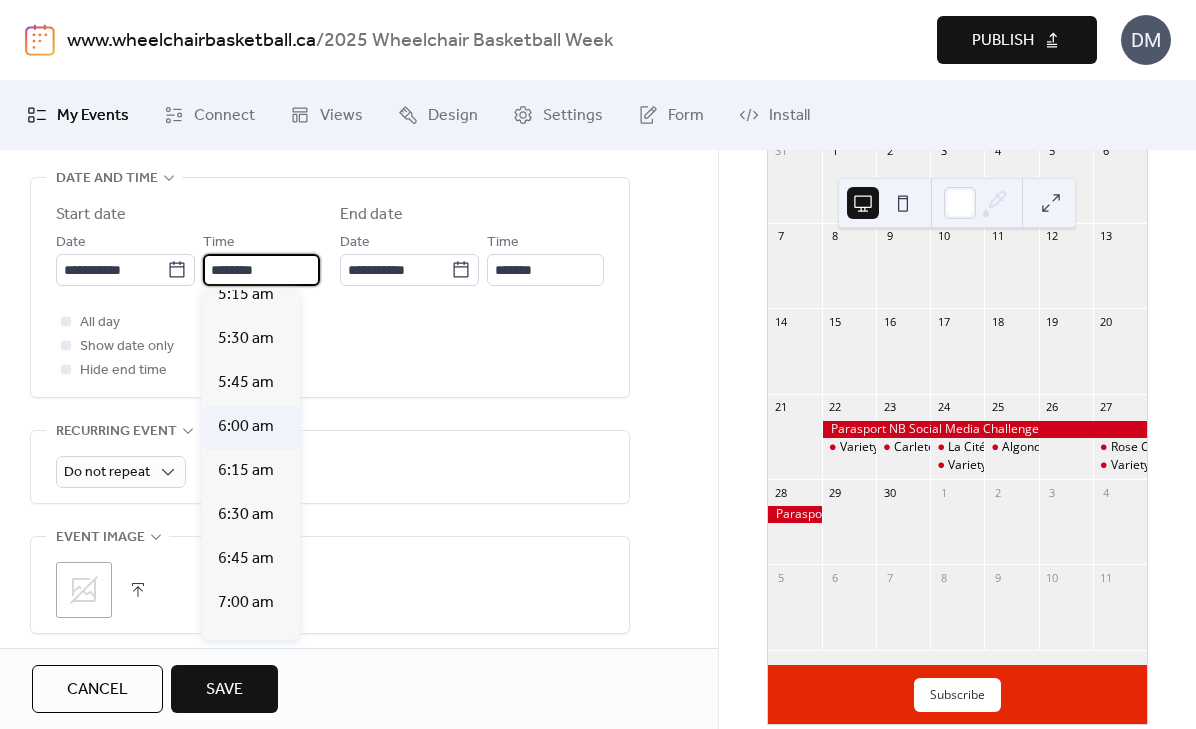 type on "*******" 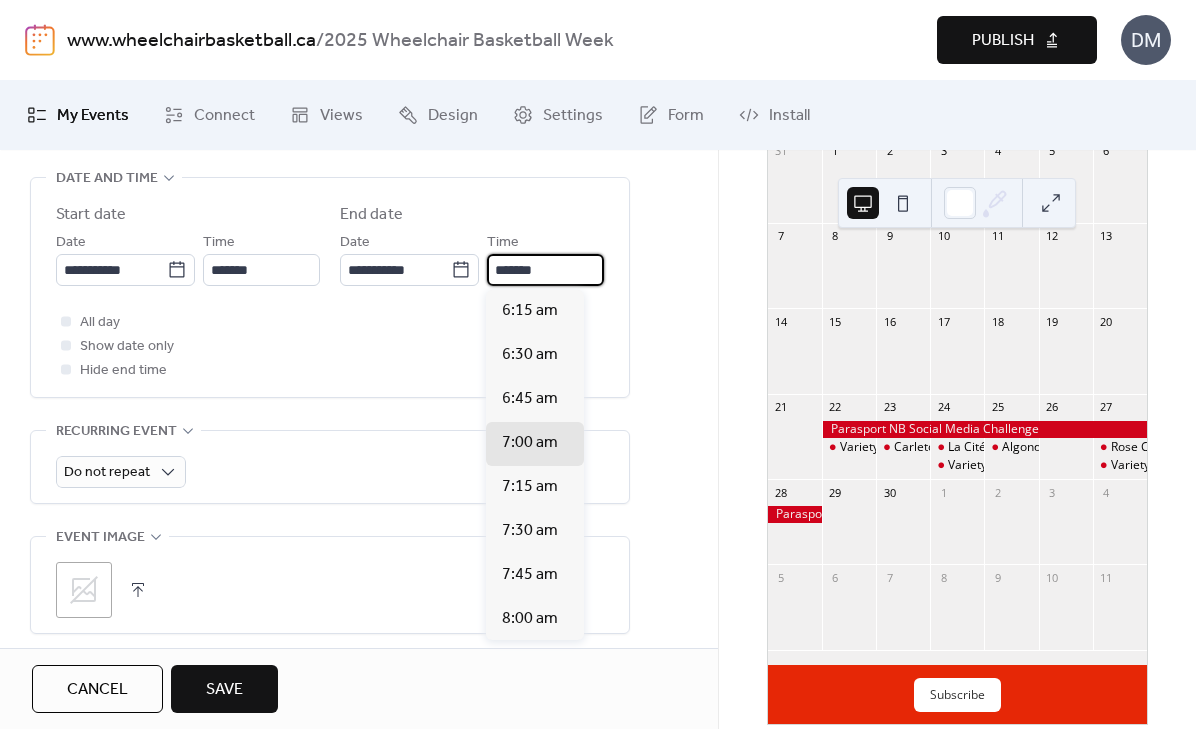 click on "*******" at bounding box center (545, 270) 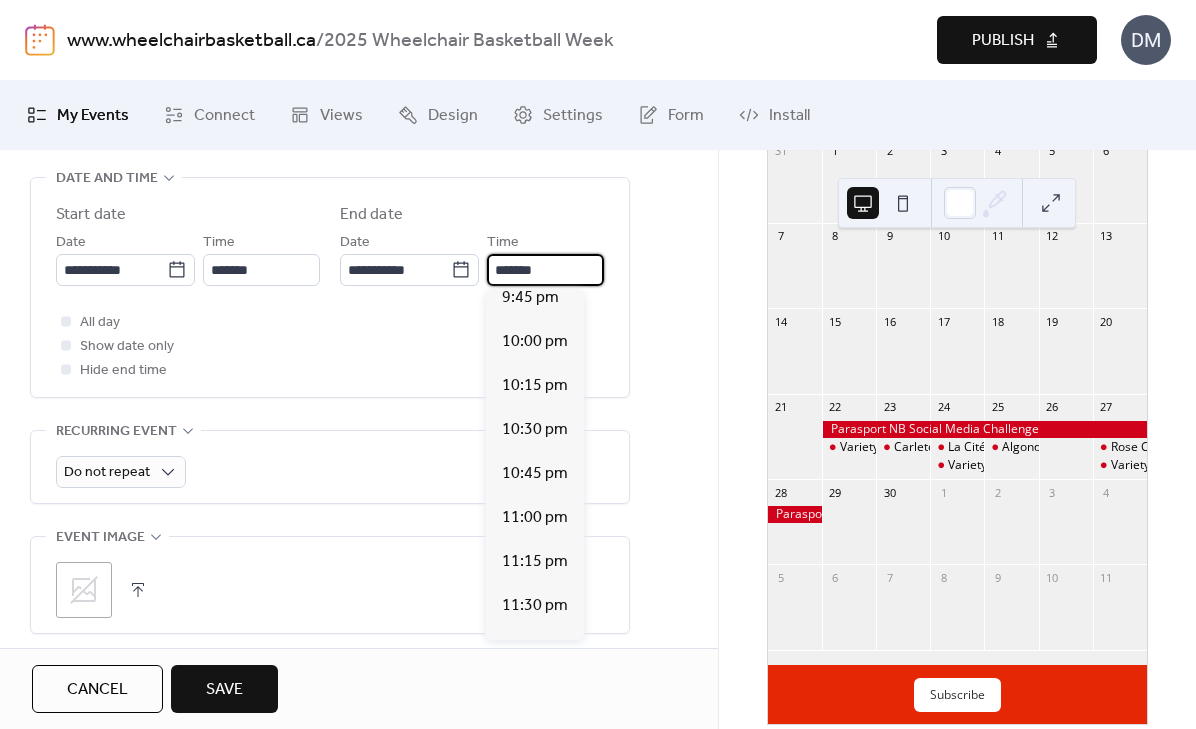 scroll, scrollTop: 2774, scrollLeft: 0, axis: vertical 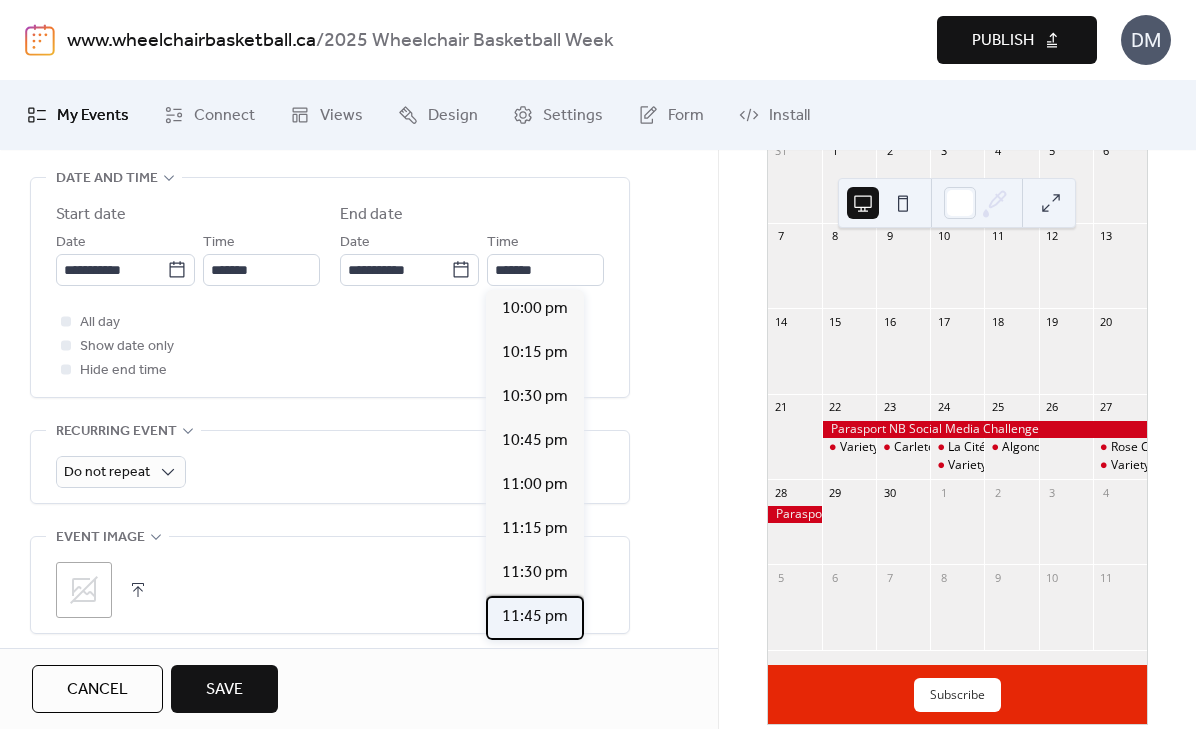 click on "11:45 pm" at bounding box center (535, 617) 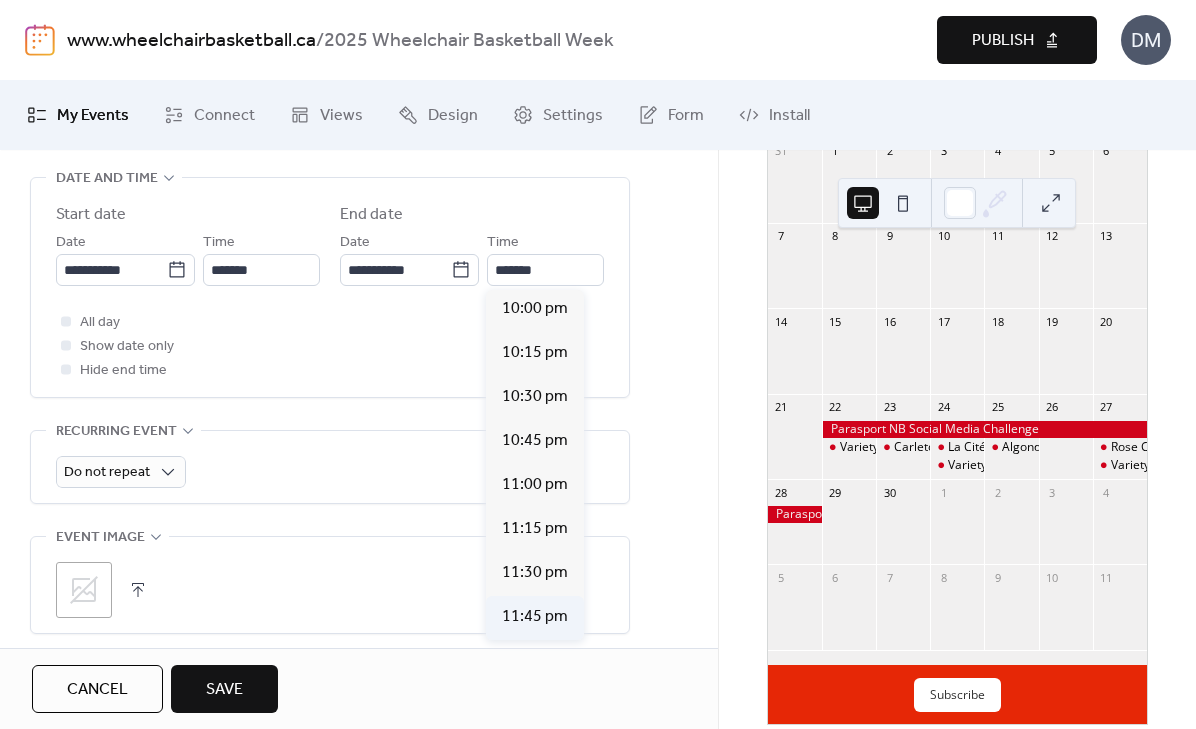 type on "********" 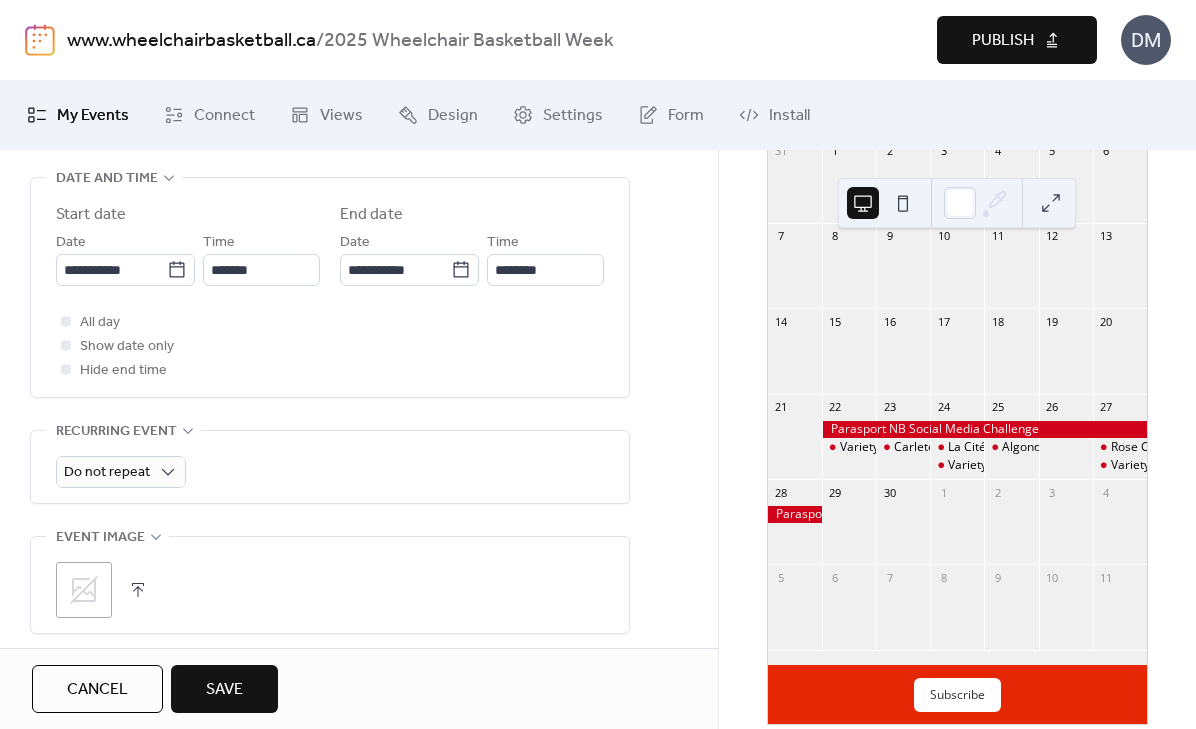 scroll, scrollTop: 685, scrollLeft: 0, axis: vertical 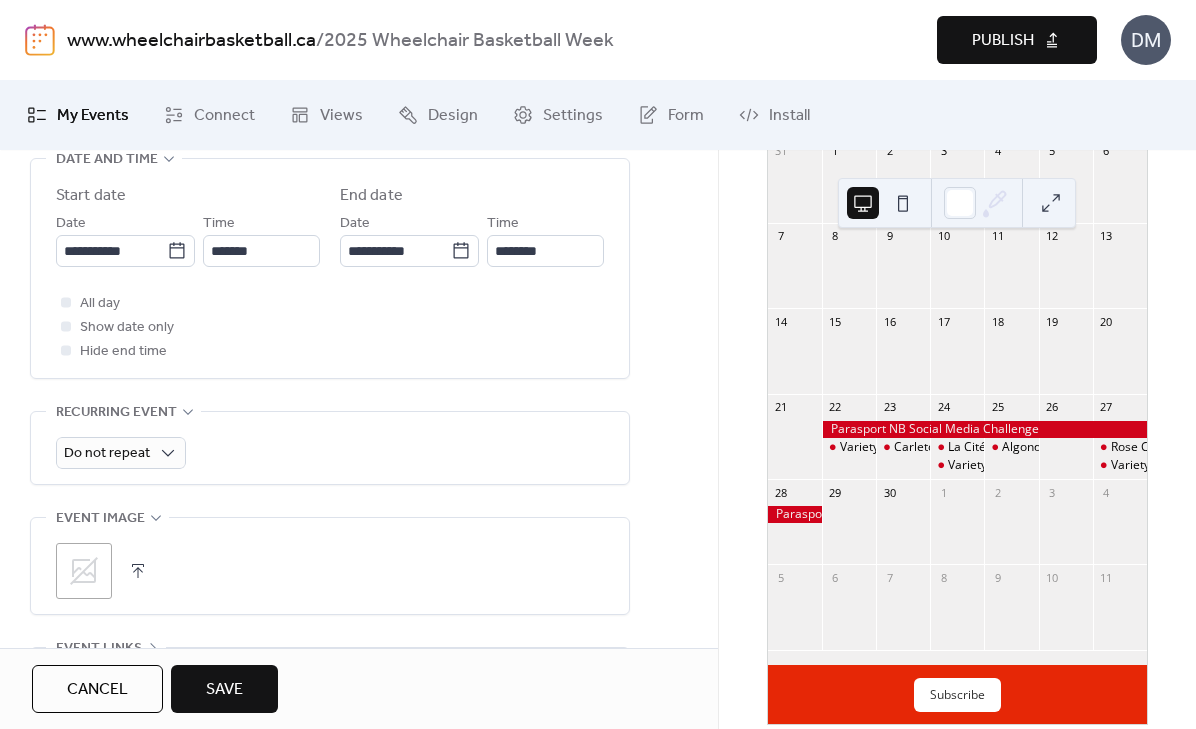 click on "Save" at bounding box center [224, 690] 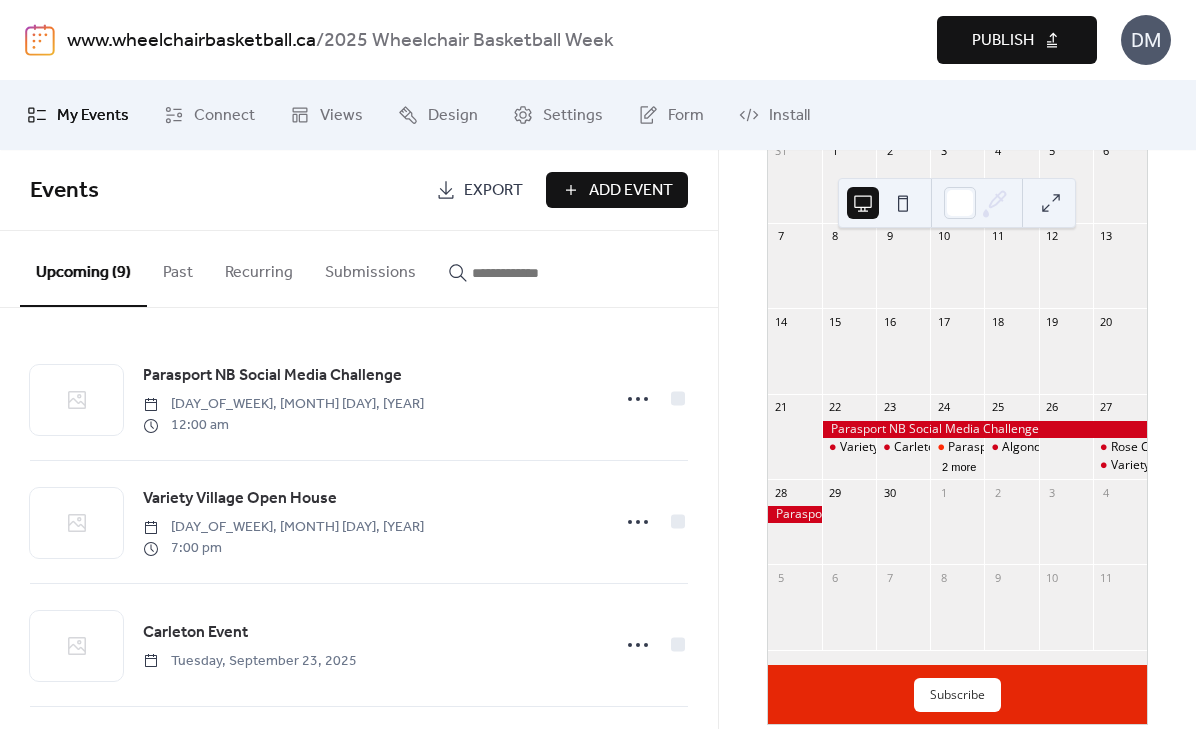 click on "Add Event" at bounding box center (631, 191) 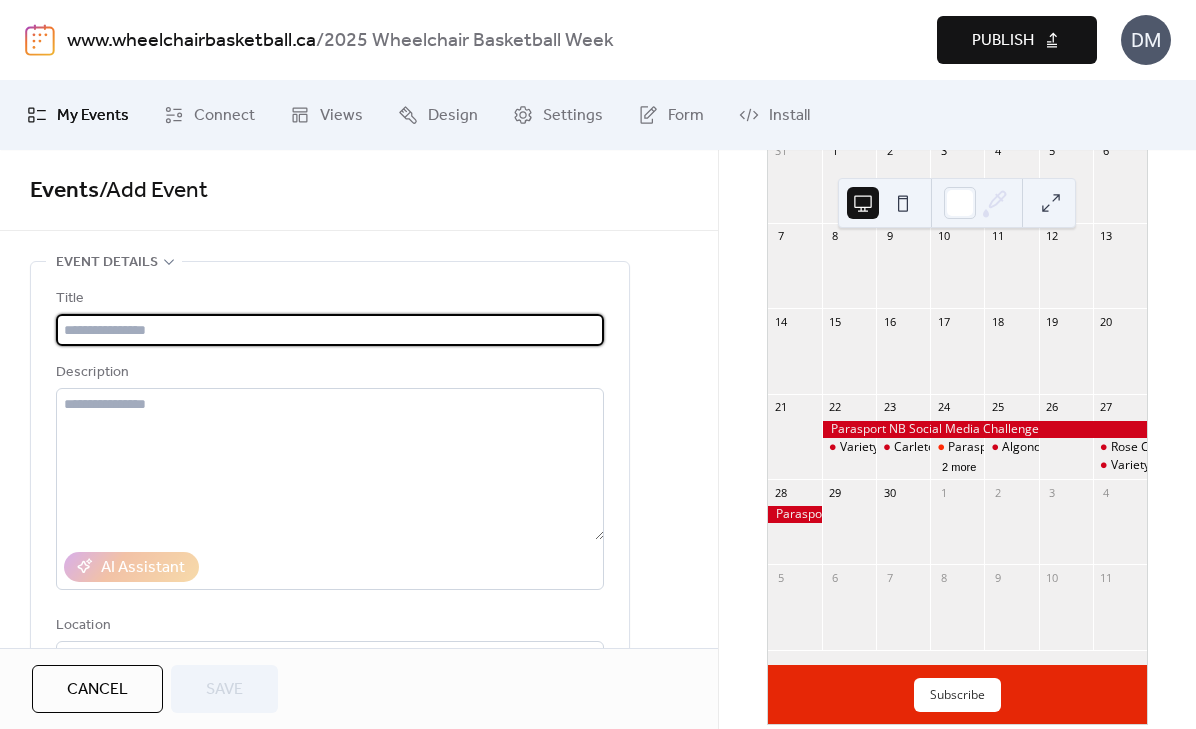 paste on "**********" 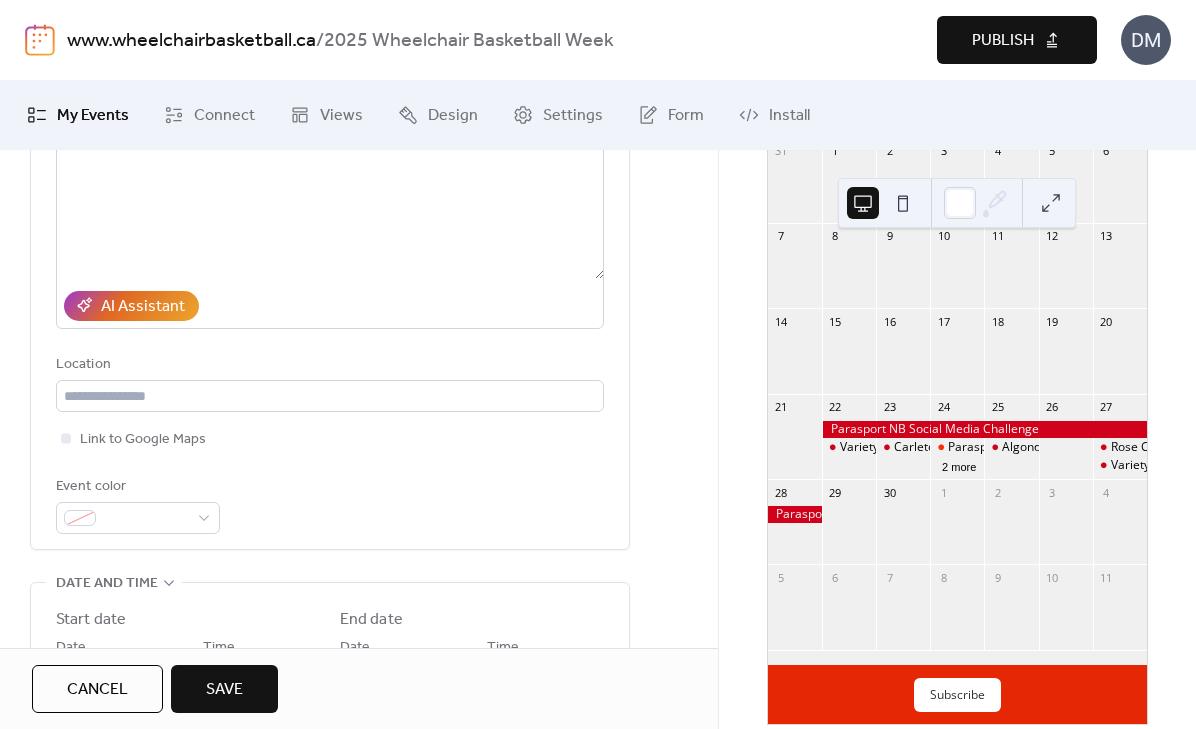 scroll, scrollTop: 378, scrollLeft: 0, axis: vertical 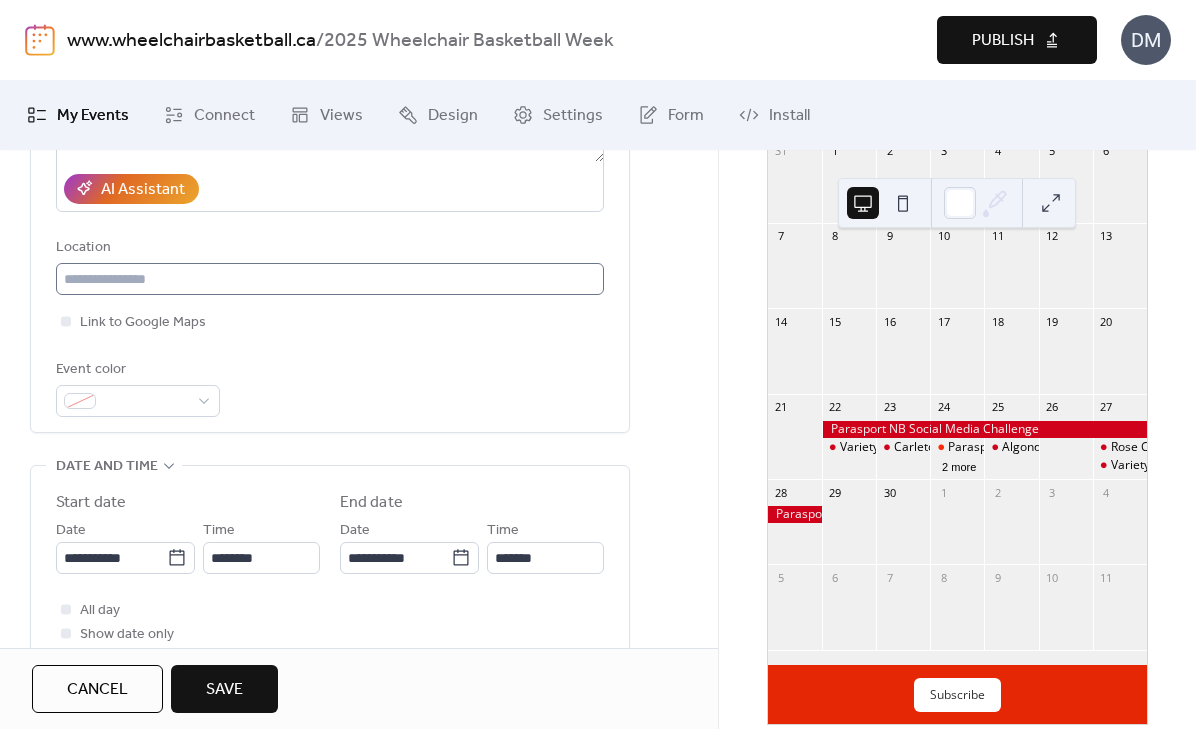 type on "**********" 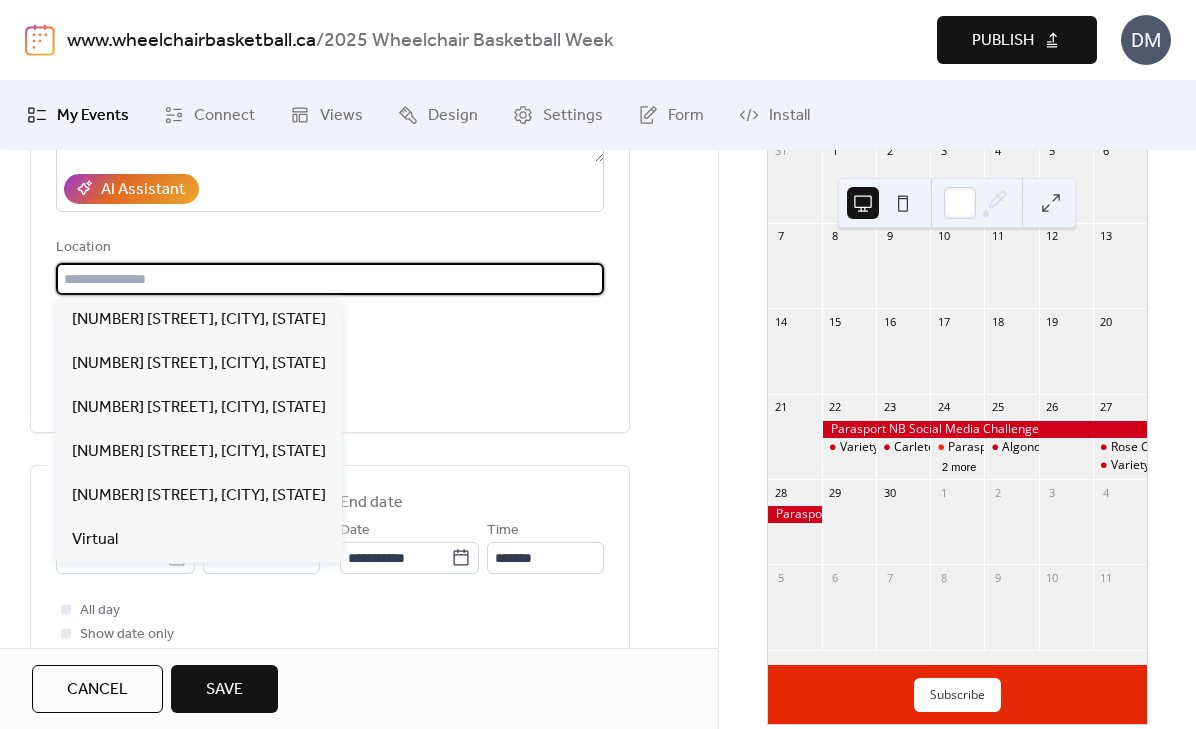 click at bounding box center [330, 279] 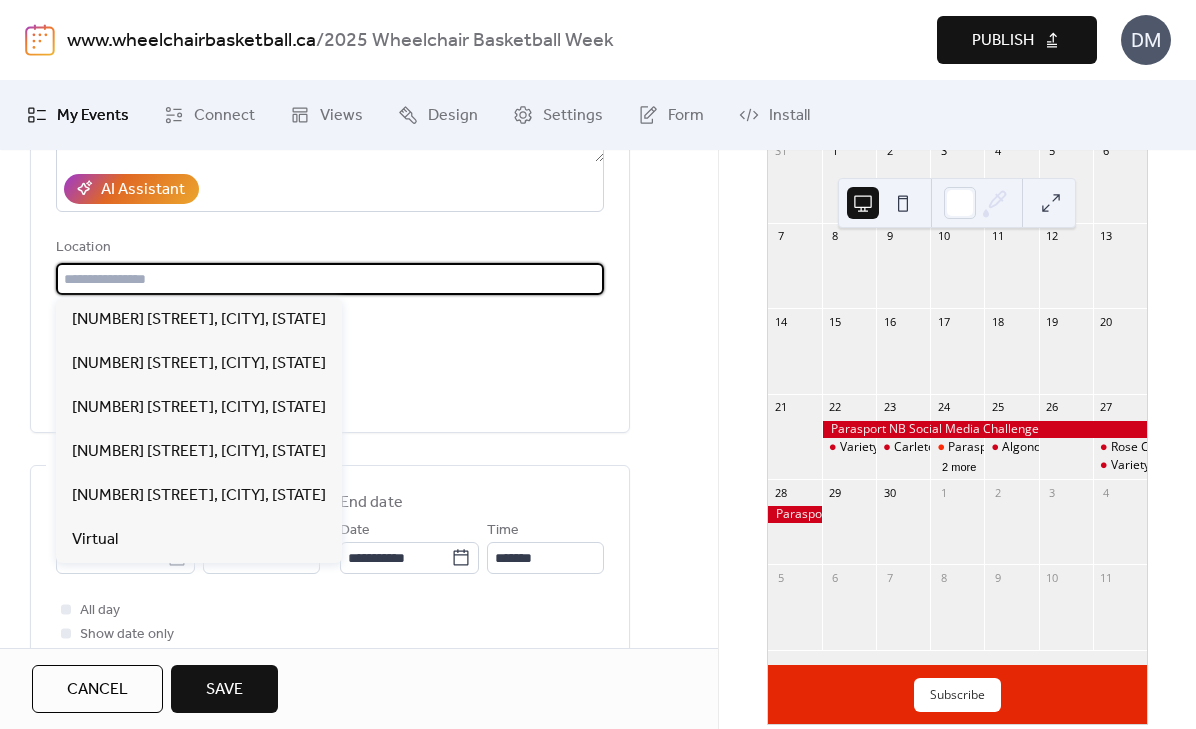 paste on "**********" 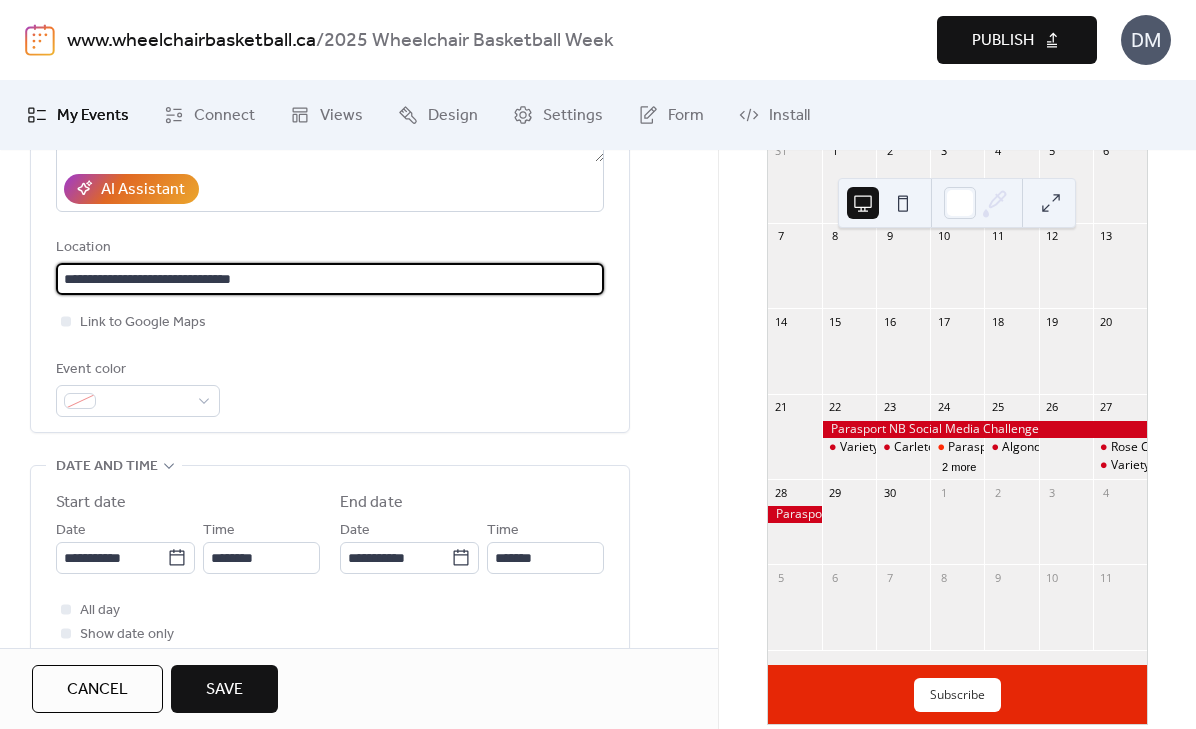 type on "**********" 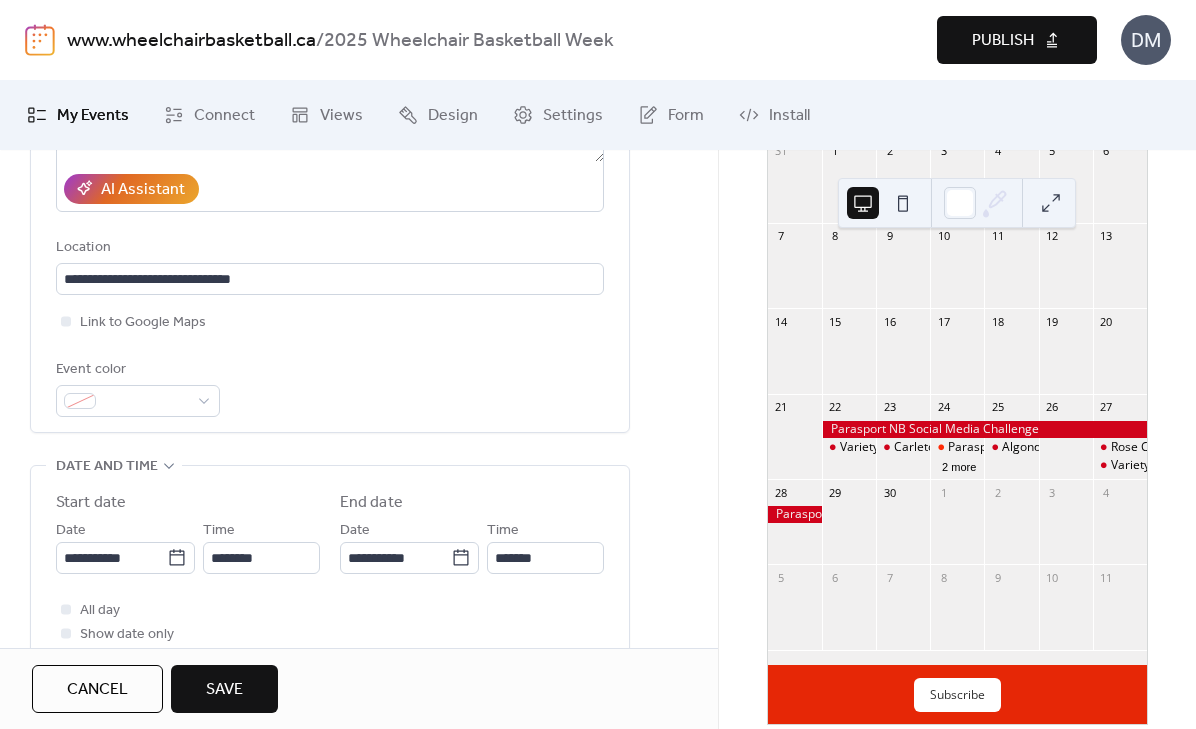 click on "Link to Google Maps" at bounding box center [330, 322] 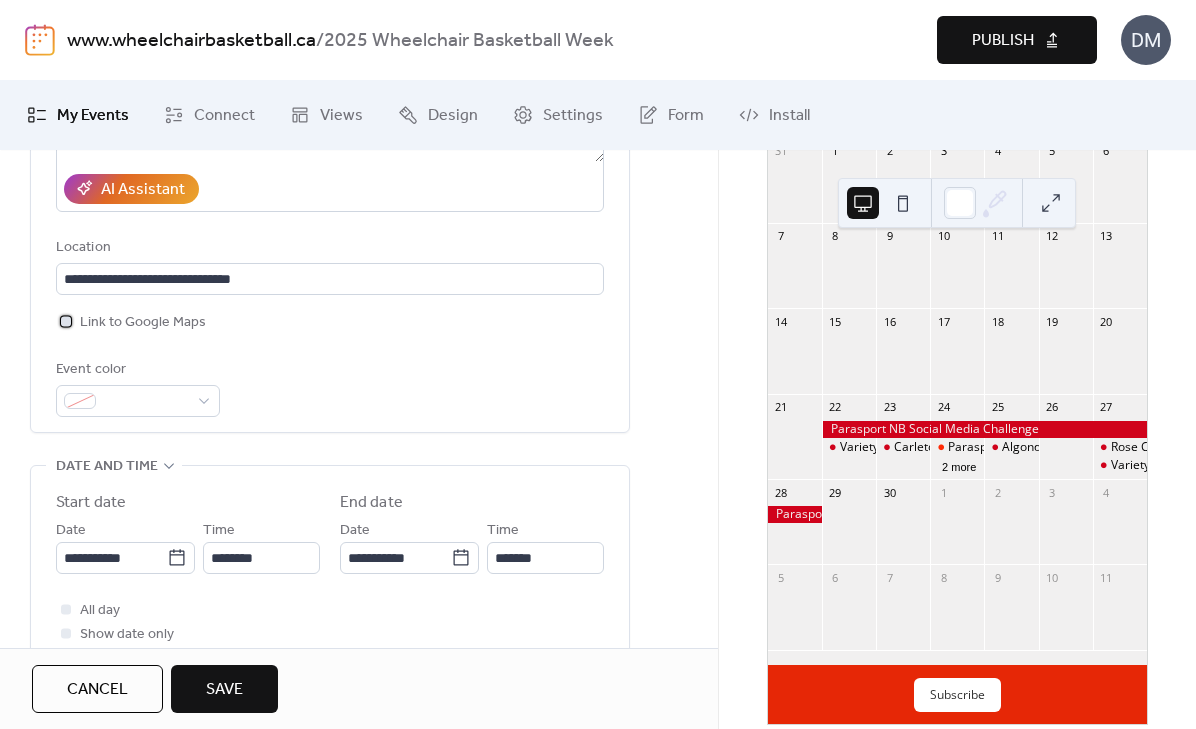 click at bounding box center [66, 321] 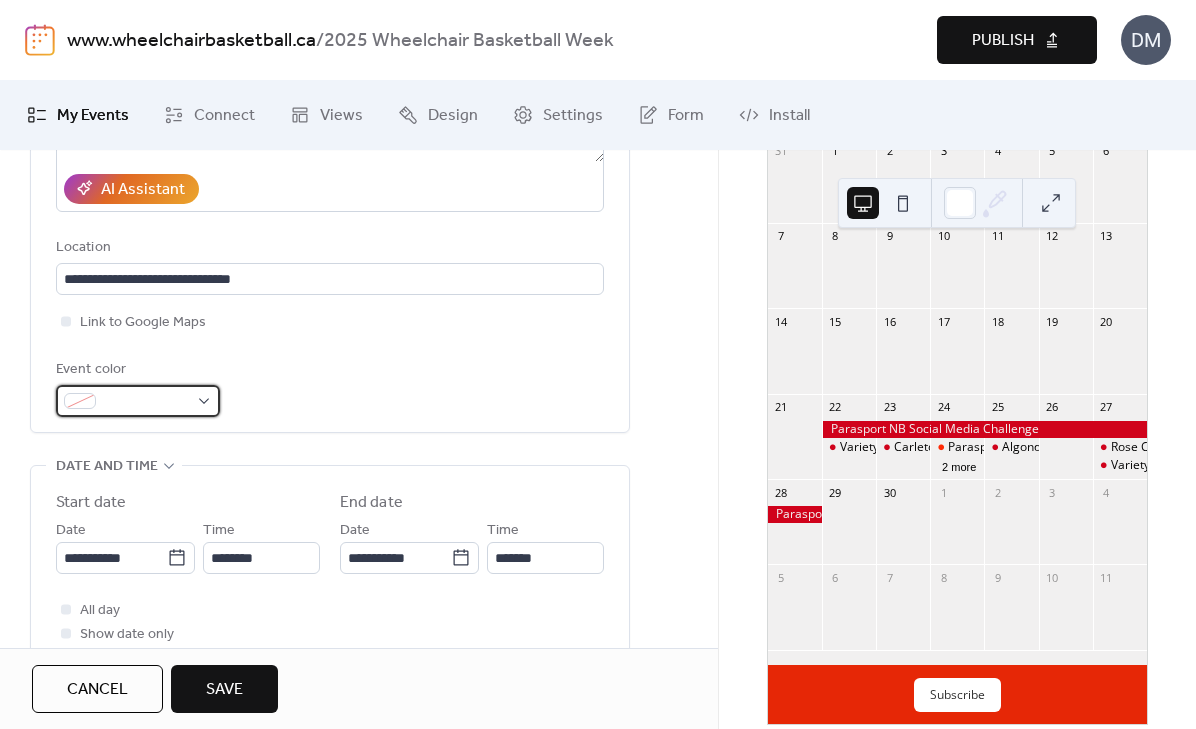 click at bounding box center (146, 402) 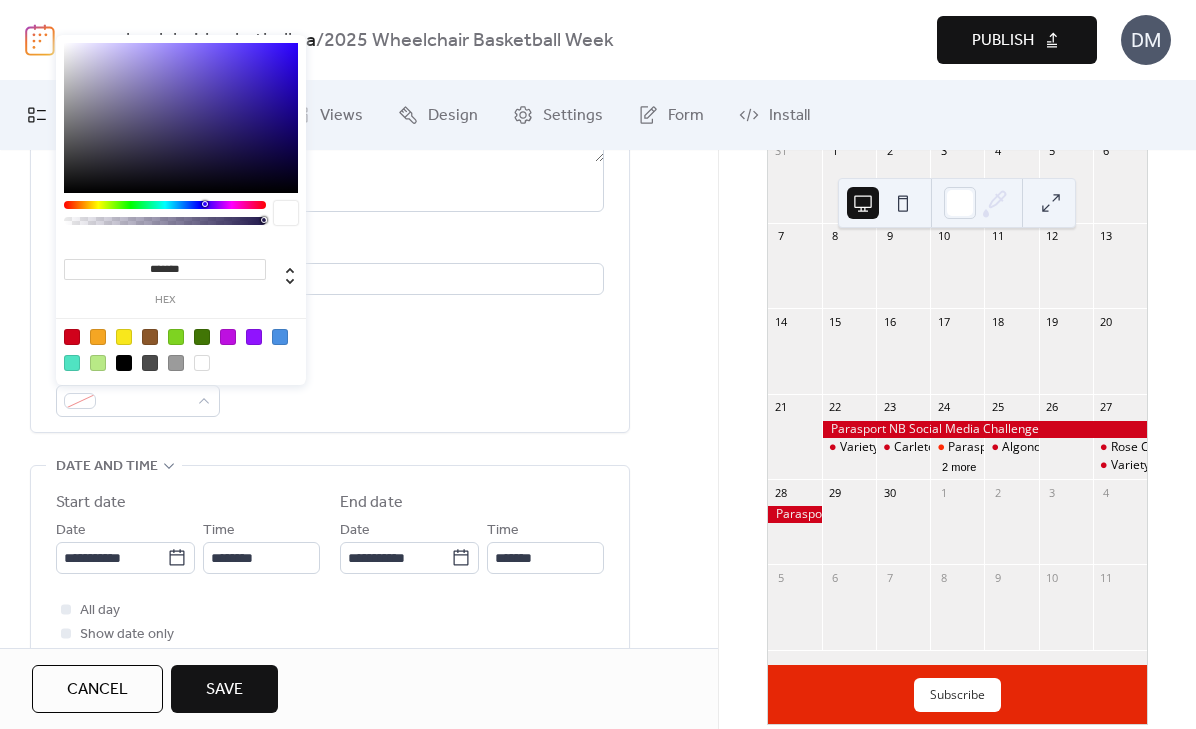 click at bounding box center [72, 337] 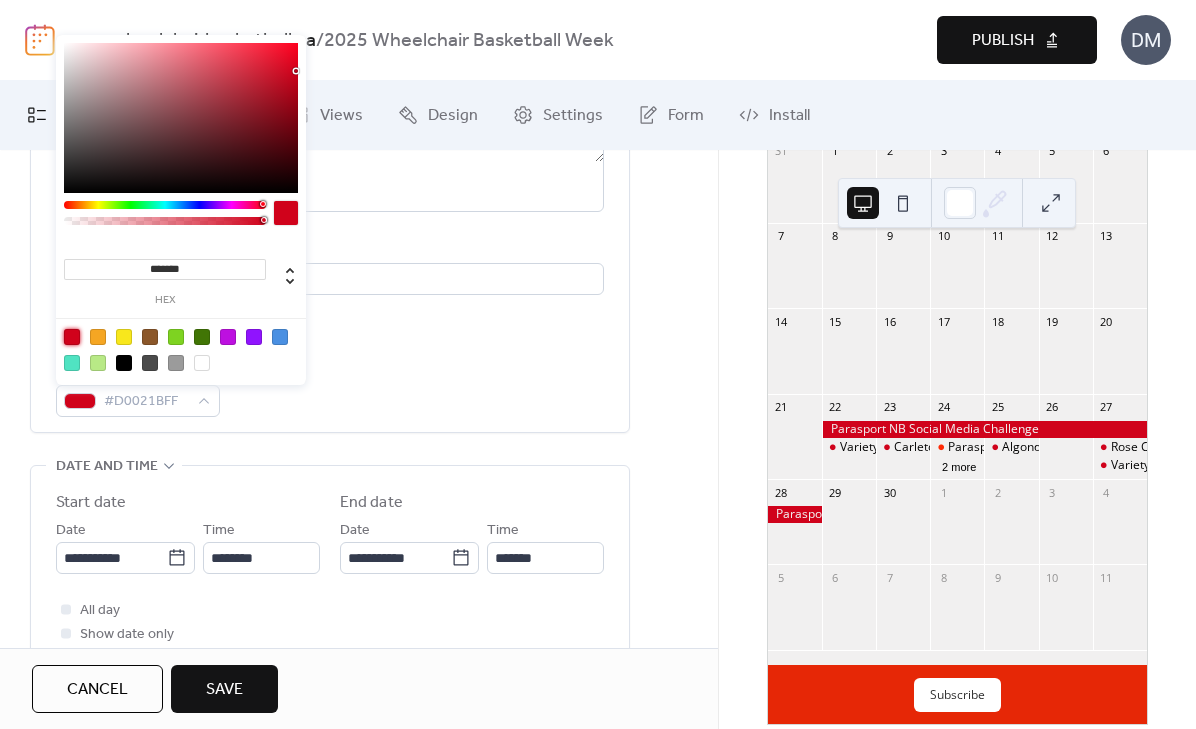click on "Event color #D0021BFF" at bounding box center [330, 387] 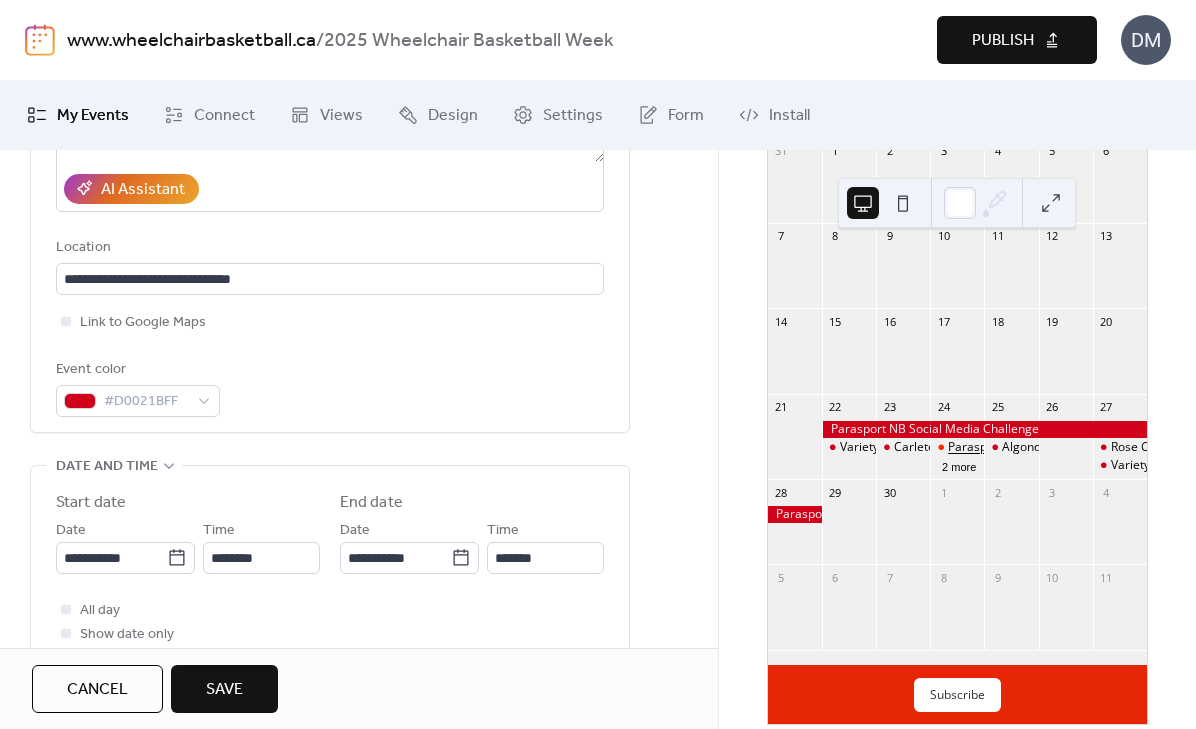 click on "Parasport NB Social Media Post" at bounding box center (1036, 447) 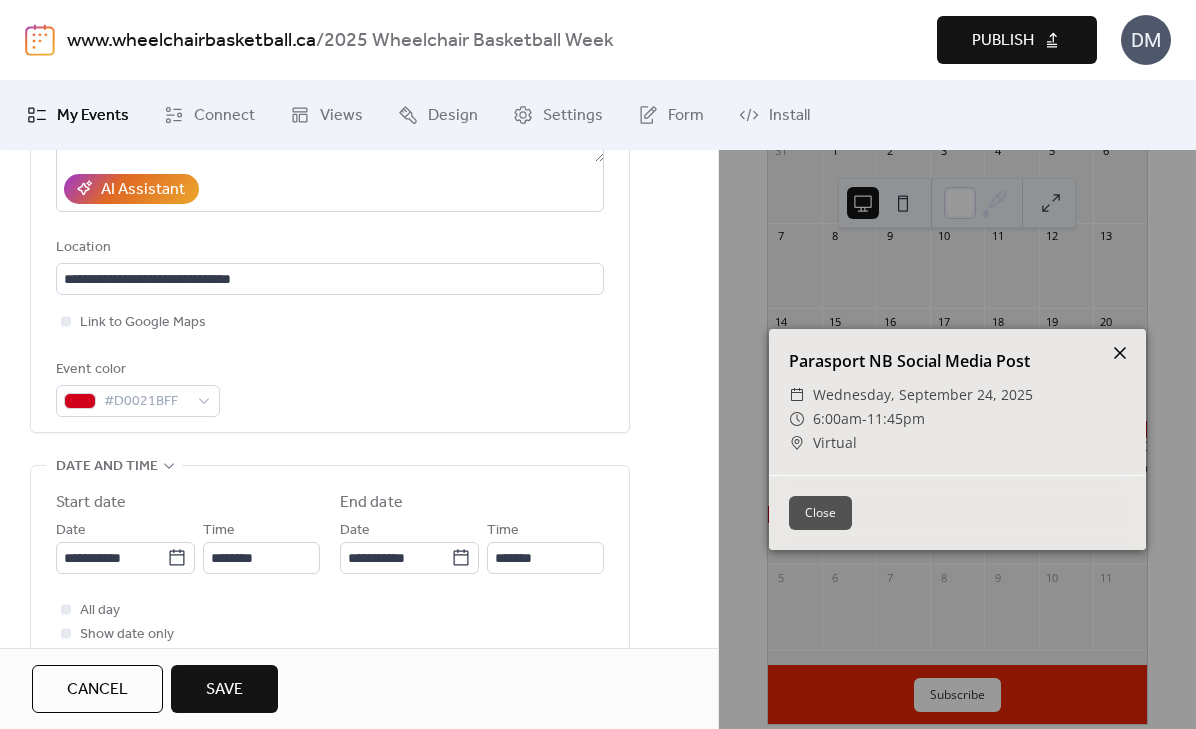 click 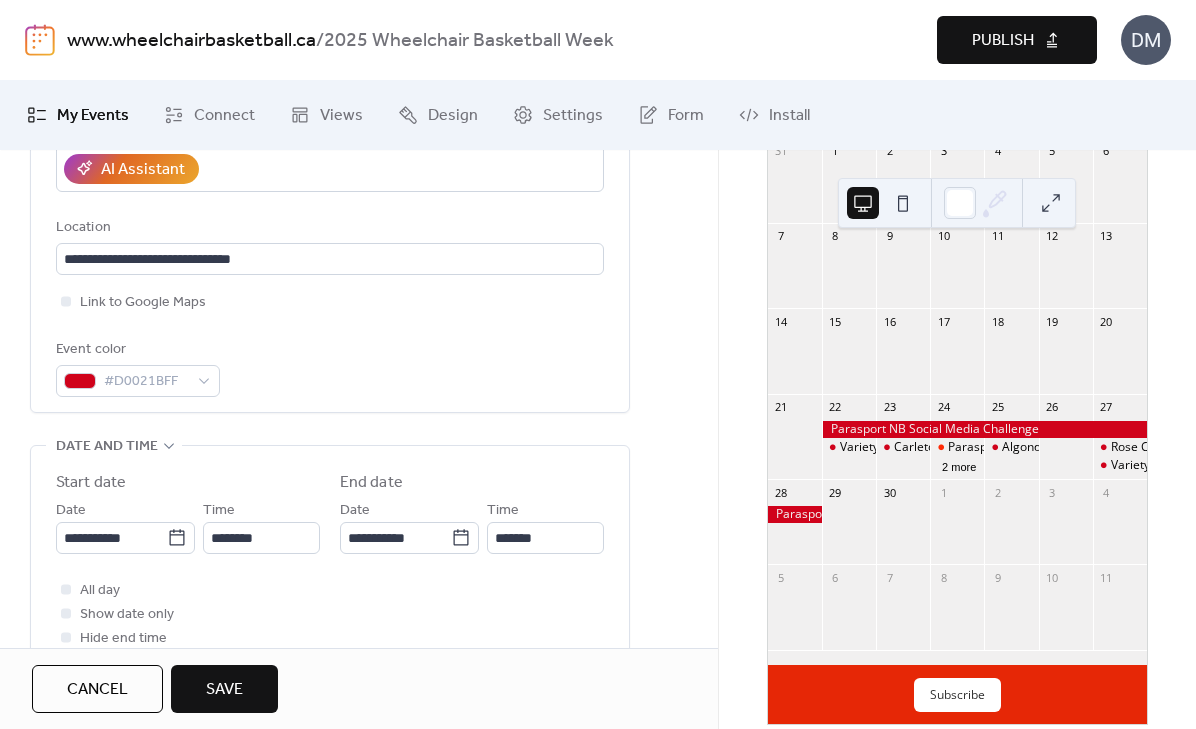 scroll, scrollTop: 409, scrollLeft: 0, axis: vertical 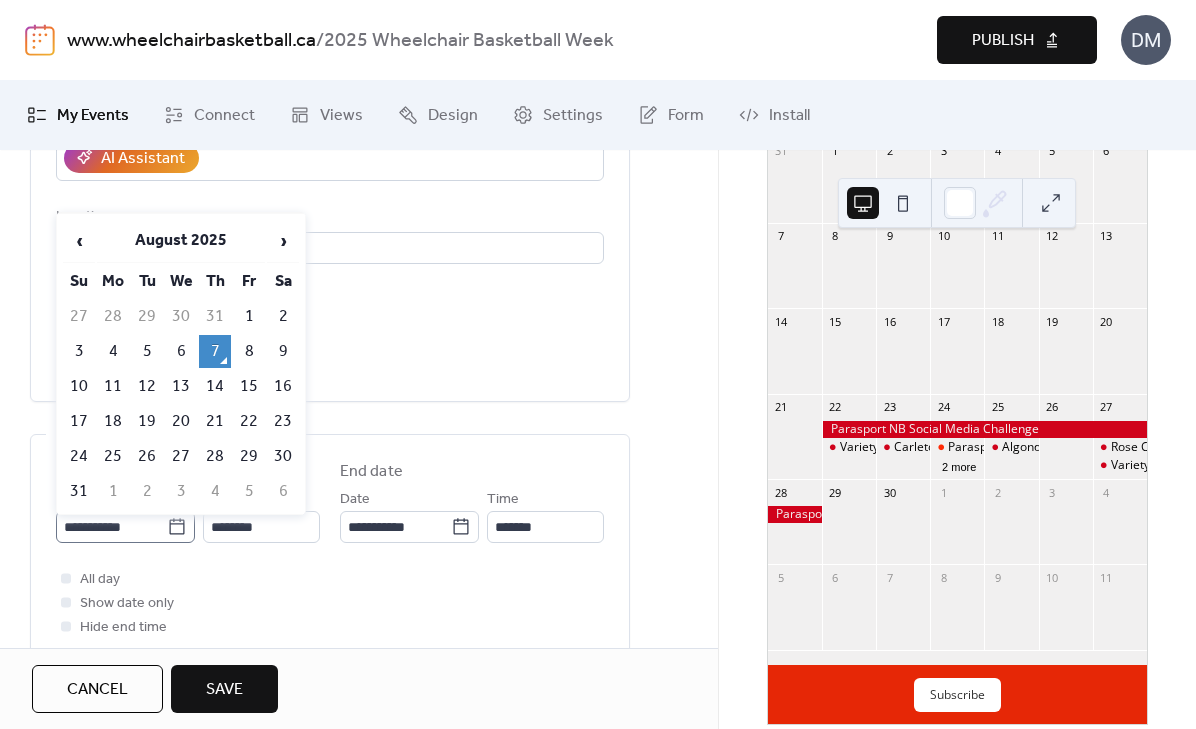 click 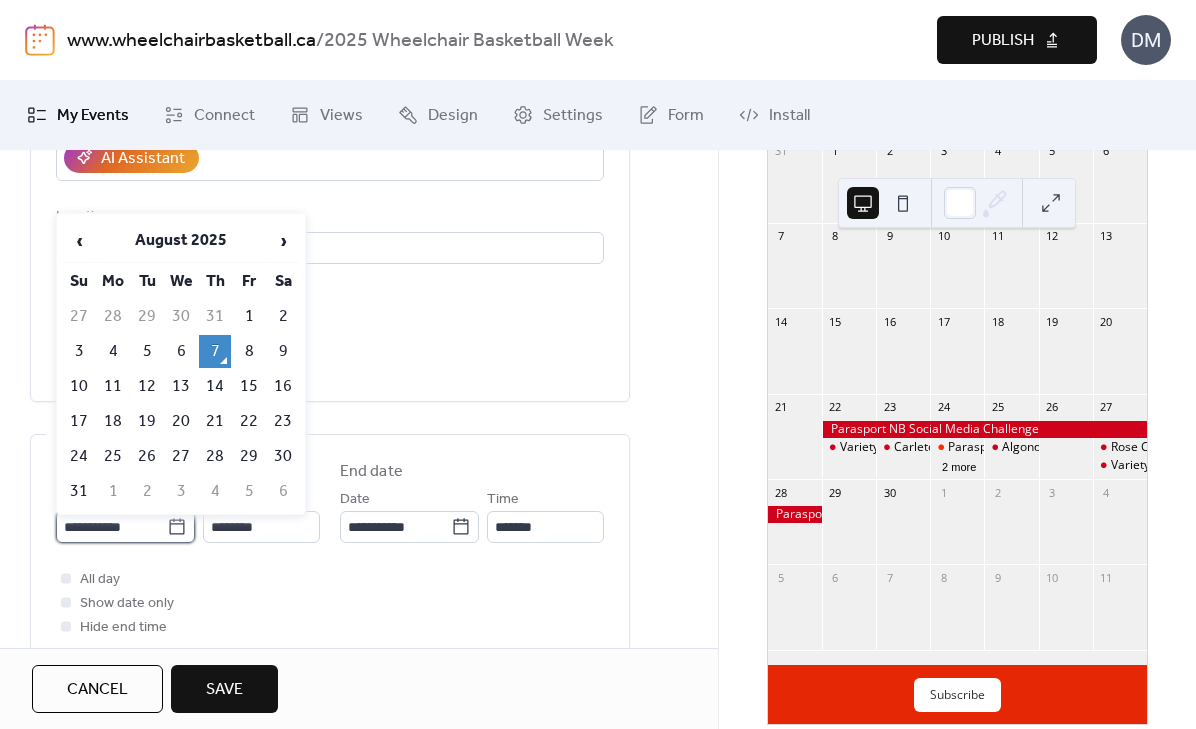 click on "**********" at bounding box center (111, 527) 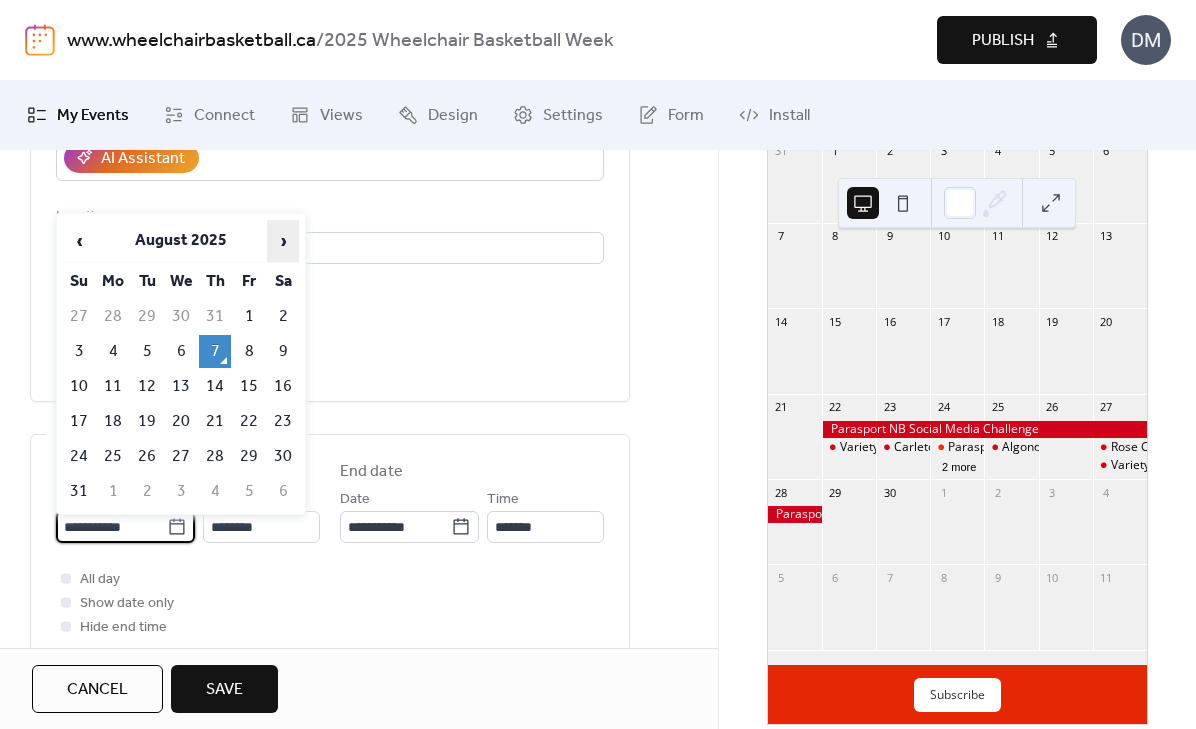 click on "›" at bounding box center (283, 241) 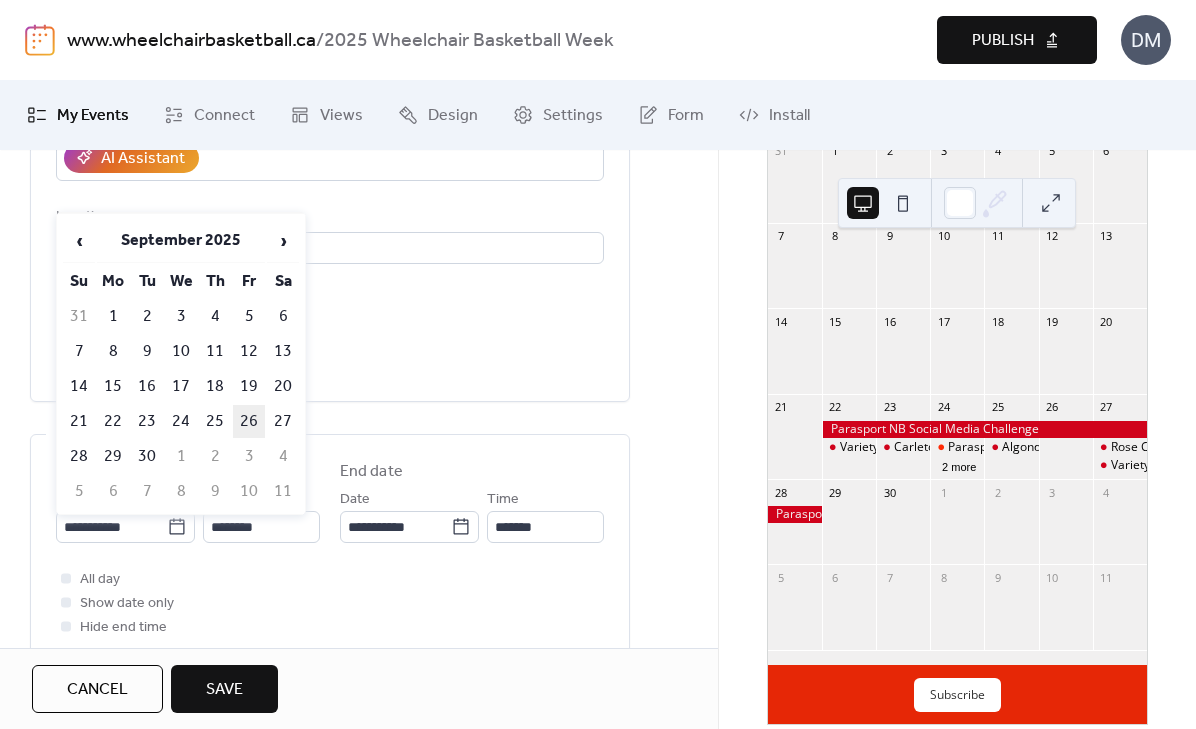click on "26" at bounding box center [249, 421] 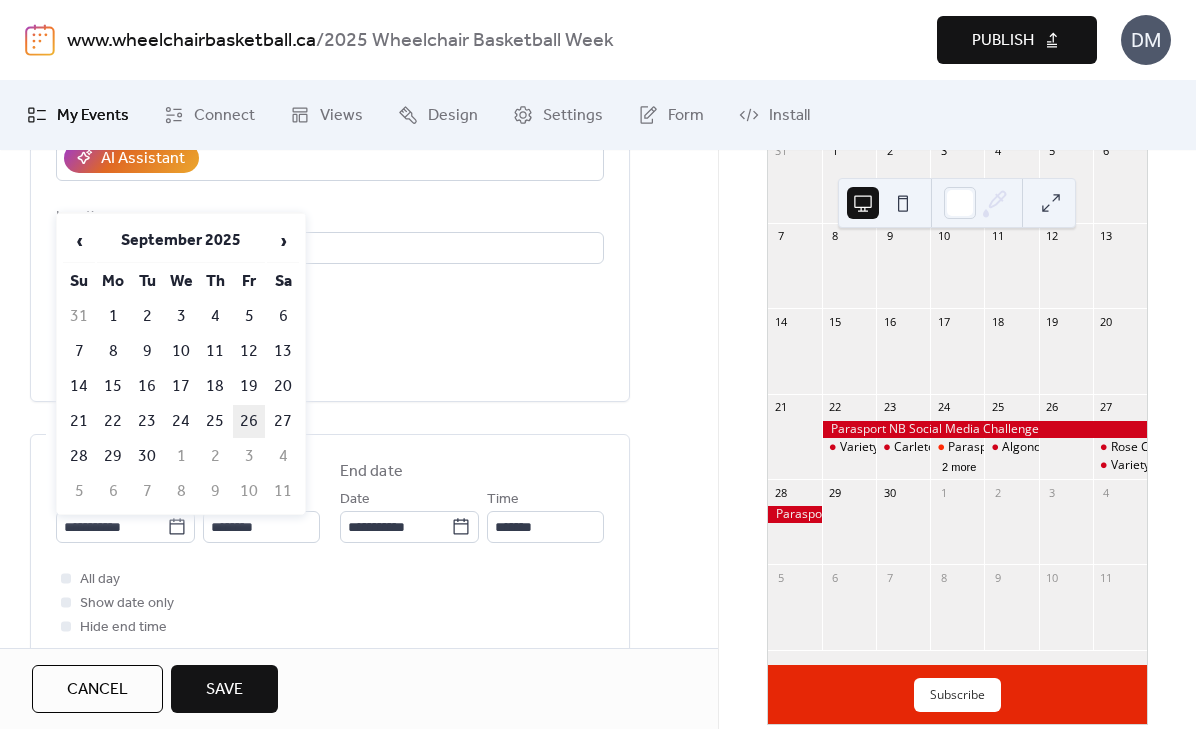 type on "**********" 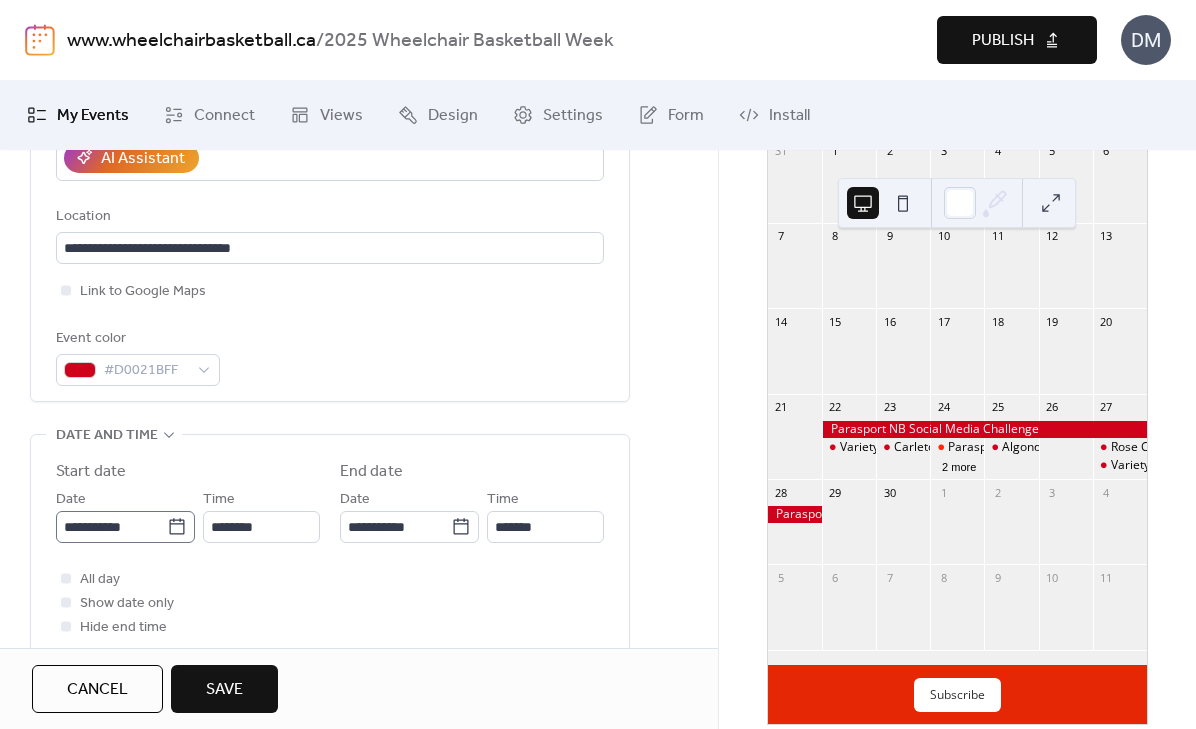 click 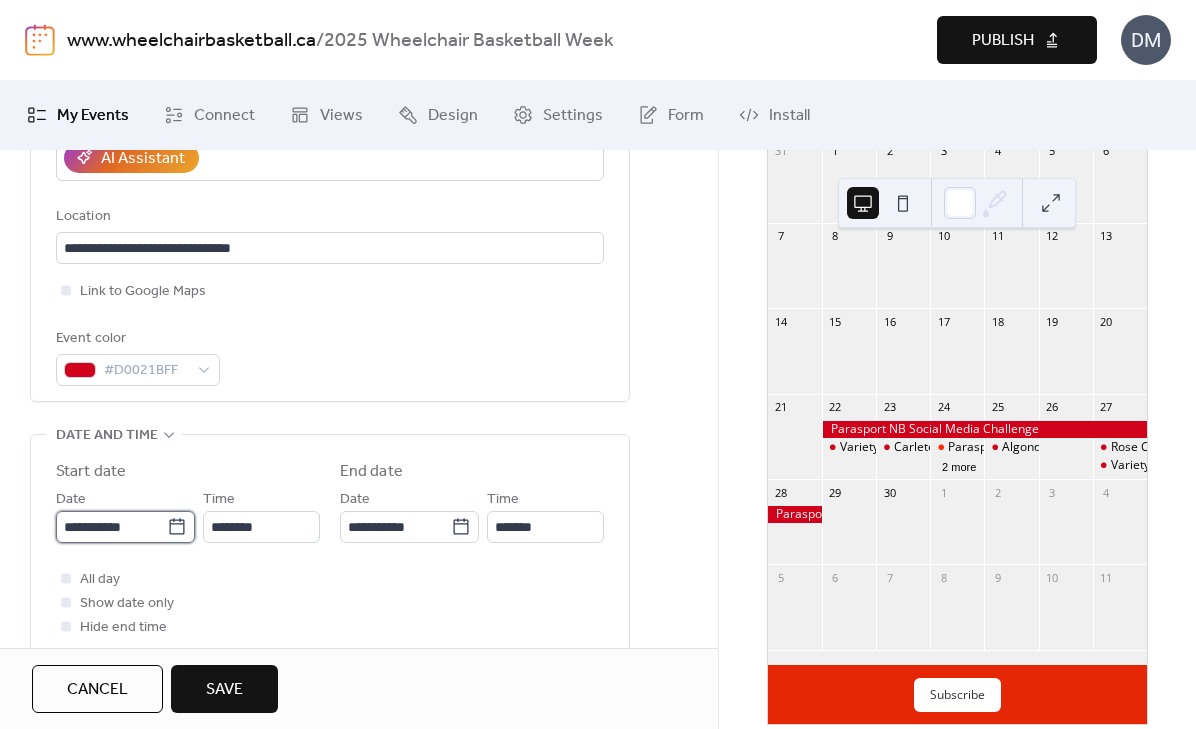 click on "**********" at bounding box center (111, 527) 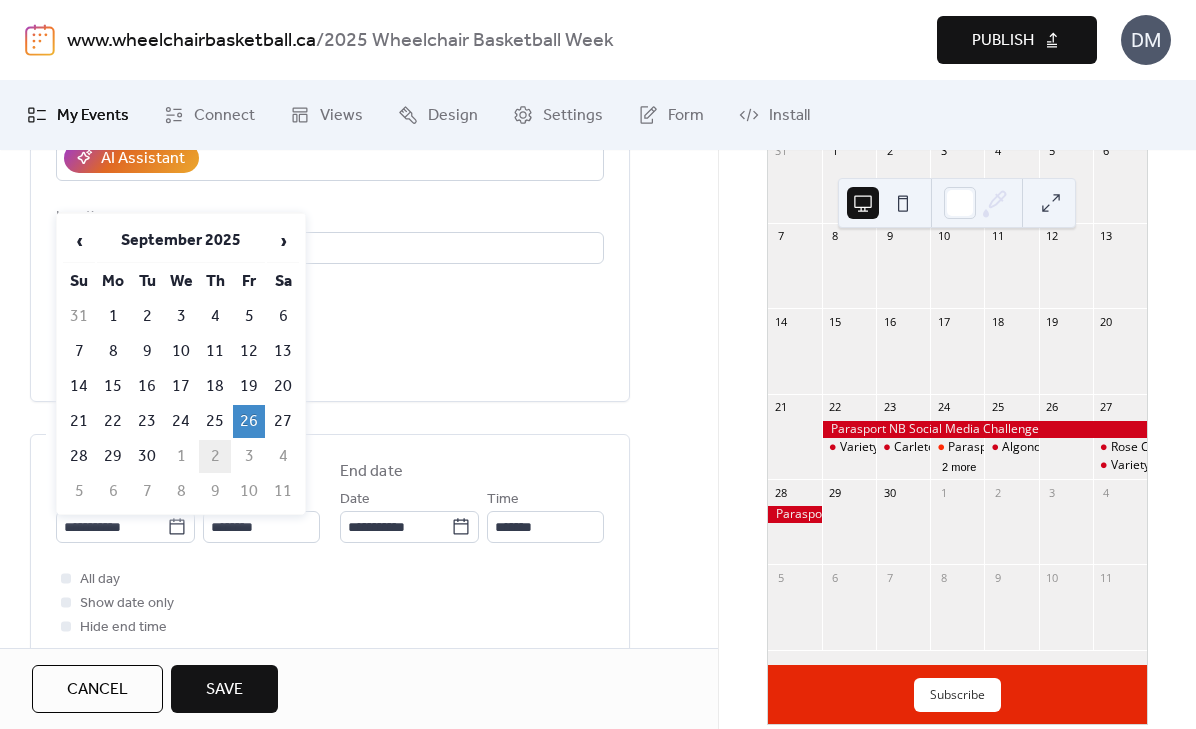 click on "2" at bounding box center [215, 456] 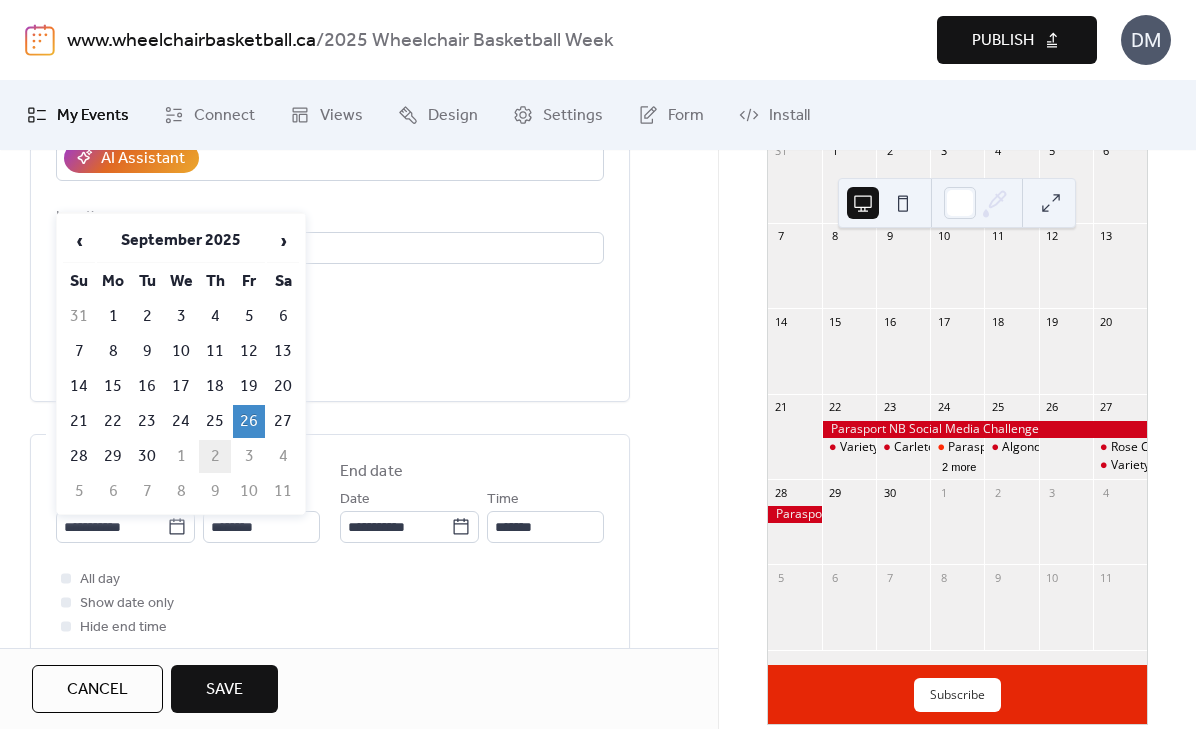 type on "**********" 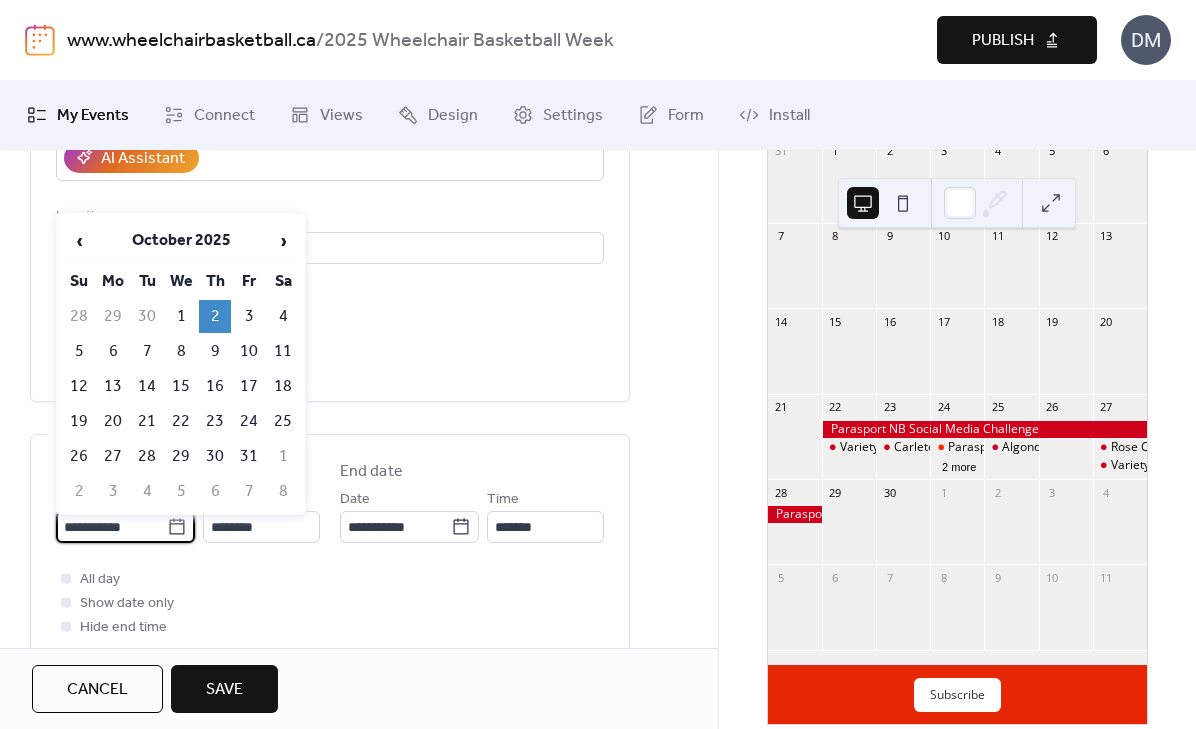 click on "**********" at bounding box center [111, 527] 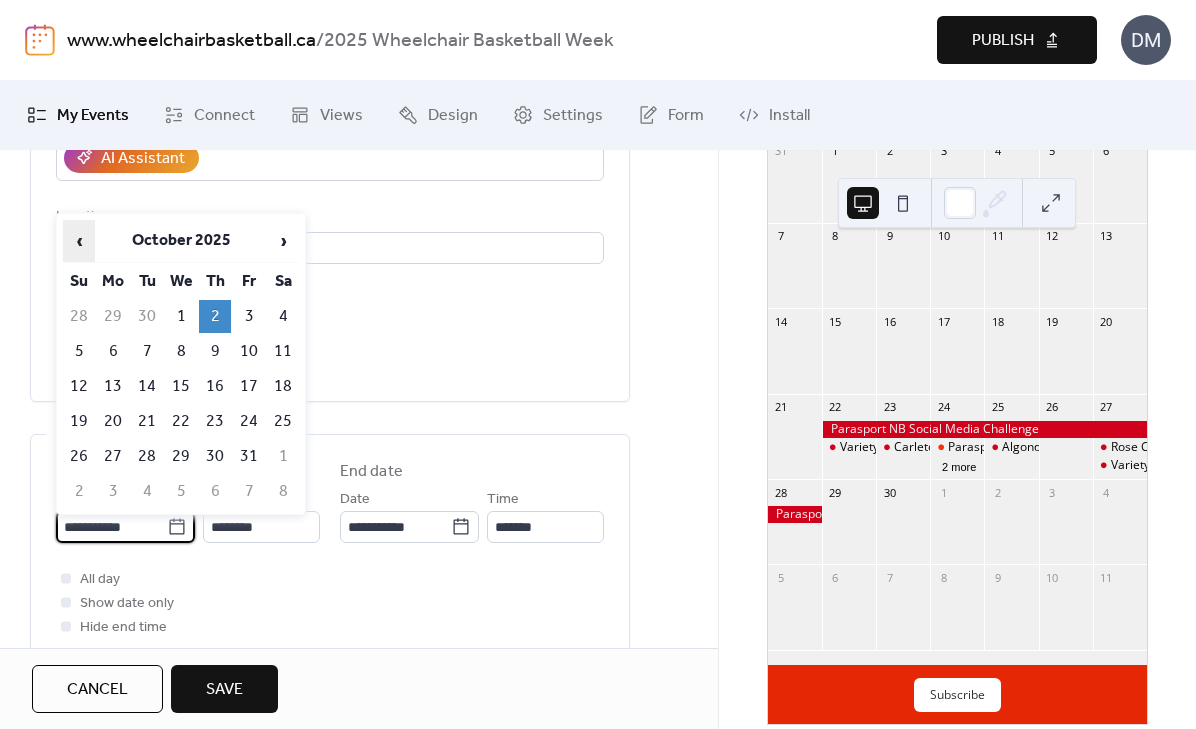 click on "‹" at bounding box center (79, 241) 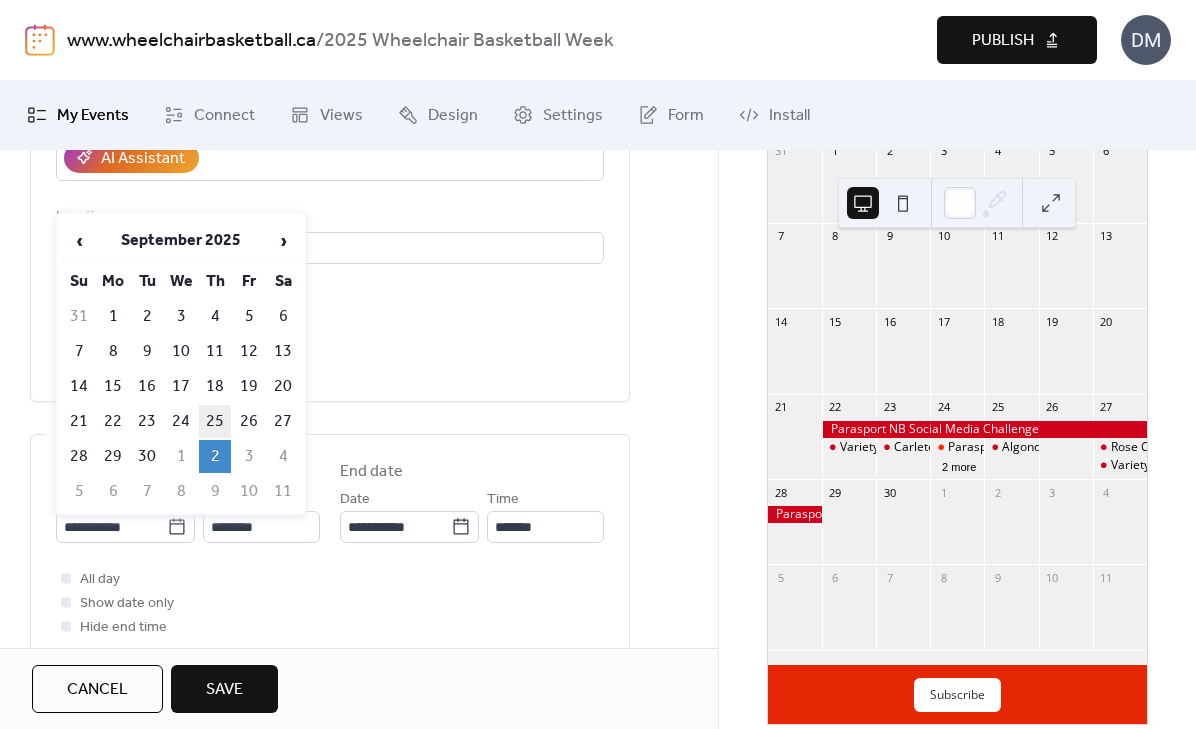 click on "25" at bounding box center (215, 421) 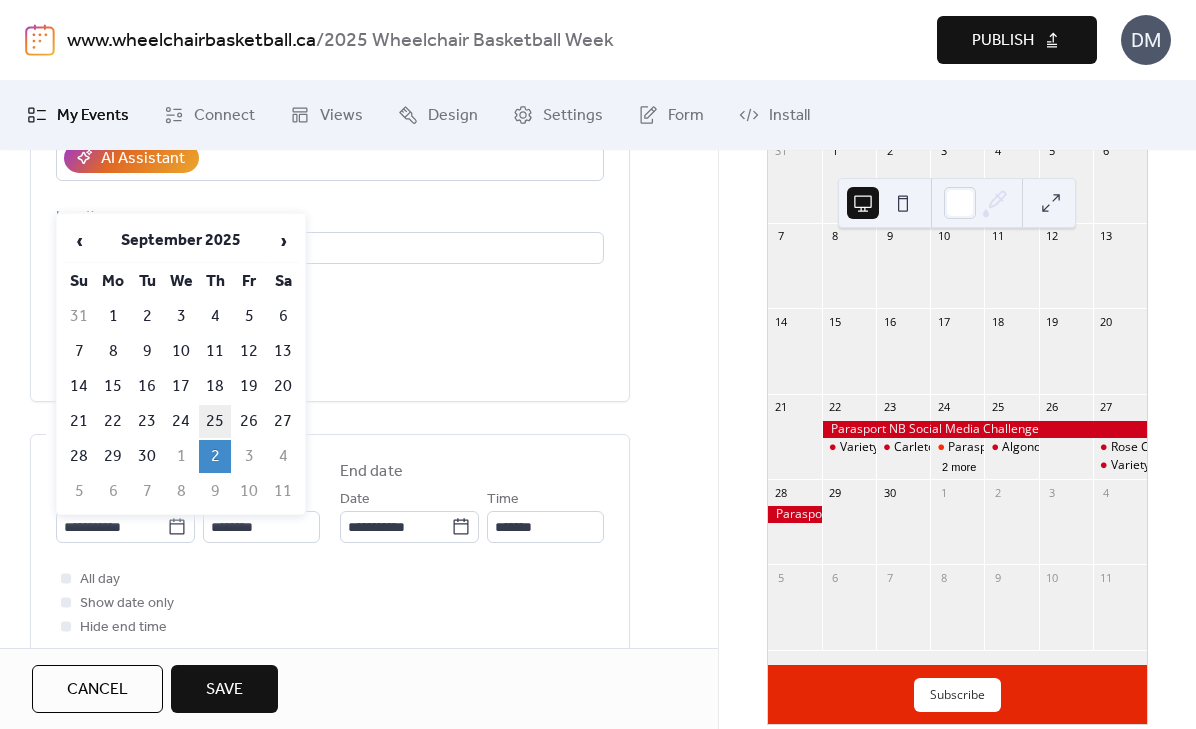 type on "**********" 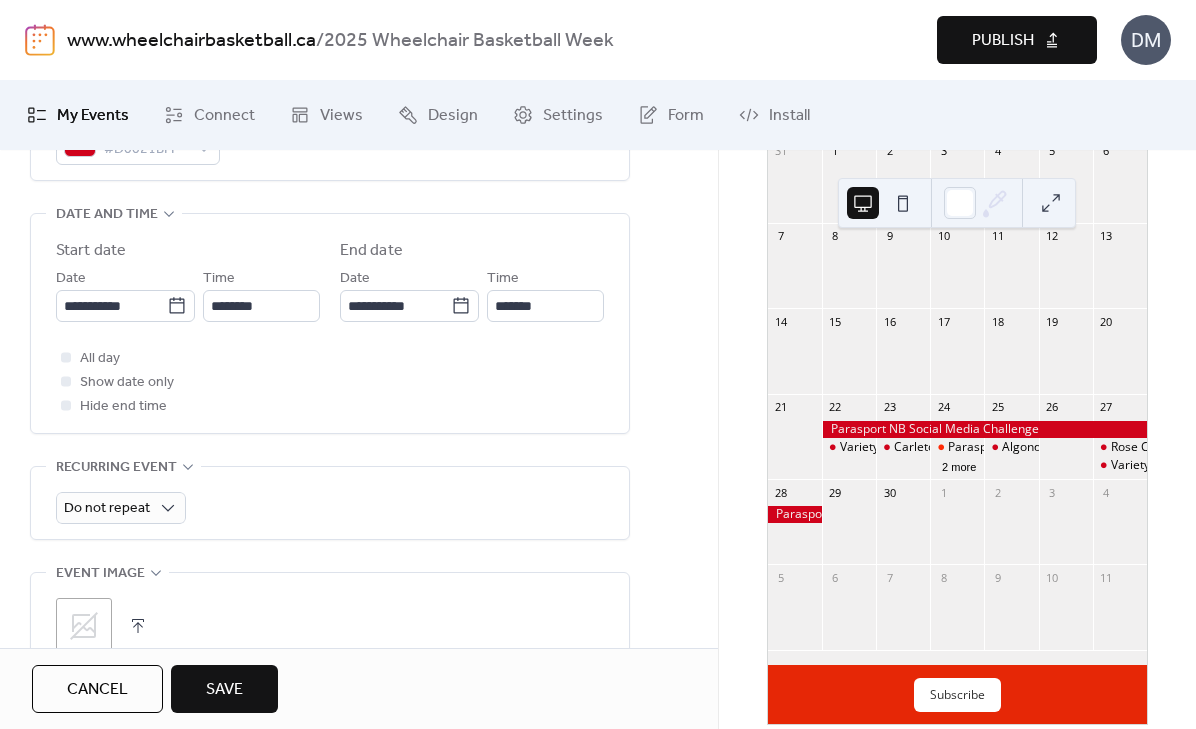 scroll, scrollTop: 655, scrollLeft: 0, axis: vertical 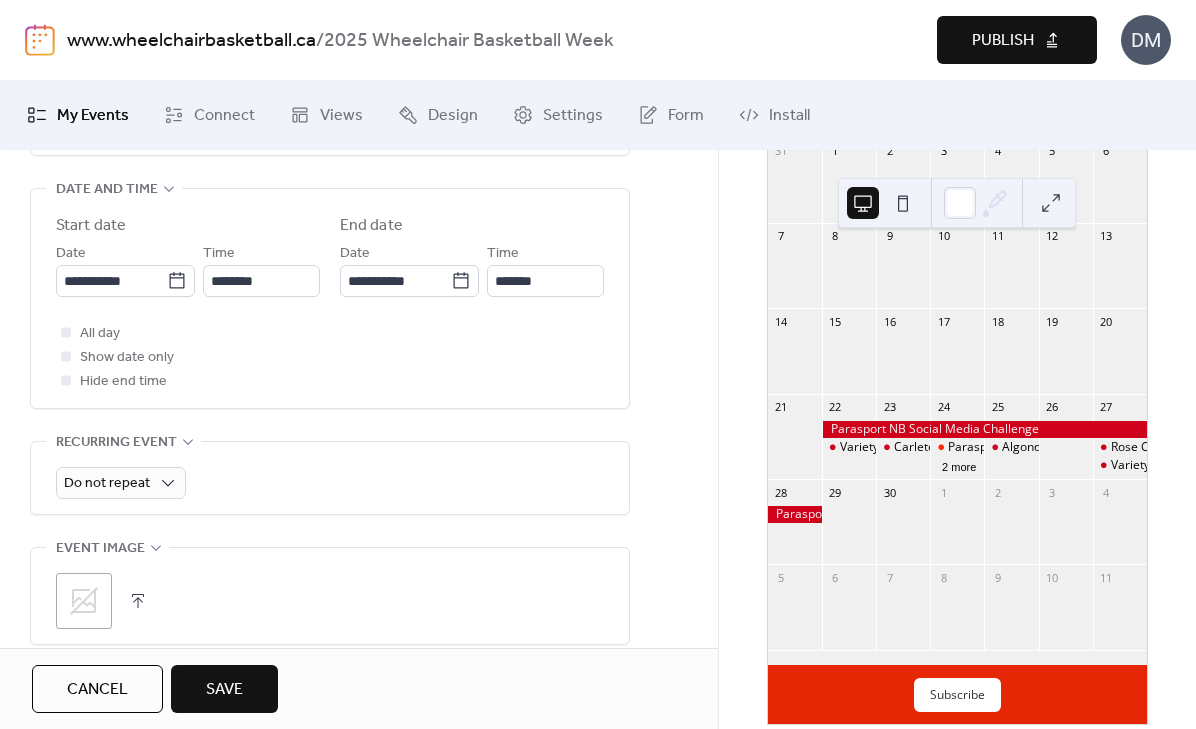 click on "Save" at bounding box center (224, 690) 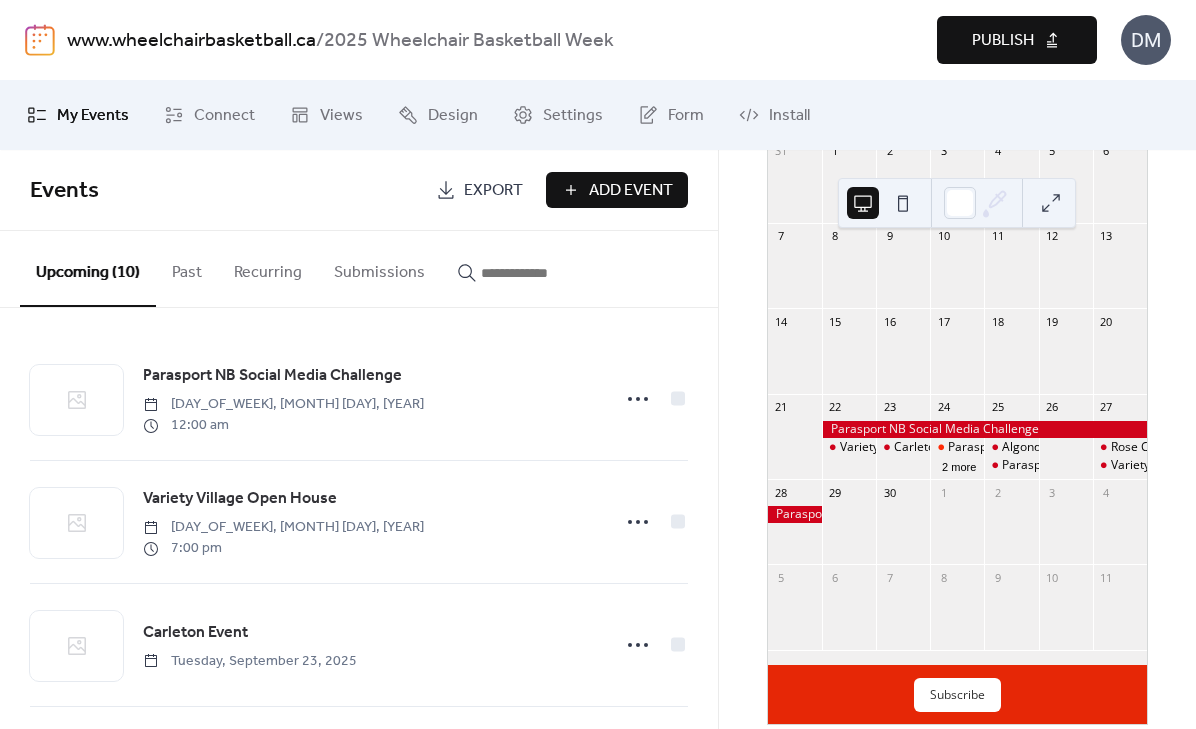 click on "Add Event" at bounding box center (617, 190) 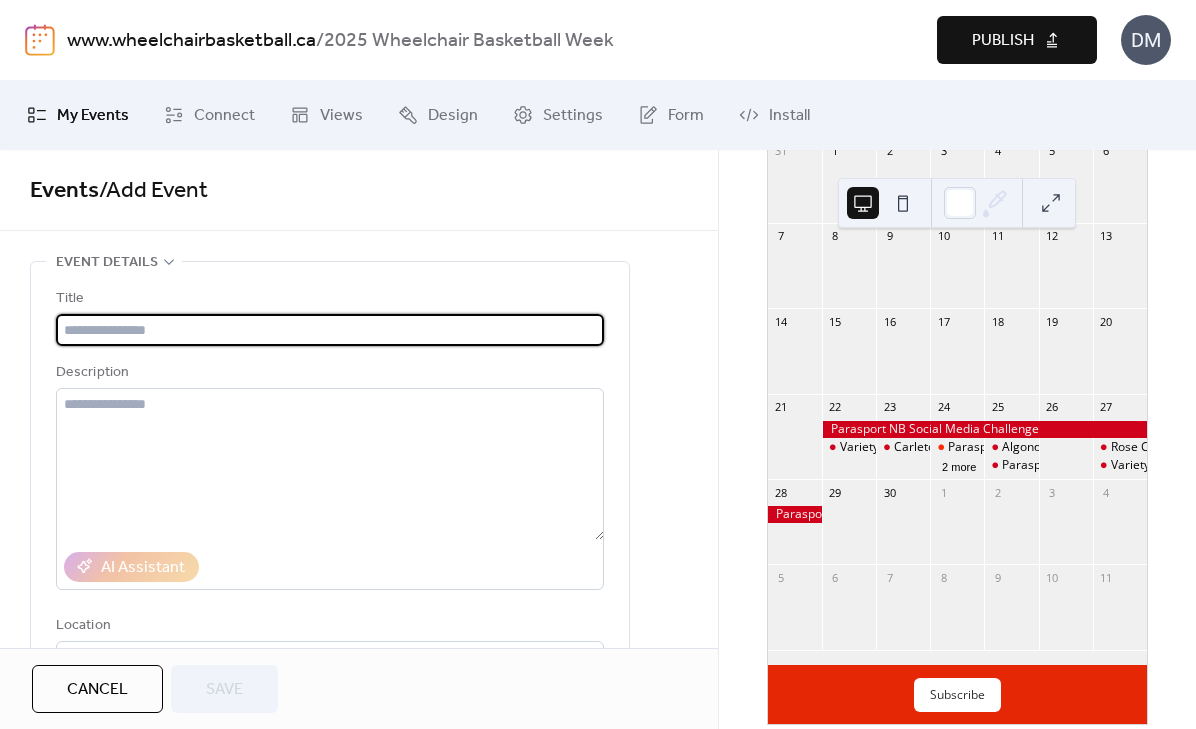 paste on "**********" 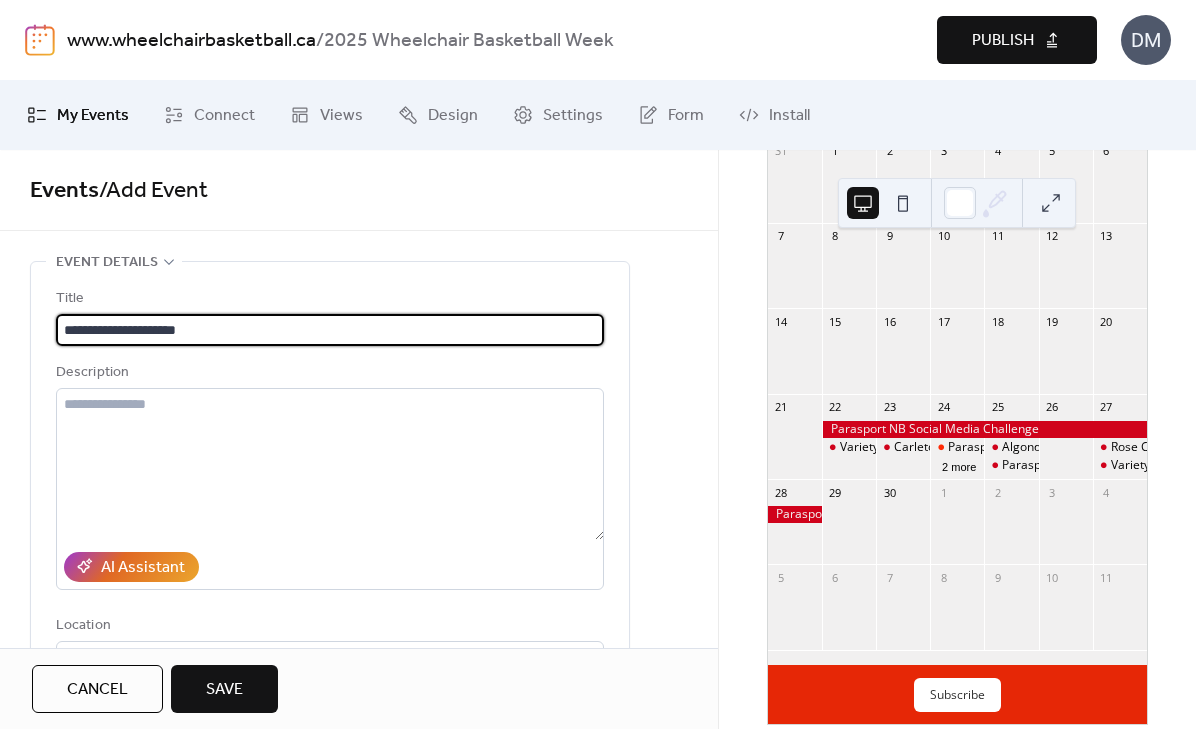 type on "**********" 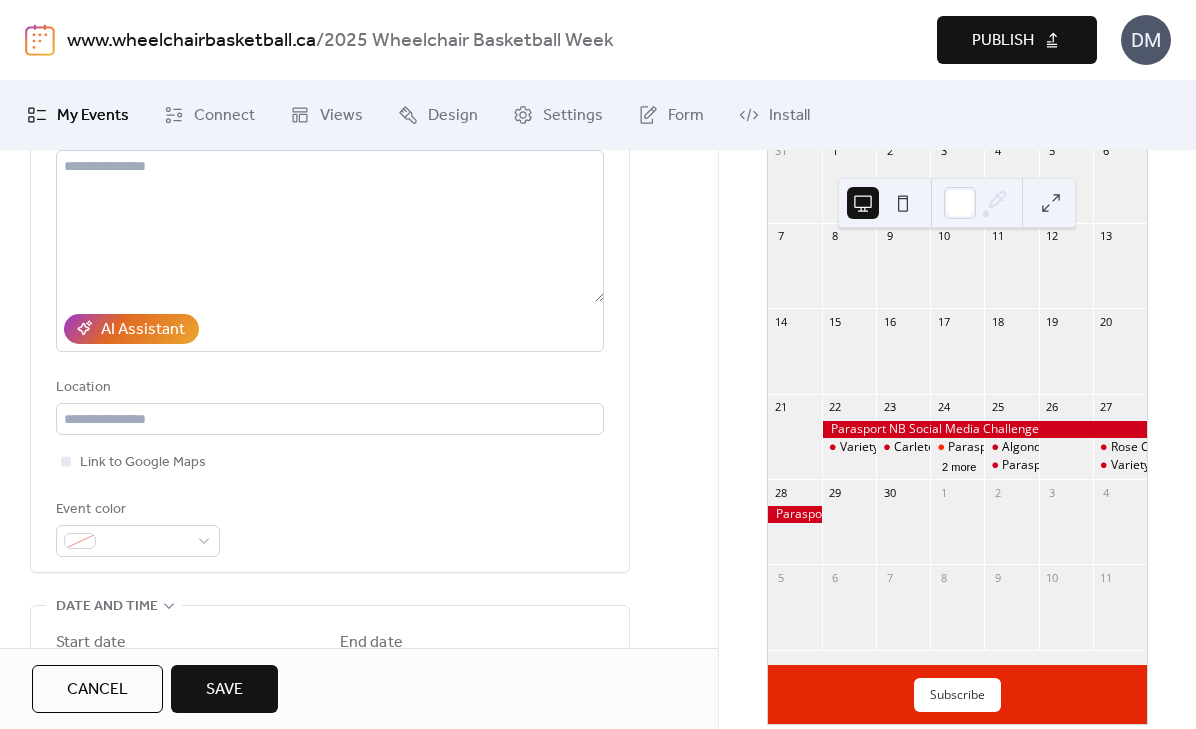 scroll, scrollTop: 296, scrollLeft: 0, axis: vertical 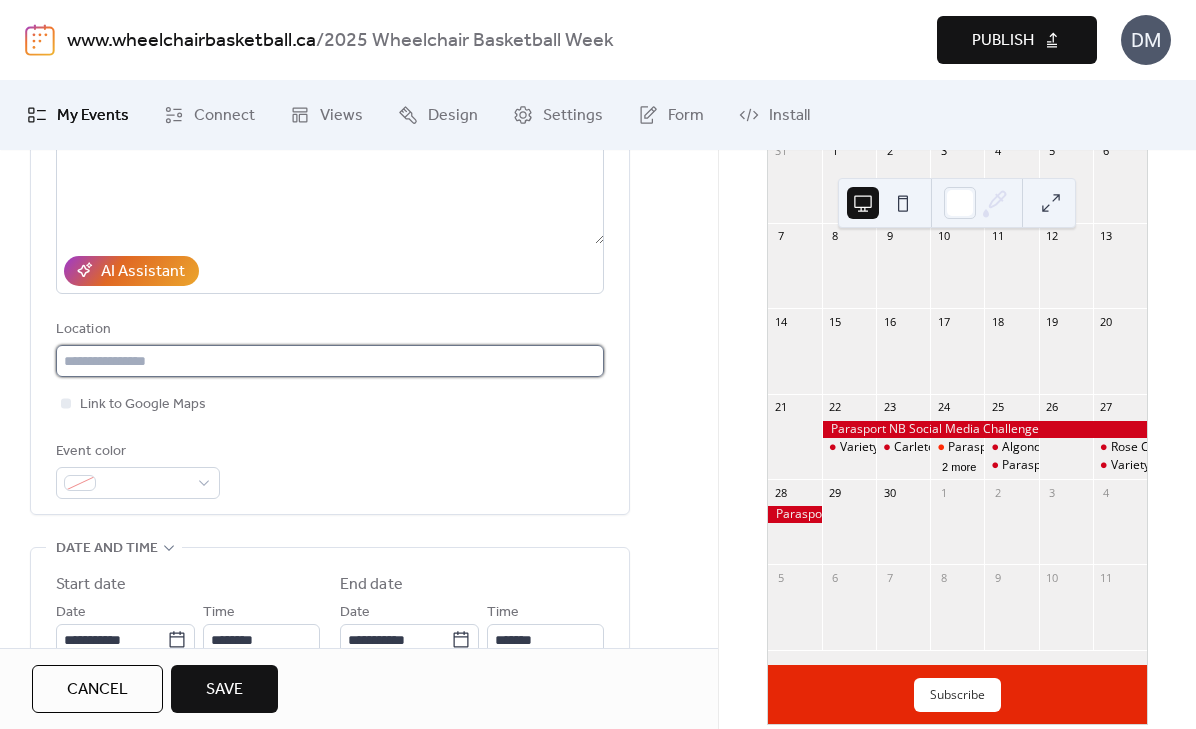 click at bounding box center [330, 361] 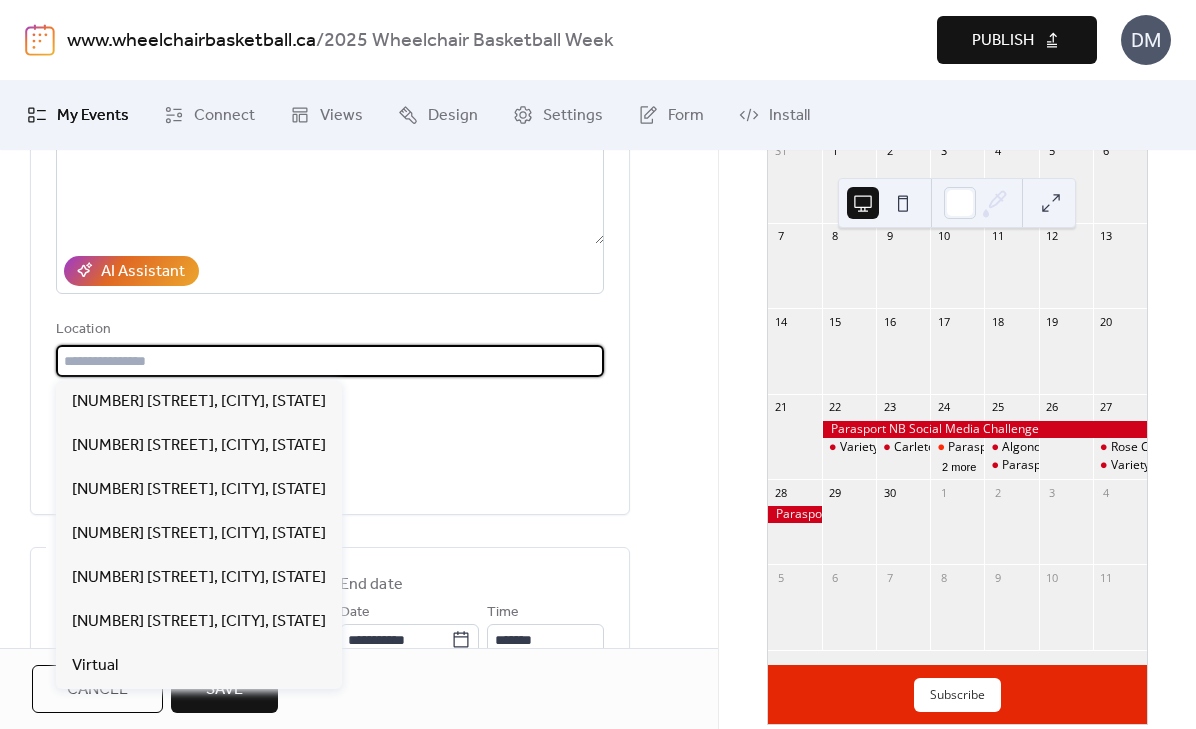 paste on "**********" 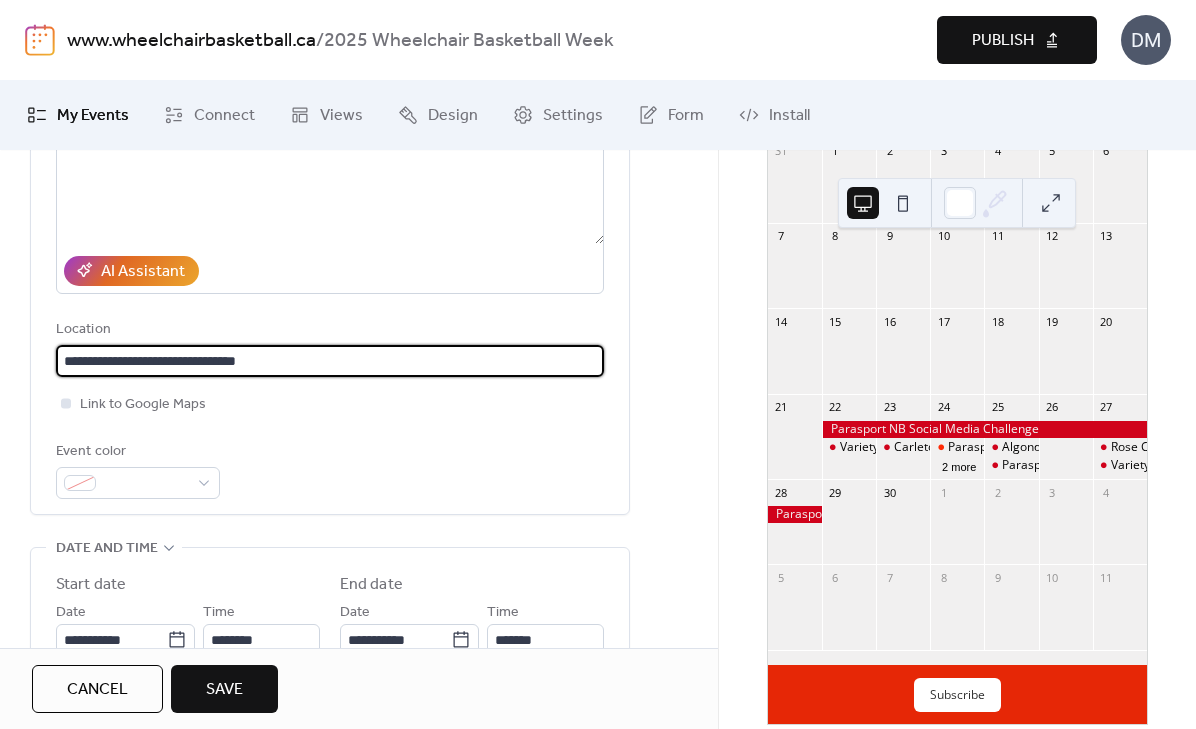 type on "**********" 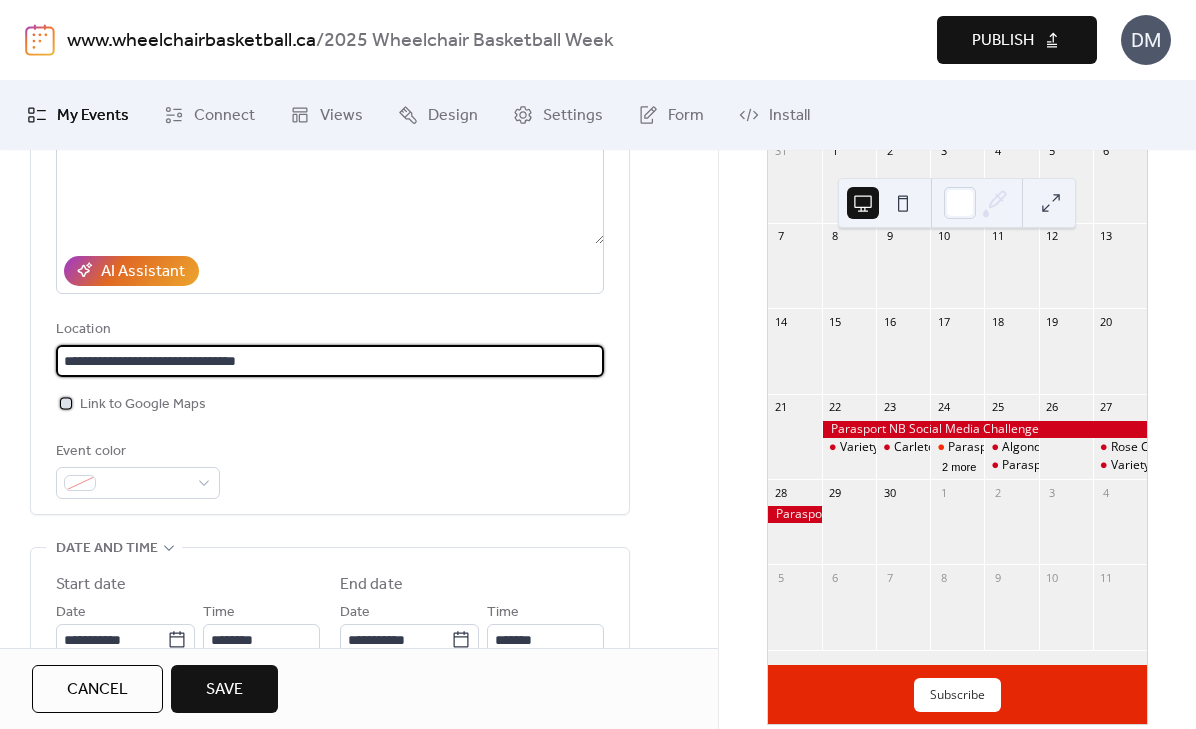 click at bounding box center (66, 403) 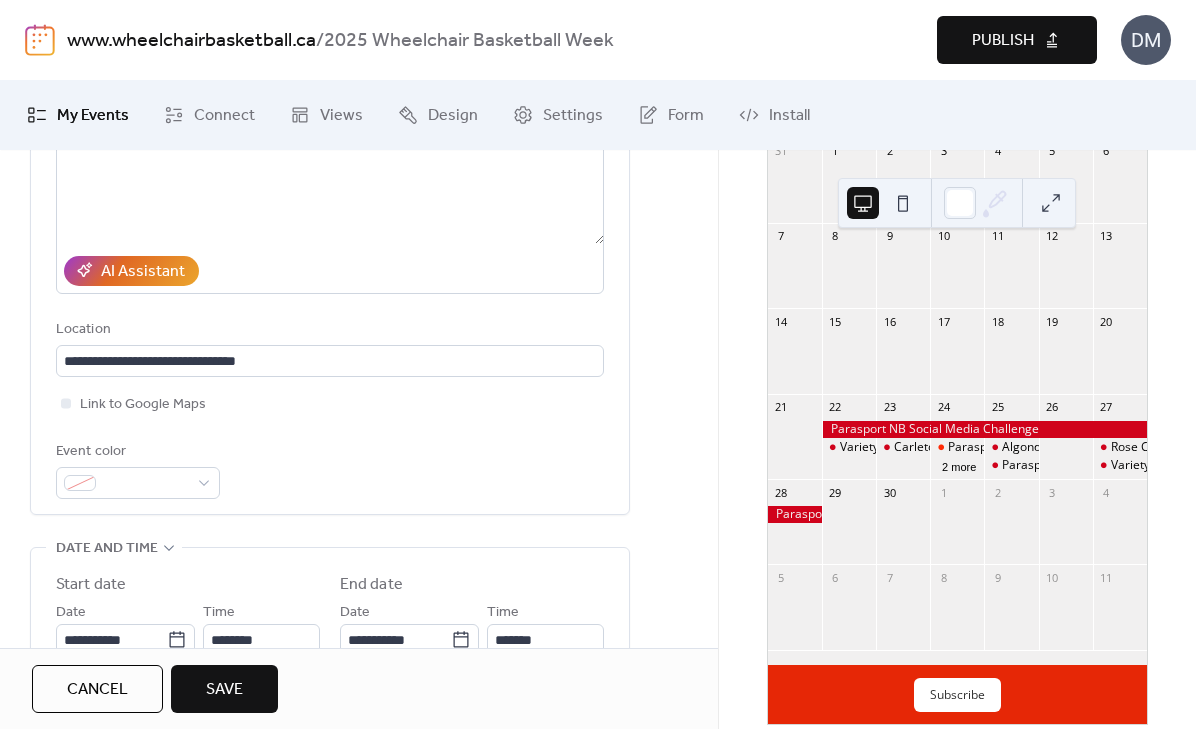 click on "**********" at bounding box center [330, 240] 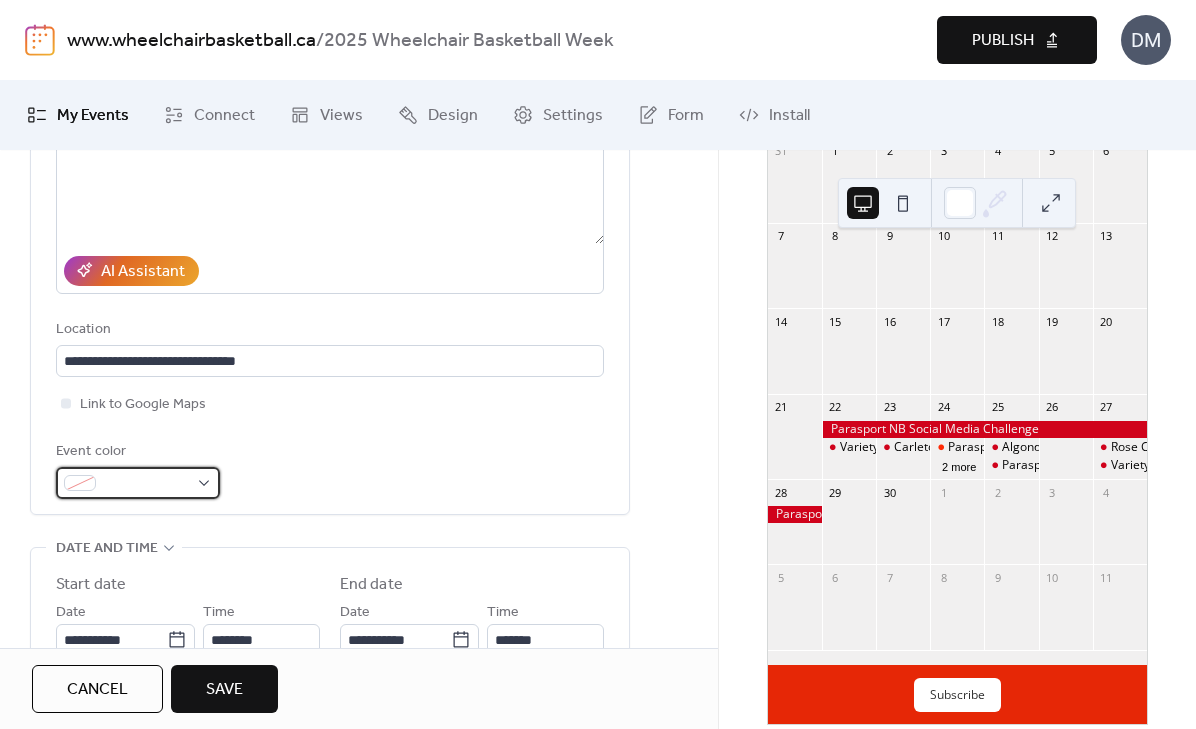 click at bounding box center [146, 484] 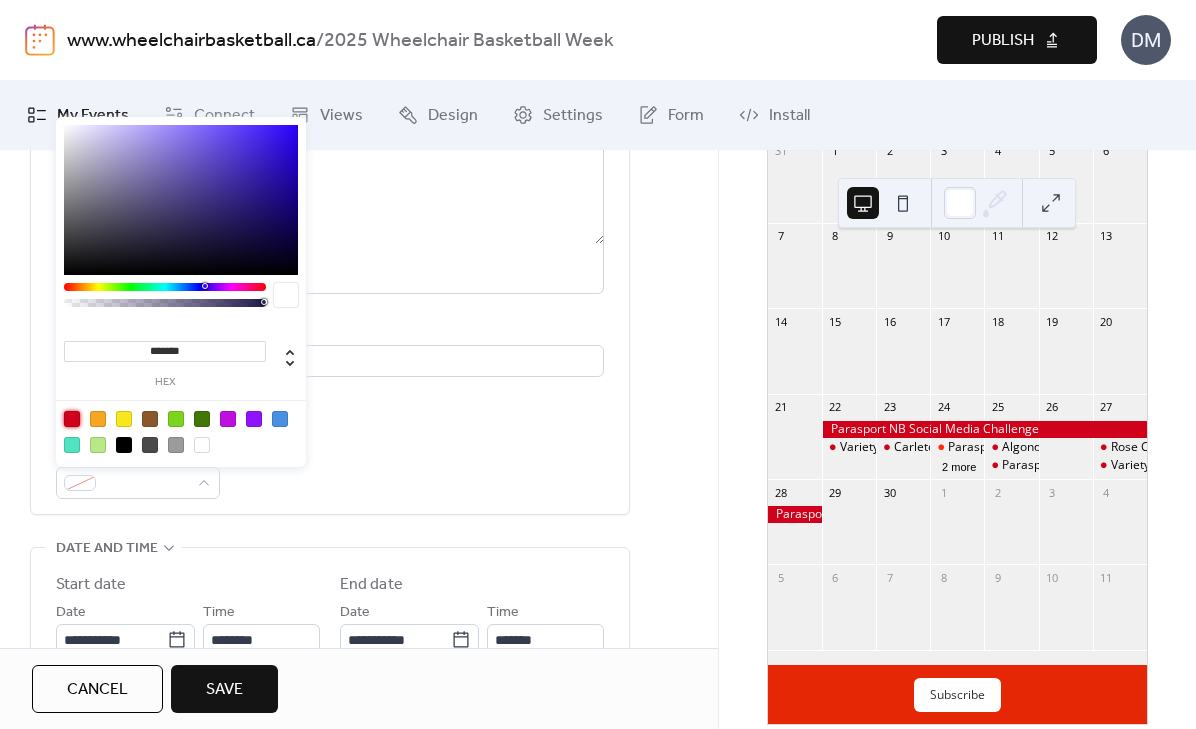 click at bounding box center [72, 419] 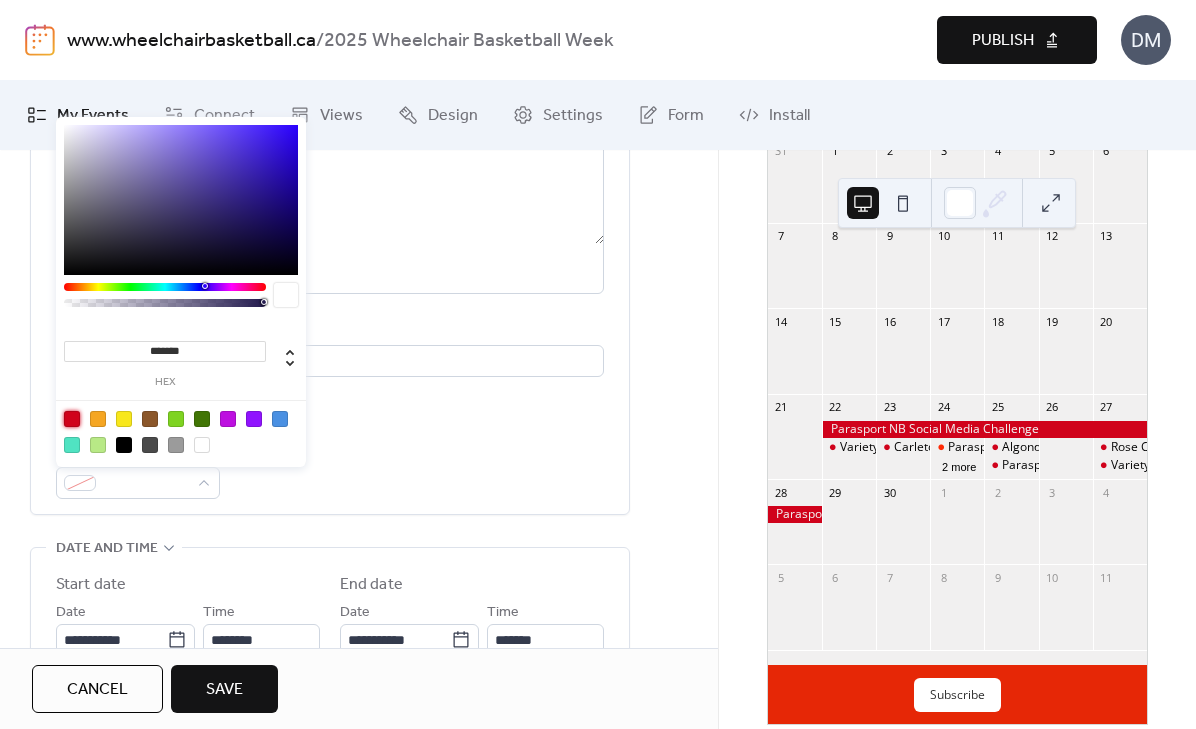 type on "*******" 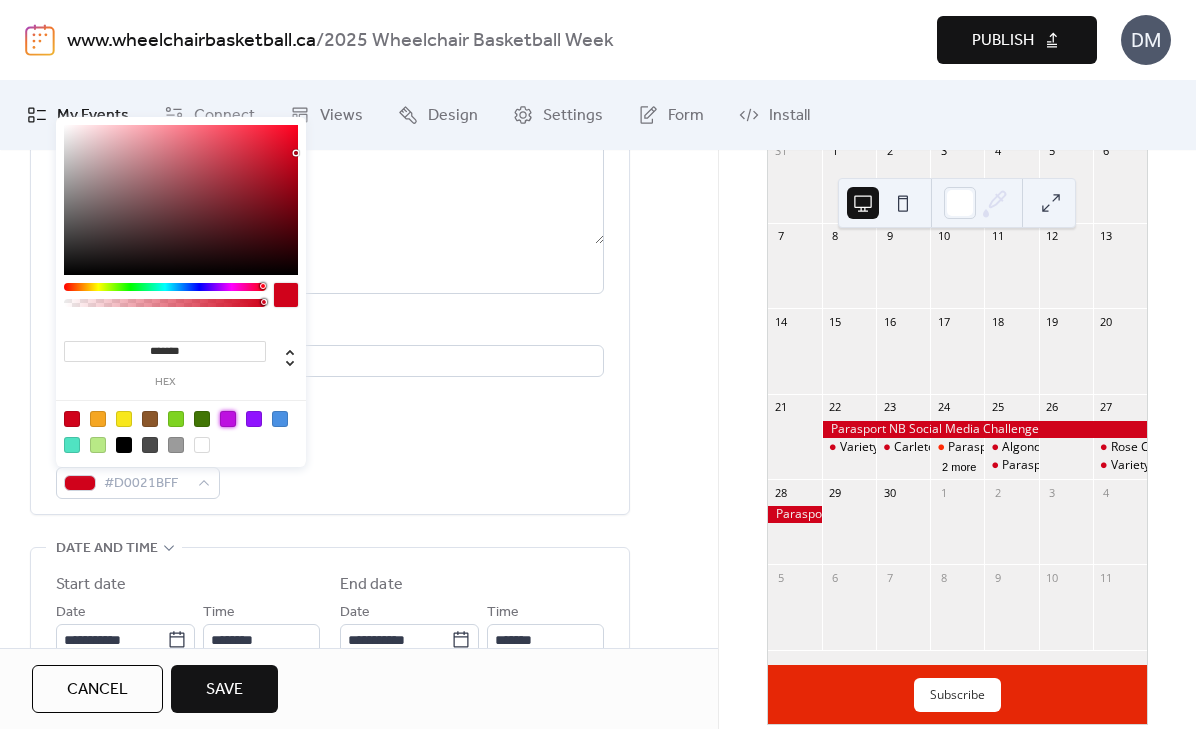 drag, startPoint x: 231, startPoint y: 425, endPoint x: 165, endPoint y: 503, distance: 102.176315 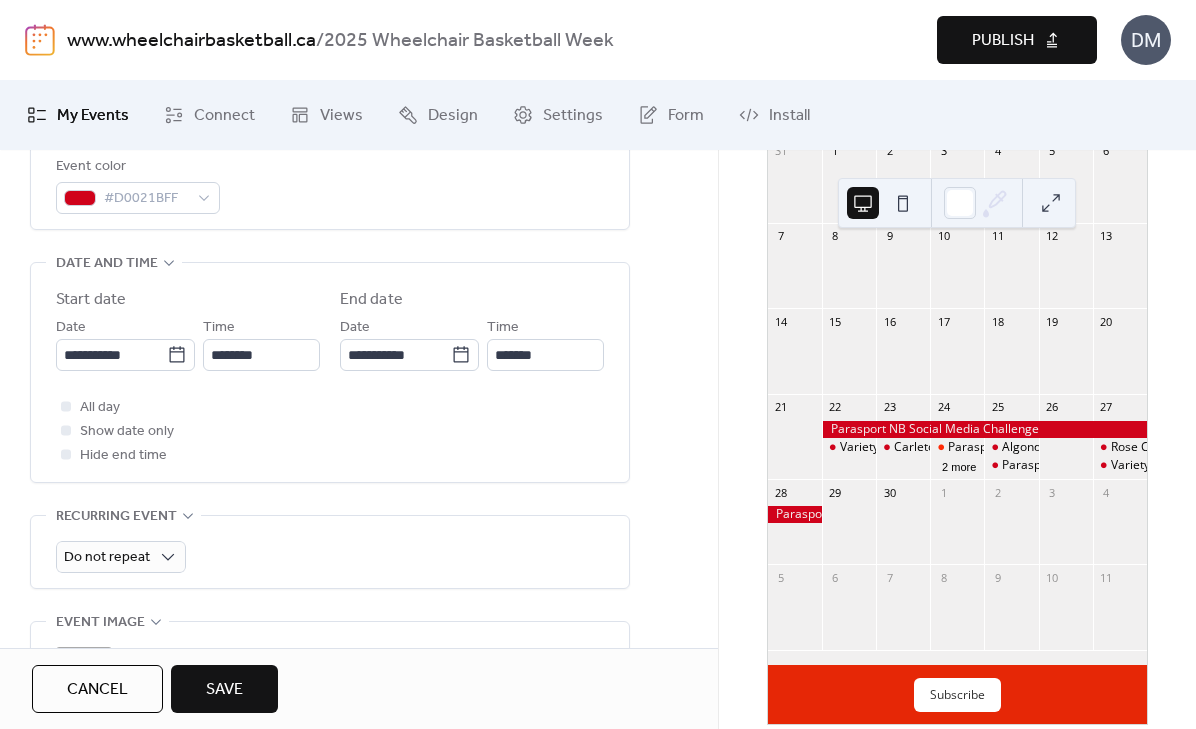 scroll, scrollTop: 591, scrollLeft: 0, axis: vertical 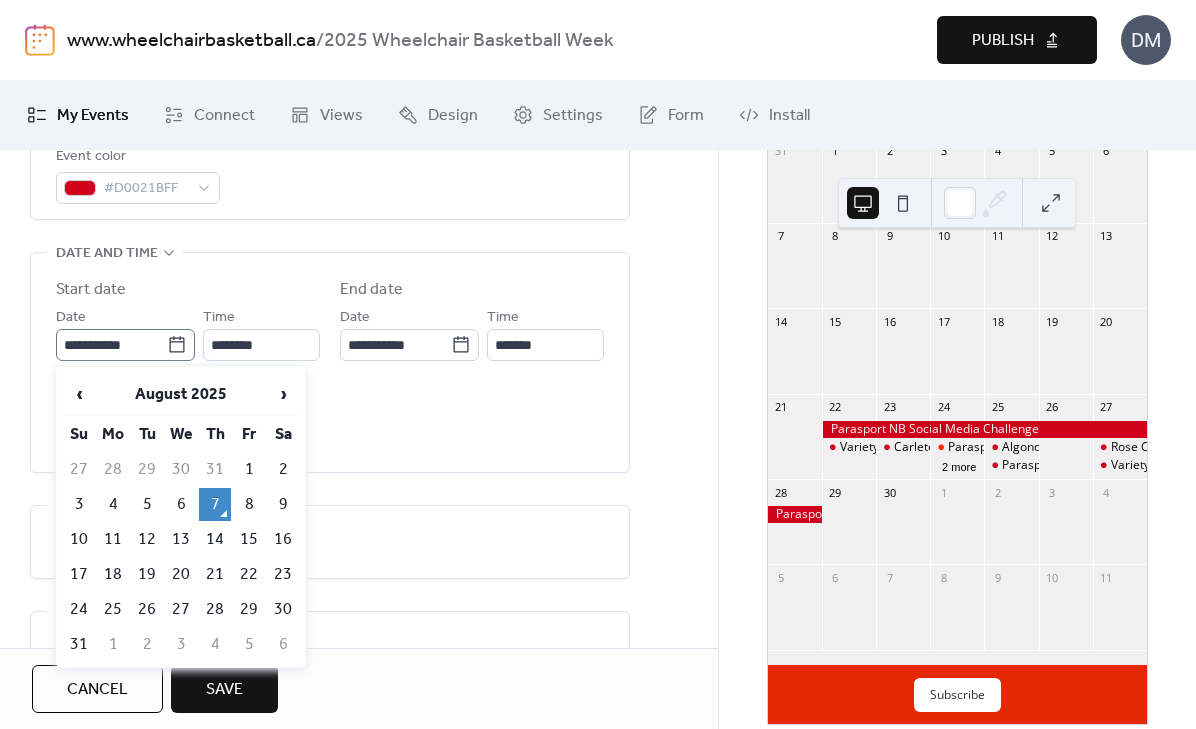 click 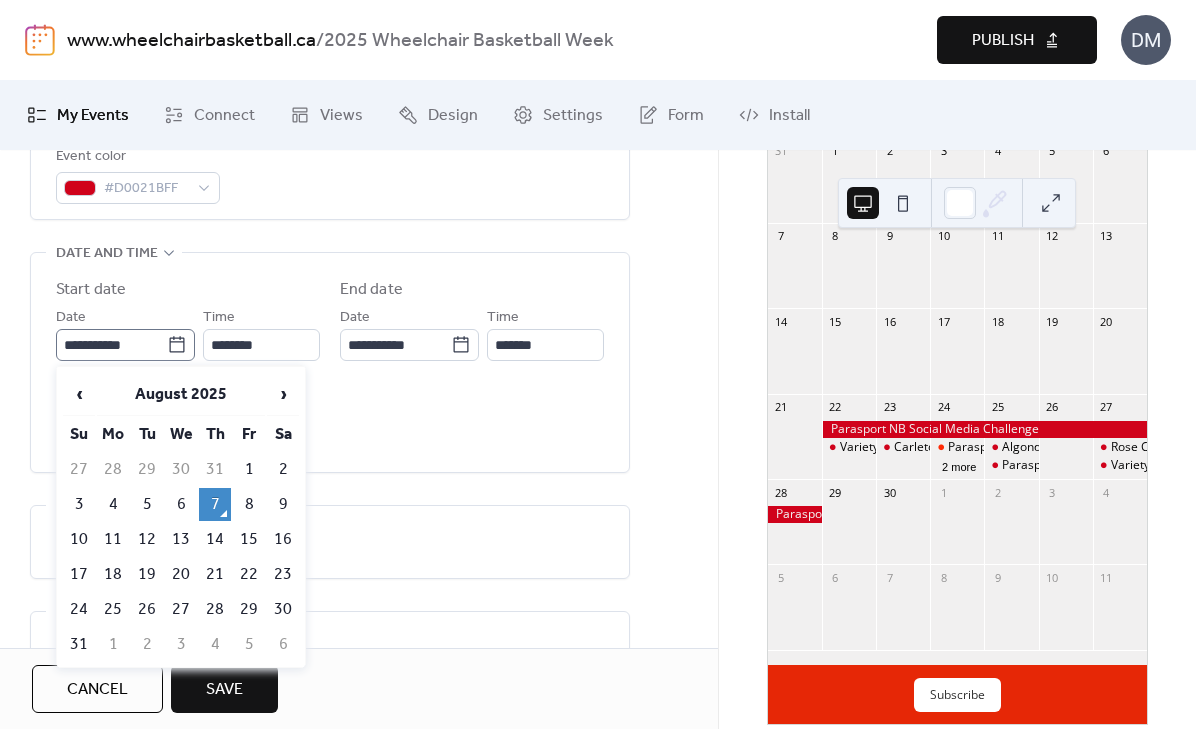 click on "**********" at bounding box center (111, 345) 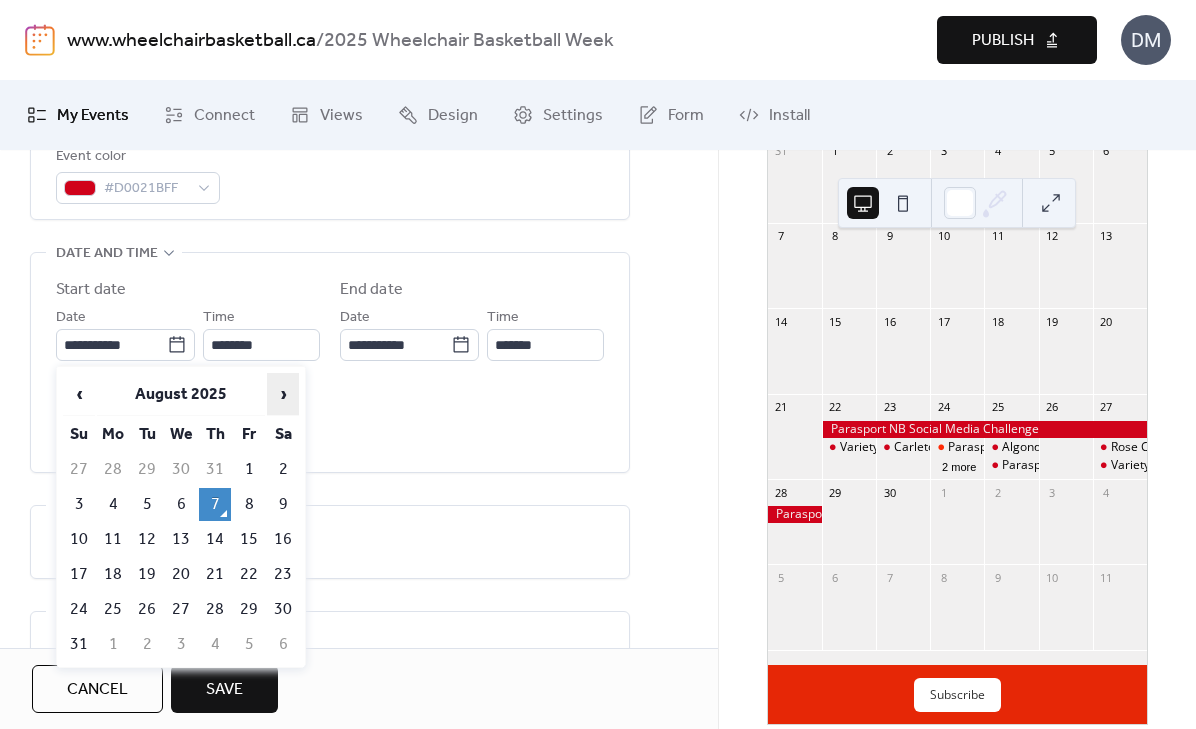 click on "›" at bounding box center [283, 394] 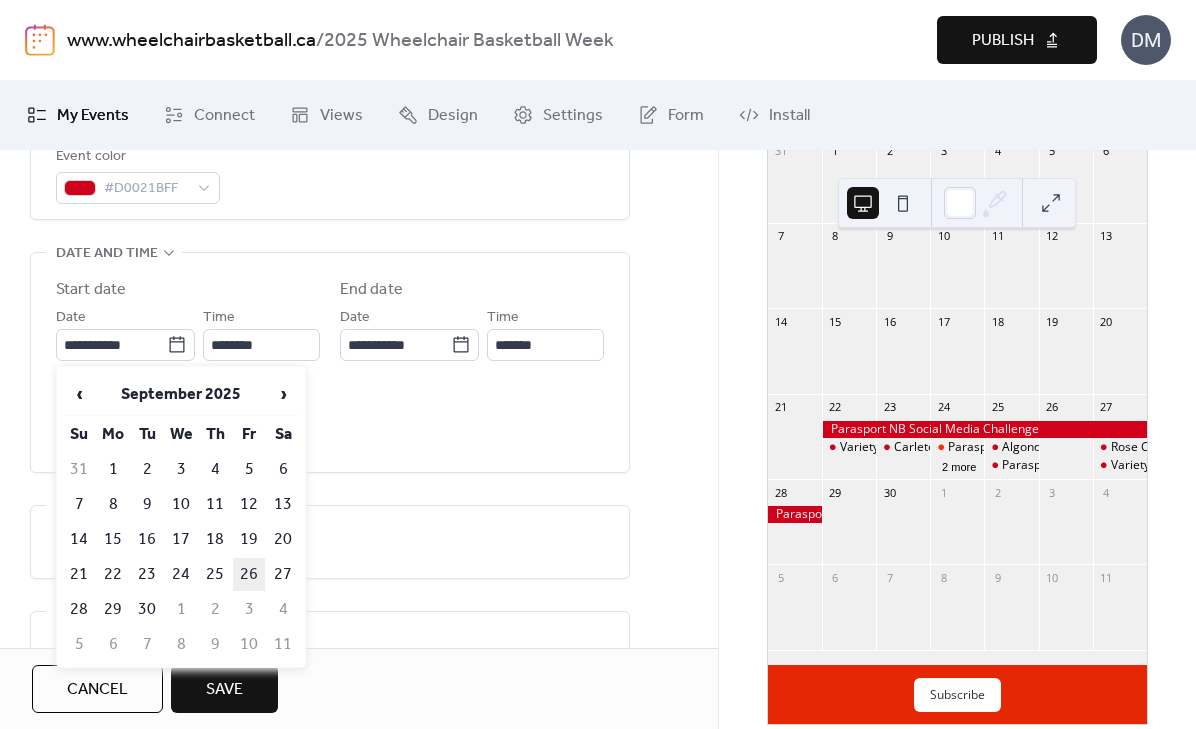 click on "26" at bounding box center [249, 574] 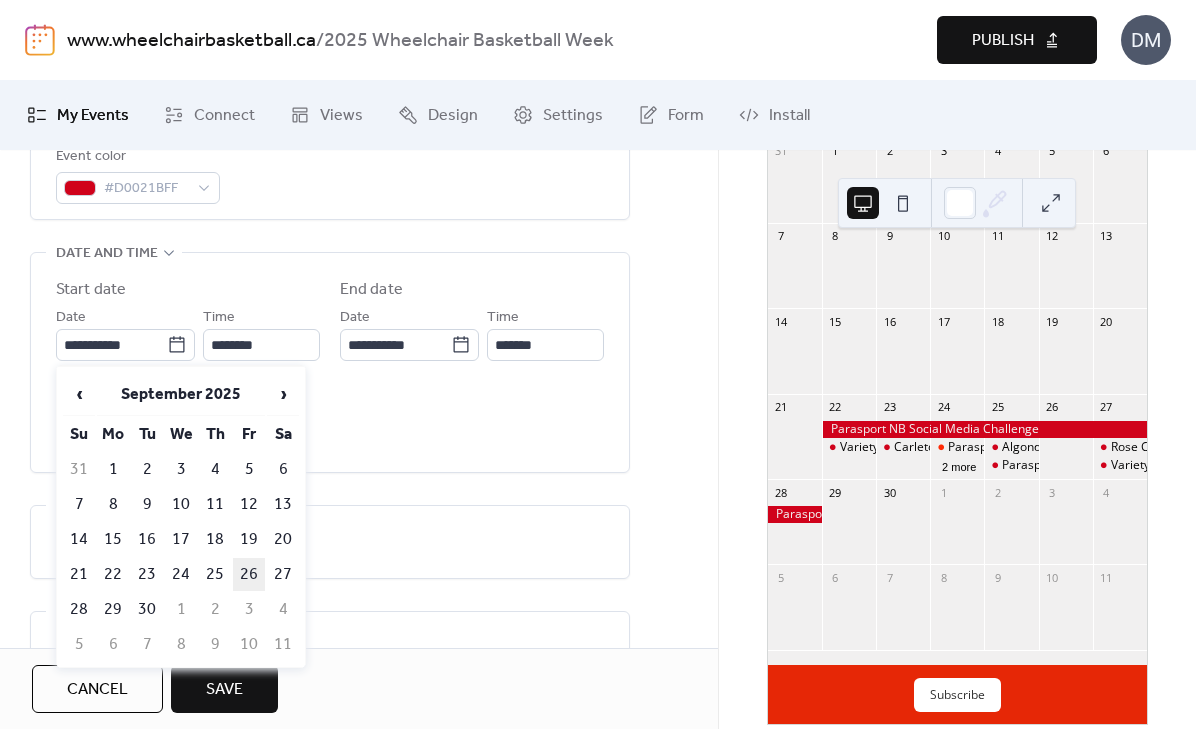 type on "**********" 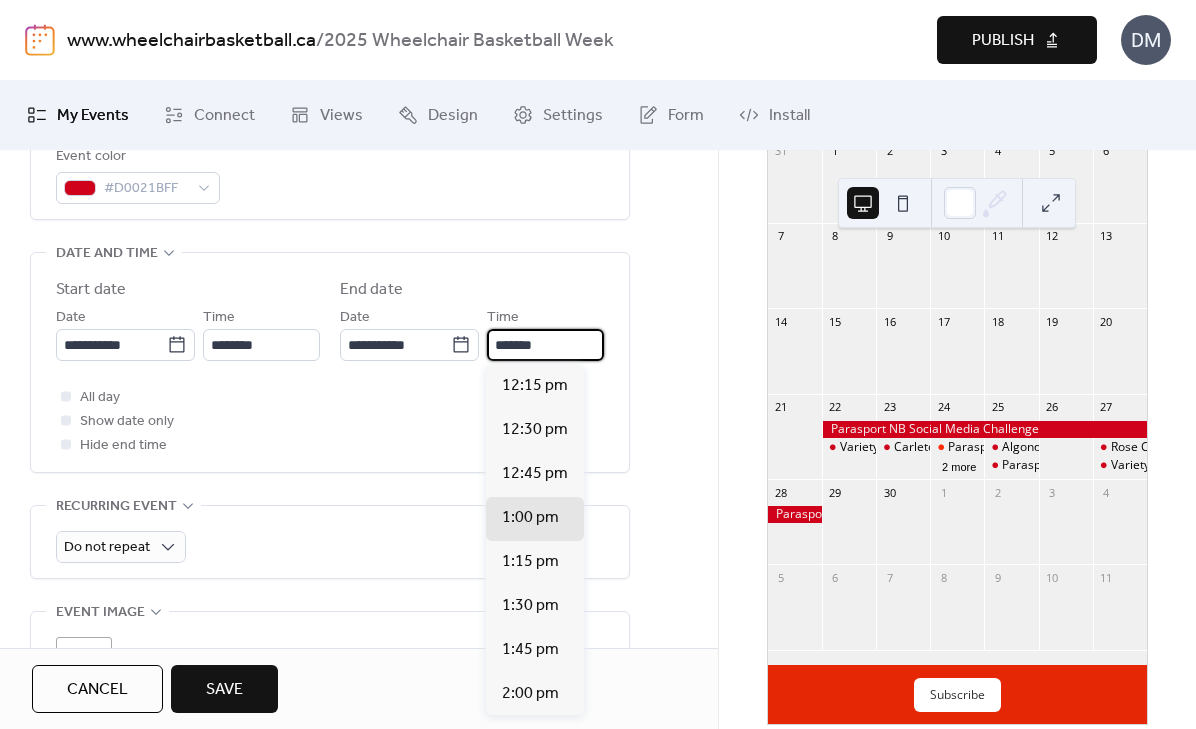 click on "*******" at bounding box center (545, 345) 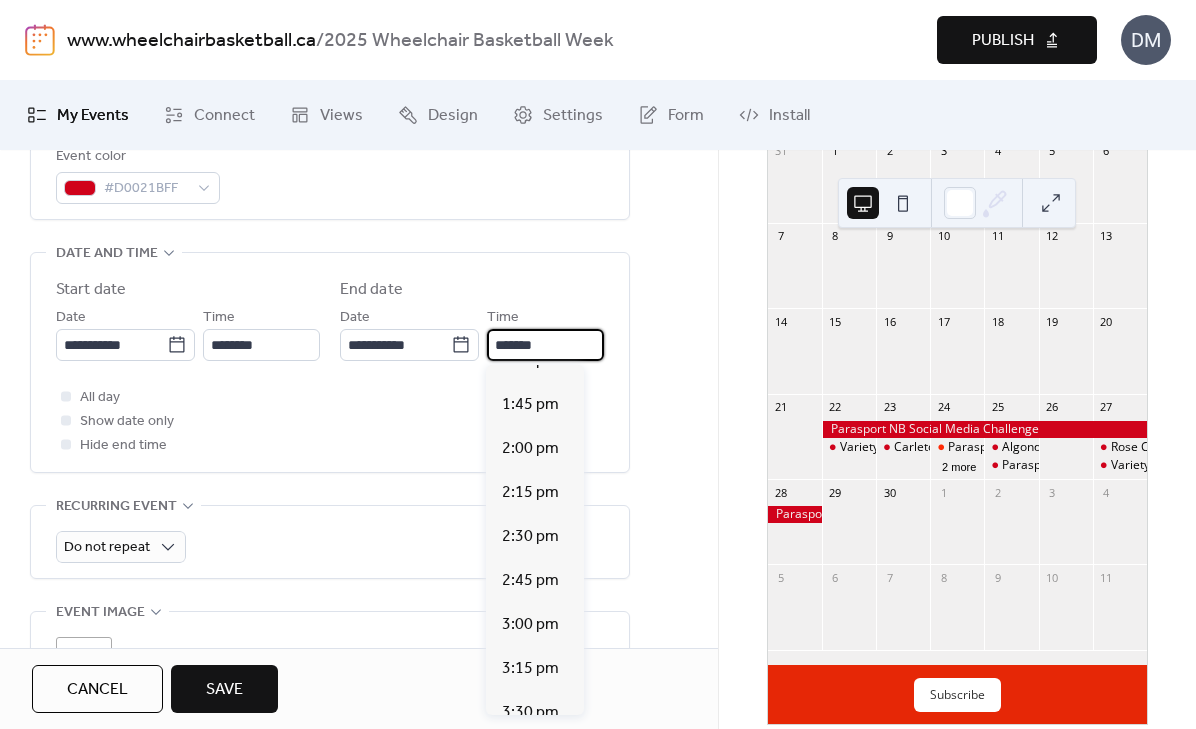 scroll, scrollTop: 364, scrollLeft: 0, axis: vertical 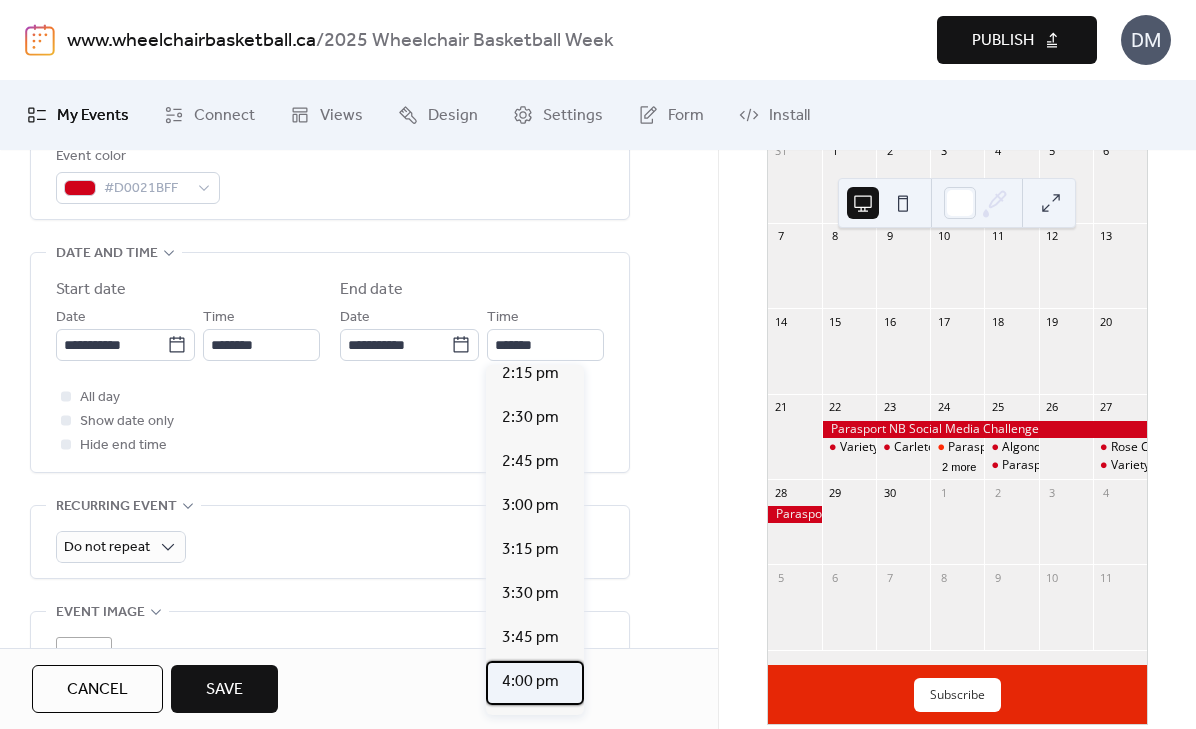 click on "4:00 pm" at bounding box center (530, 682) 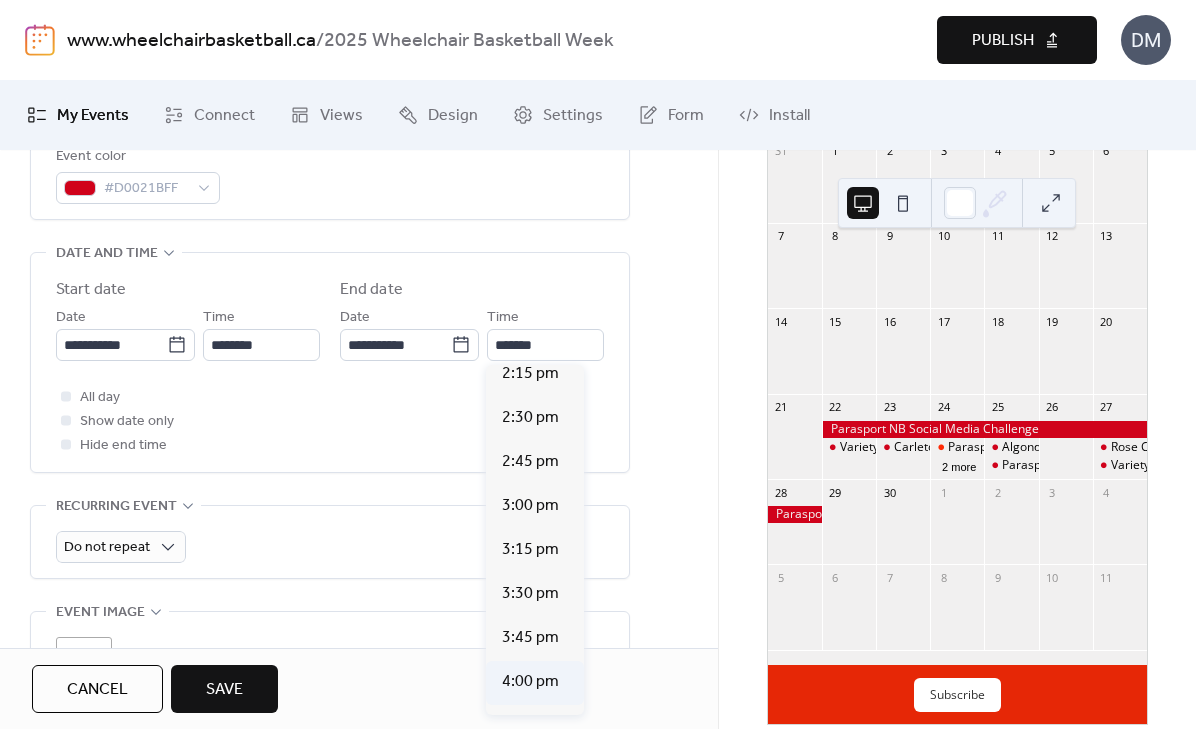 type on "*******" 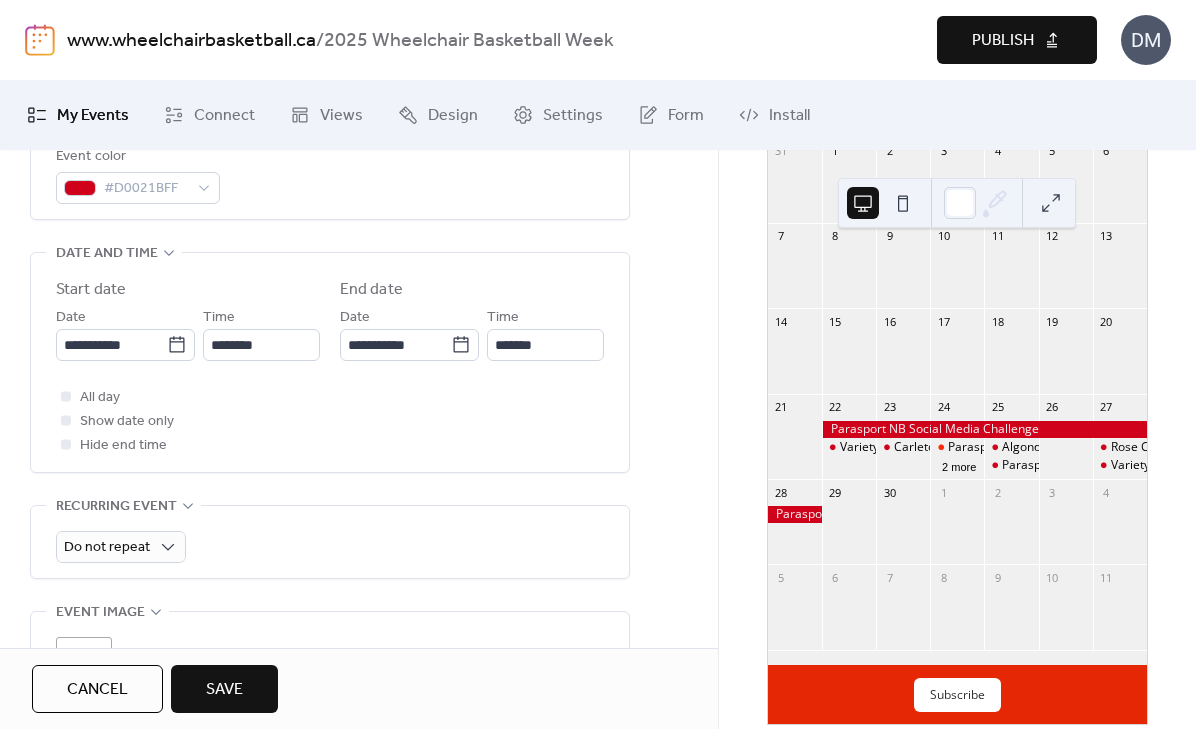 click on "**********" at bounding box center (330, 362) 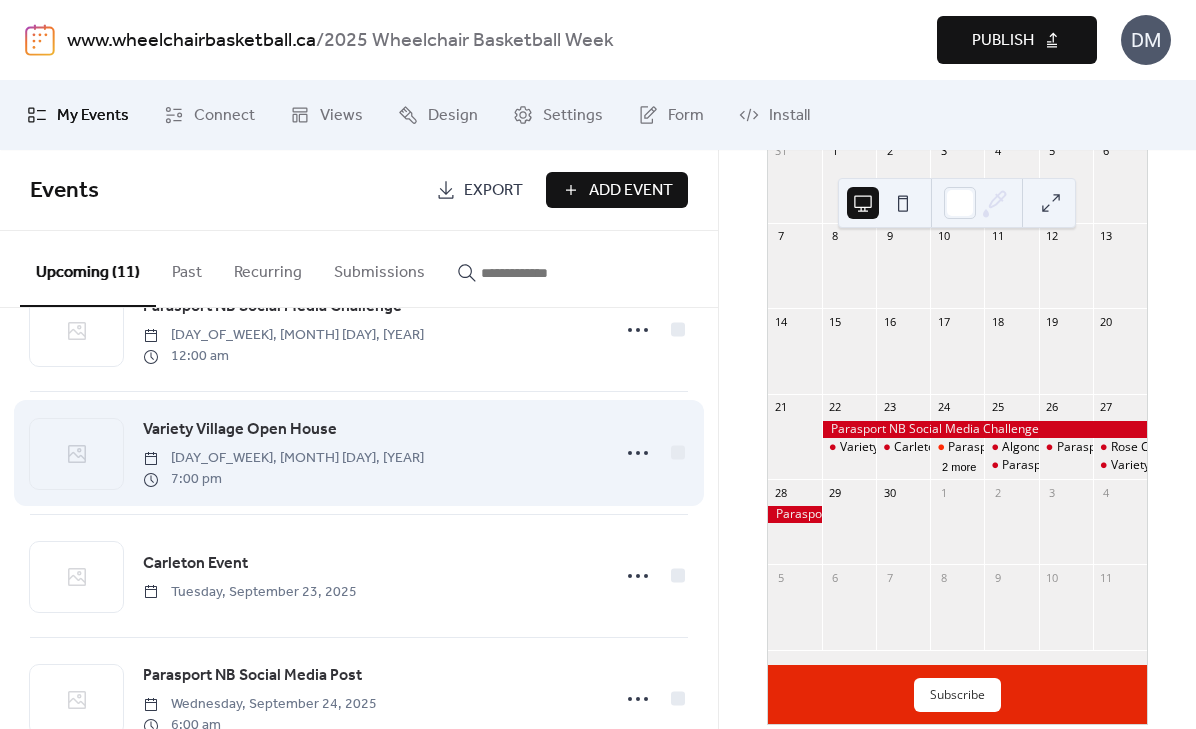 scroll, scrollTop: 74, scrollLeft: 0, axis: vertical 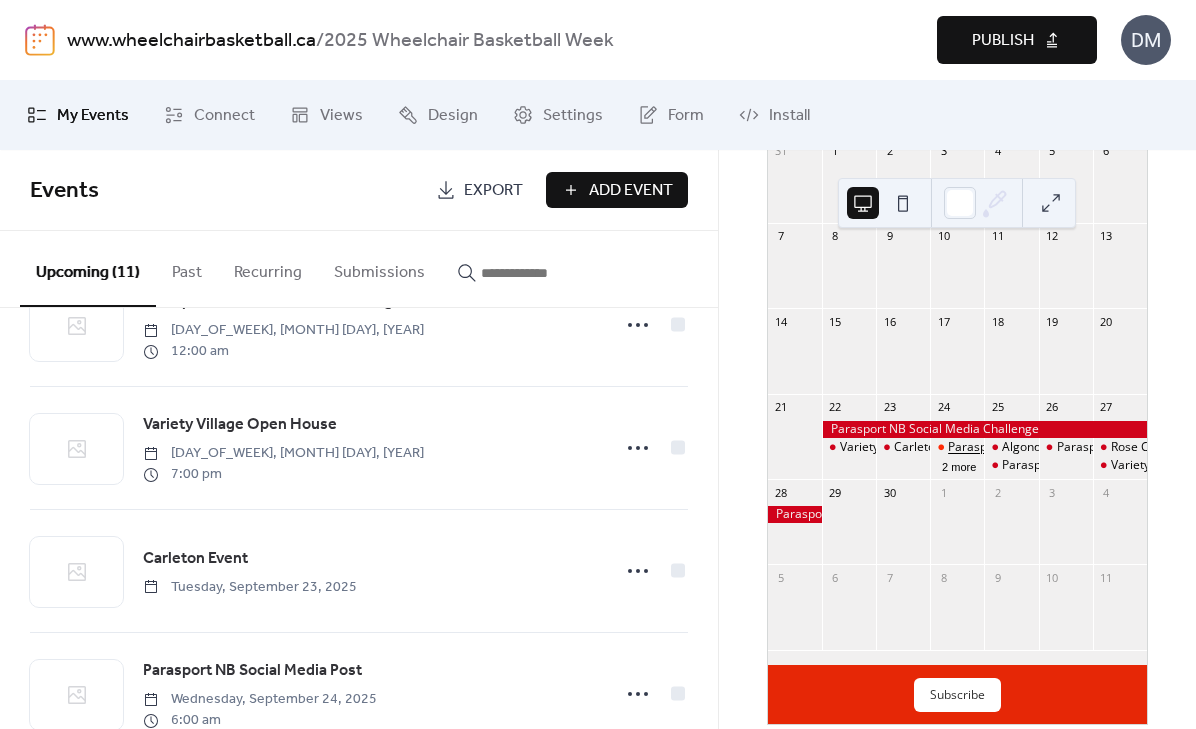 click on "Parasport NB Social Media Post" at bounding box center (1036, 447) 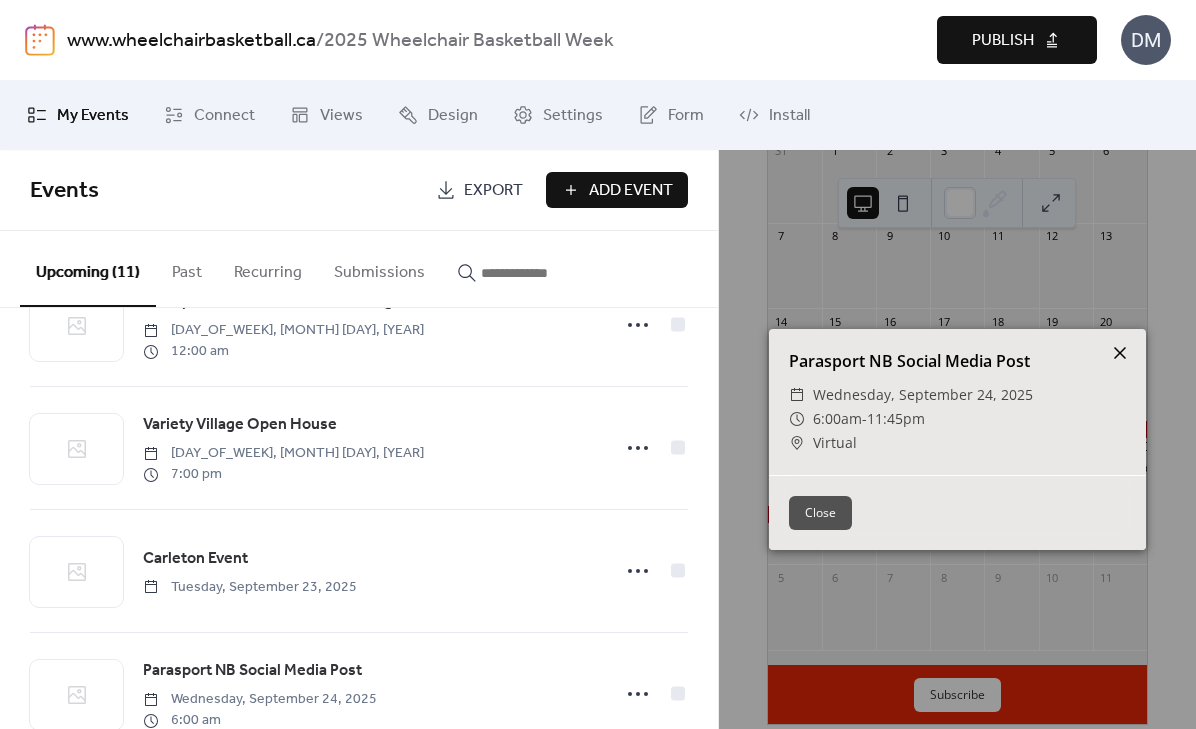 click 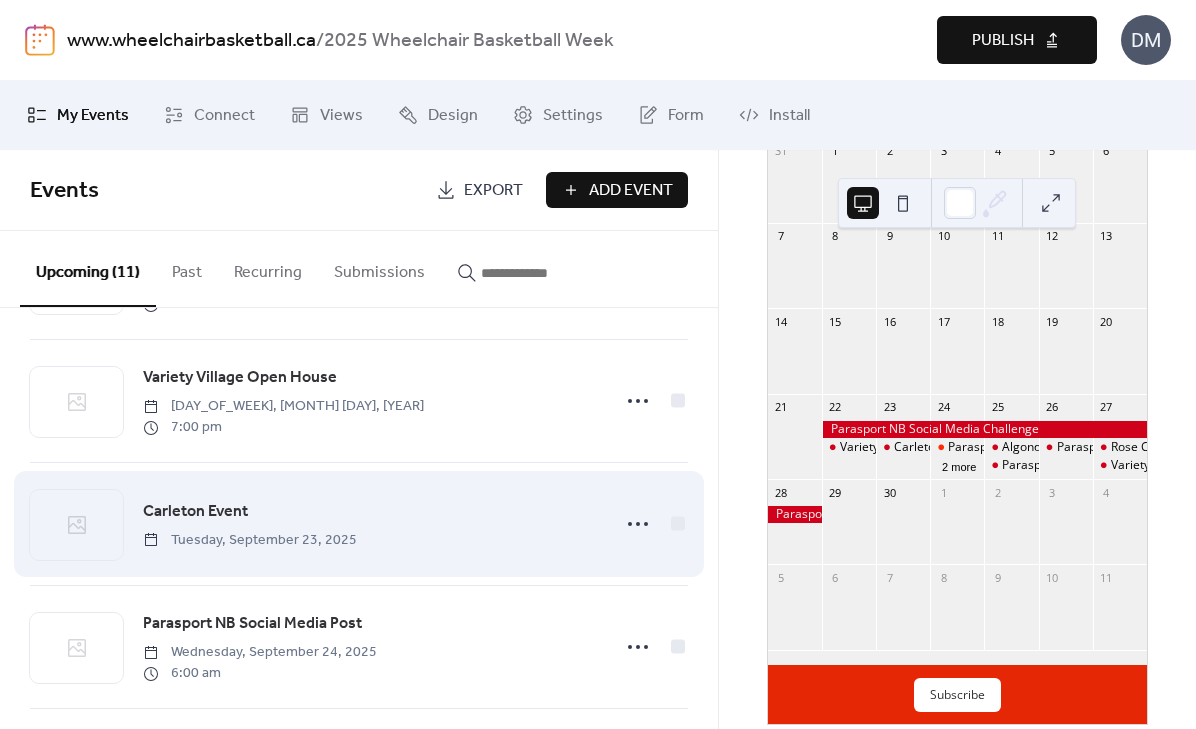 scroll, scrollTop: 138, scrollLeft: 0, axis: vertical 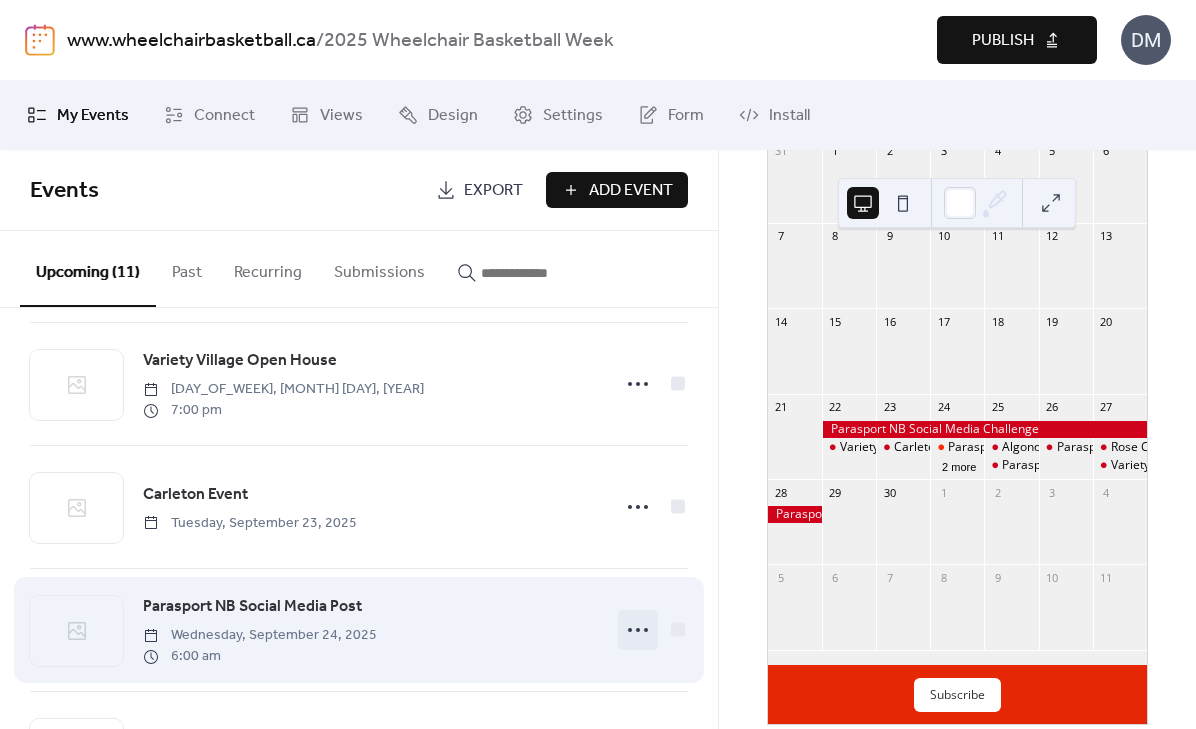click 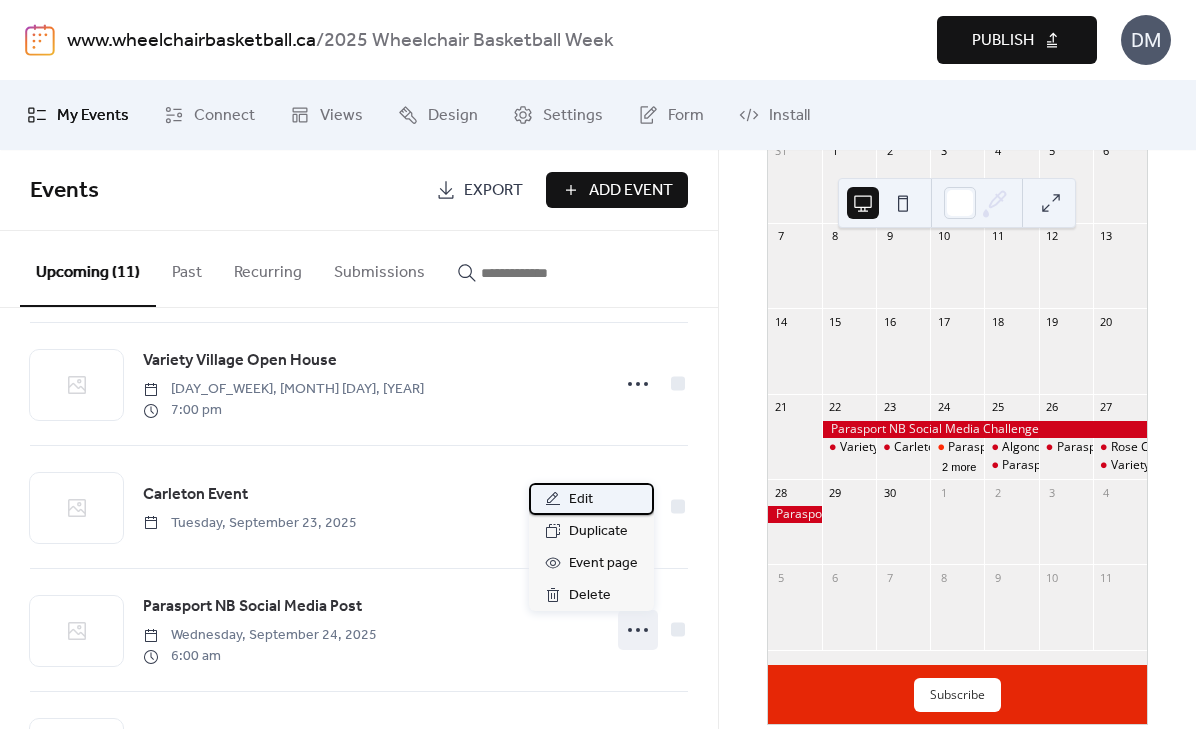 click on "Edit" at bounding box center [581, 500] 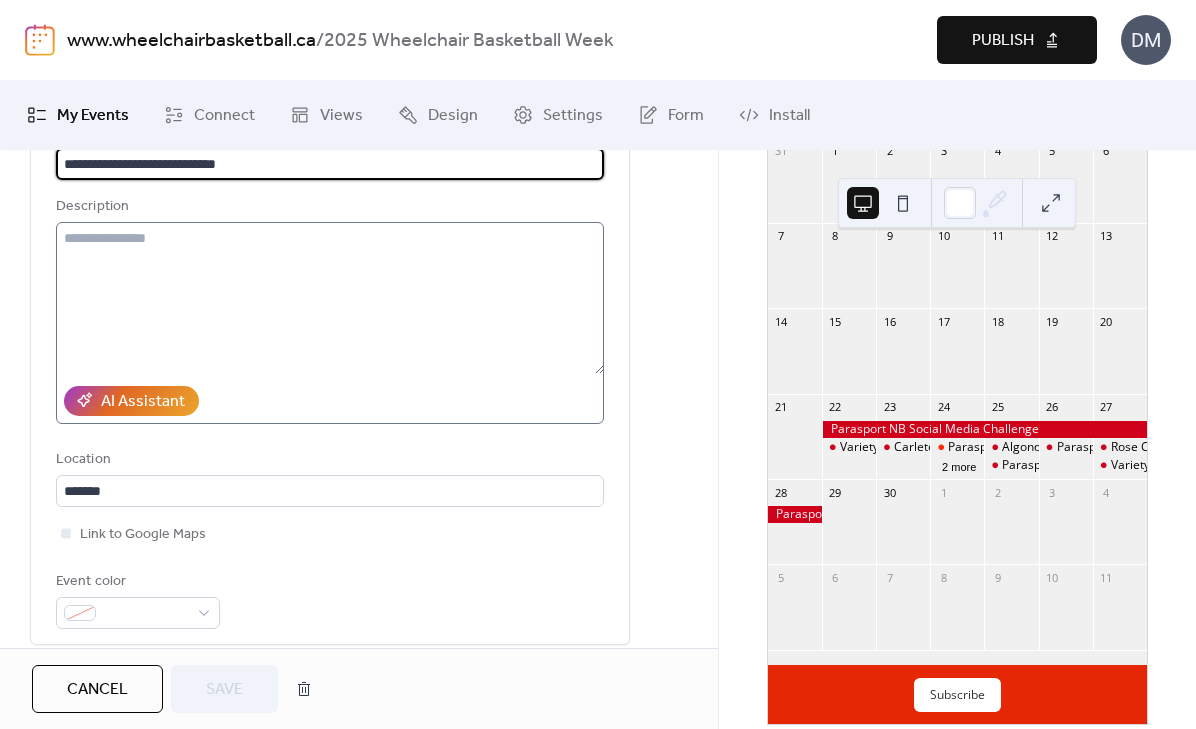 scroll, scrollTop: 285, scrollLeft: 0, axis: vertical 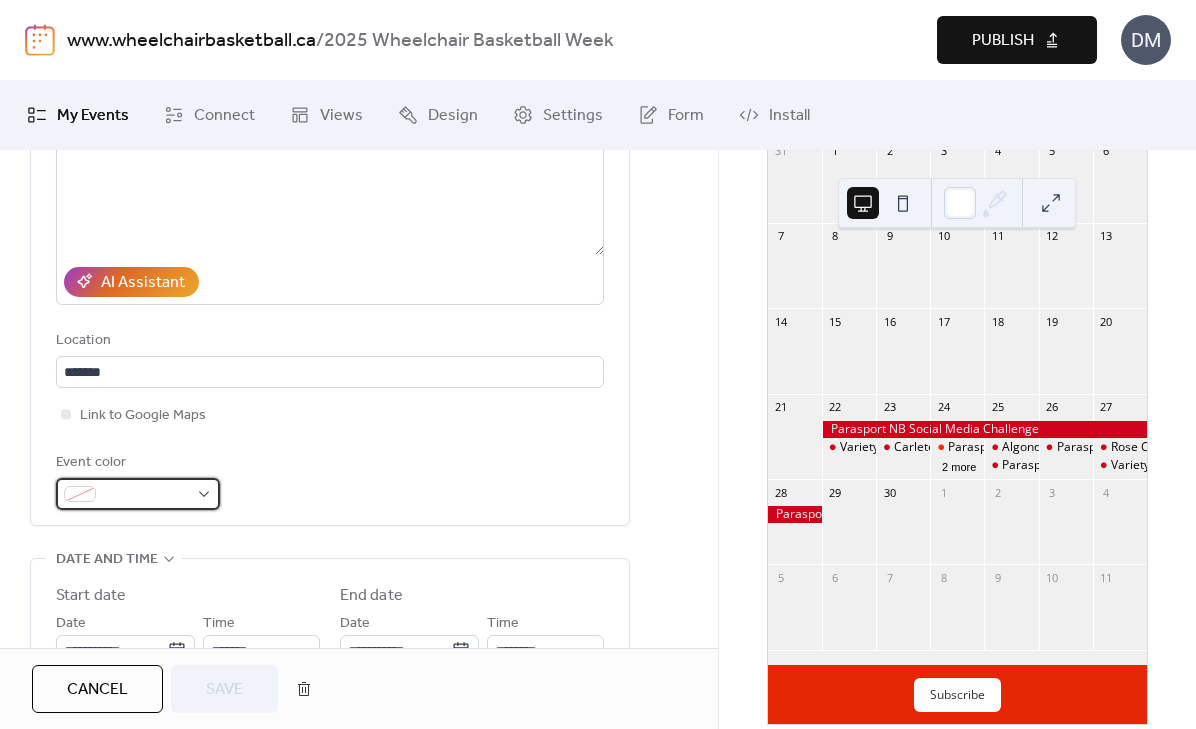 click at bounding box center (146, 495) 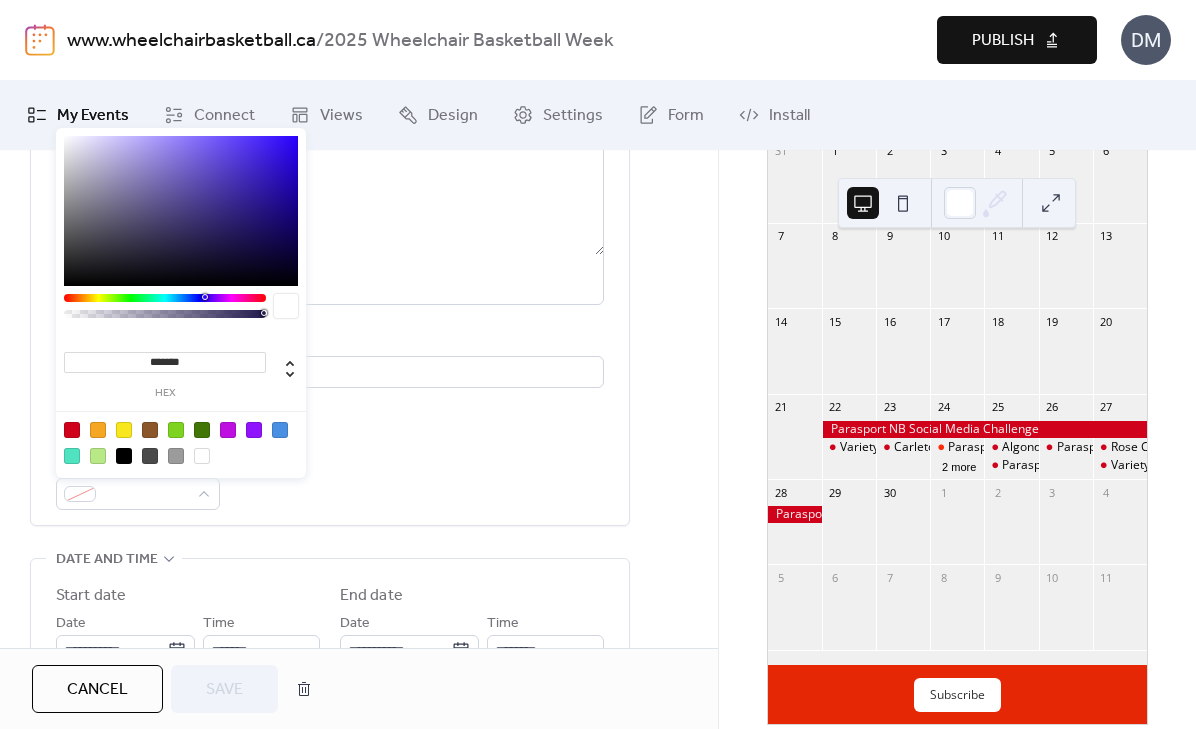 click at bounding box center (72, 430) 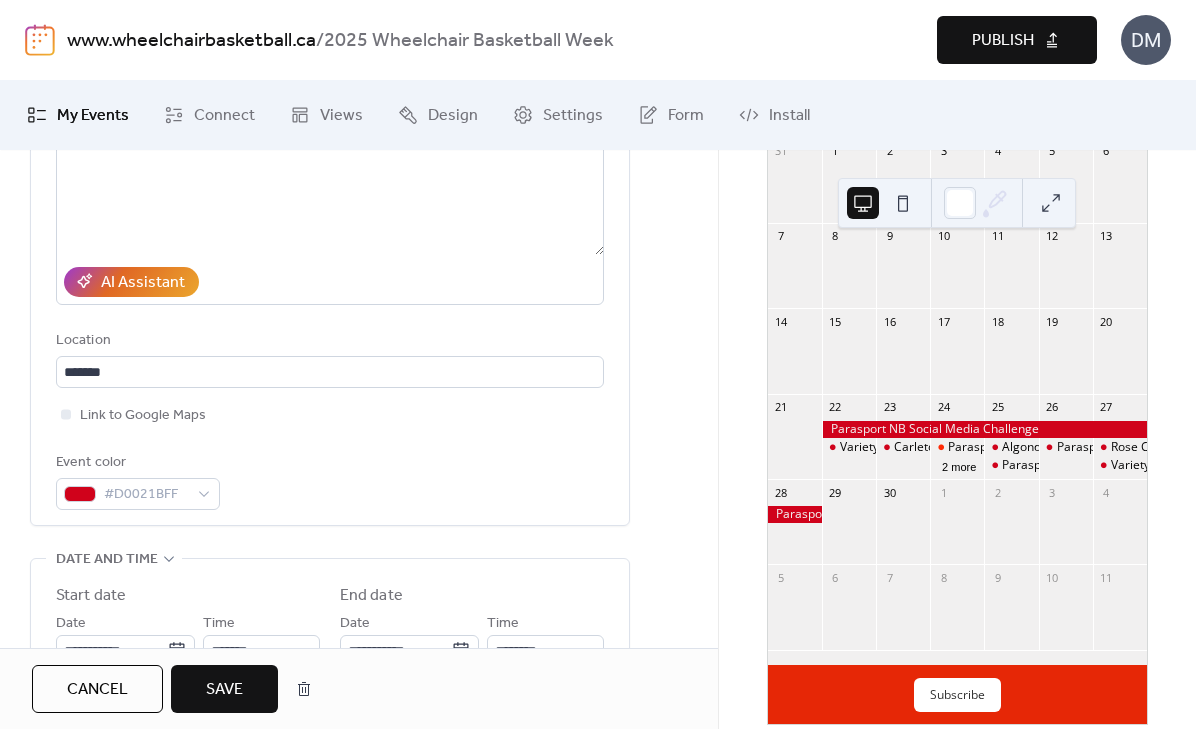 click on "Save" at bounding box center (224, 690) 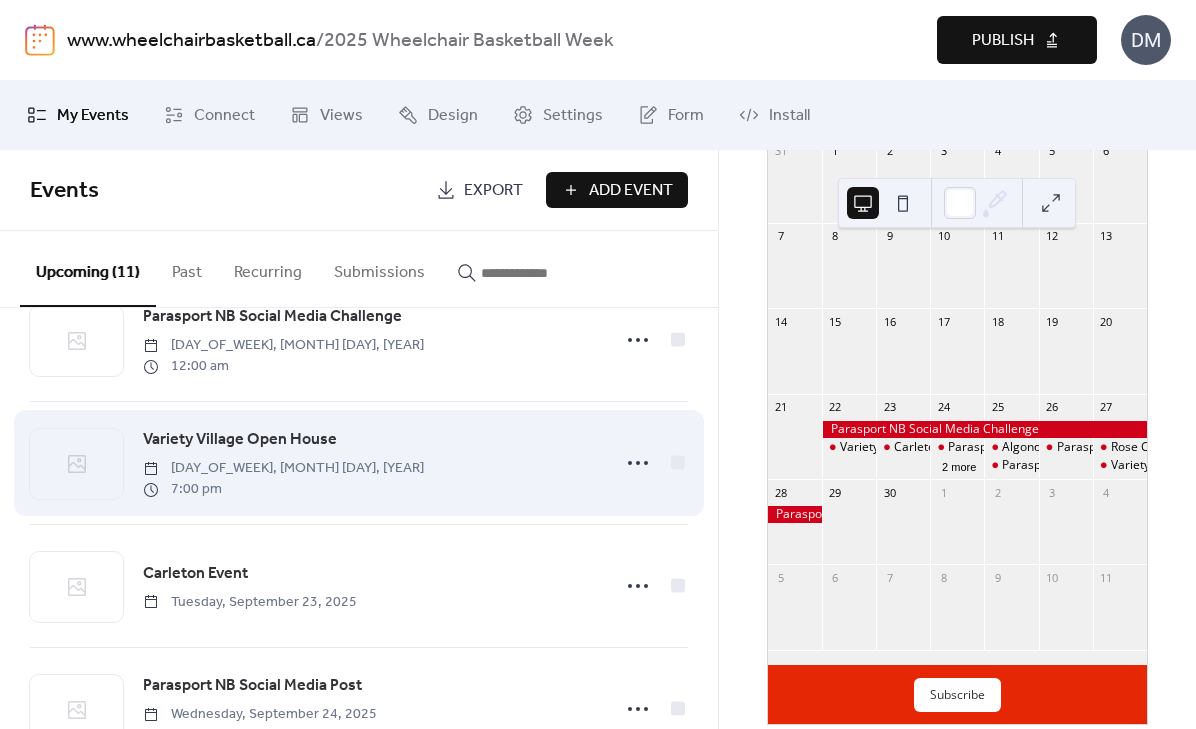 scroll, scrollTop: 85, scrollLeft: 0, axis: vertical 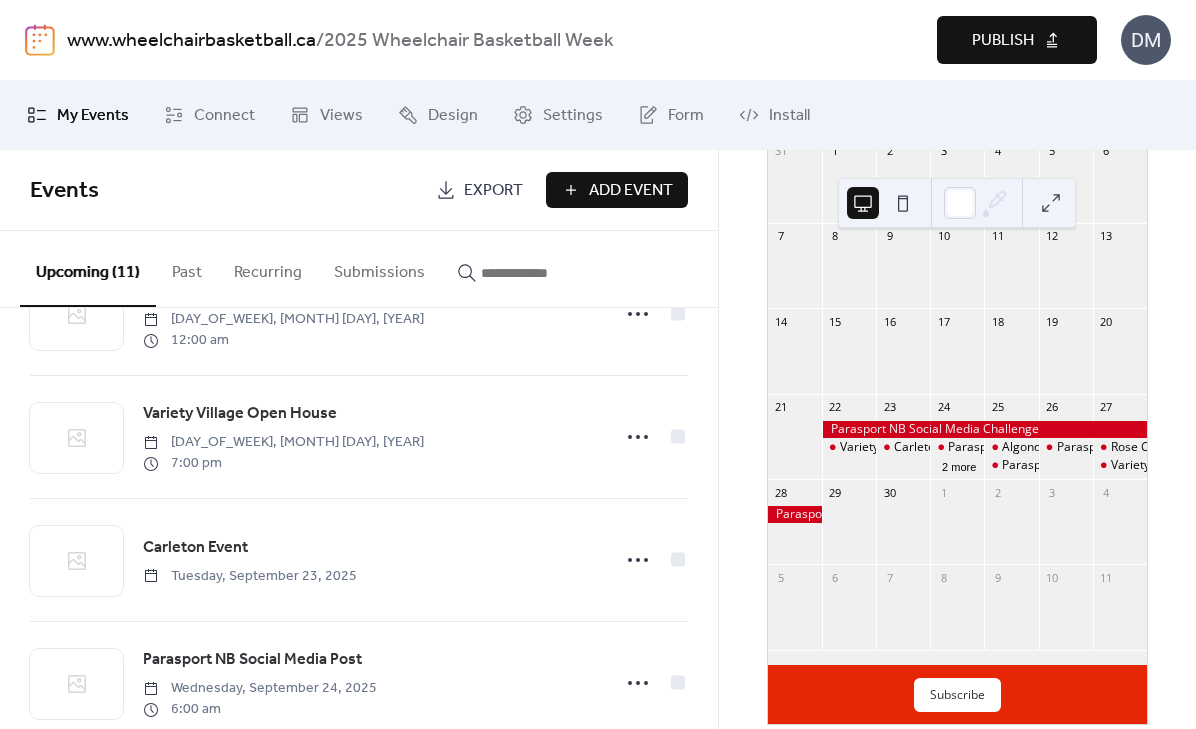 click on "Add Event" at bounding box center (617, 190) 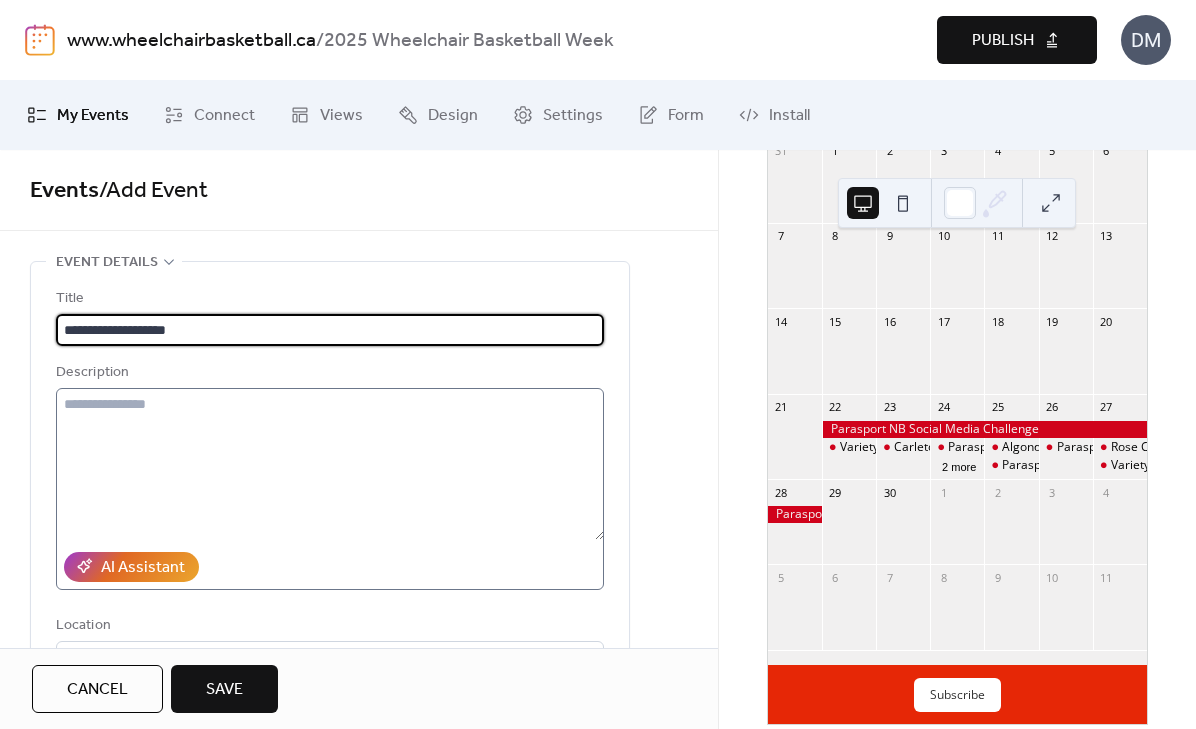 type on "**********" 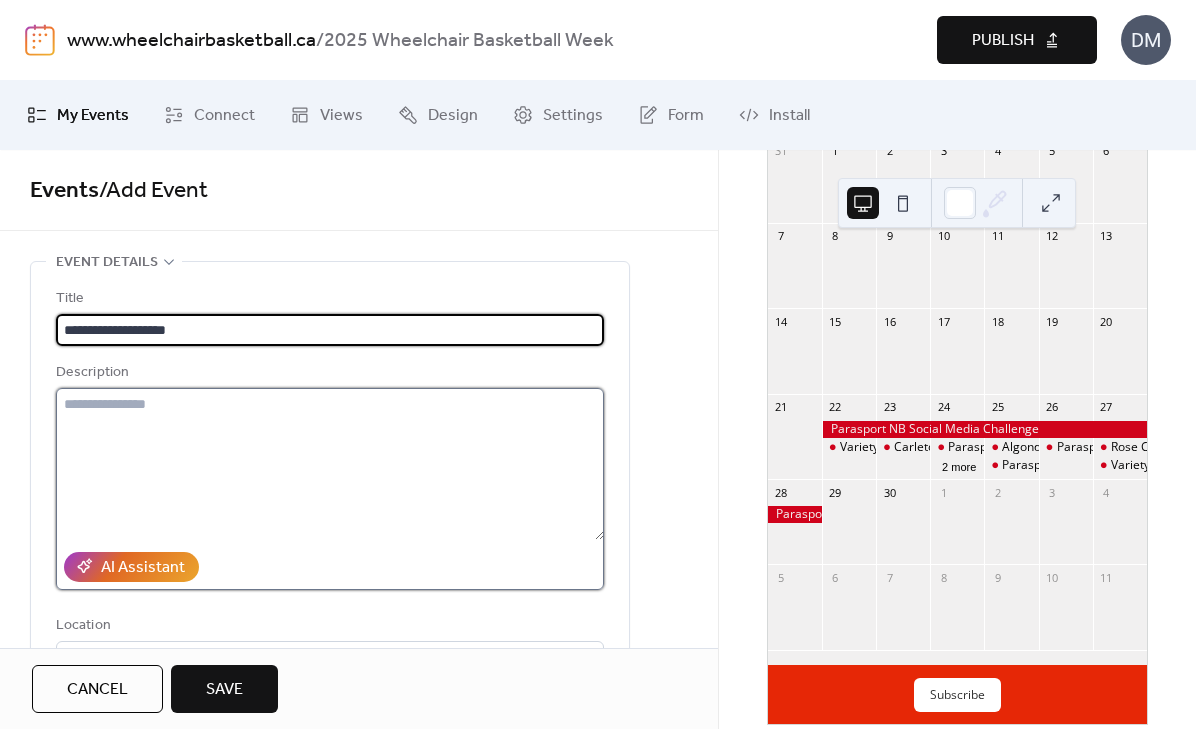 click at bounding box center [330, 464] 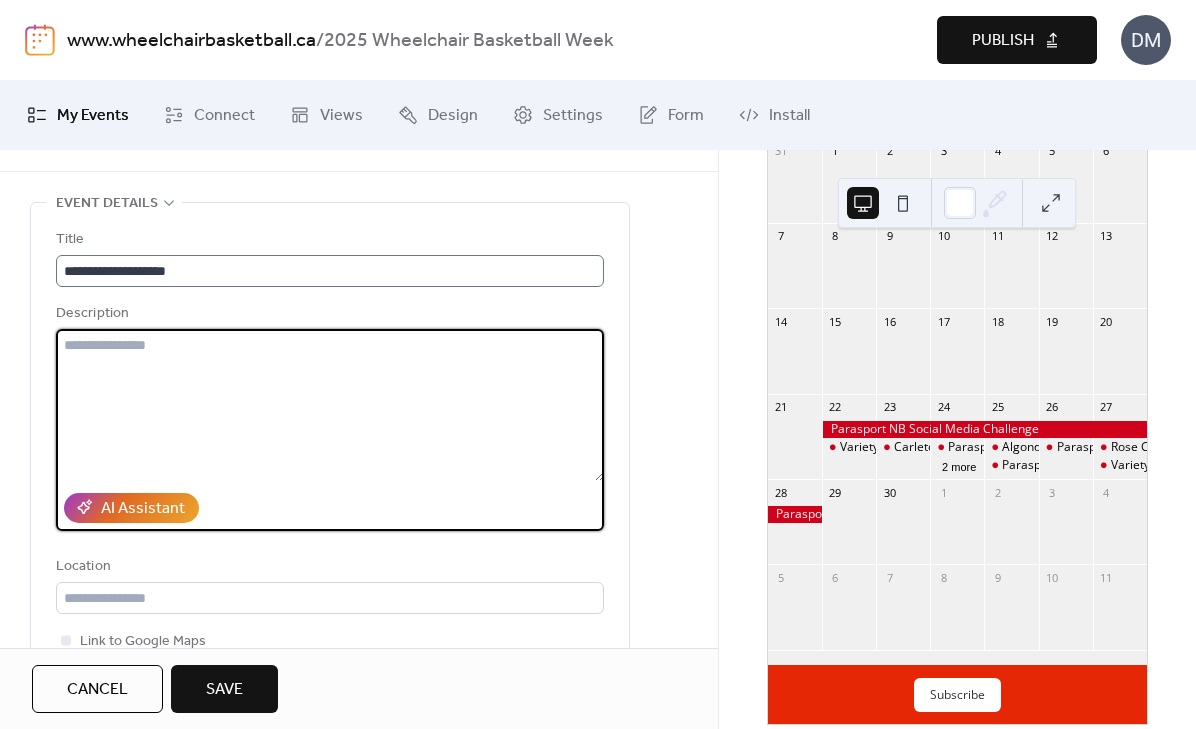 scroll, scrollTop: 91, scrollLeft: 0, axis: vertical 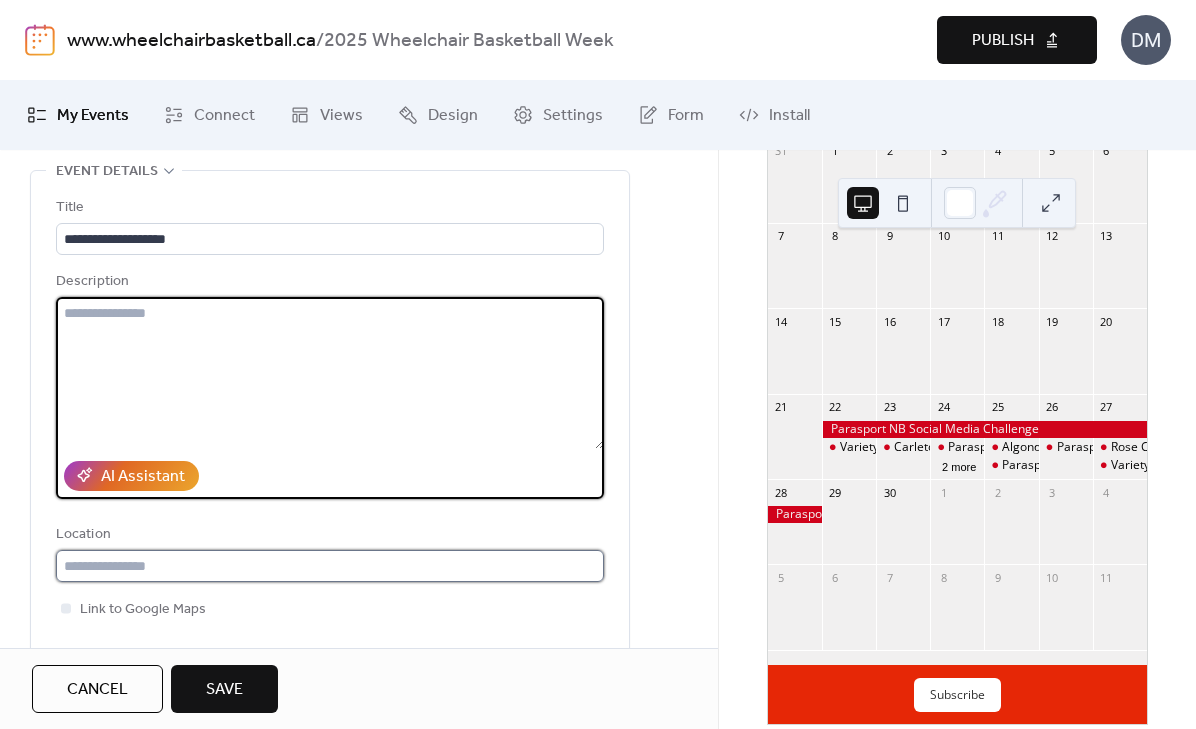 click at bounding box center [330, 566] 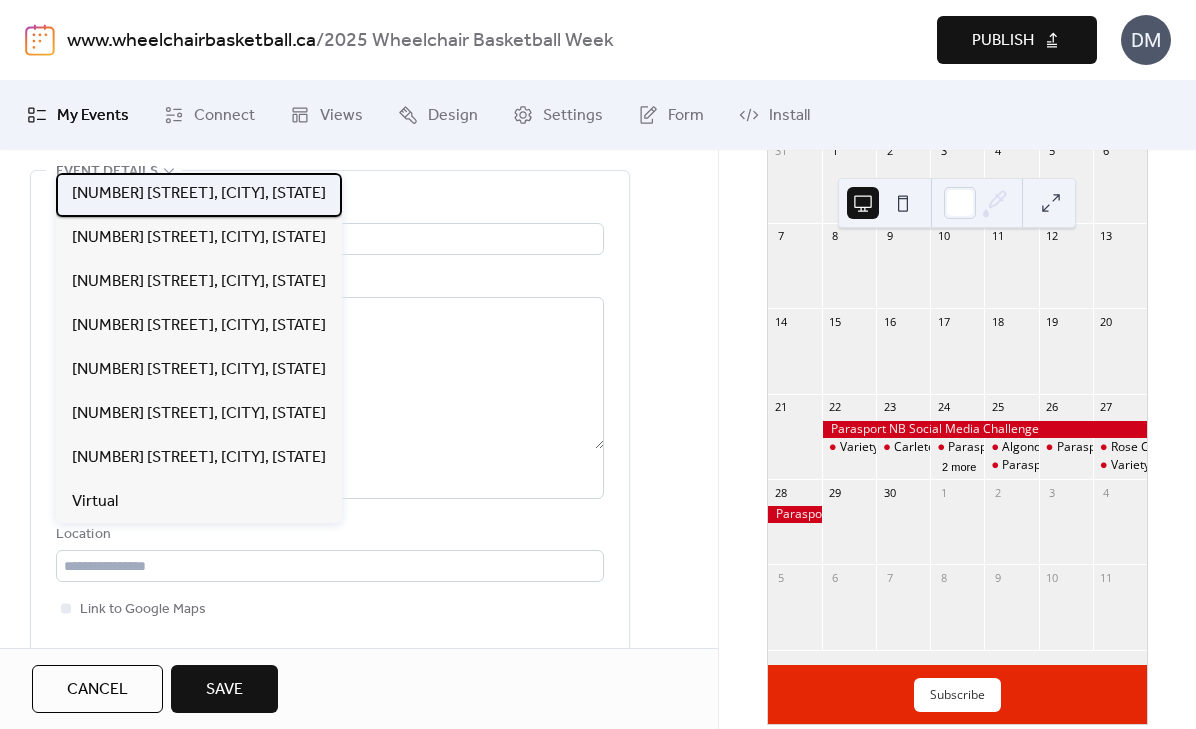 click on "[NUMBER] [STREET], [CITY], [STATE]" at bounding box center [199, 194] 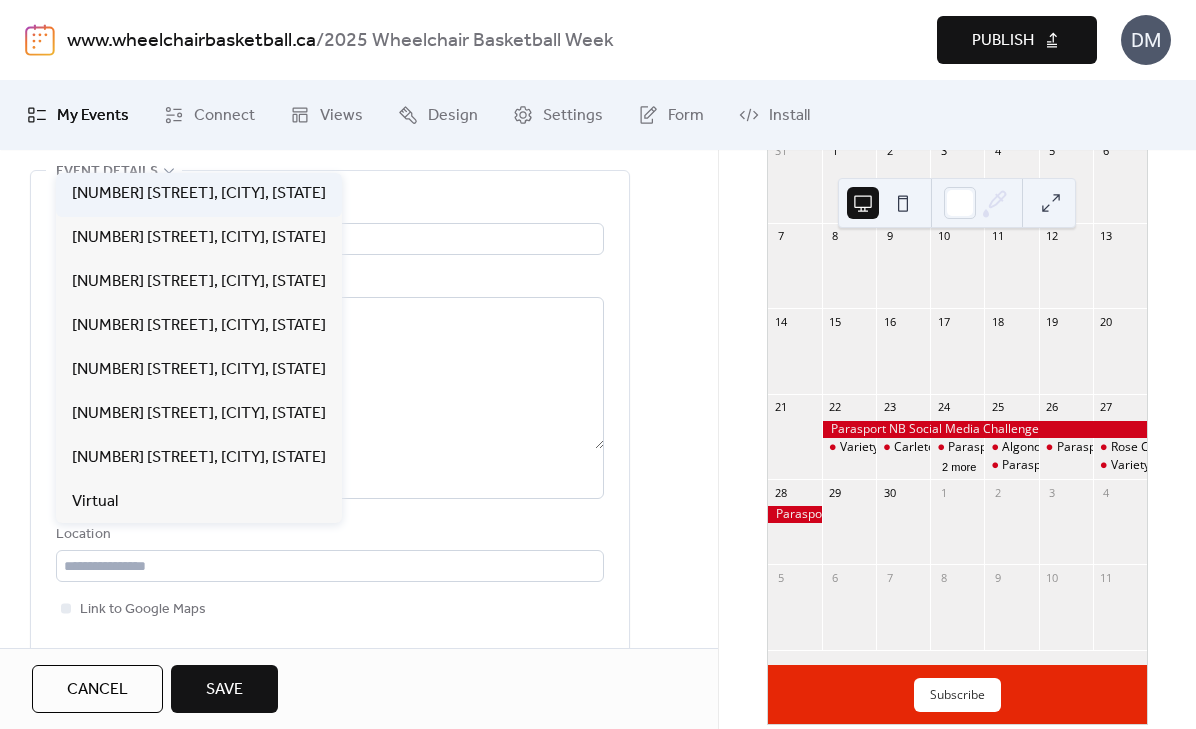 type on "**********" 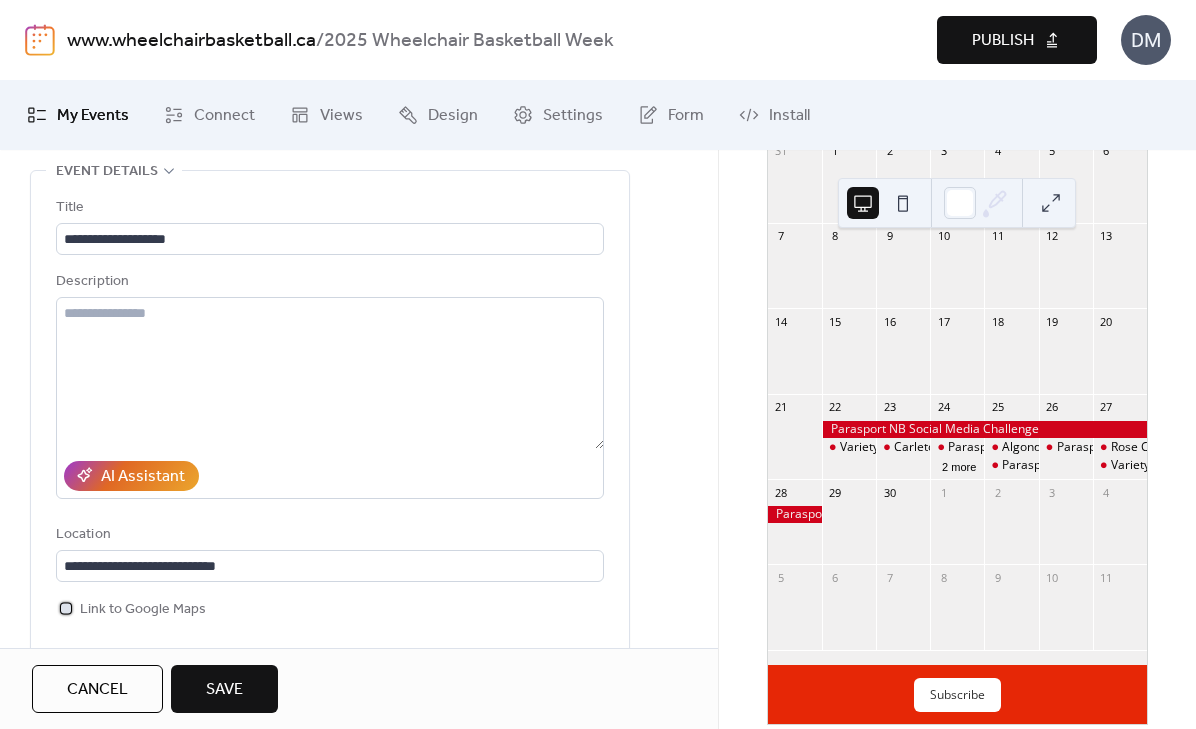 click at bounding box center [66, 608] 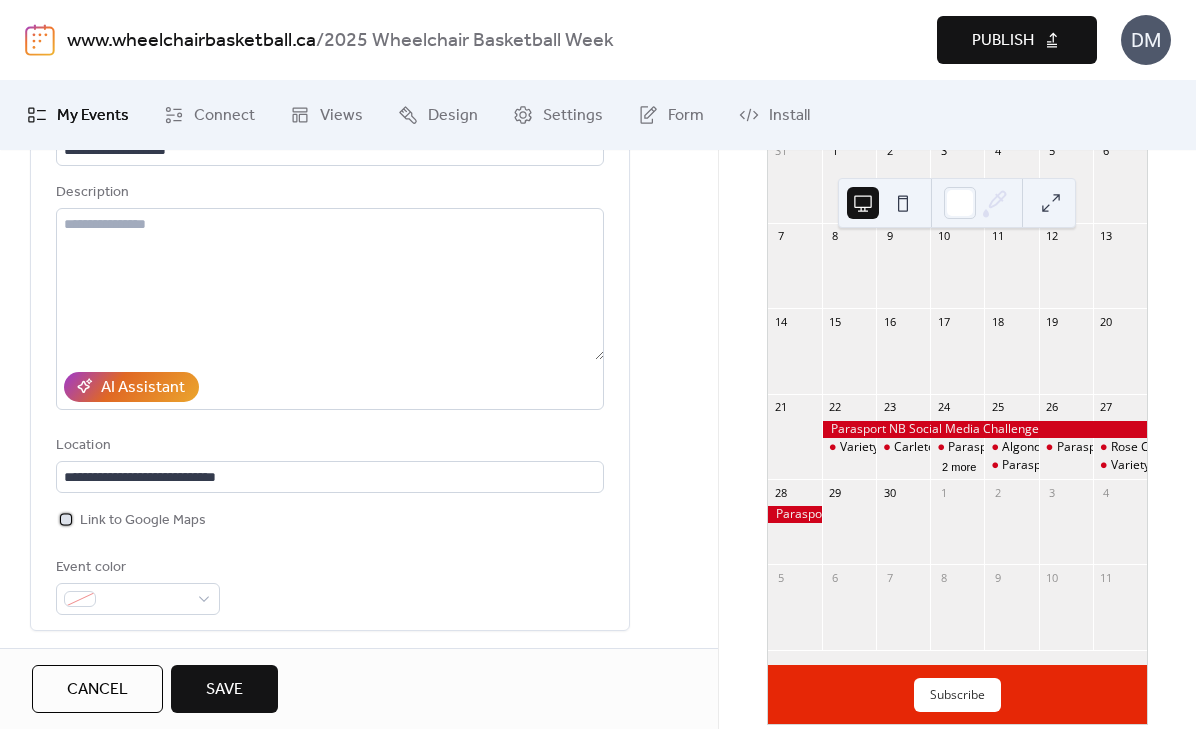 scroll, scrollTop: 192, scrollLeft: 0, axis: vertical 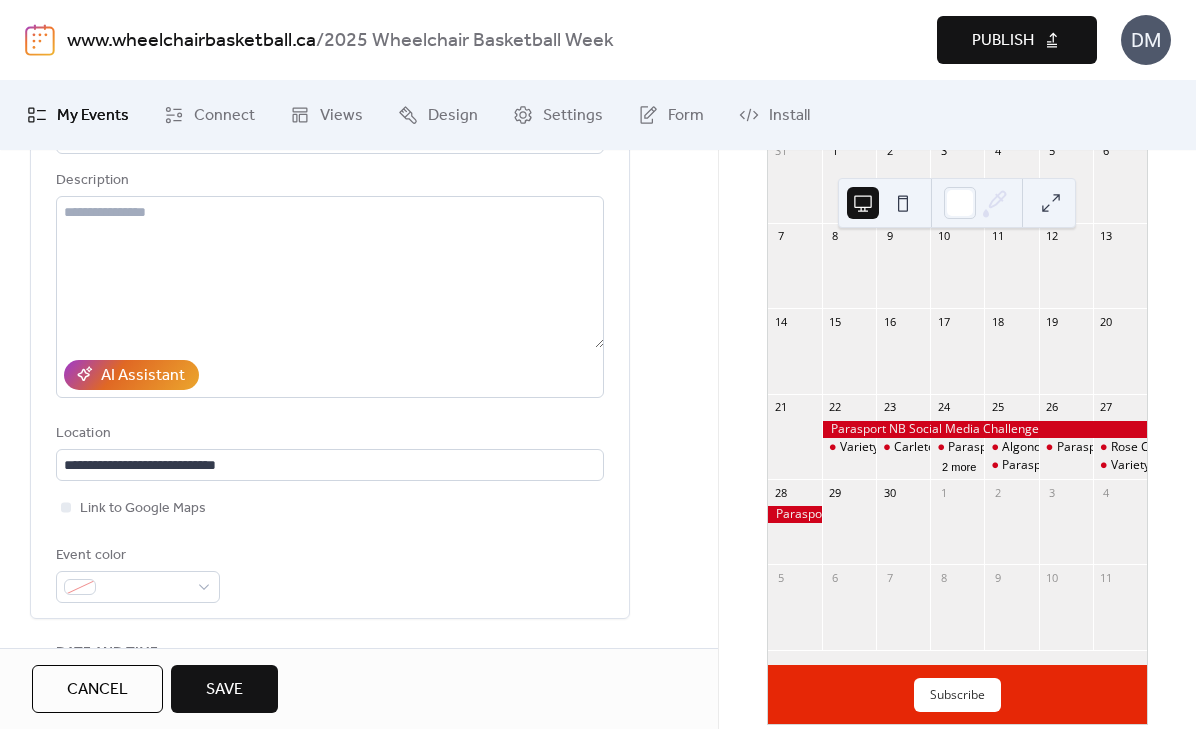 click on "Event color" at bounding box center [136, 556] 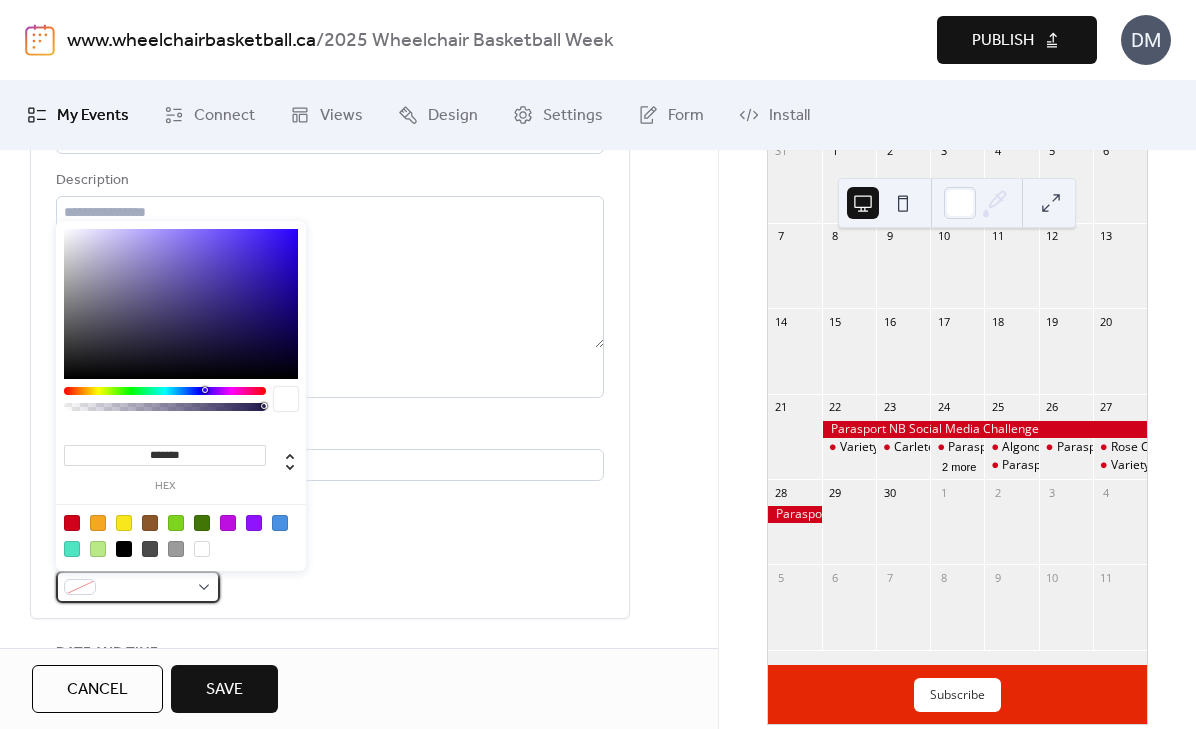 click at bounding box center (80, 587) 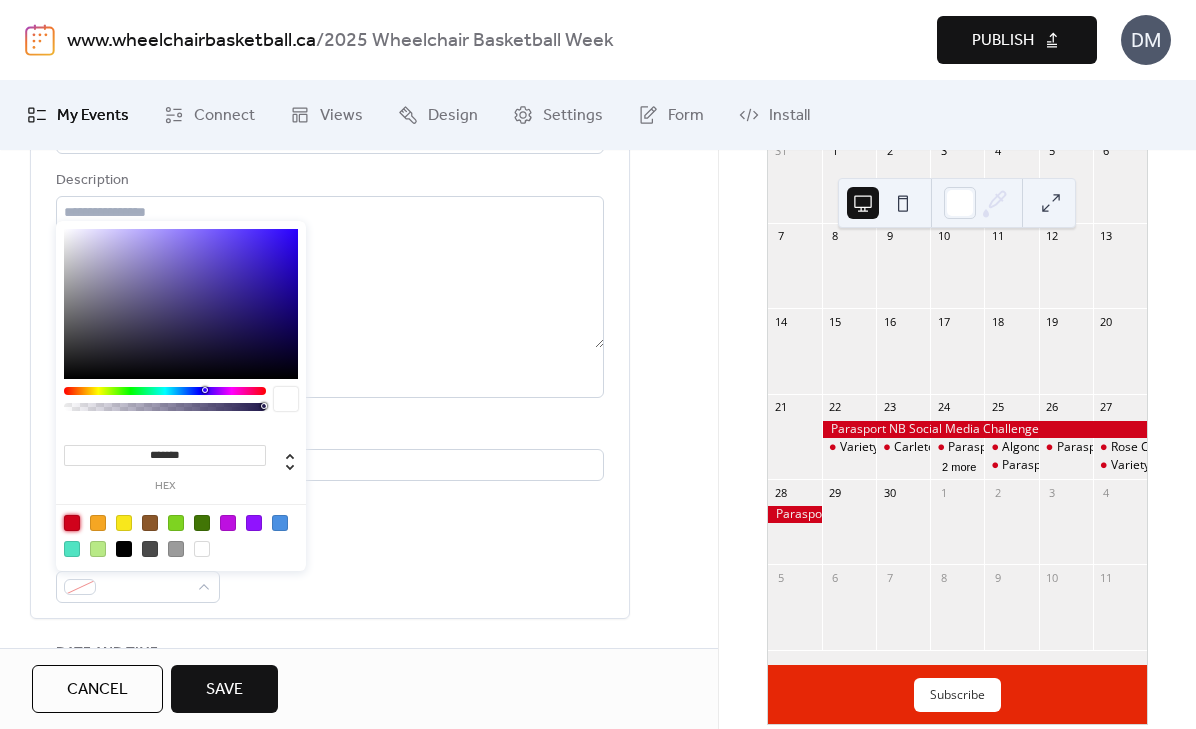click at bounding box center (72, 523) 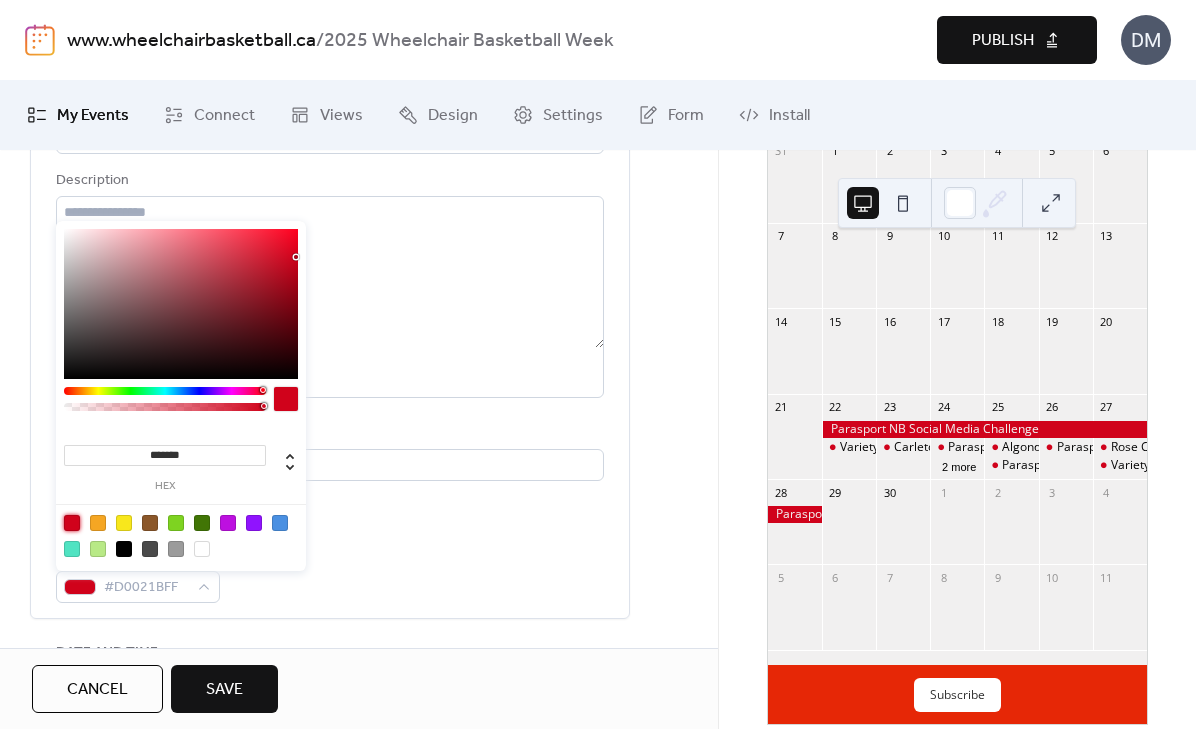 click on "**********" at bounding box center (330, 349) 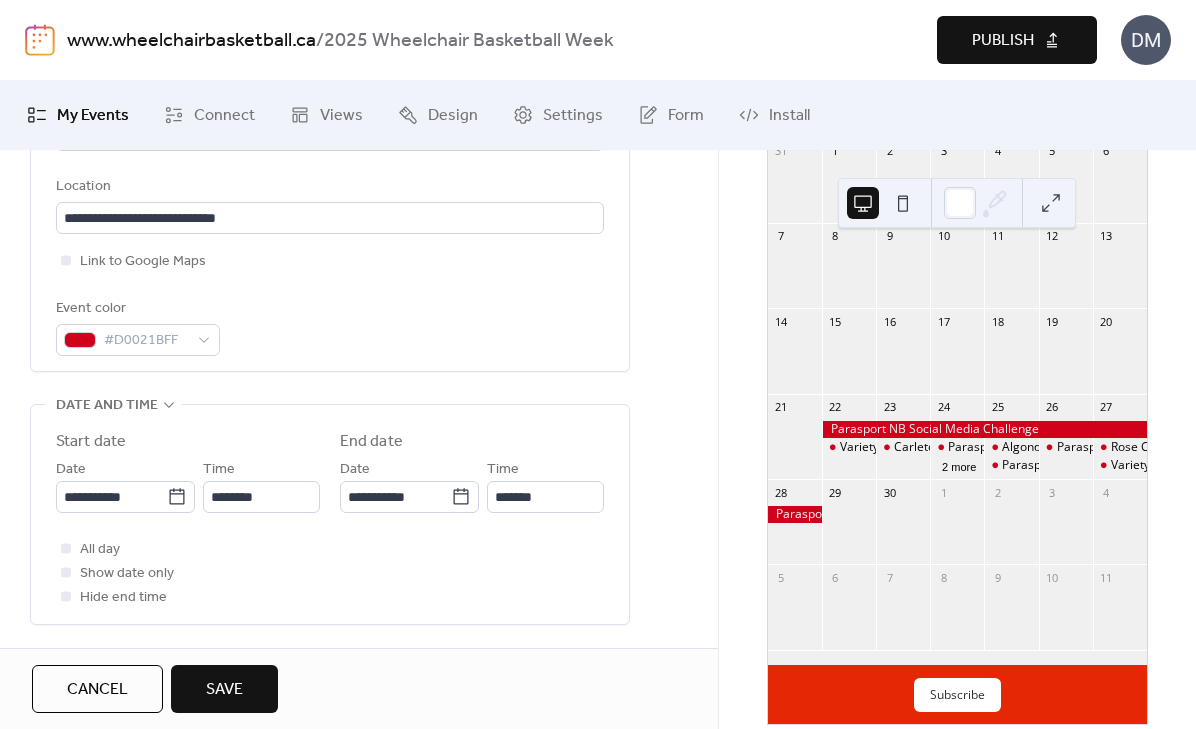 scroll, scrollTop: 536, scrollLeft: 0, axis: vertical 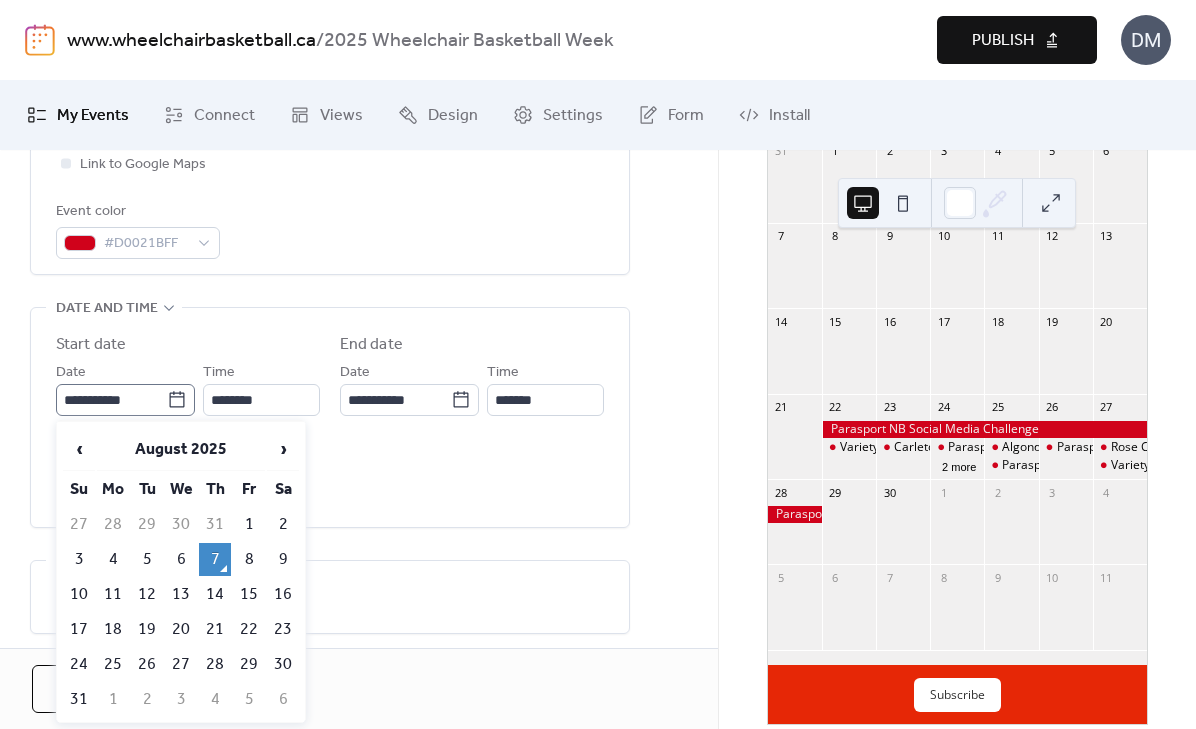 click 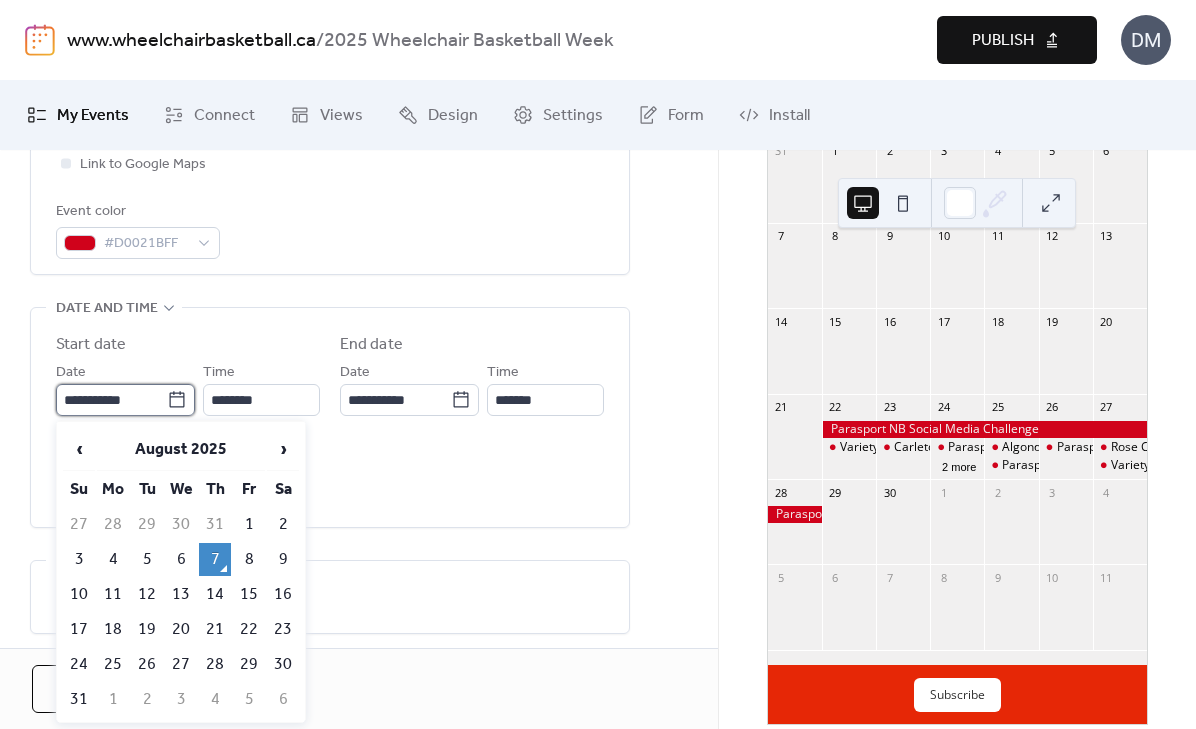 click on "**********" at bounding box center [111, 400] 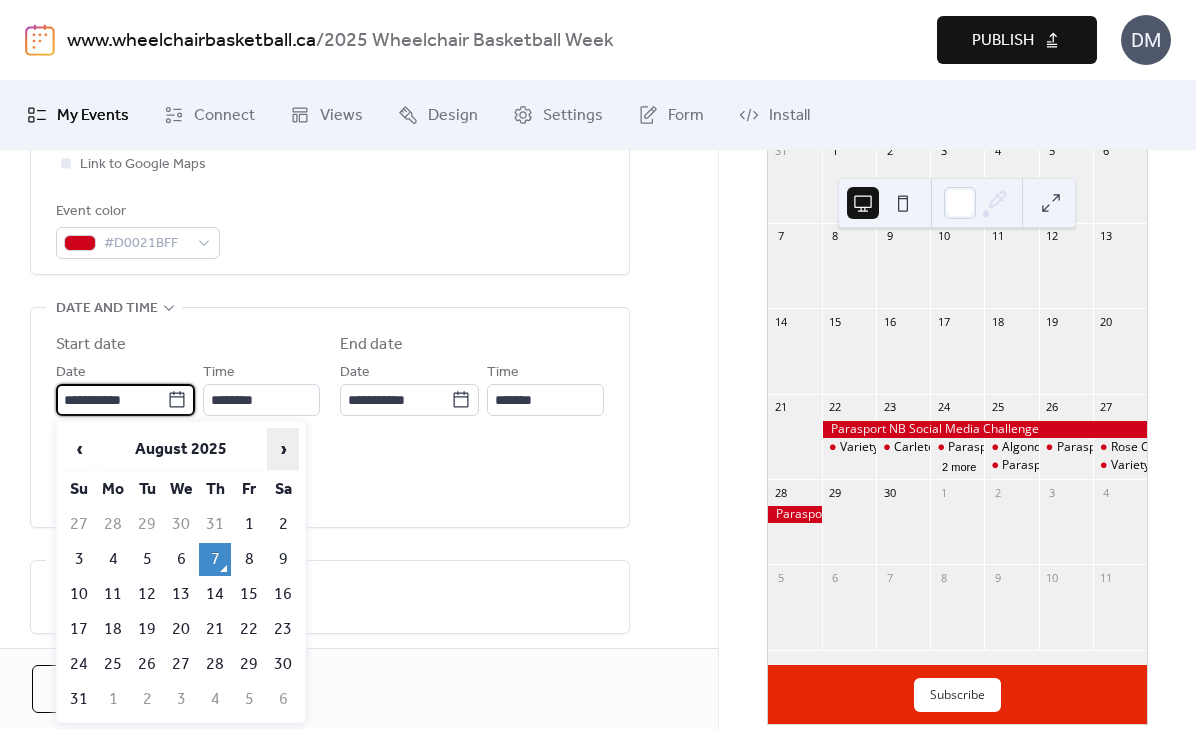 click on "›" at bounding box center (283, 449) 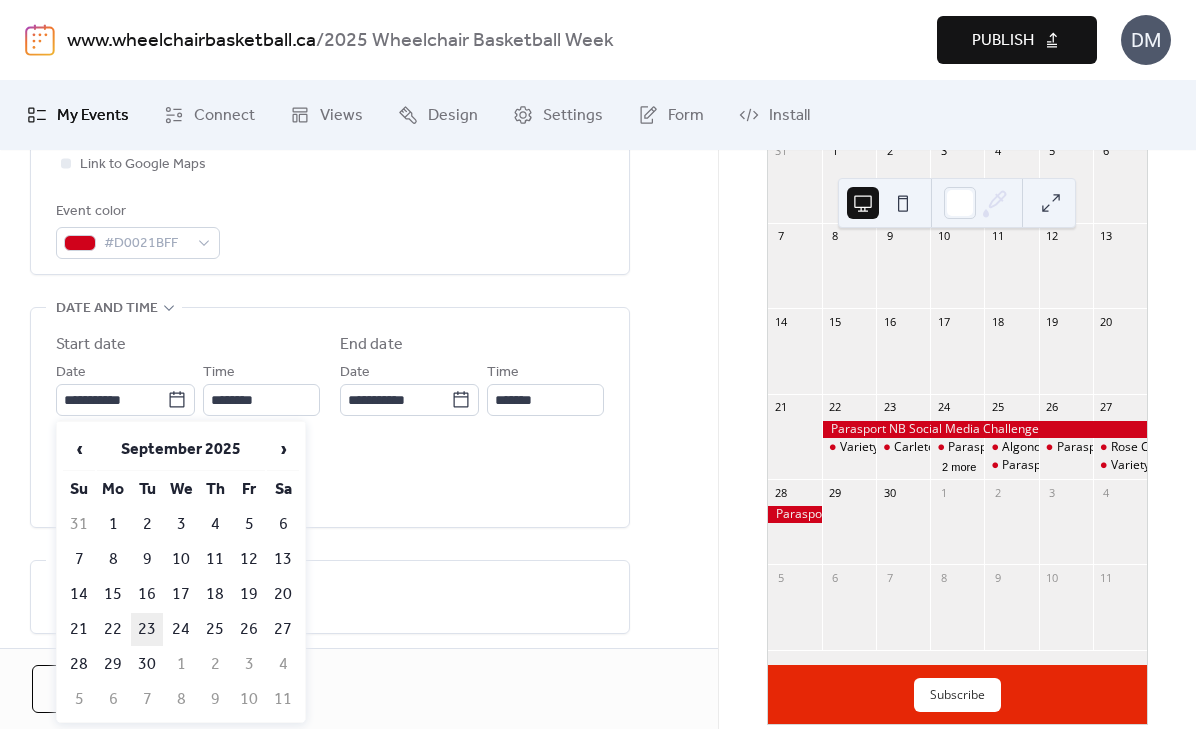 click on "23" at bounding box center (147, 629) 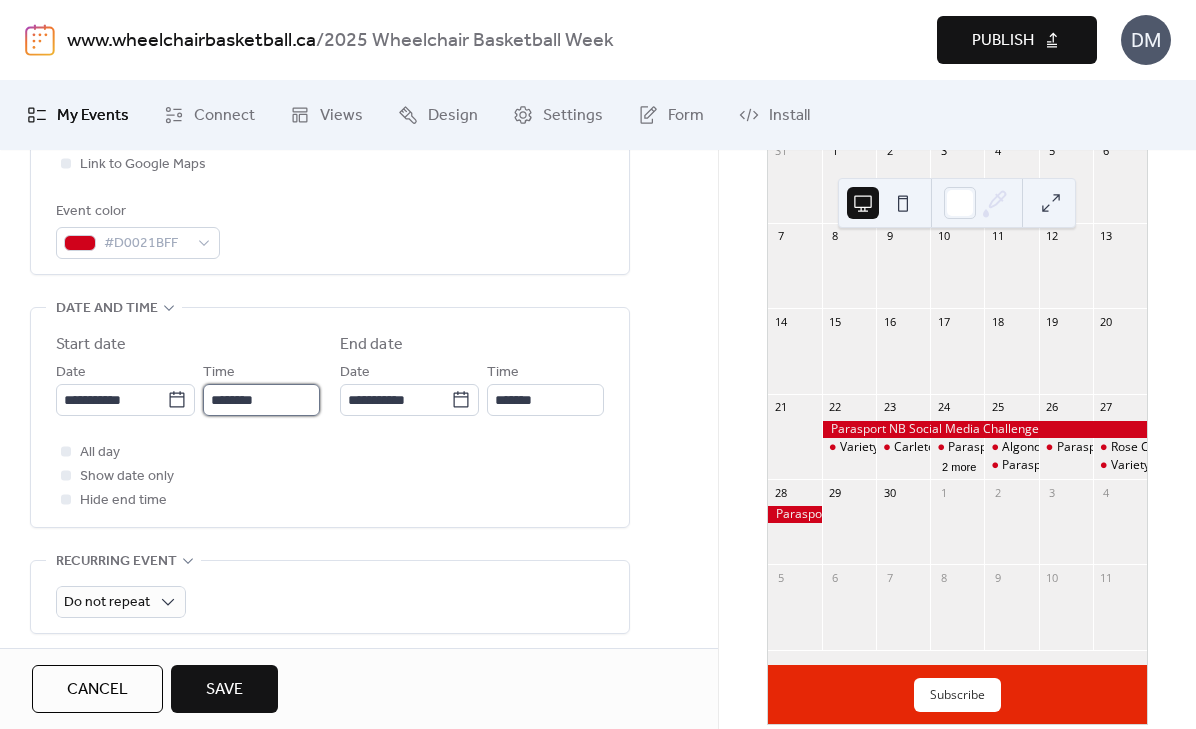 click on "********" at bounding box center (261, 400) 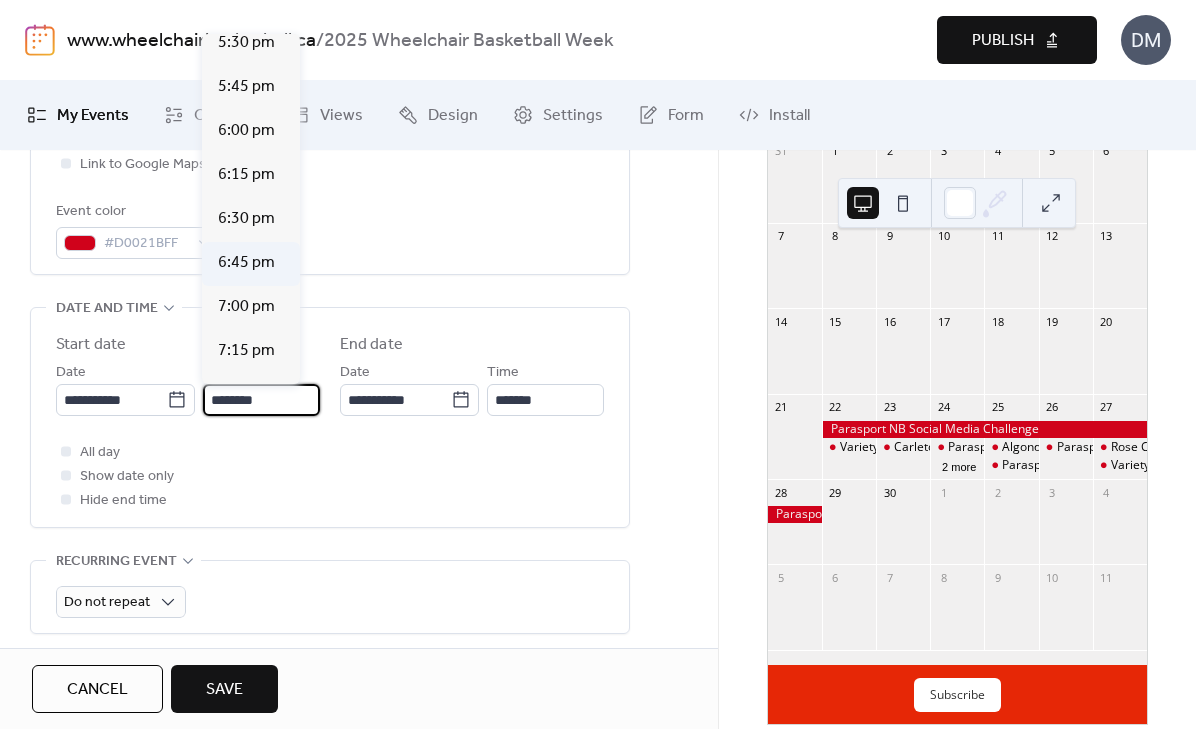 scroll, scrollTop: 3131, scrollLeft: 0, axis: vertical 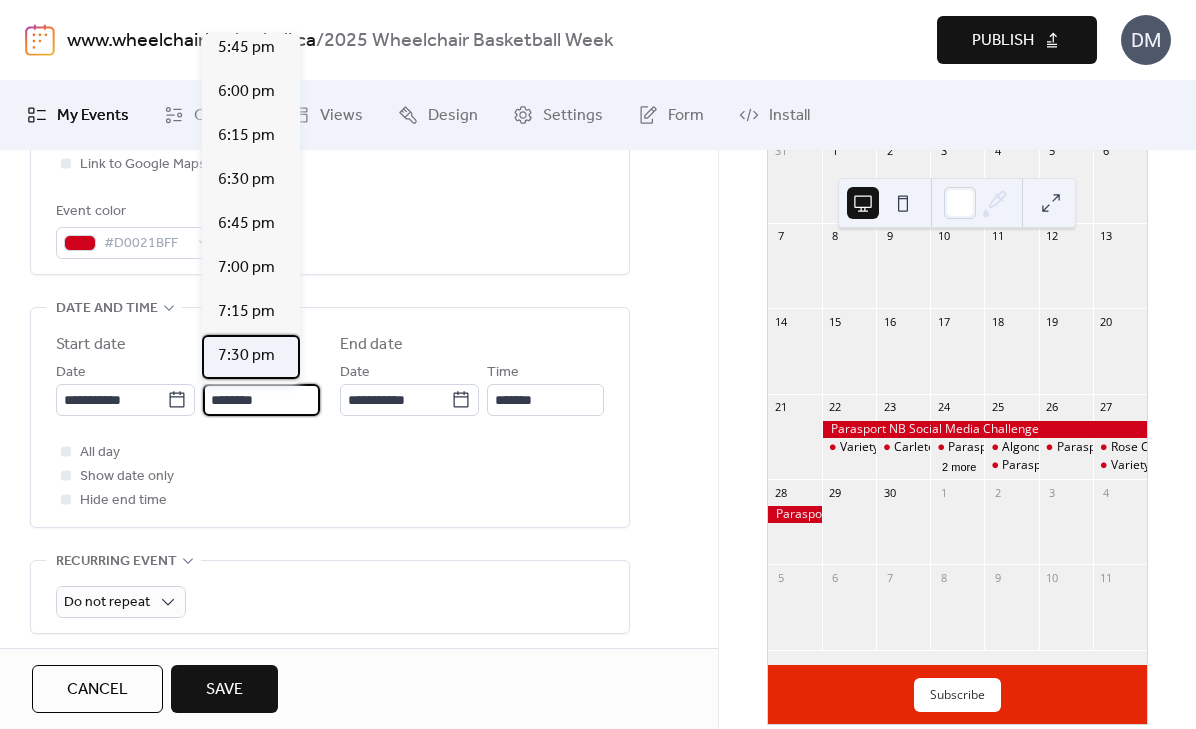 click on "7:30 pm" at bounding box center (246, 356) 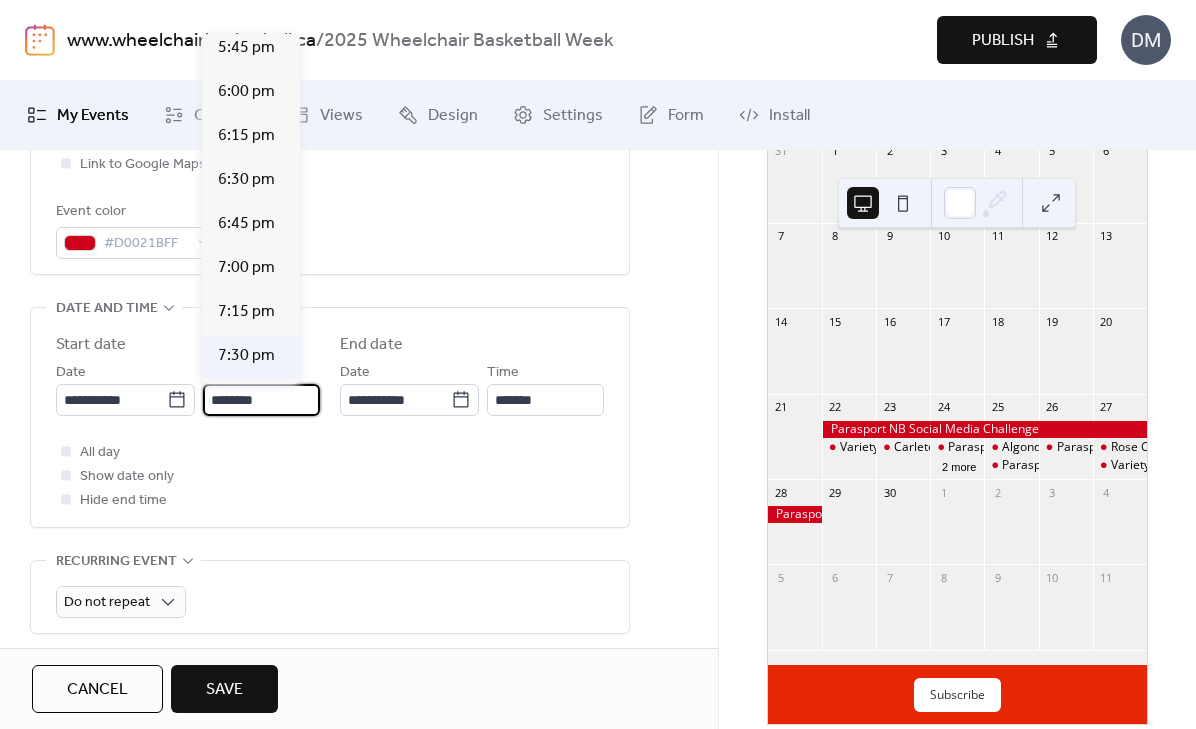 type on "*******" 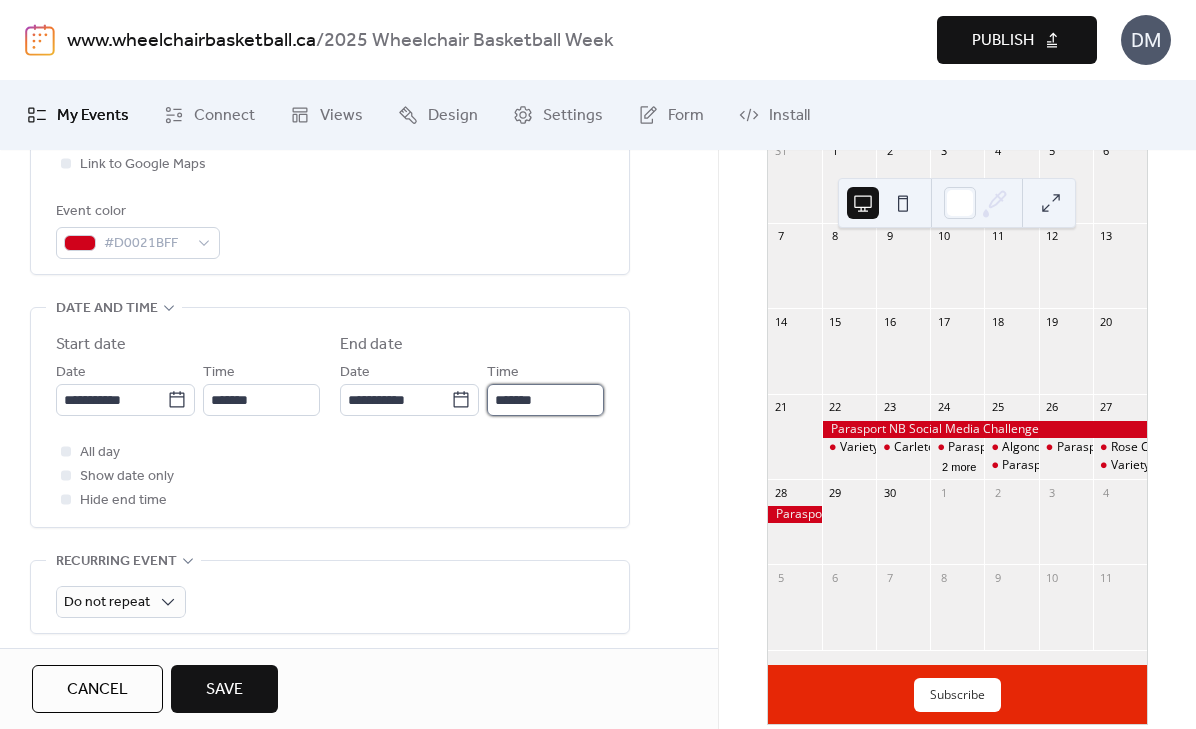 click on "*******" at bounding box center [545, 400] 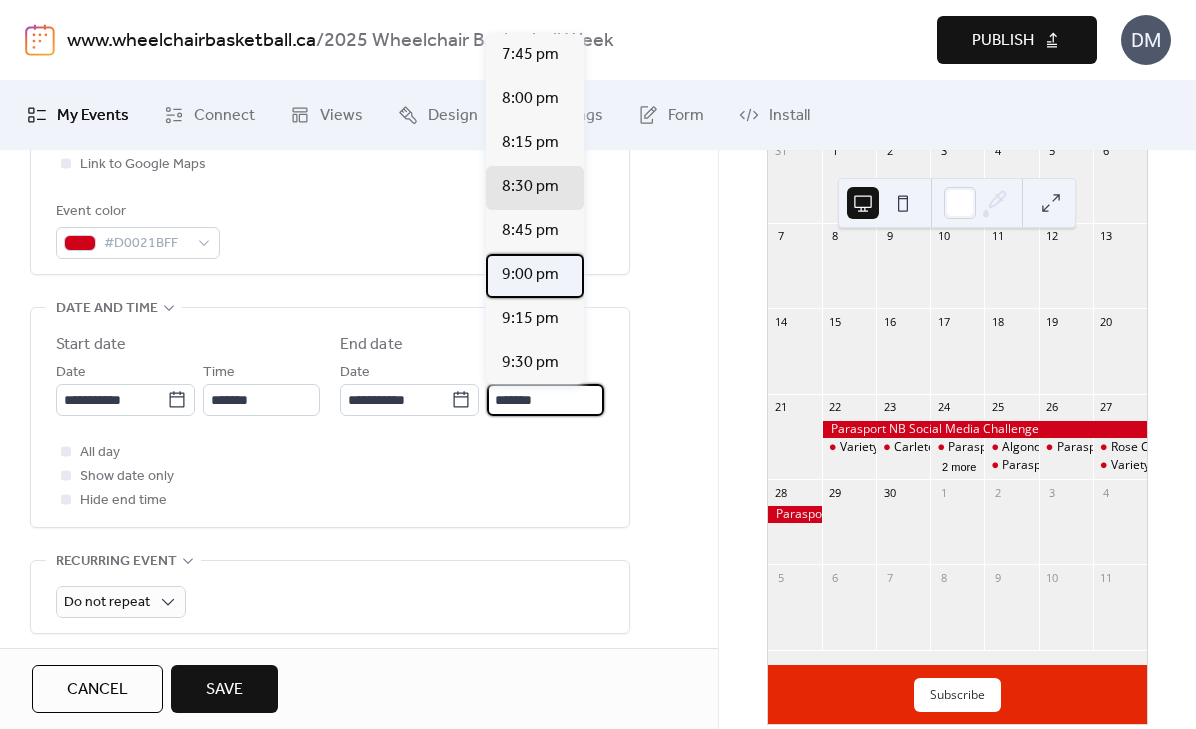 click on "9:00 pm" at bounding box center (530, 275) 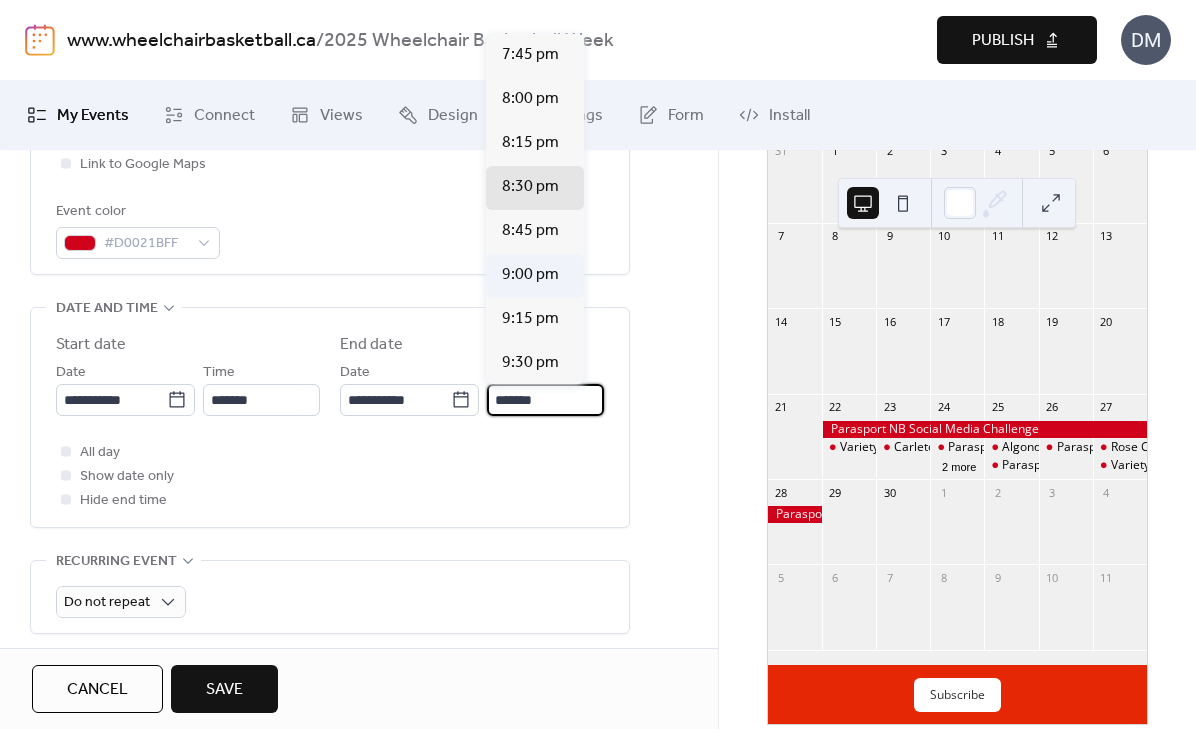 type on "*******" 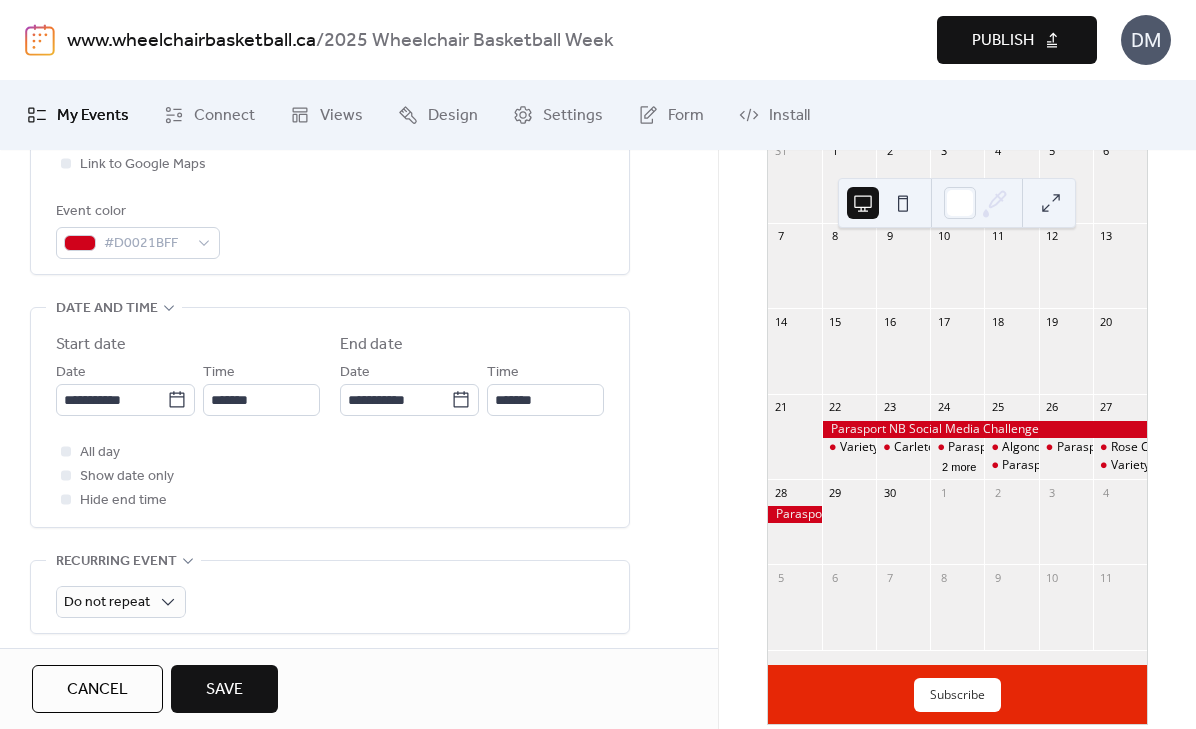 click on "Save" at bounding box center (224, 690) 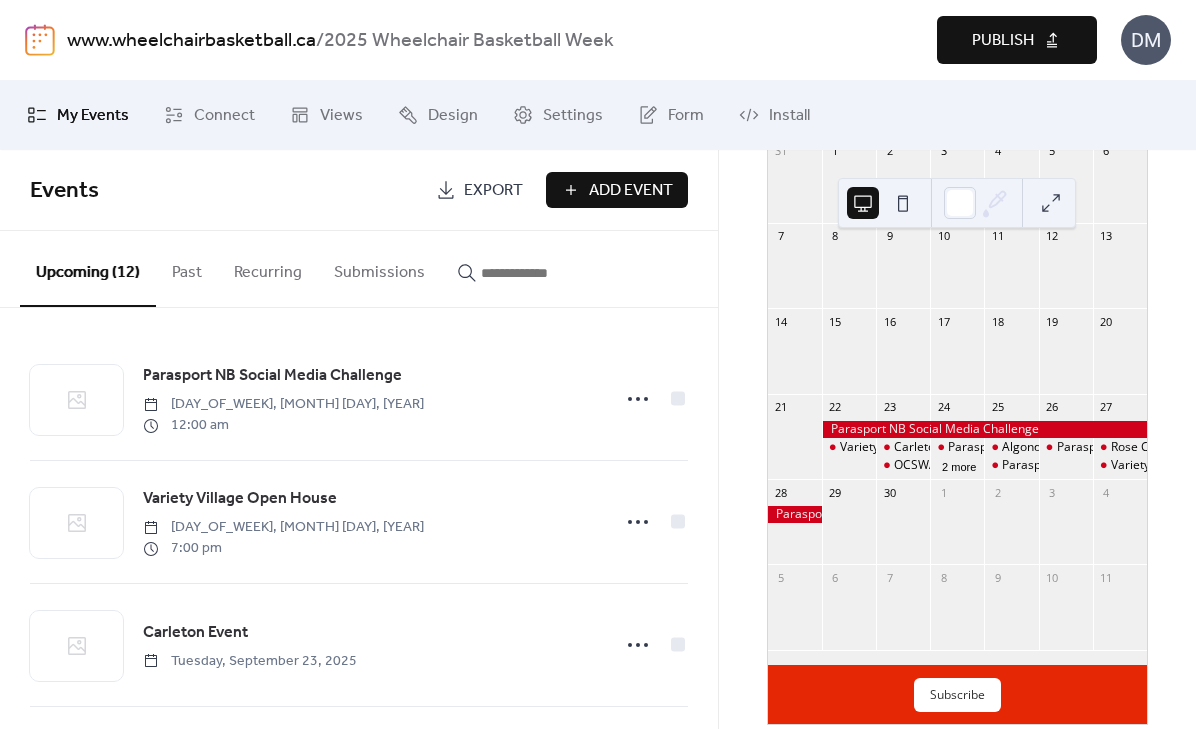 click on "Add Event" at bounding box center (631, 191) 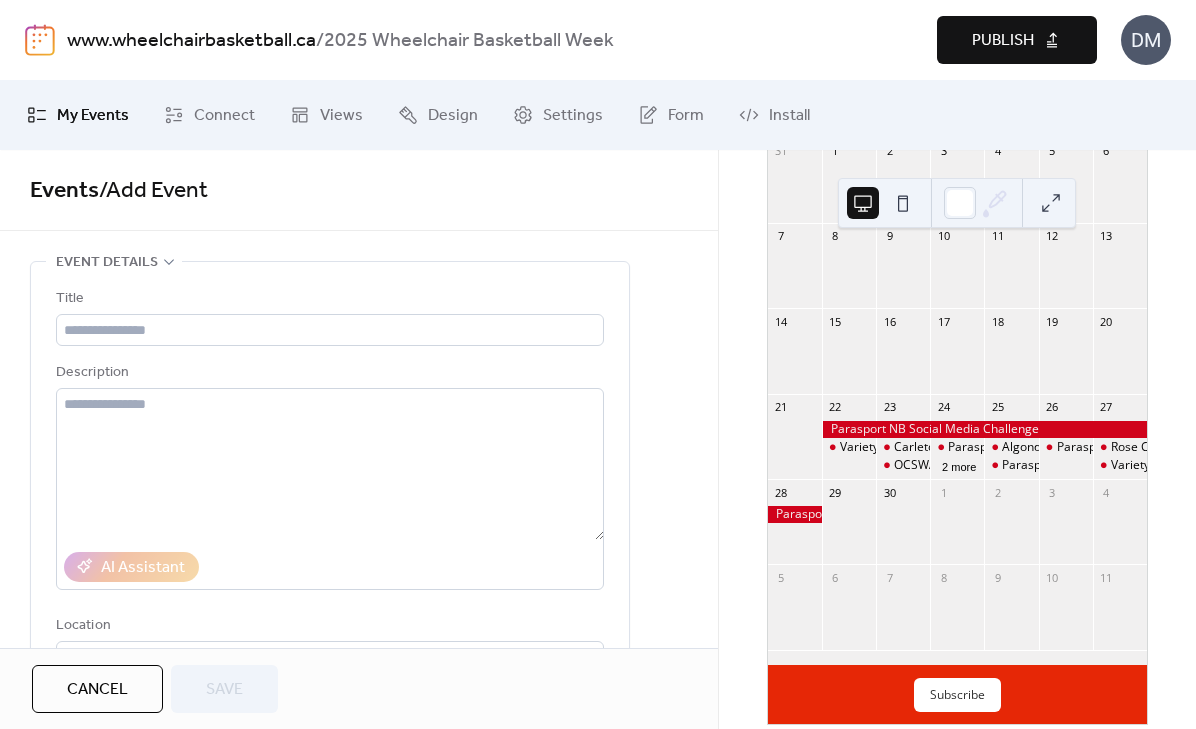 click on "Cancel" at bounding box center [97, 690] 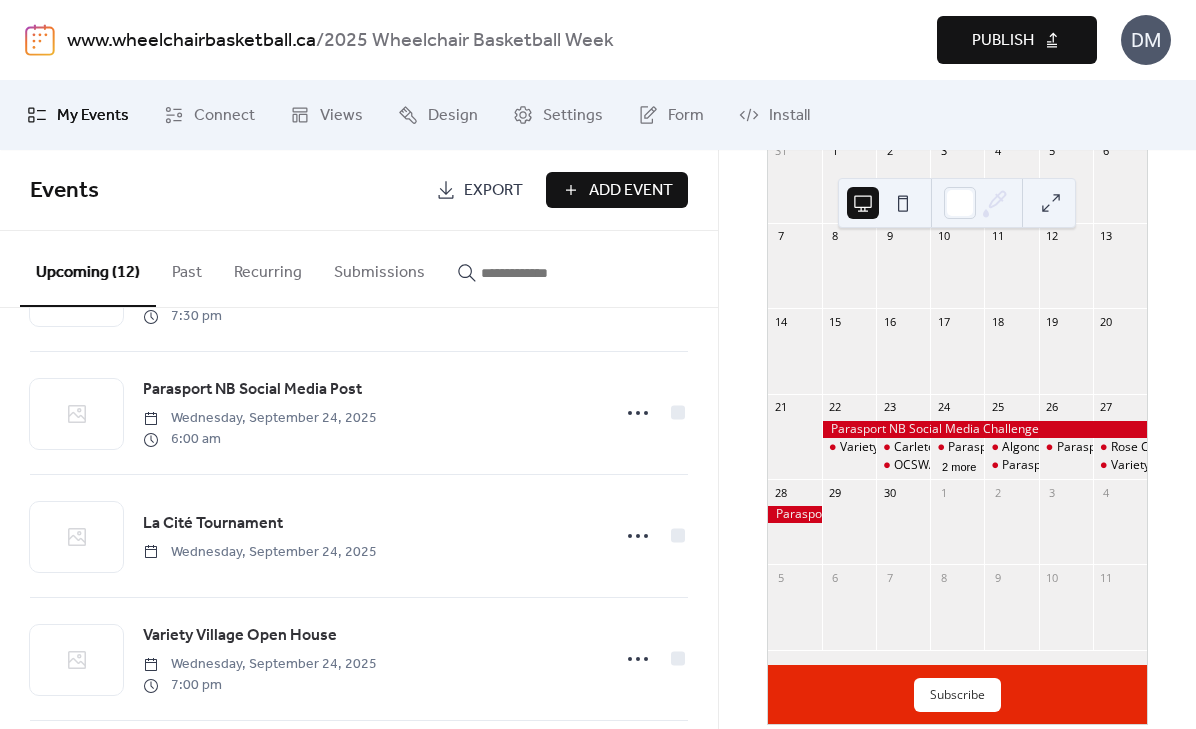 scroll, scrollTop: 0, scrollLeft: 0, axis: both 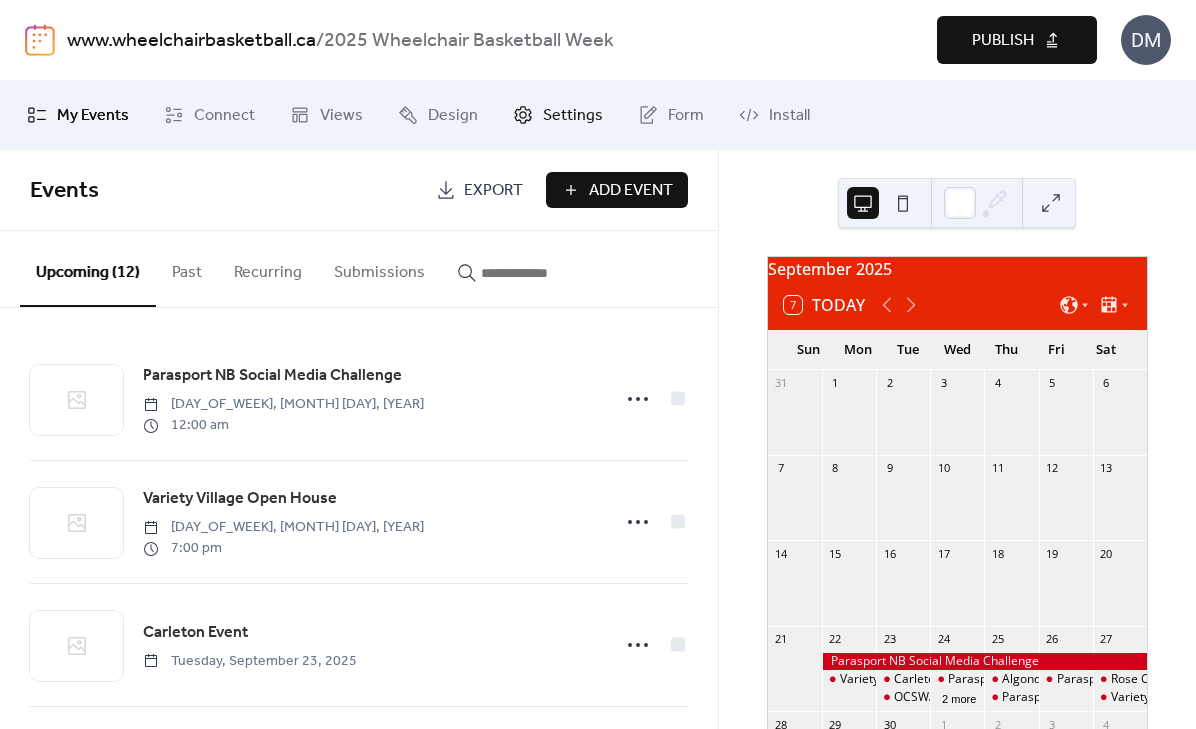 click on "Settings" at bounding box center [573, 116] 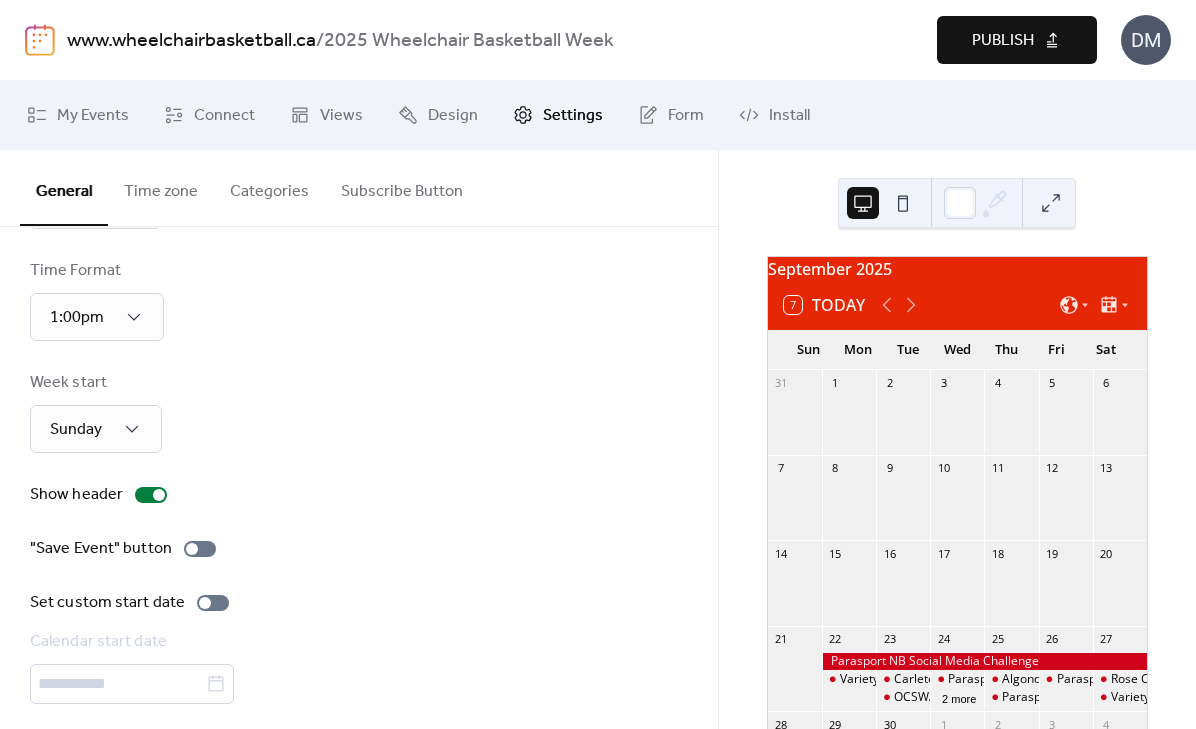 scroll, scrollTop: 189, scrollLeft: 0, axis: vertical 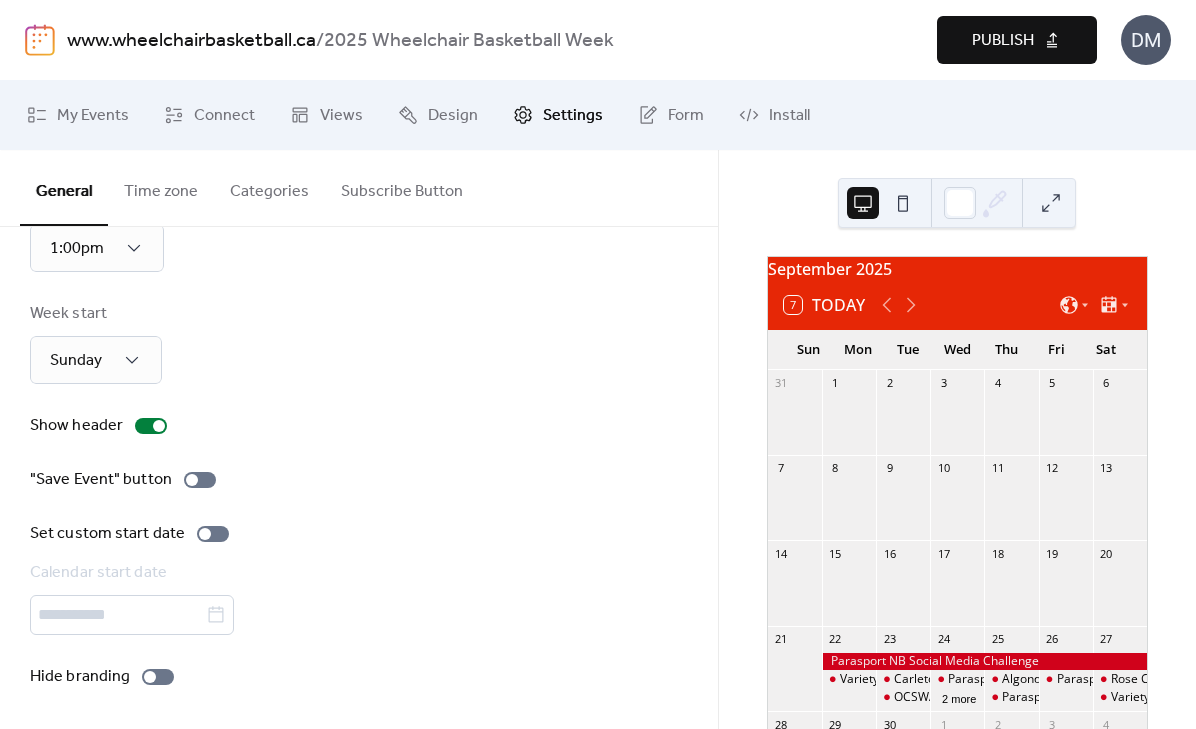 click at bounding box center (359, 615) 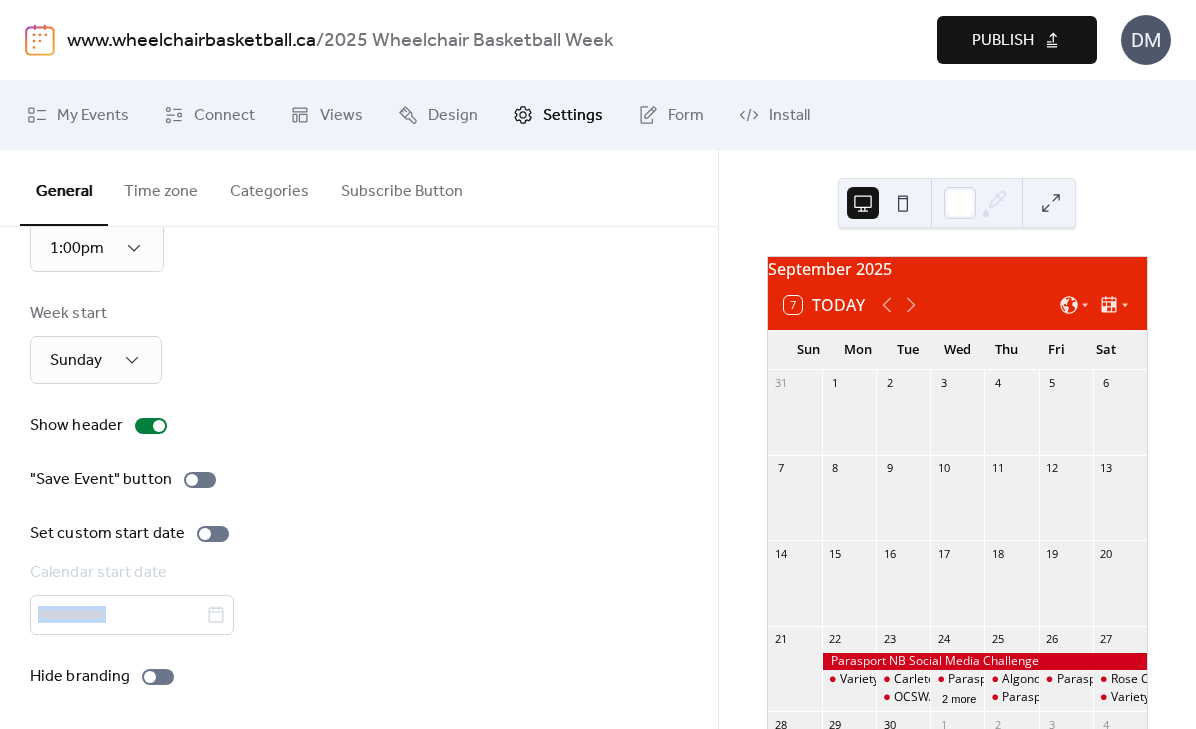 click at bounding box center [359, 615] 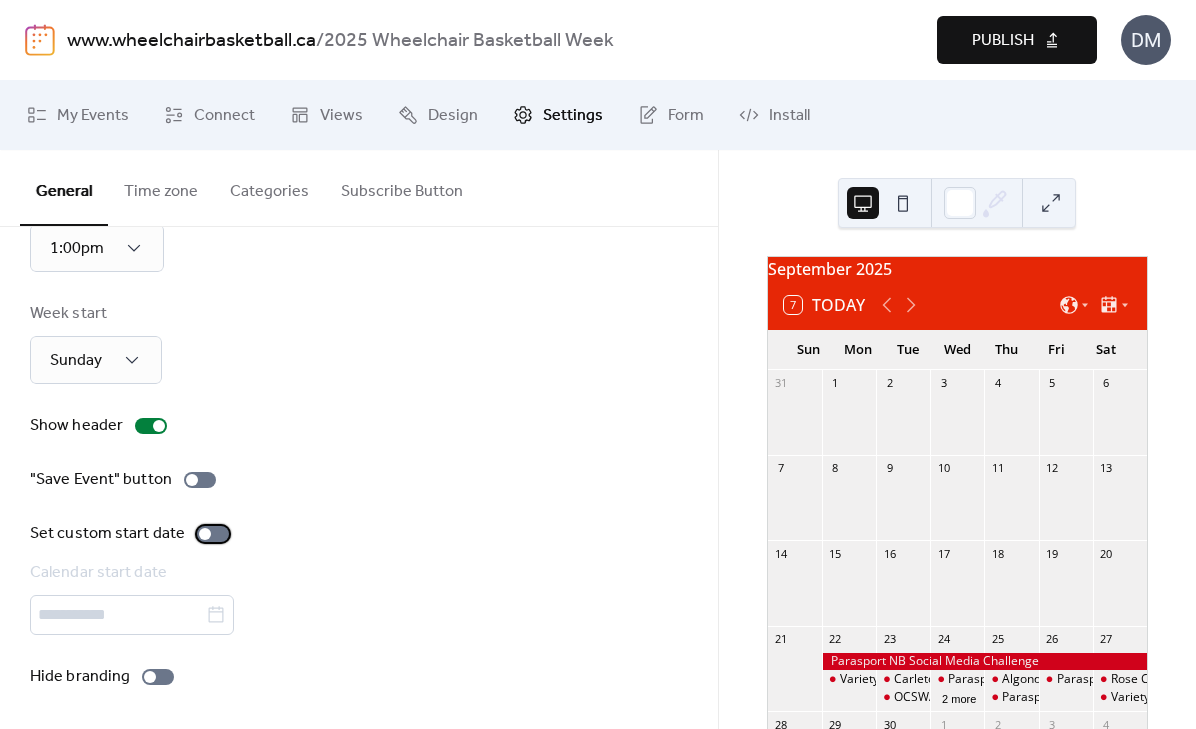 click on "Set custom start date" at bounding box center [133, 534] 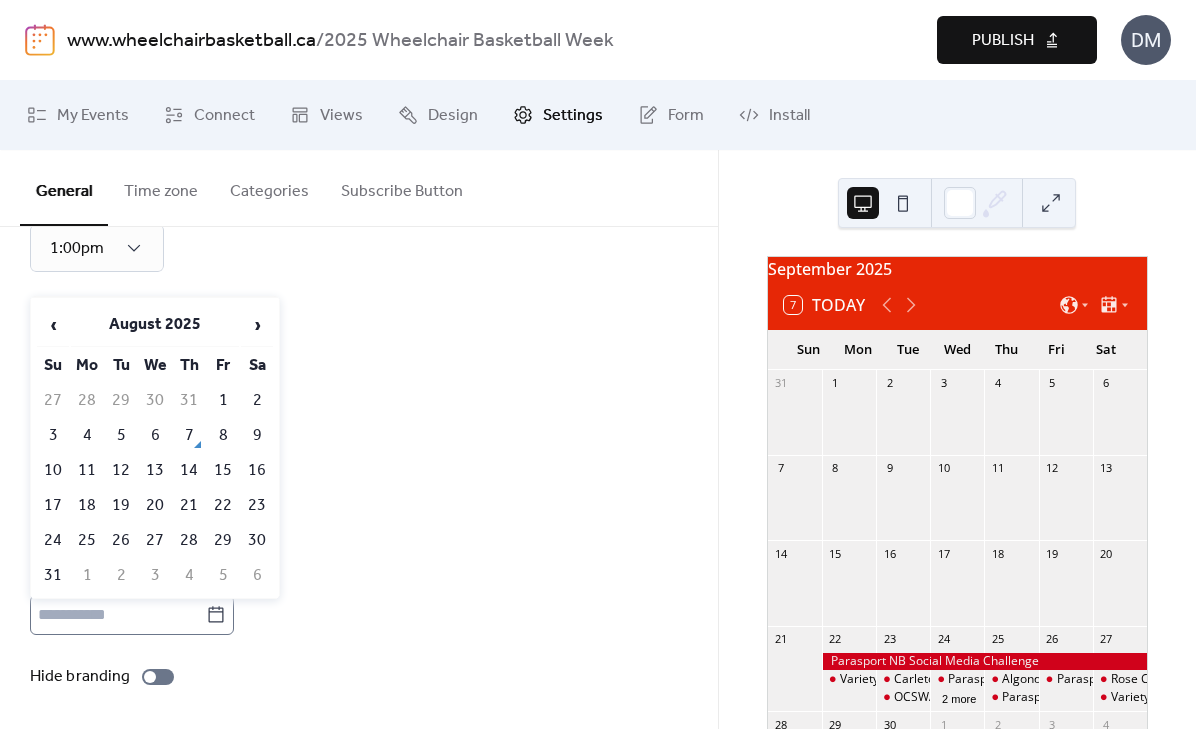click 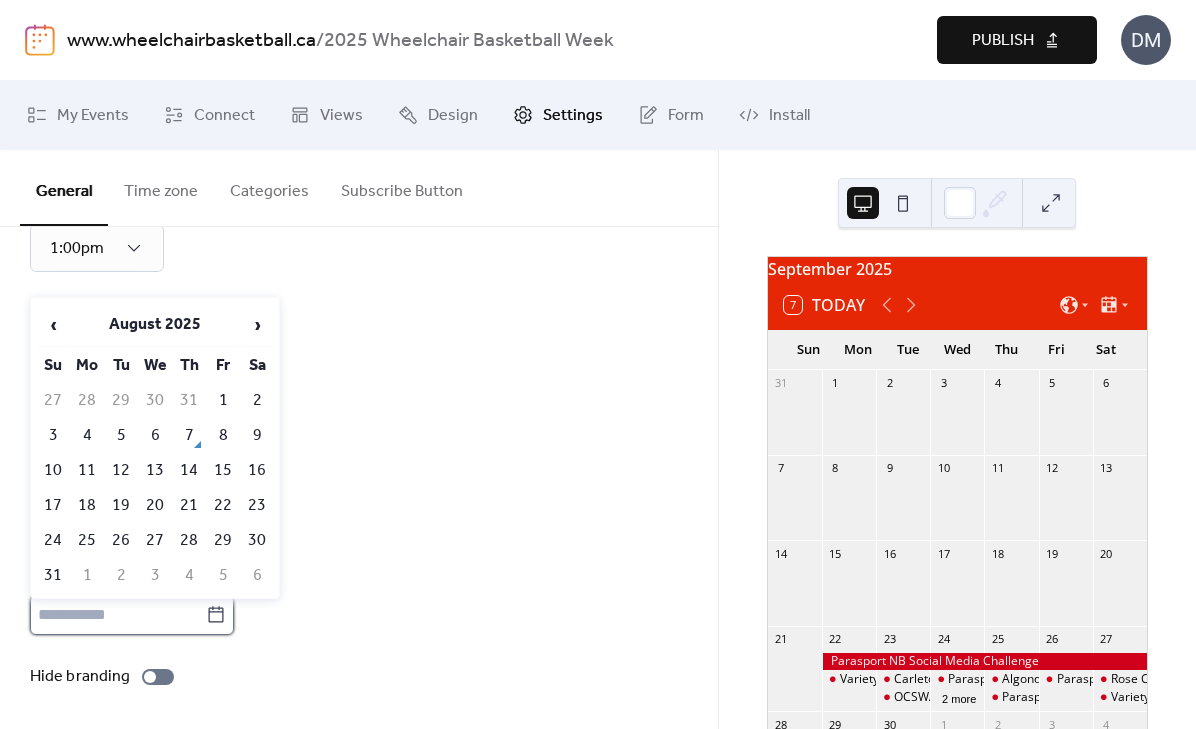 click at bounding box center (118, 615) 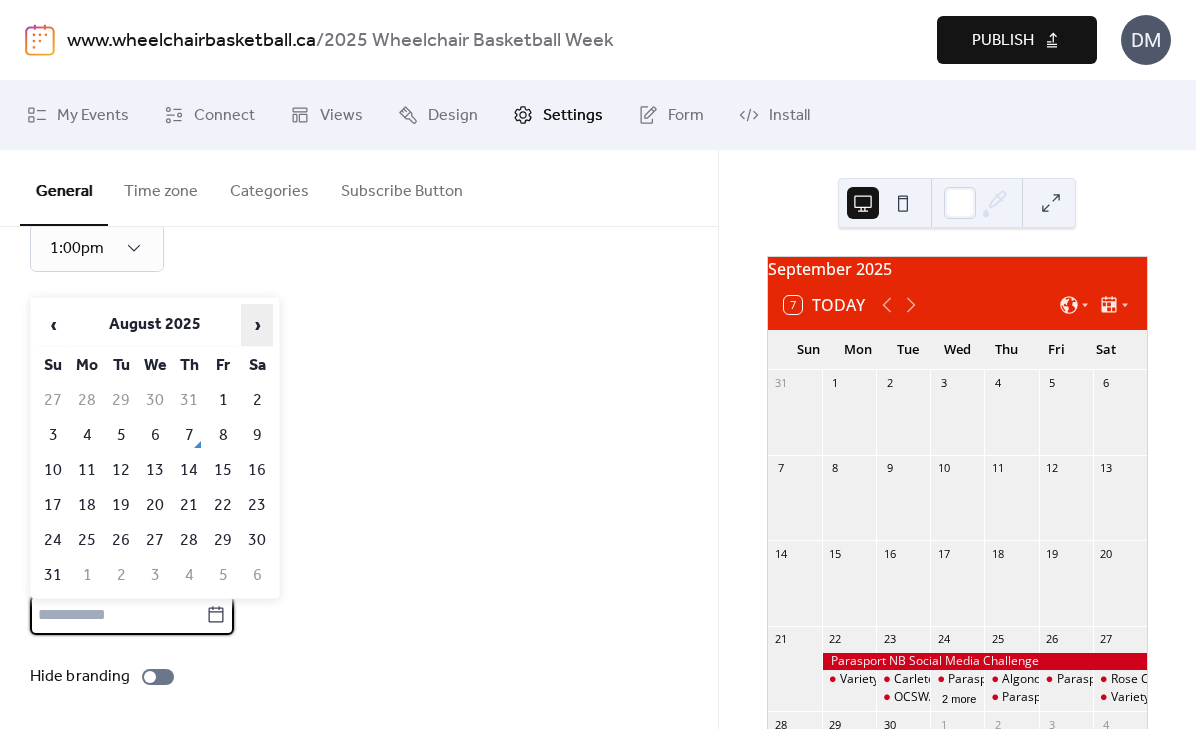 click on "›" at bounding box center (257, 325) 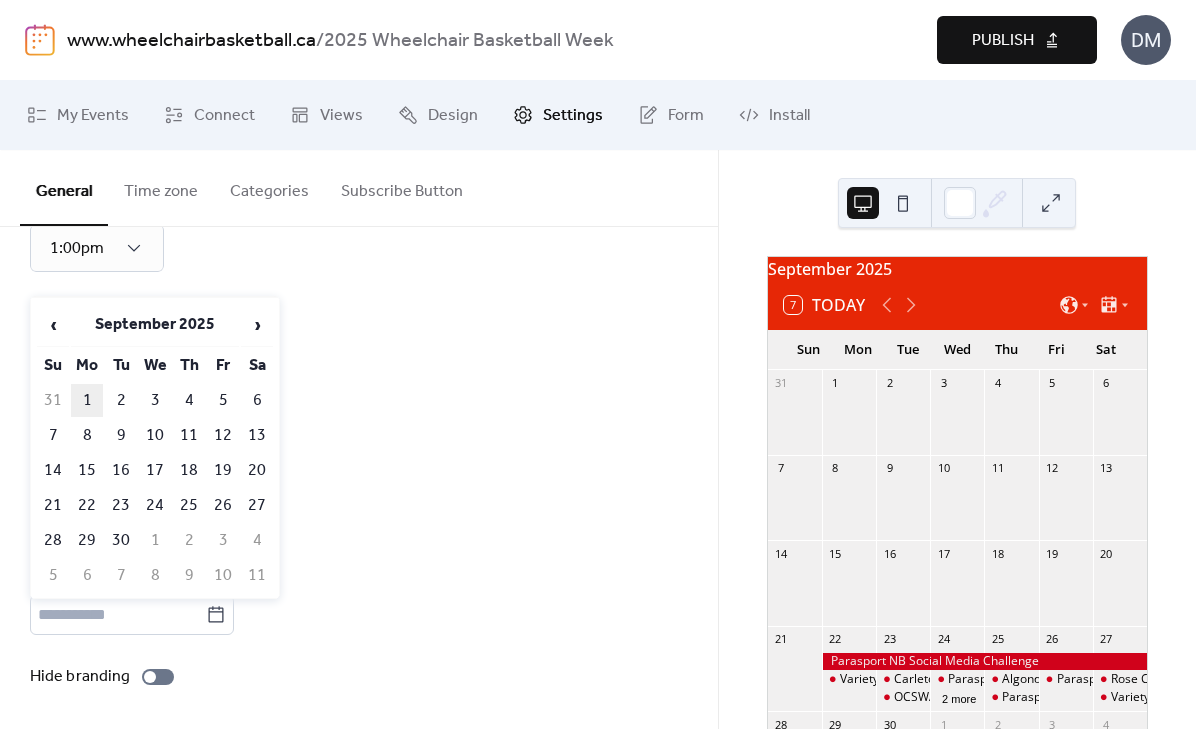 click on "1" at bounding box center (87, 400) 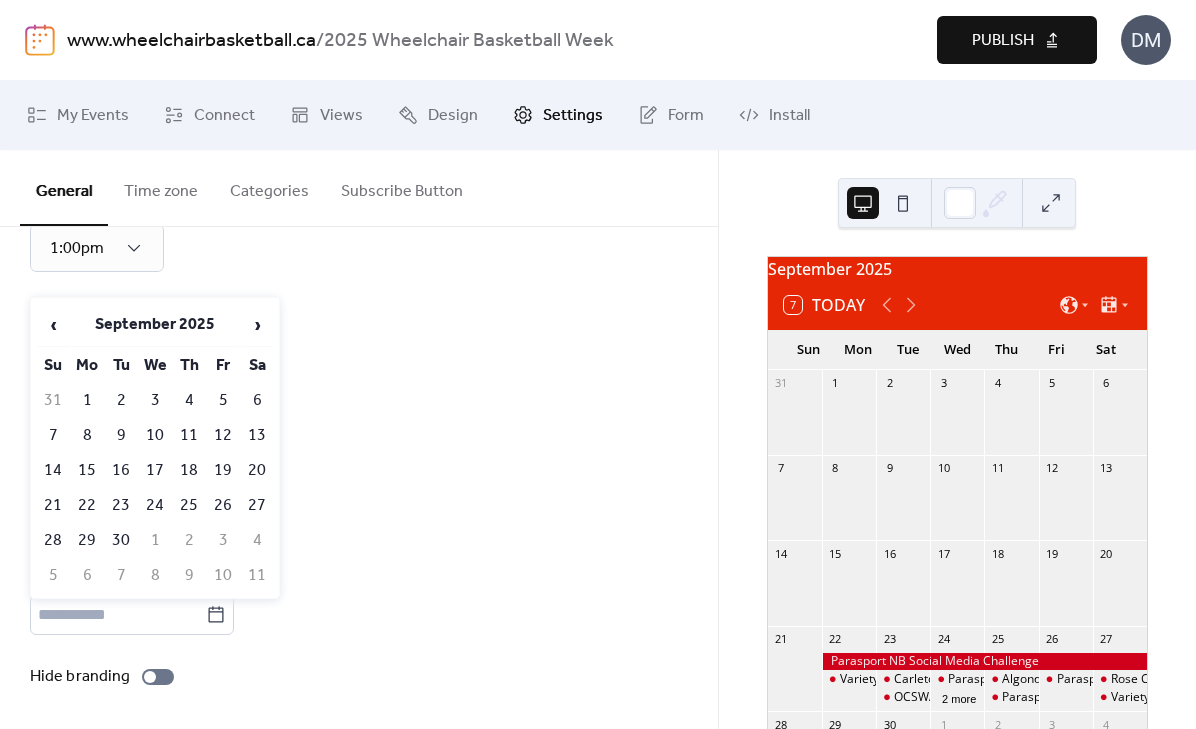 type on "********" 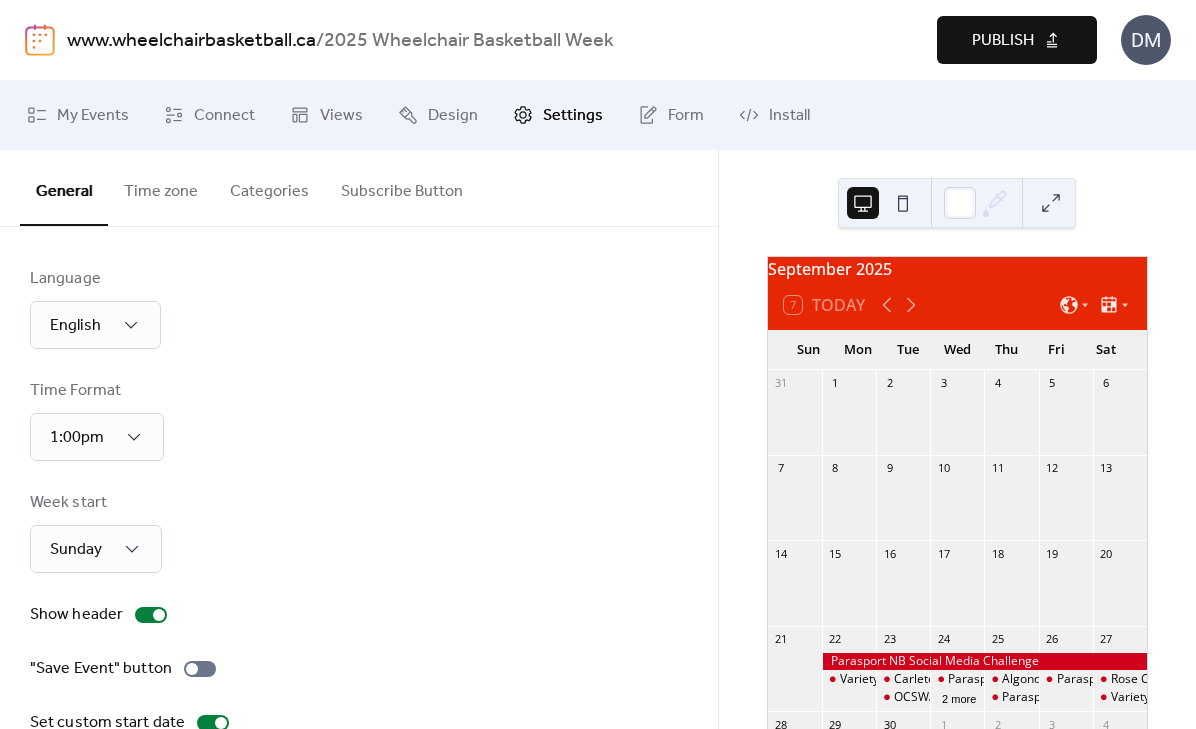 scroll, scrollTop: 2, scrollLeft: 0, axis: vertical 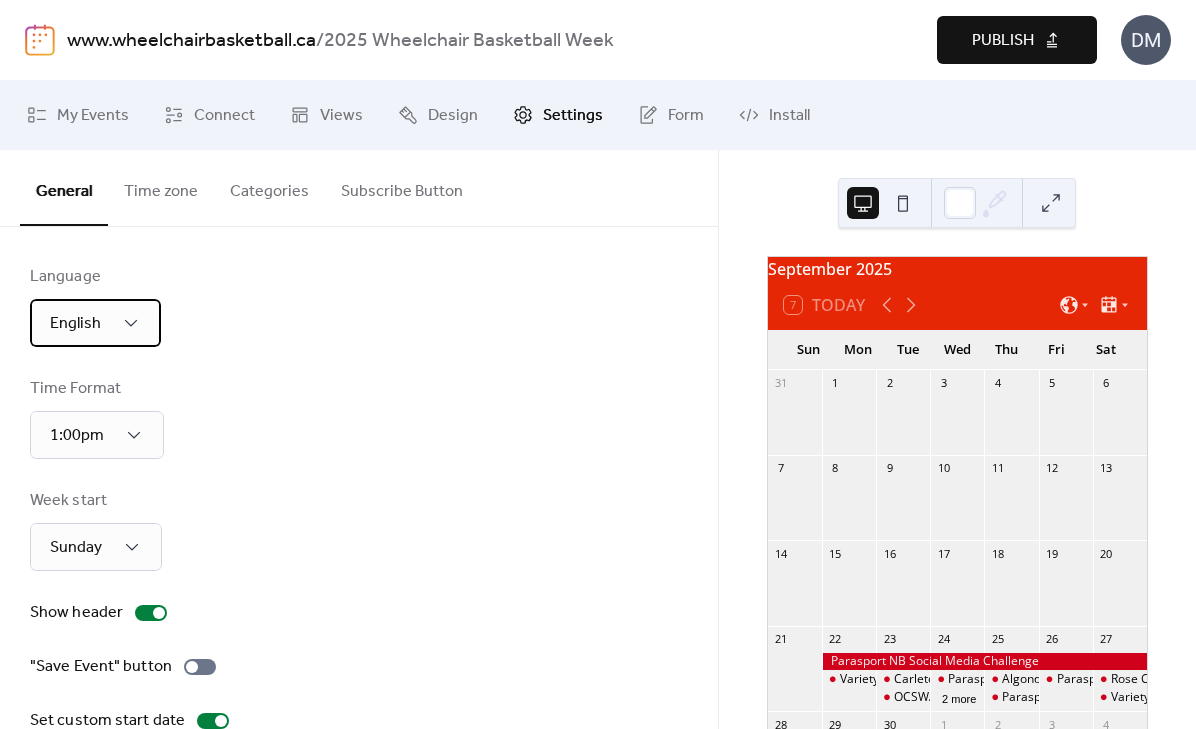 click on "English" at bounding box center [95, 323] 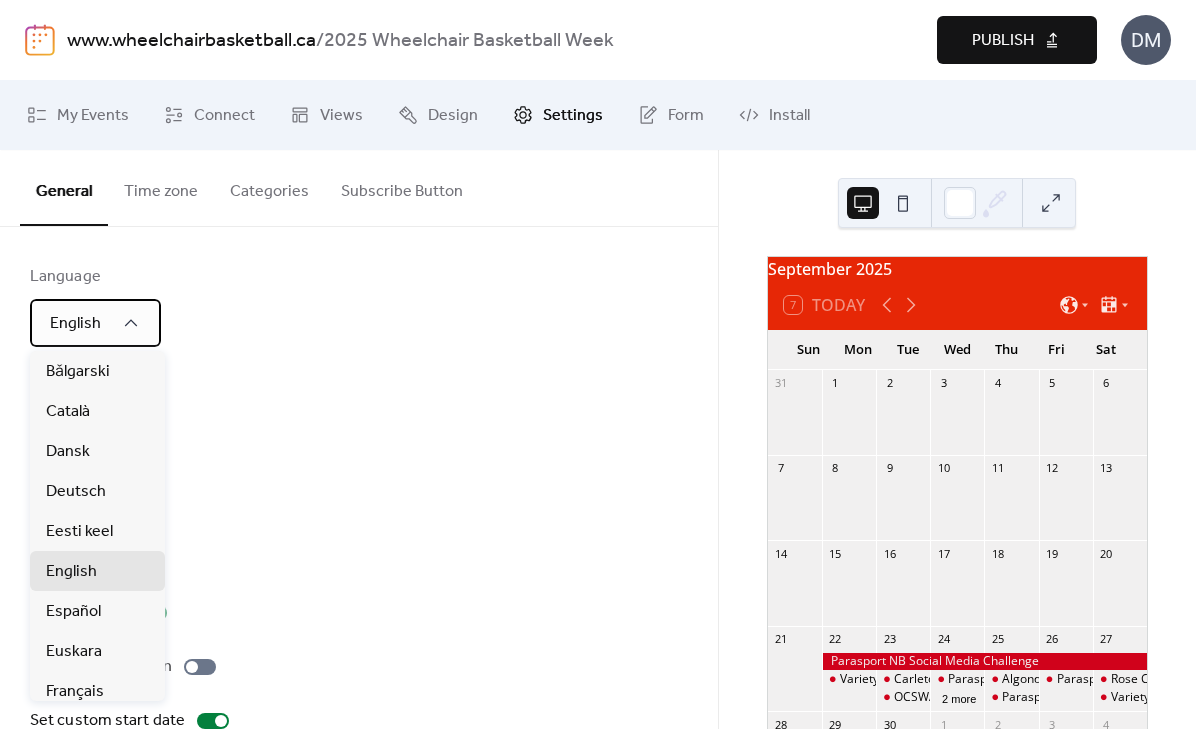 click on "English" at bounding box center (95, 323) 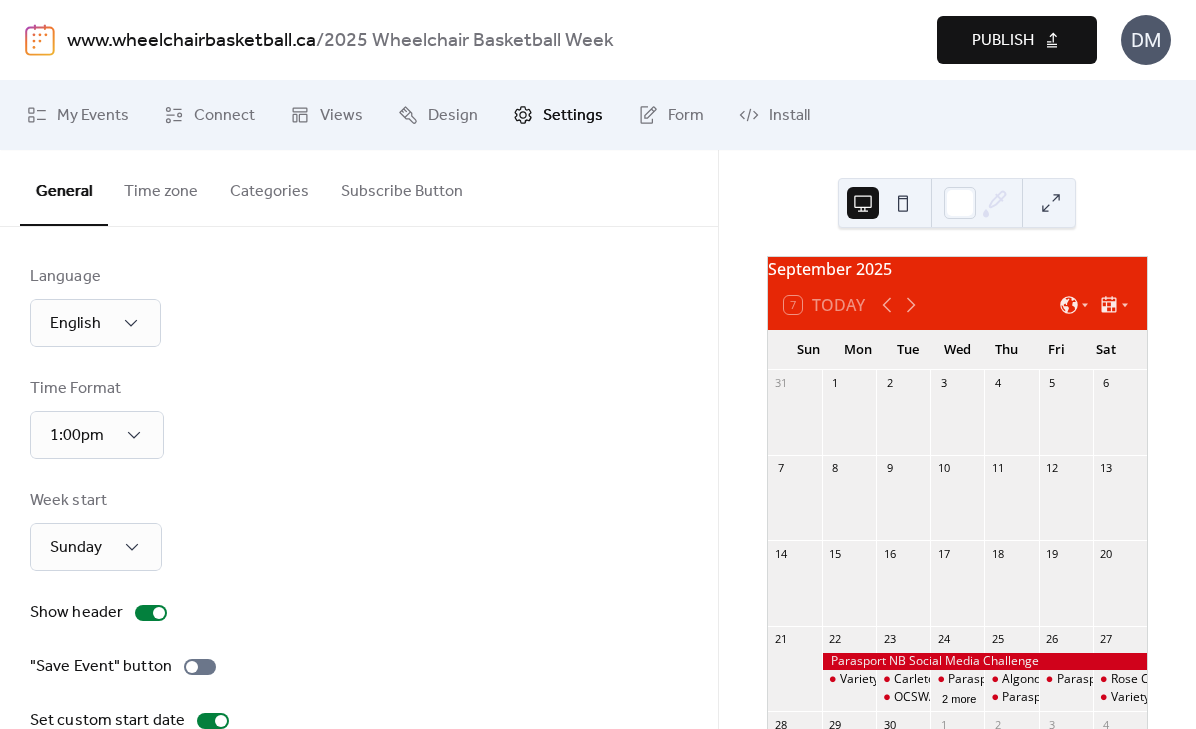 click on "Language English Time Format 1:00pm Week start Sunday Show header "Save Event" button Set custom start date Calendar start date ******** Hide branding" at bounding box center (359, 570) 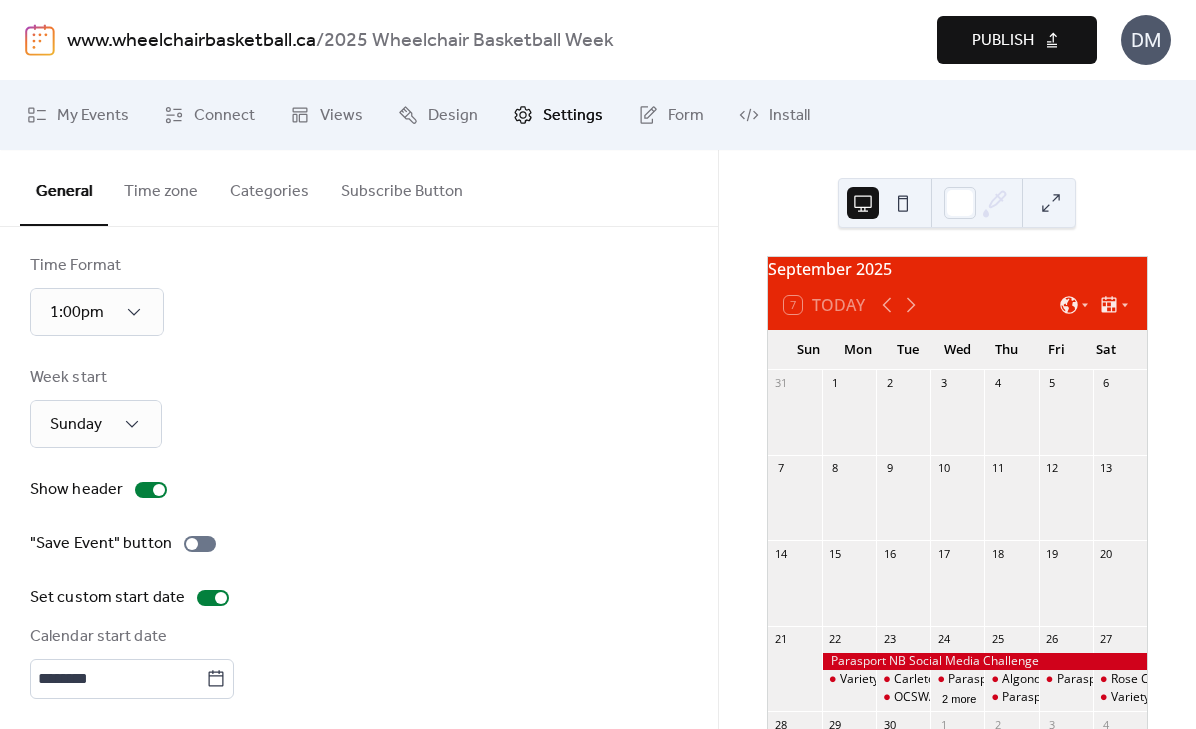 scroll, scrollTop: 149, scrollLeft: 0, axis: vertical 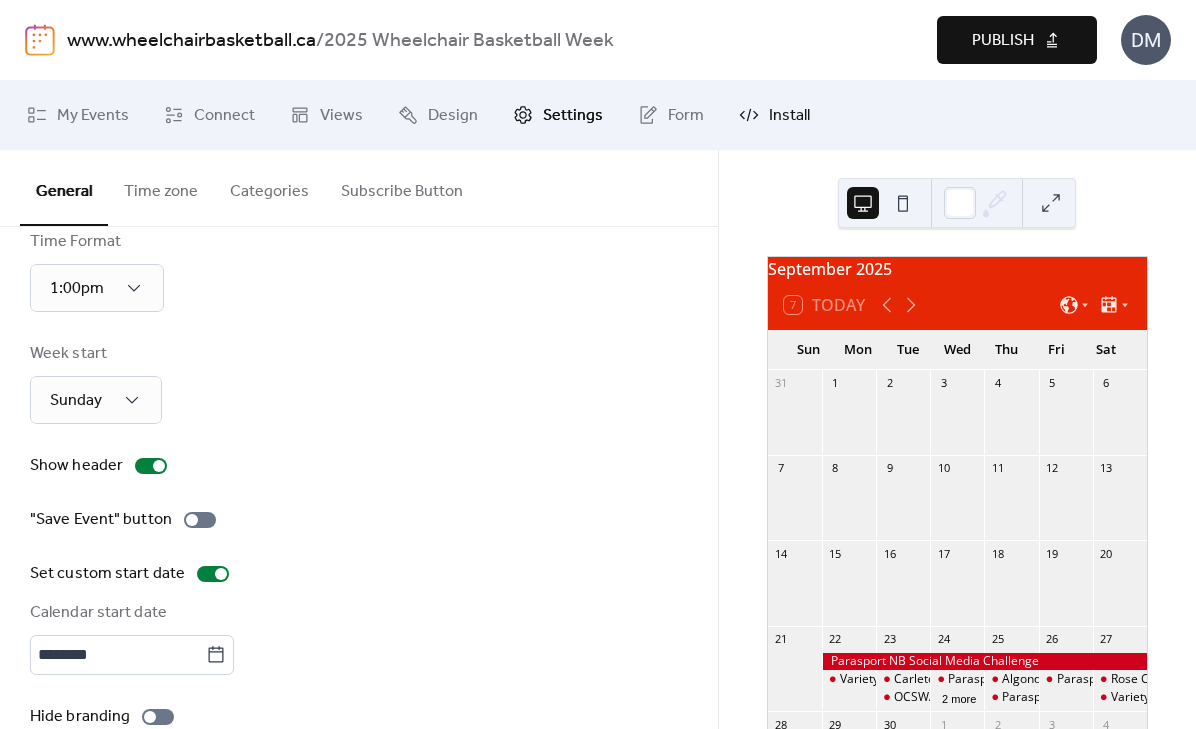 click on "Install" at bounding box center [789, 116] 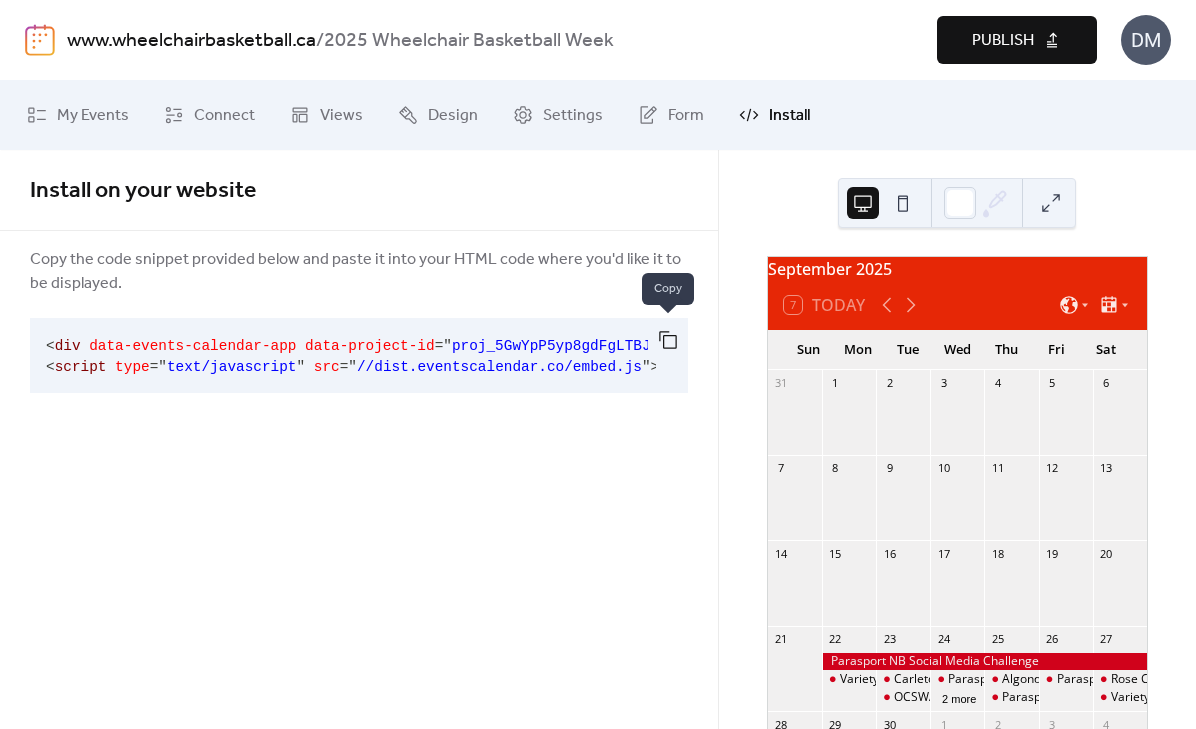 click at bounding box center [668, 340] 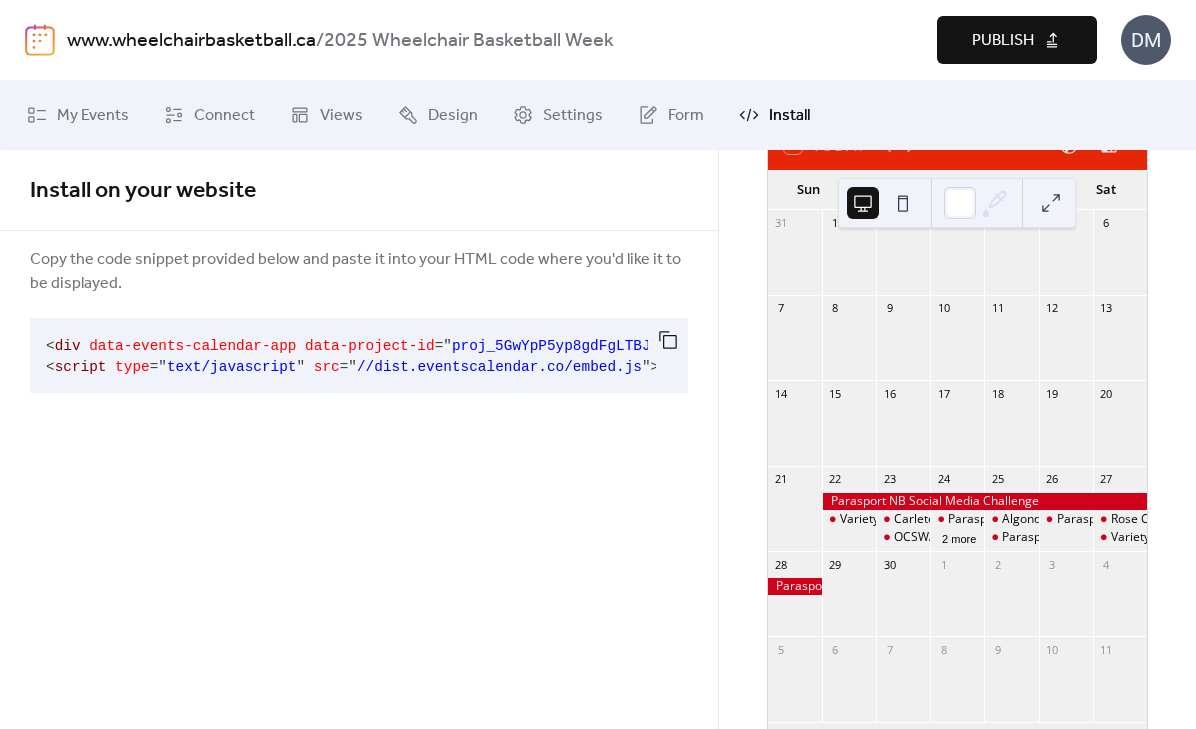 scroll, scrollTop: 165, scrollLeft: 0, axis: vertical 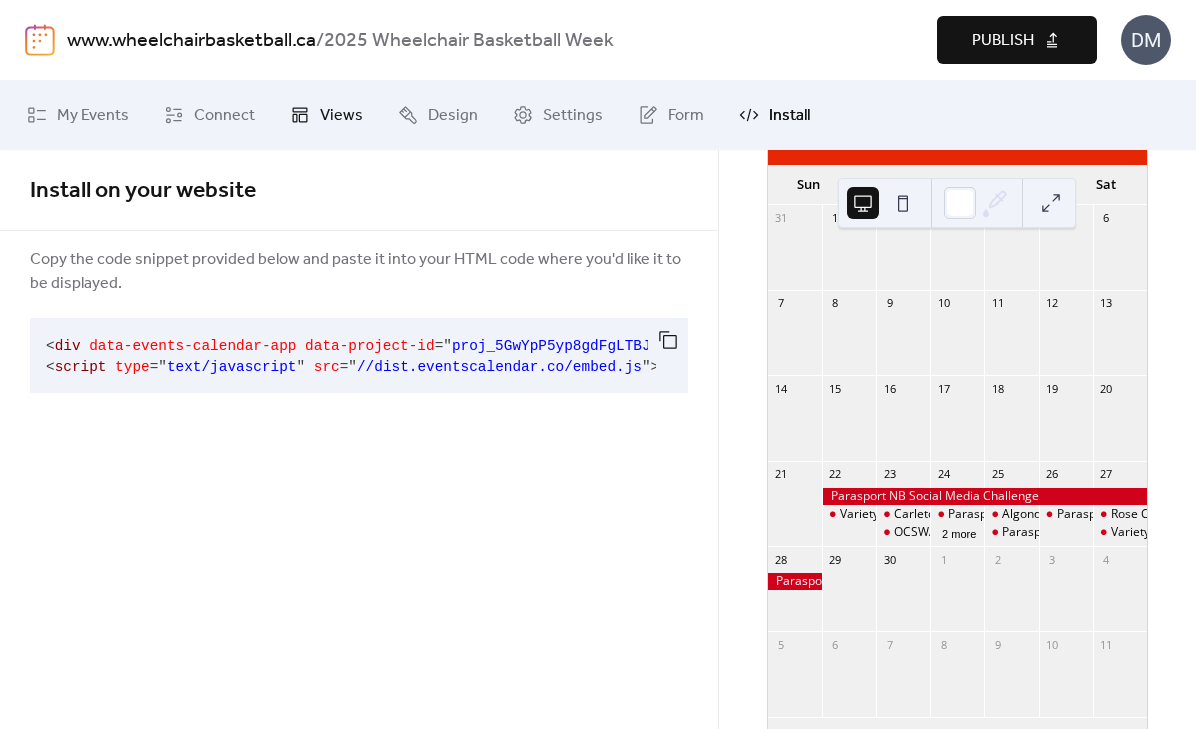 click on "Views" at bounding box center [326, 115] 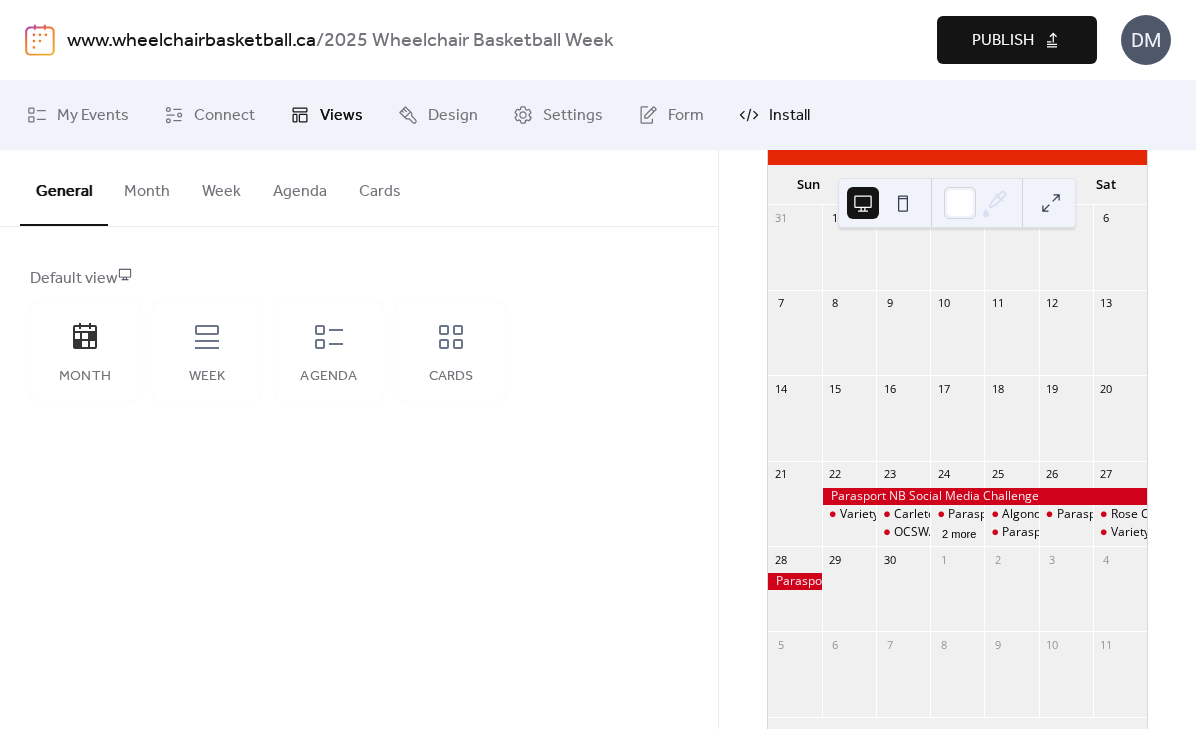 click 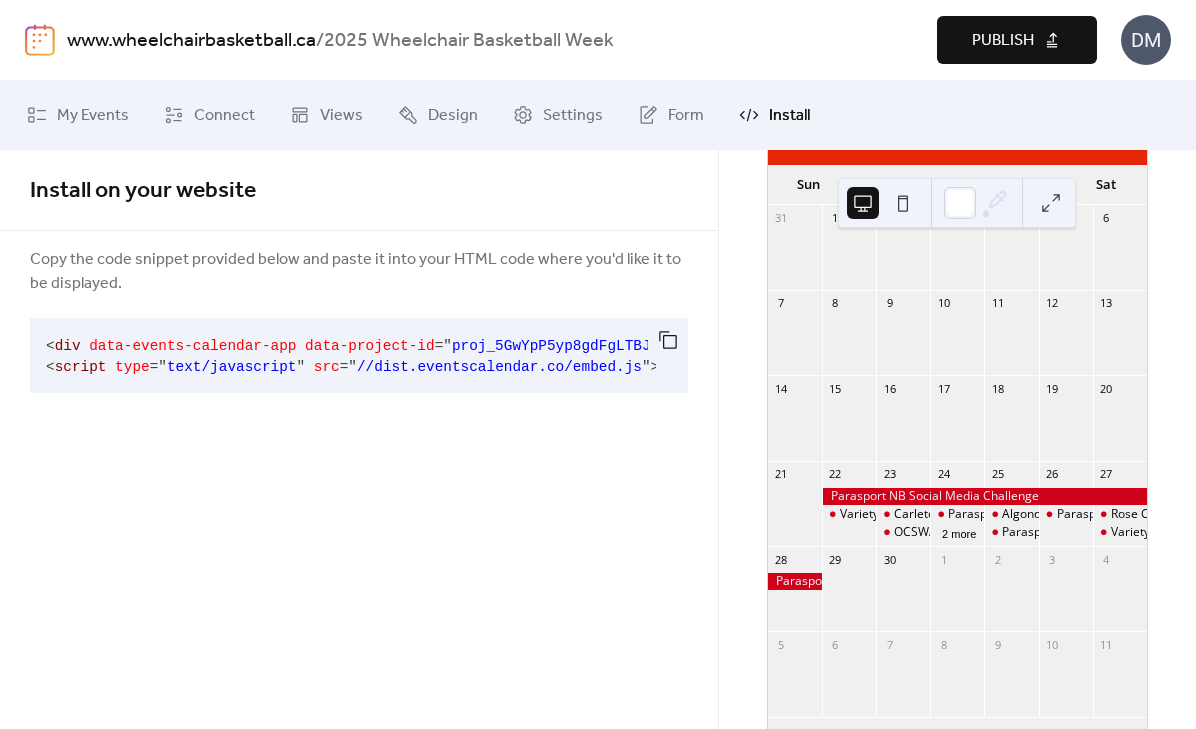 click on "Publish" at bounding box center [1003, 41] 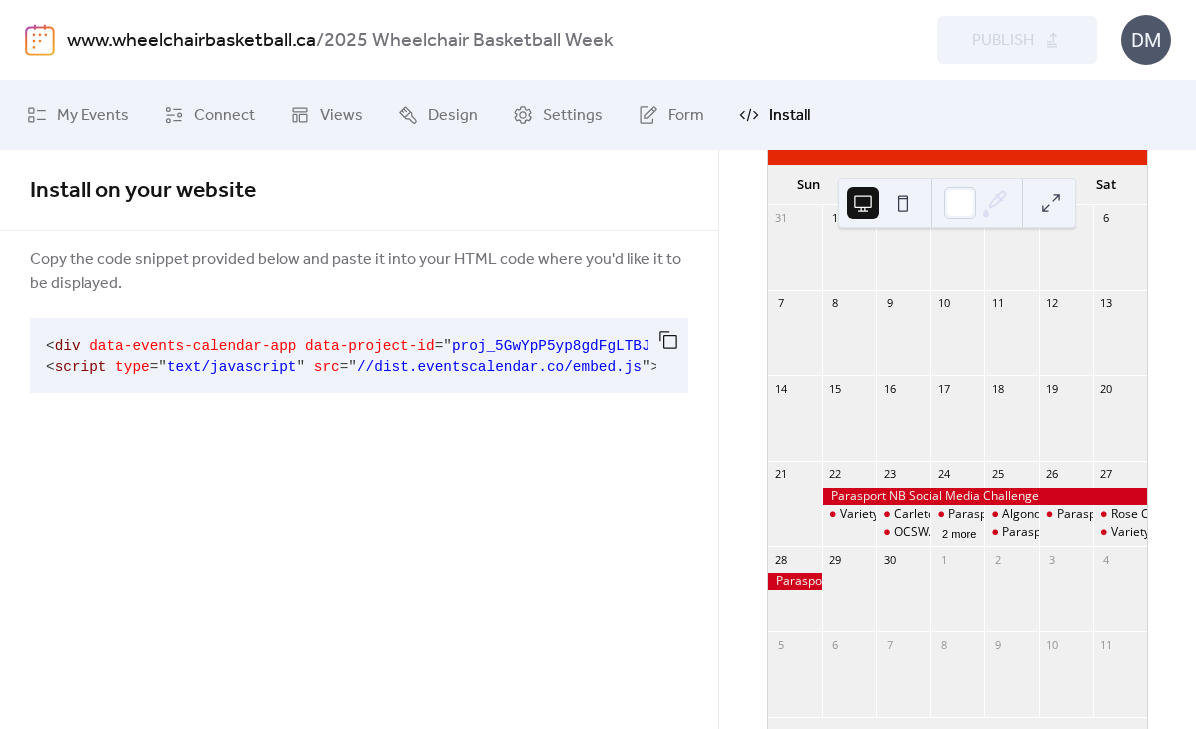 click on "Preview Publish" at bounding box center (939, 40) 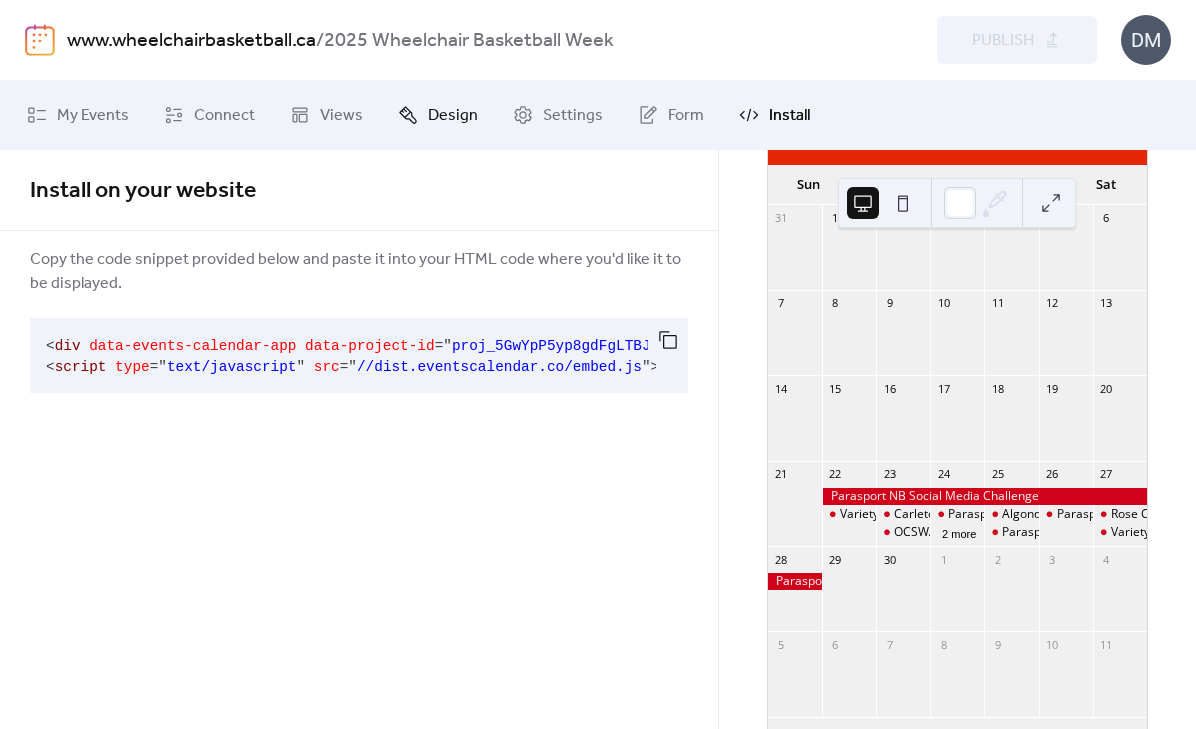 click on "Design" at bounding box center [453, 116] 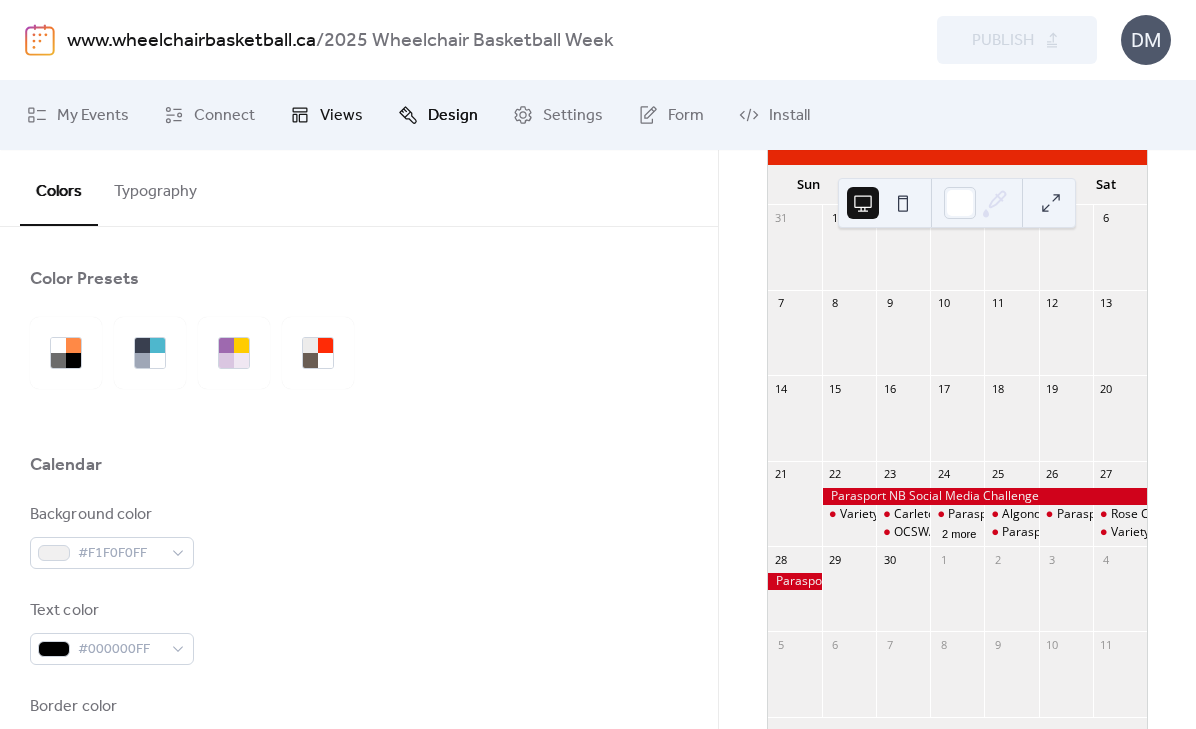 click on "Views" at bounding box center (341, 116) 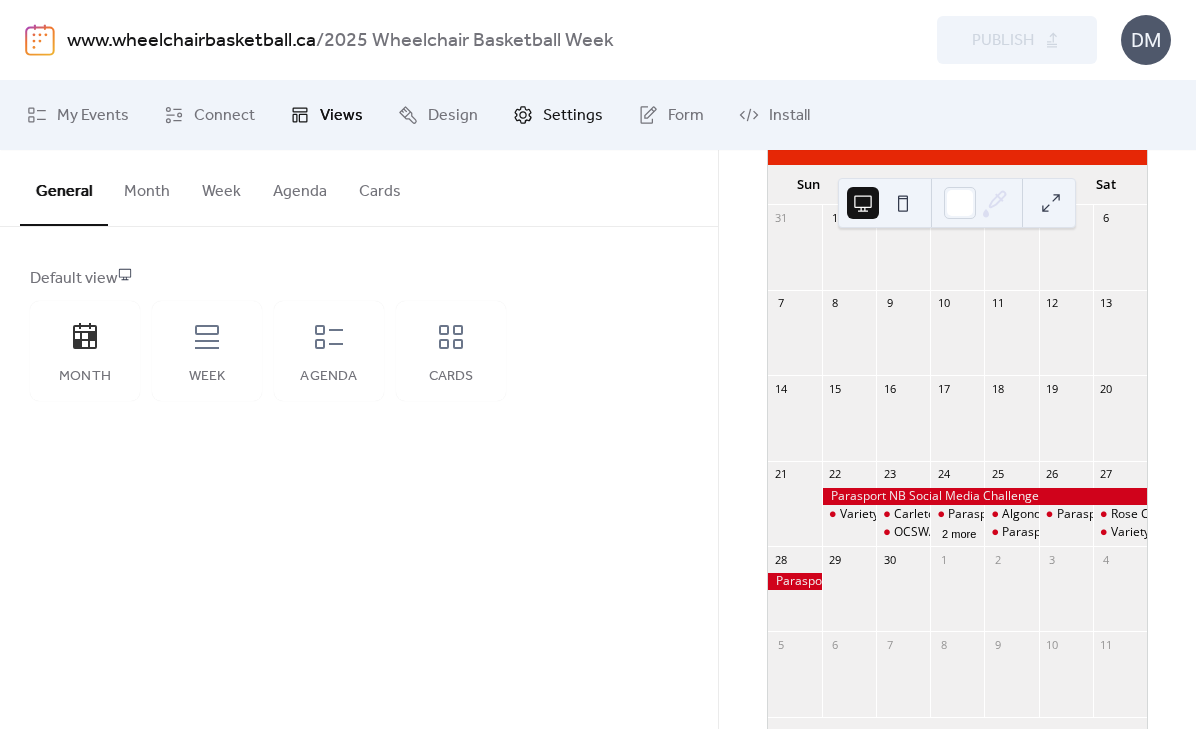 click on "Settings" at bounding box center [558, 115] 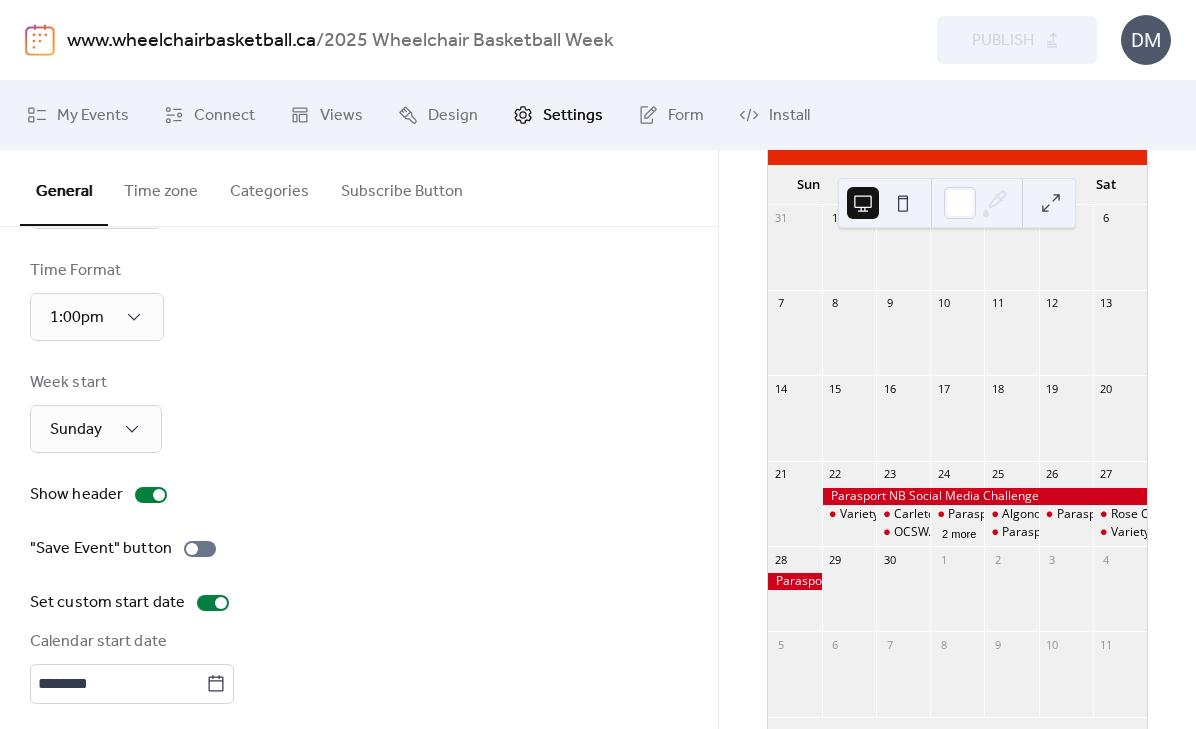 scroll, scrollTop: 189, scrollLeft: 0, axis: vertical 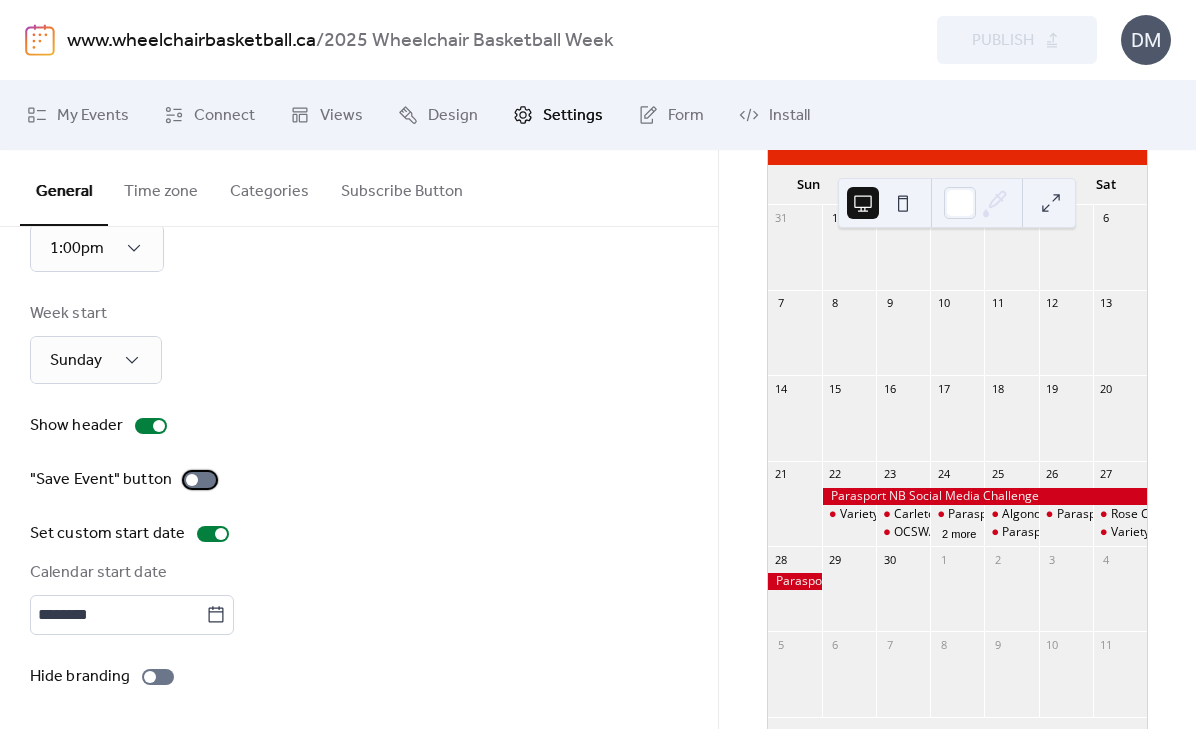 click at bounding box center (200, 480) 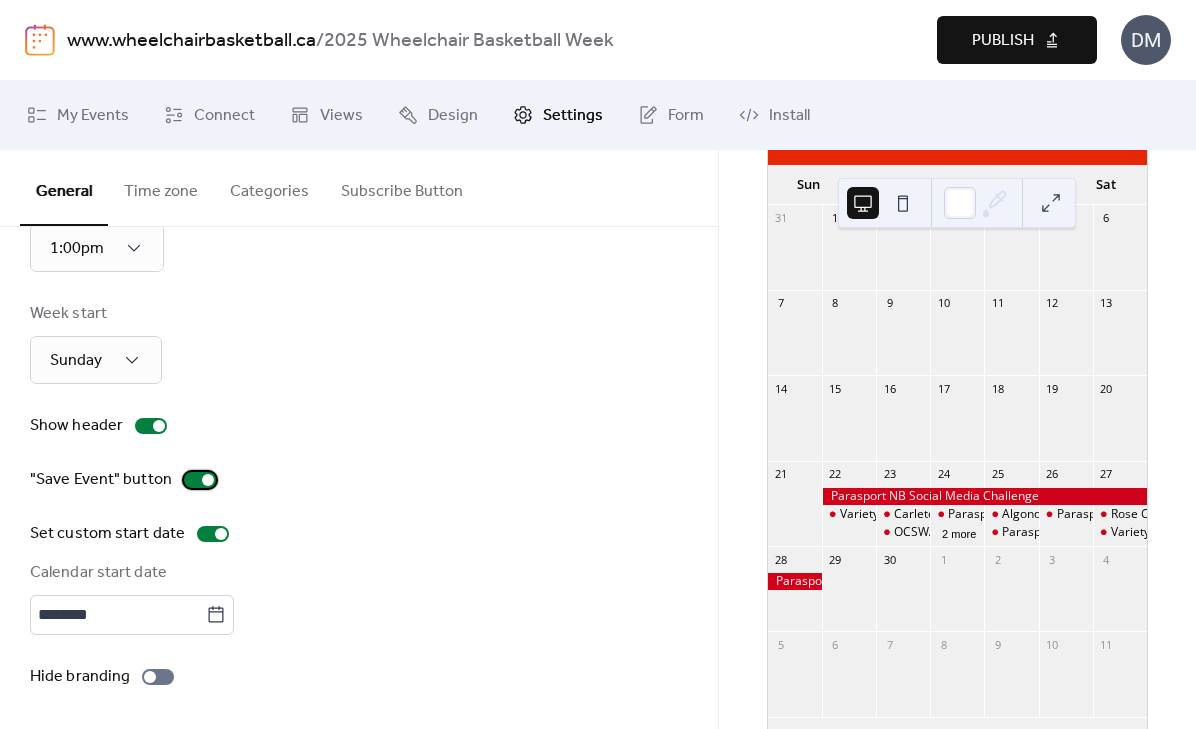 click at bounding box center (200, 480) 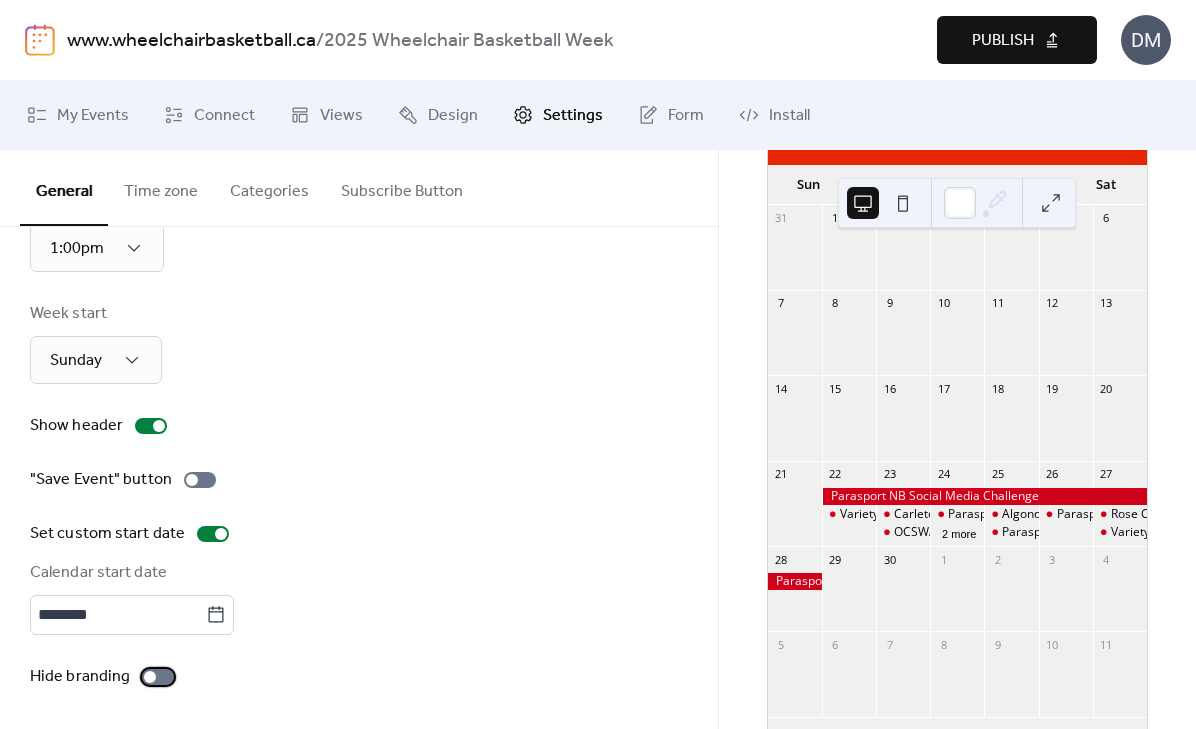 click at bounding box center [158, 677] 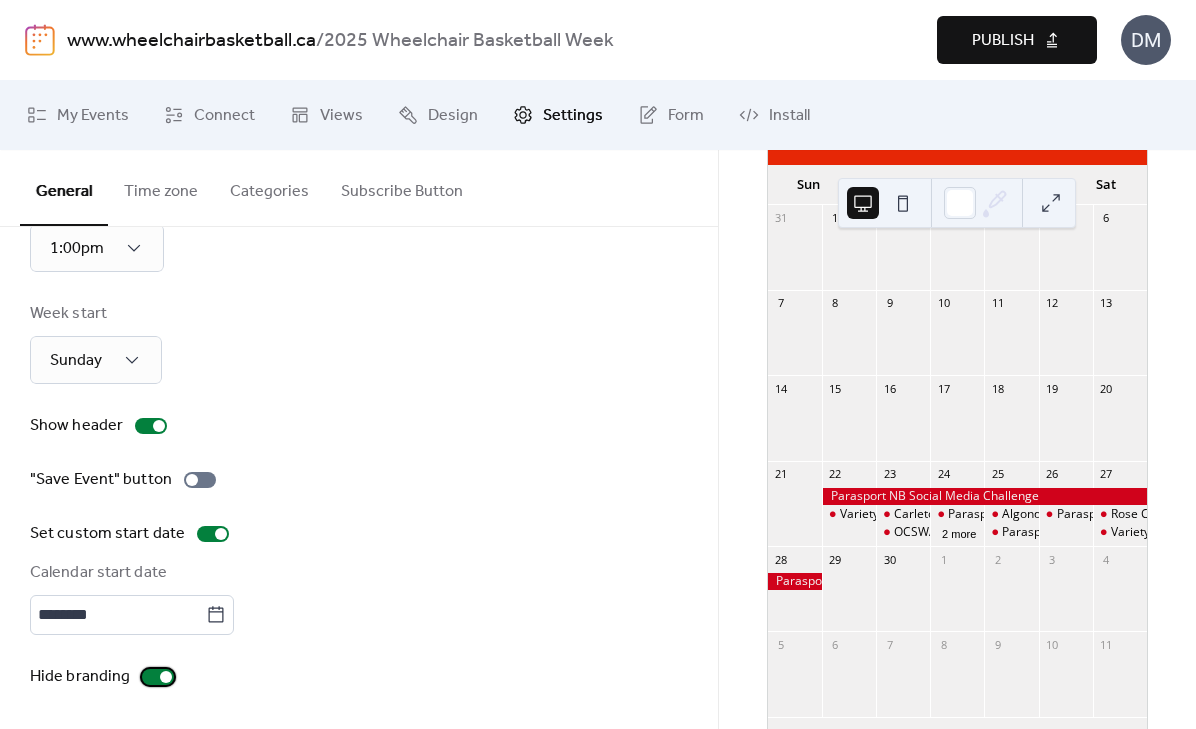 scroll, scrollTop: 272, scrollLeft: 0, axis: vertical 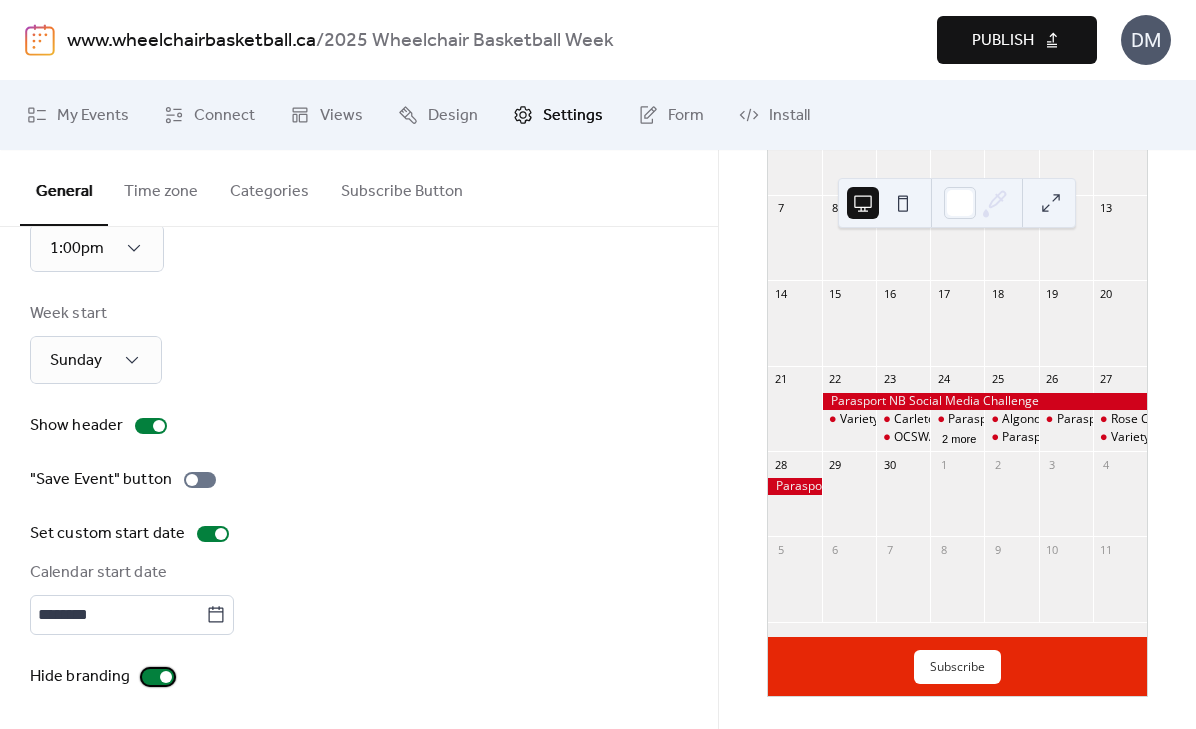 click at bounding box center [158, 677] 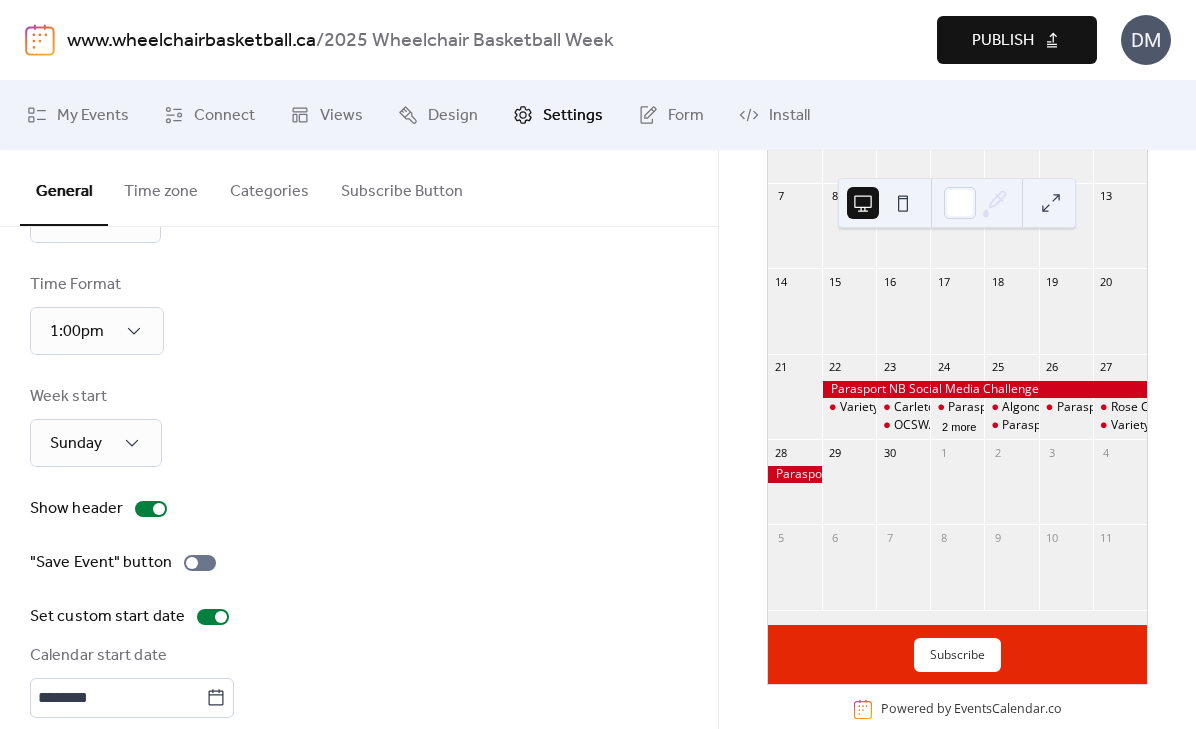 scroll, scrollTop: 0, scrollLeft: 0, axis: both 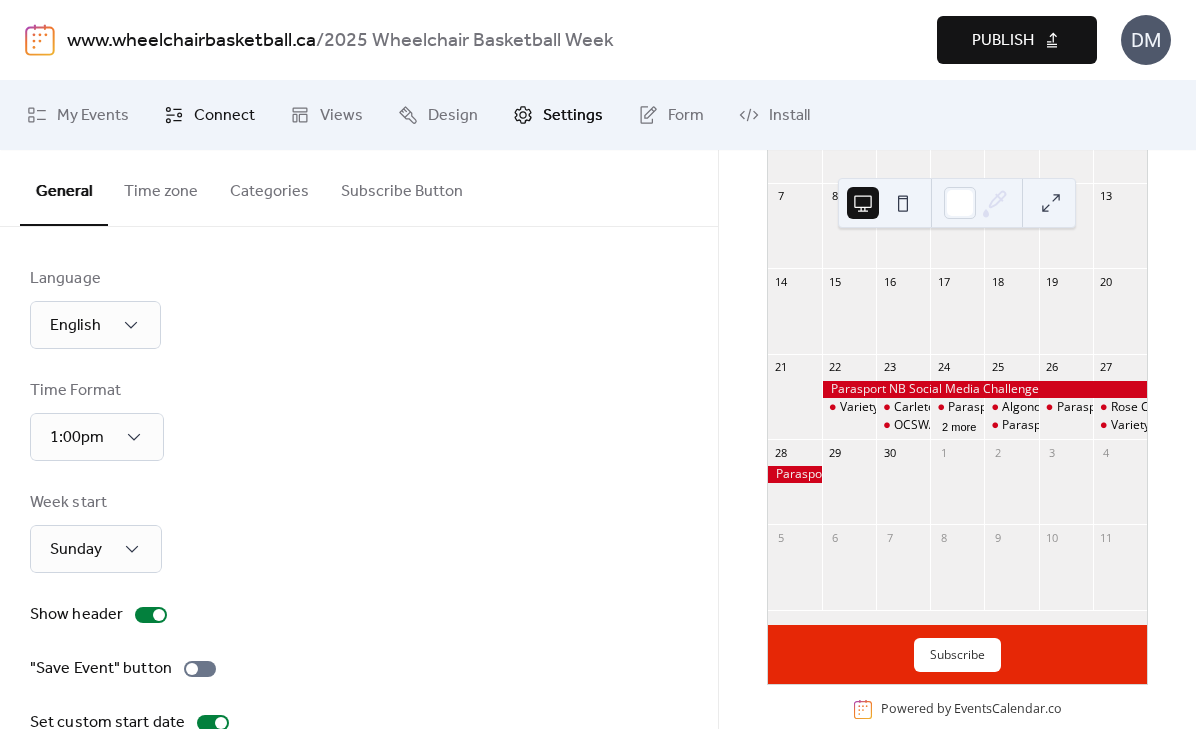 click on "Connect" at bounding box center (224, 116) 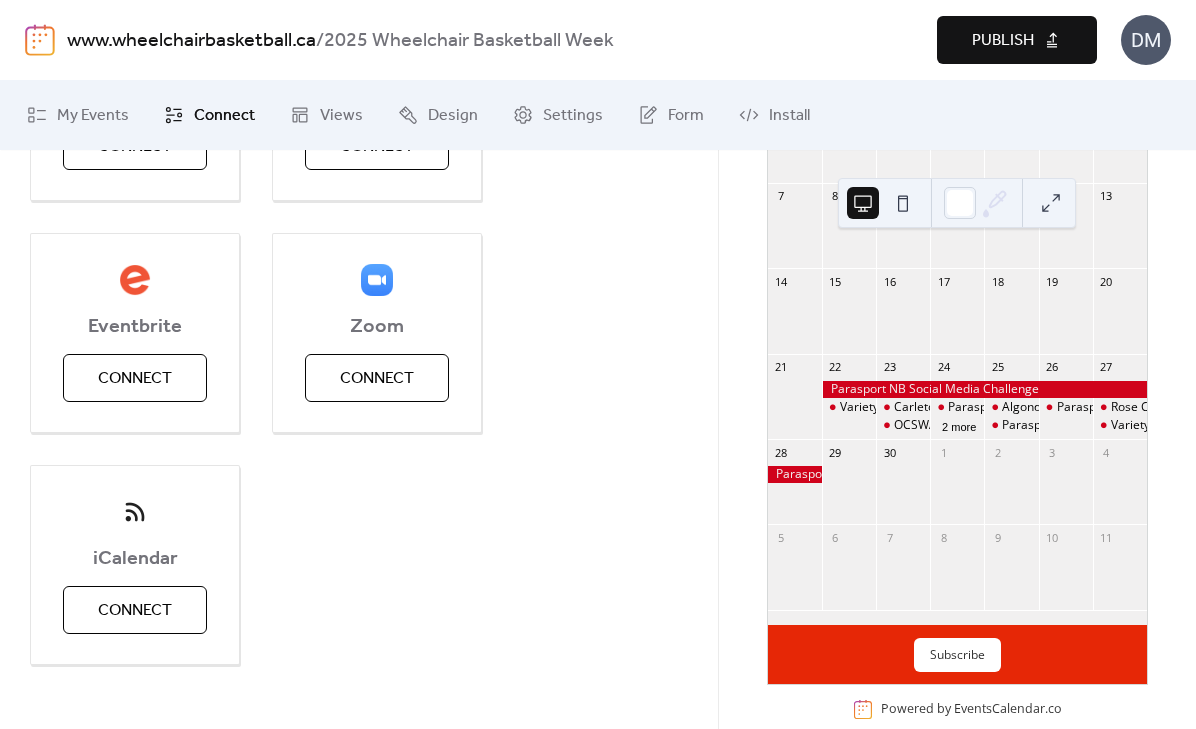 scroll, scrollTop: 359, scrollLeft: 0, axis: vertical 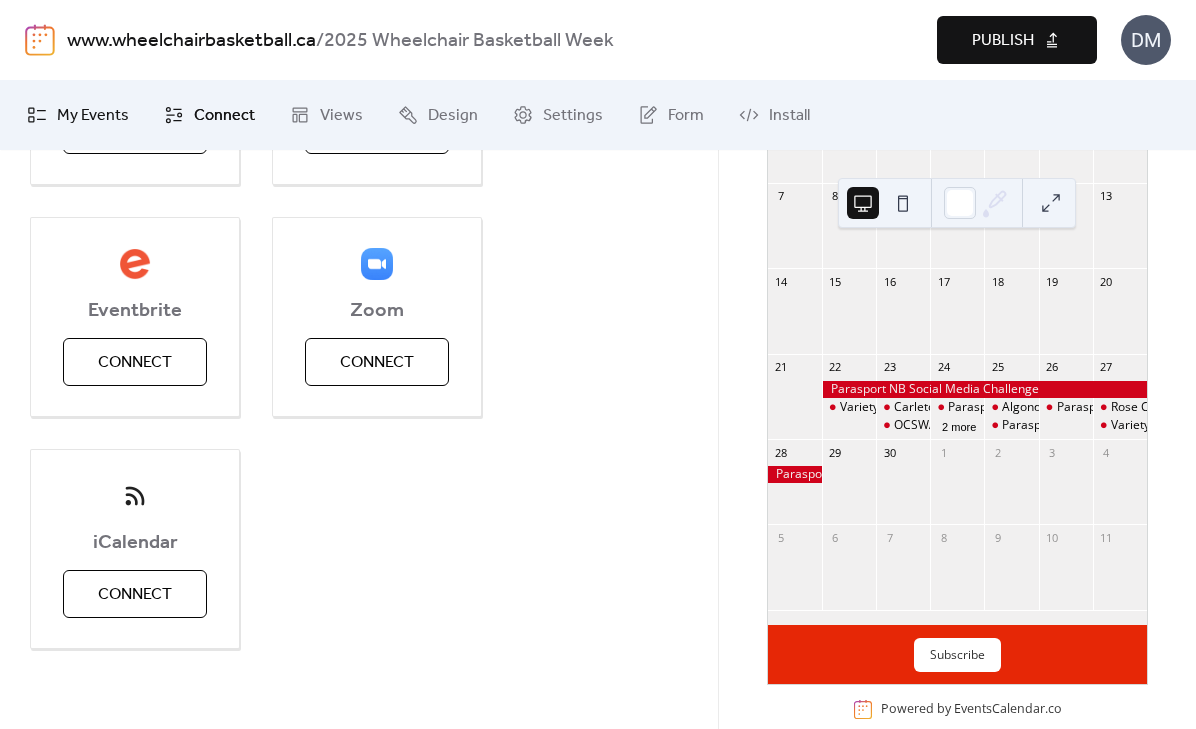click on "My Events" at bounding box center [93, 116] 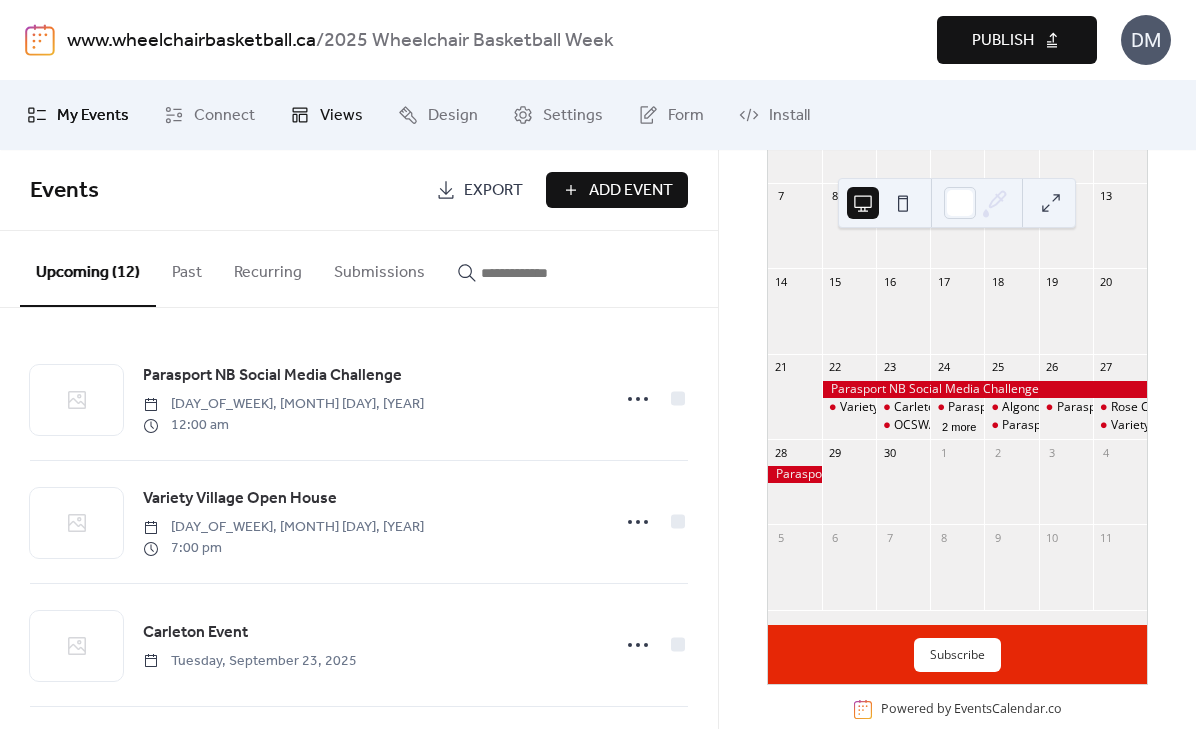 click on "Views" at bounding box center [326, 115] 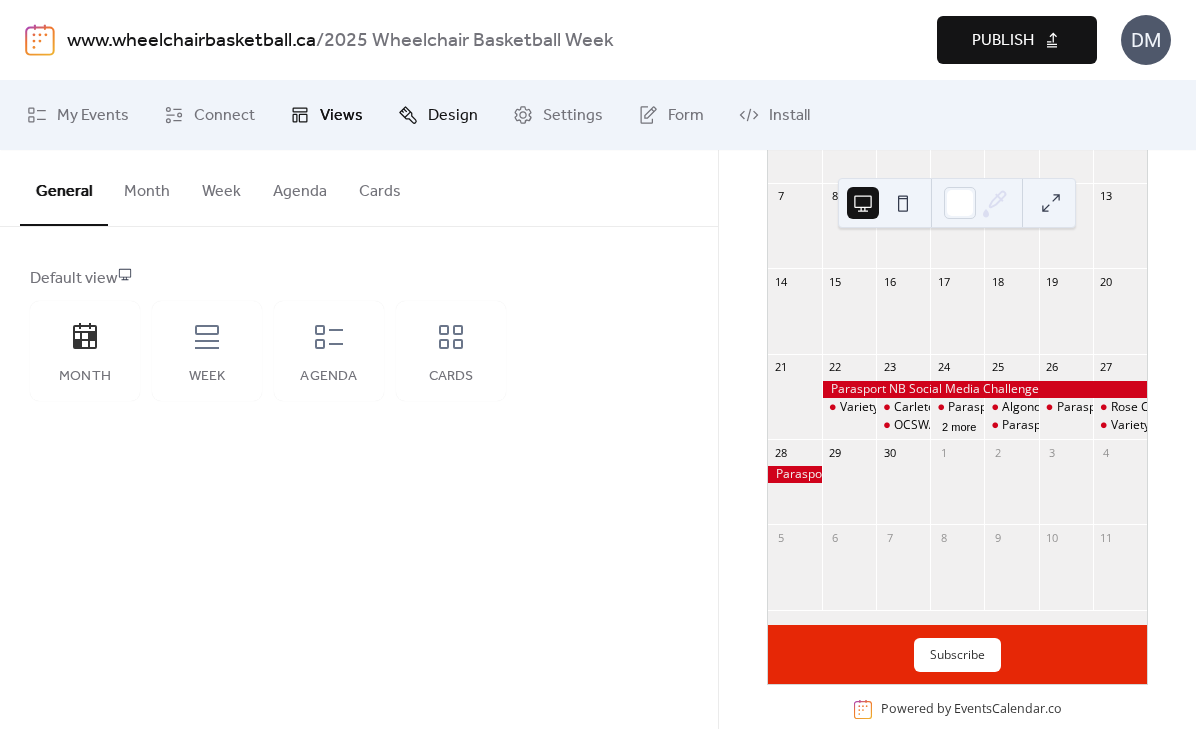 click on "Design" at bounding box center (438, 115) 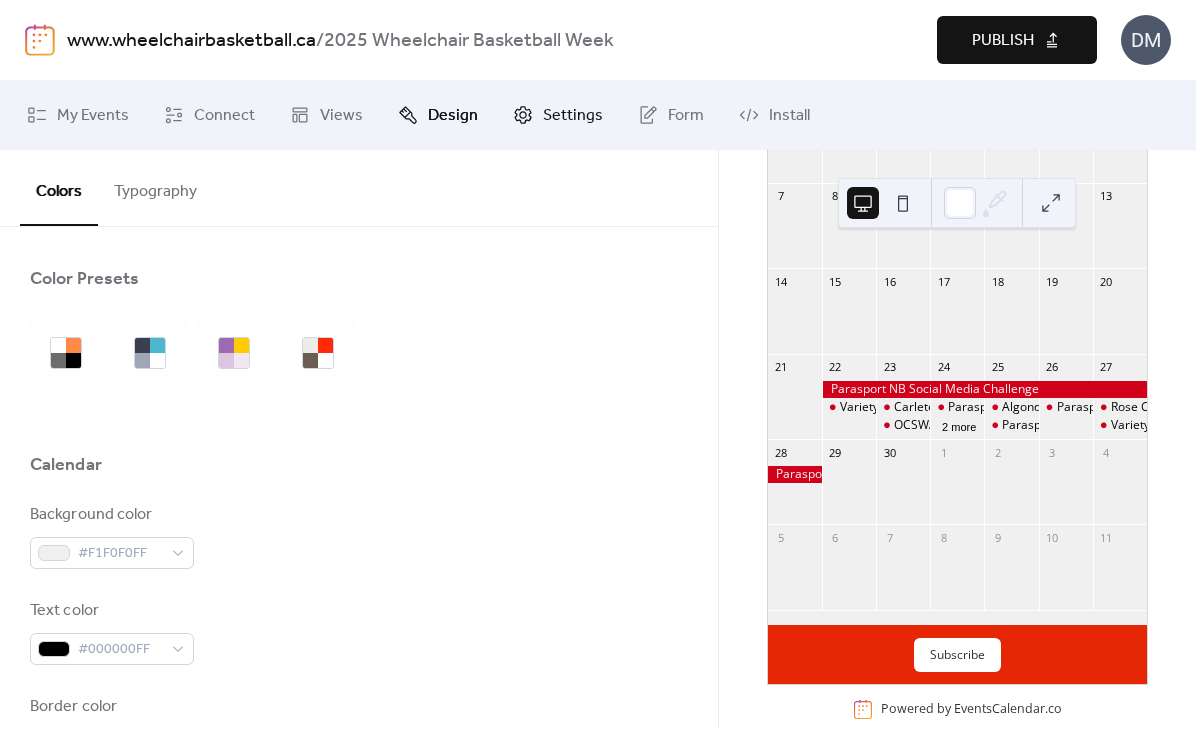 click on "Settings" at bounding box center [558, 115] 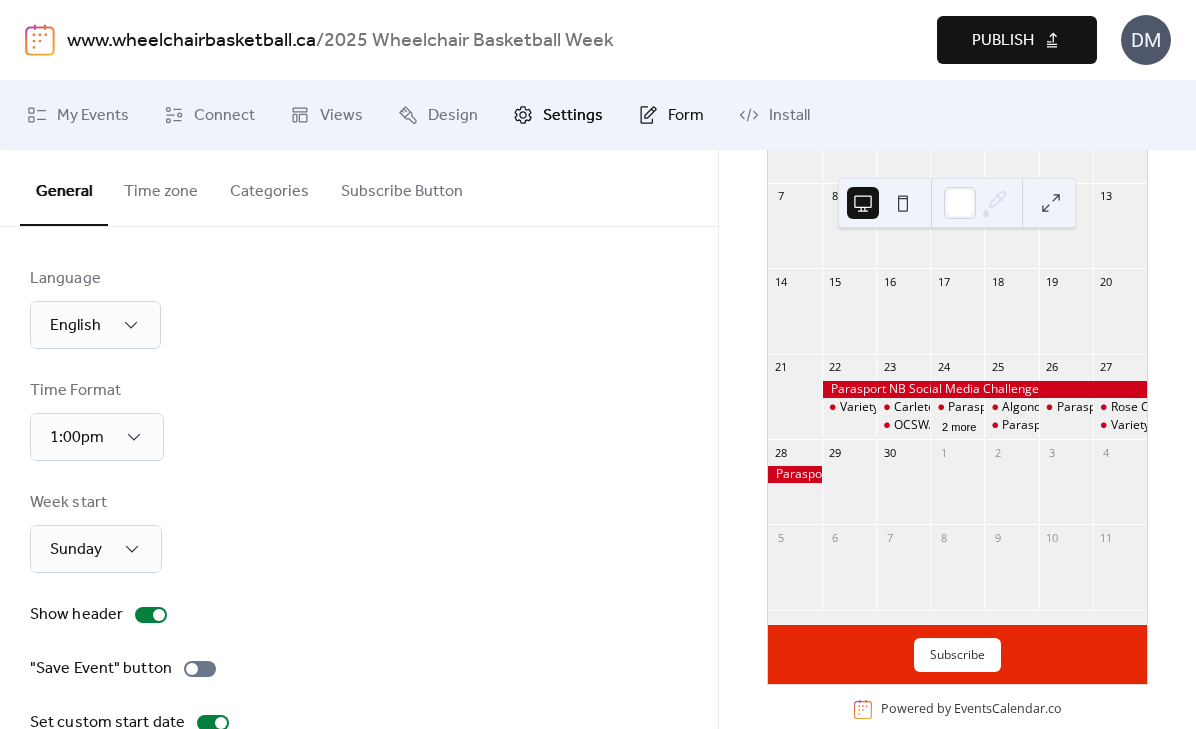 click 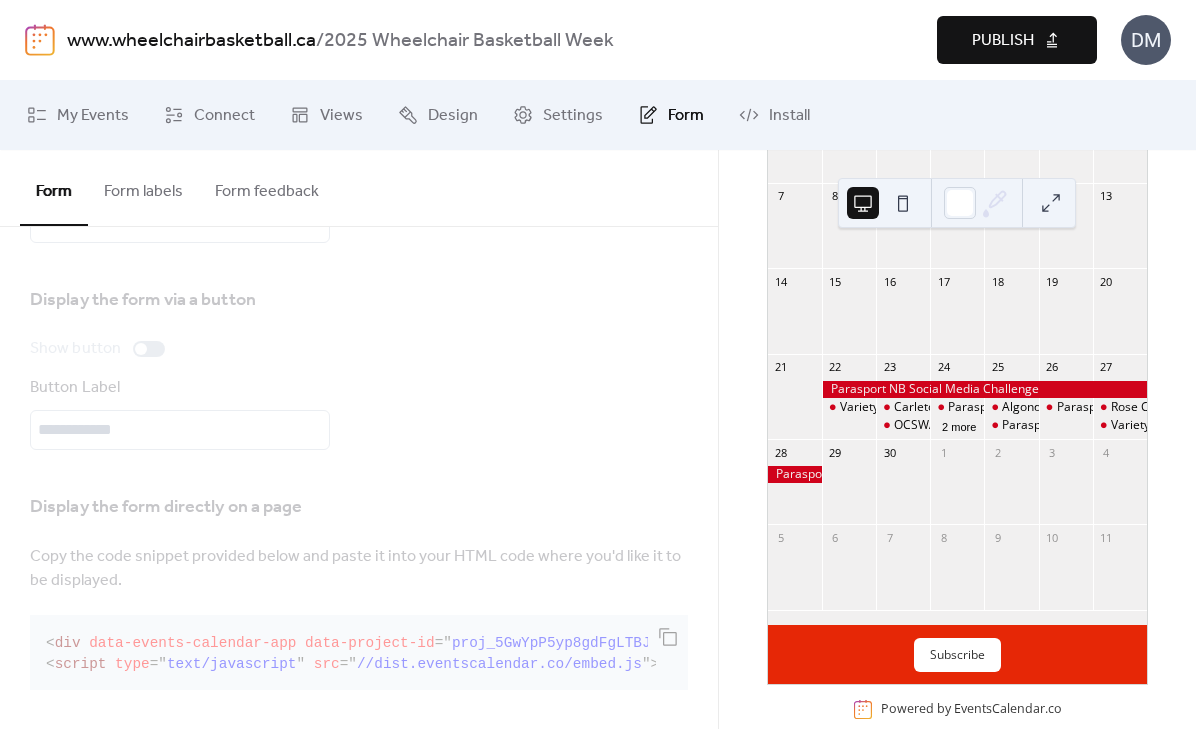 scroll, scrollTop: 158, scrollLeft: 0, axis: vertical 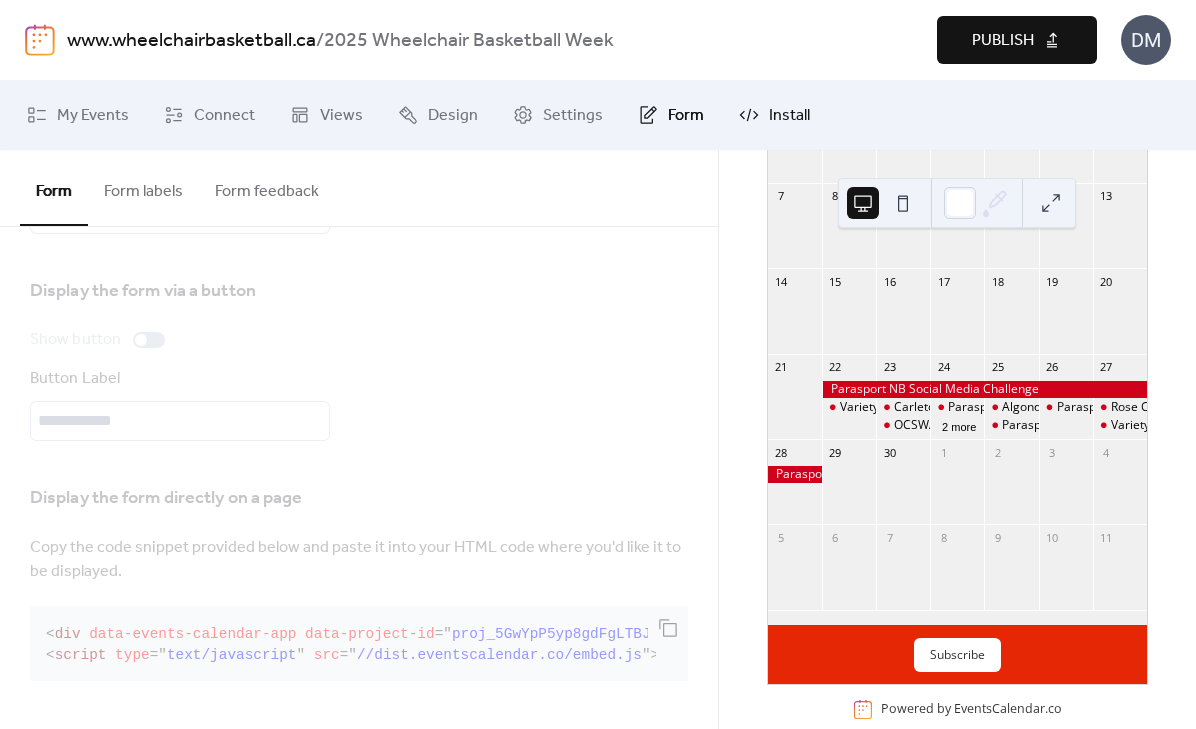 click 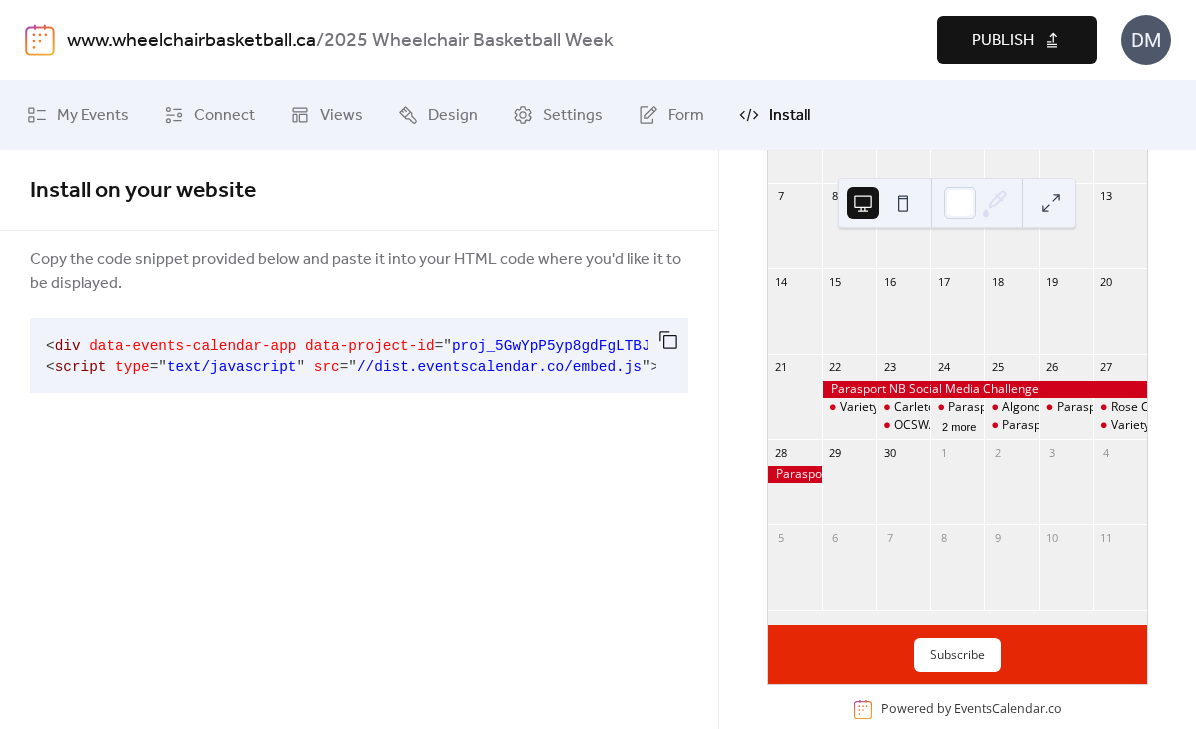 scroll, scrollTop: 0, scrollLeft: 115, axis: horizontal 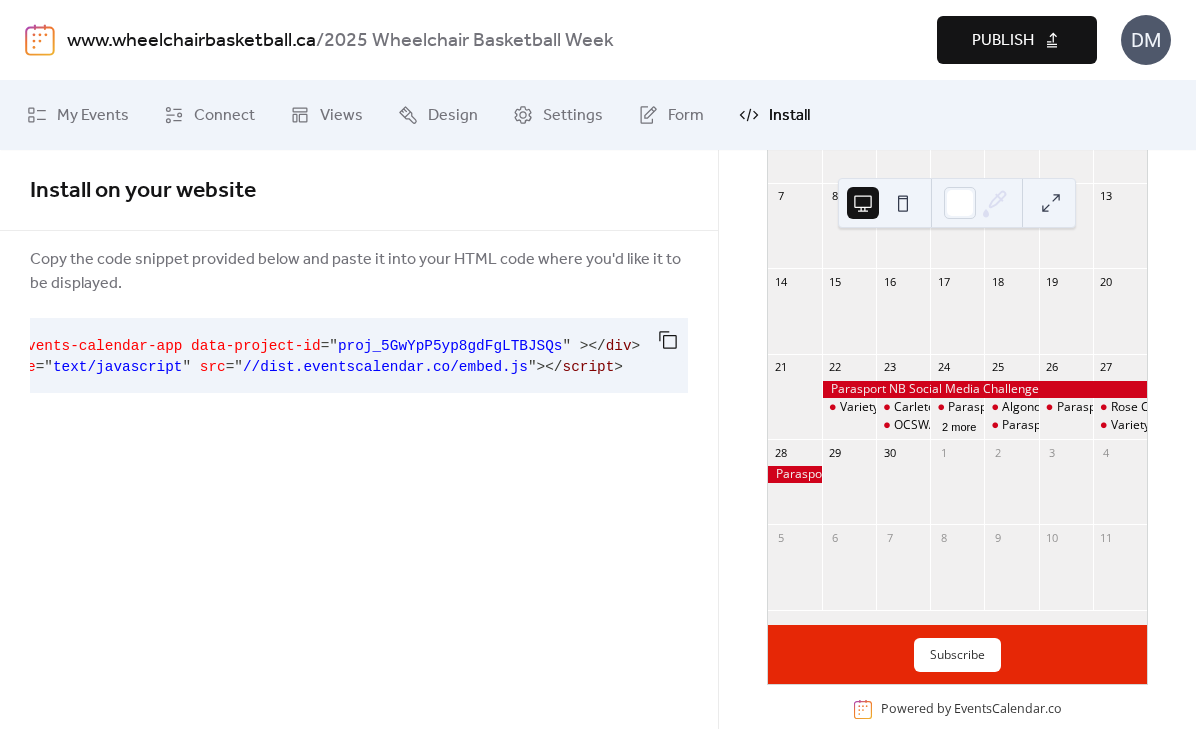 click on "Publish" at bounding box center [1003, 41] 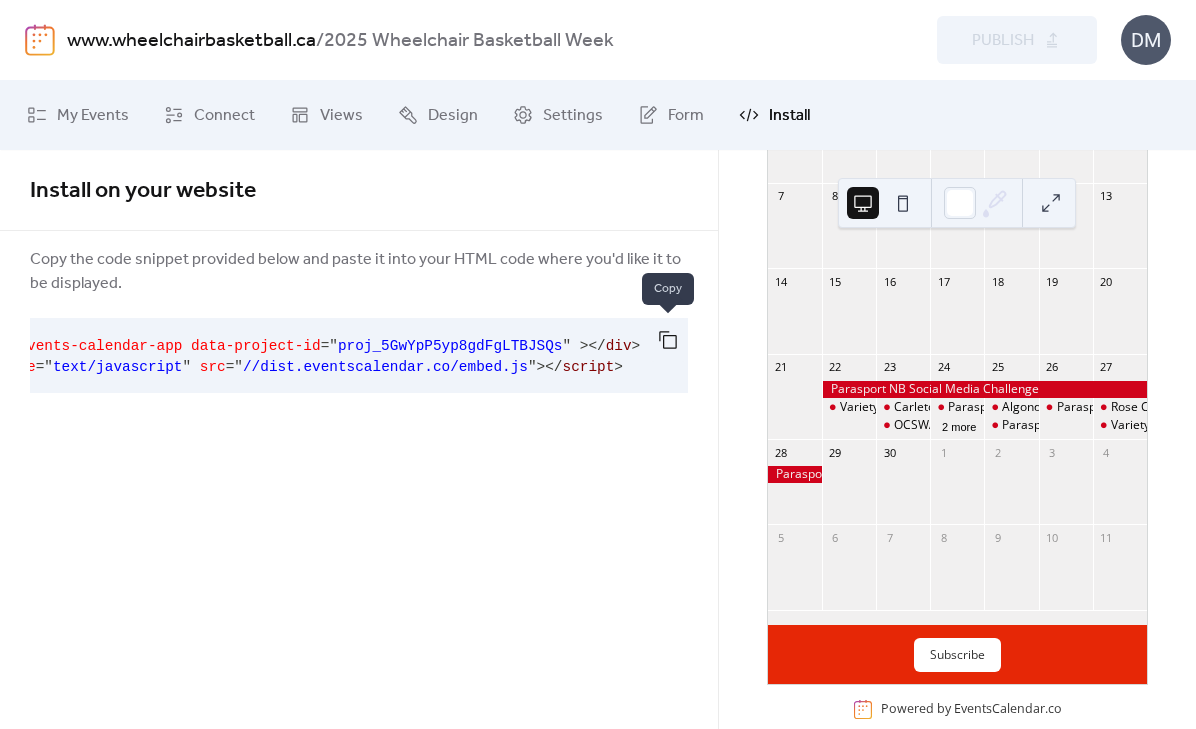 click at bounding box center [668, 340] 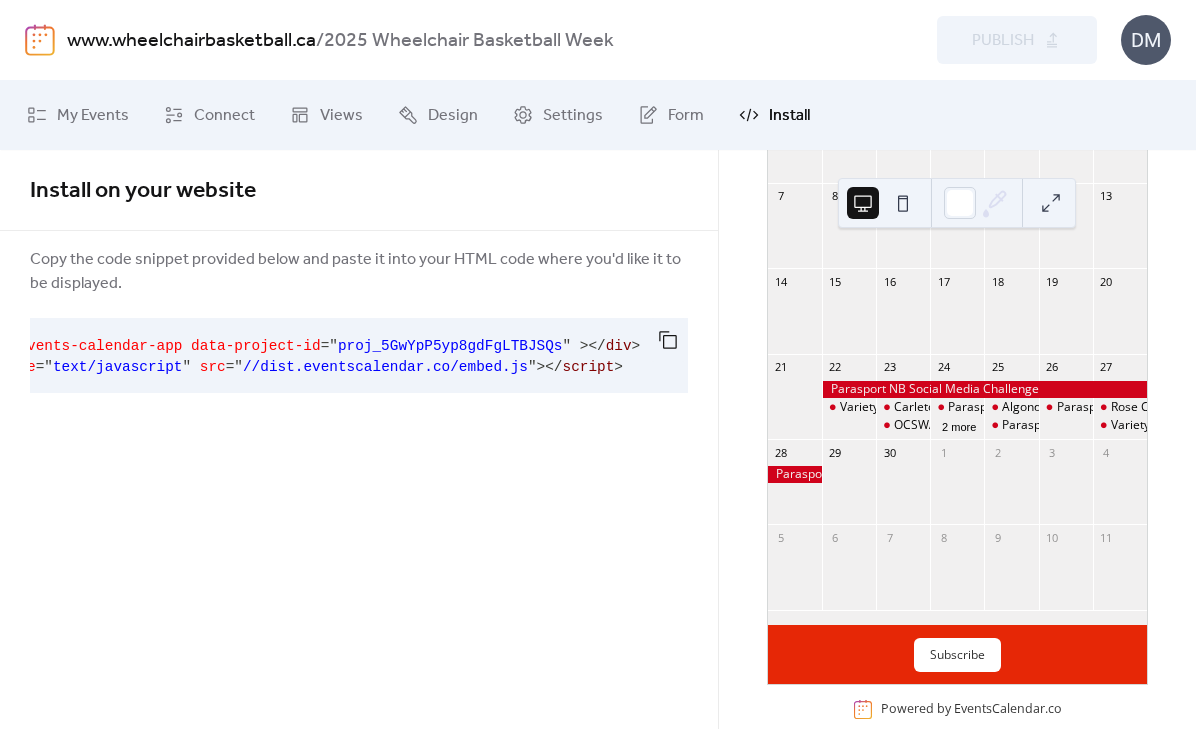 scroll, scrollTop: 0, scrollLeft: 0, axis: both 